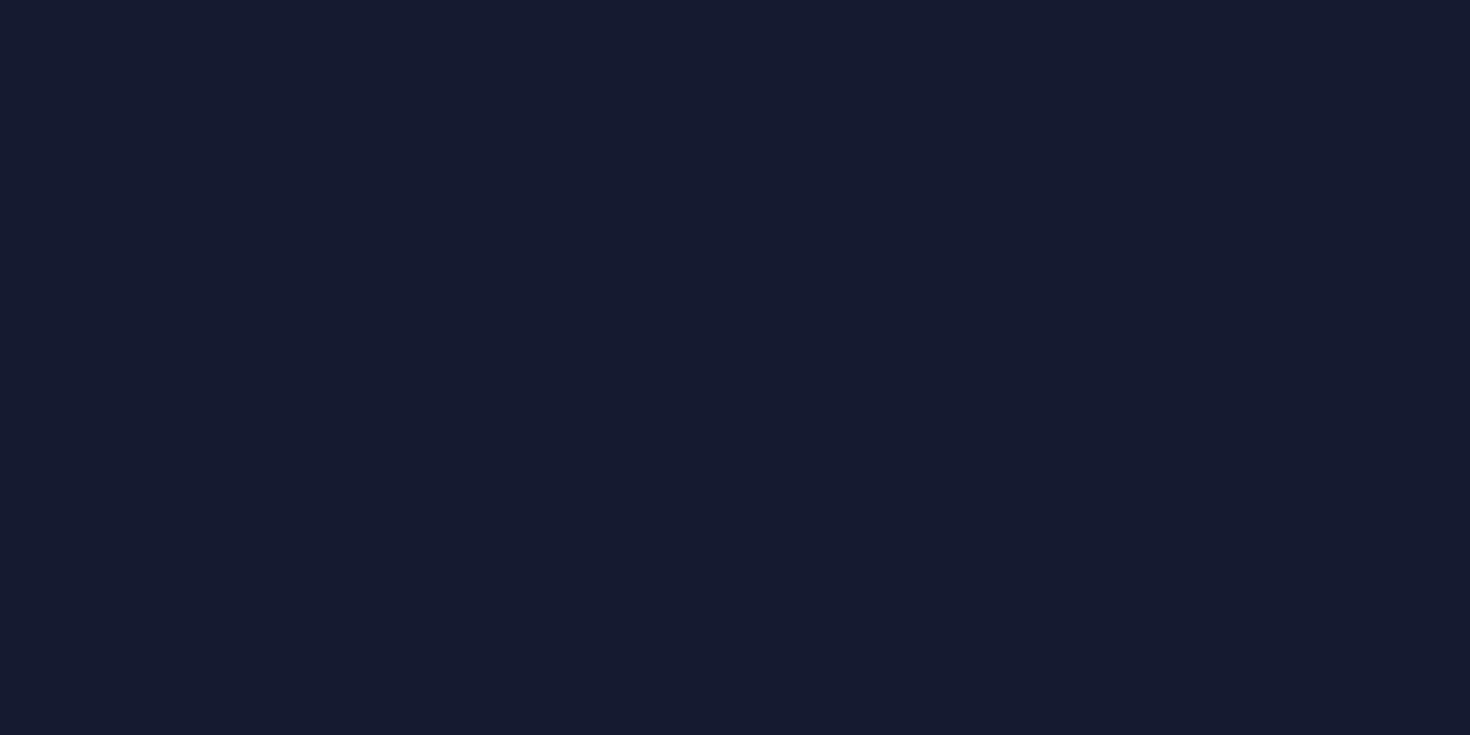 scroll, scrollTop: 0, scrollLeft: 0, axis: both 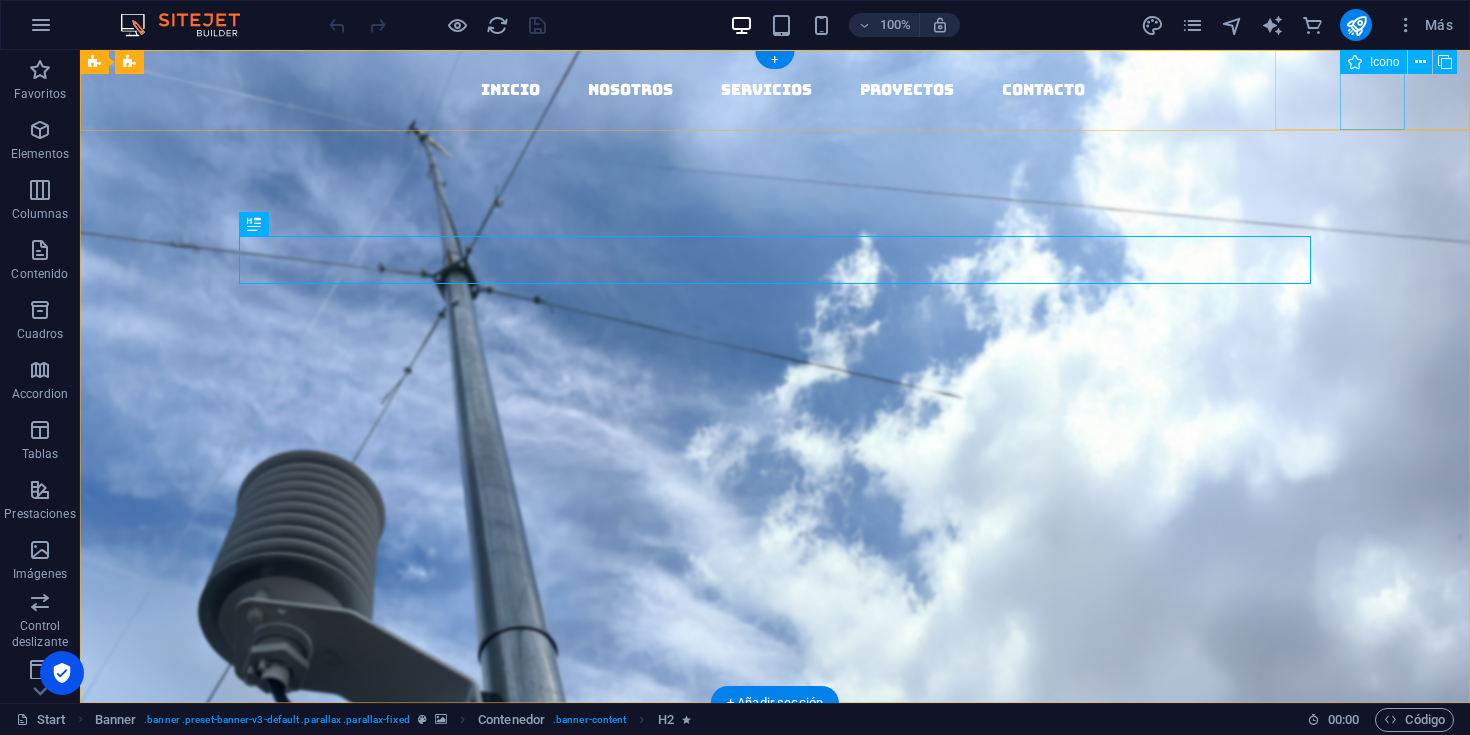 click at bounding box center [783, 223] 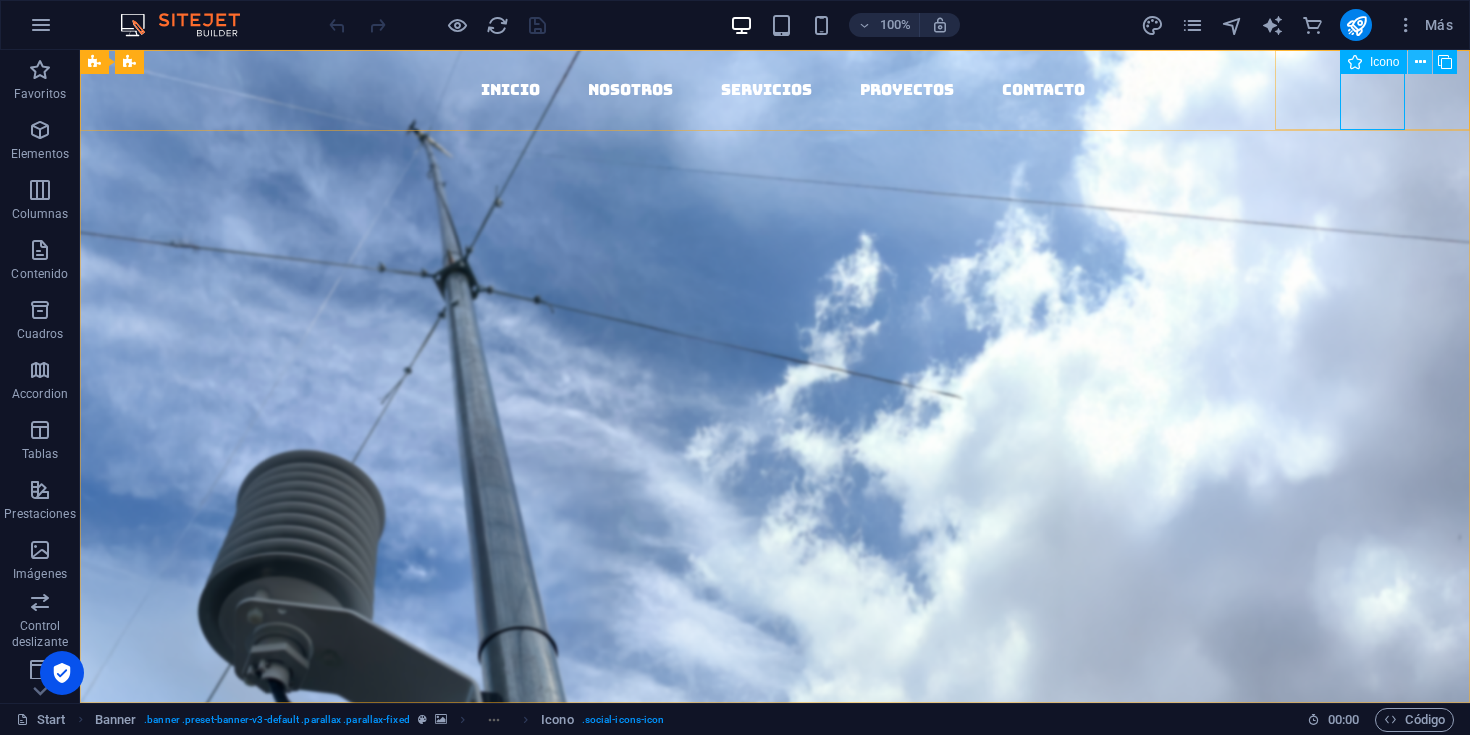 click at bounding box center [1420, 62] 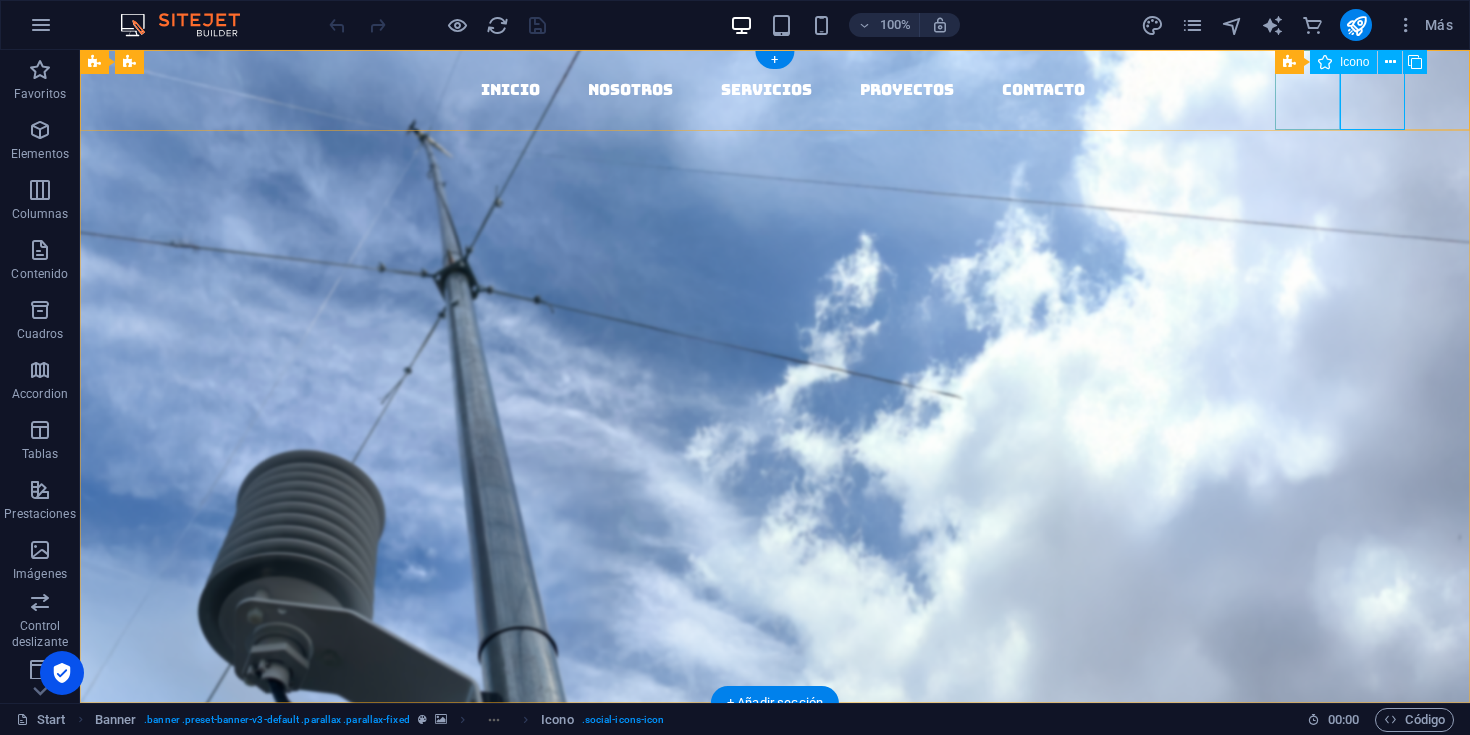 click at bounding box center [783, 143] 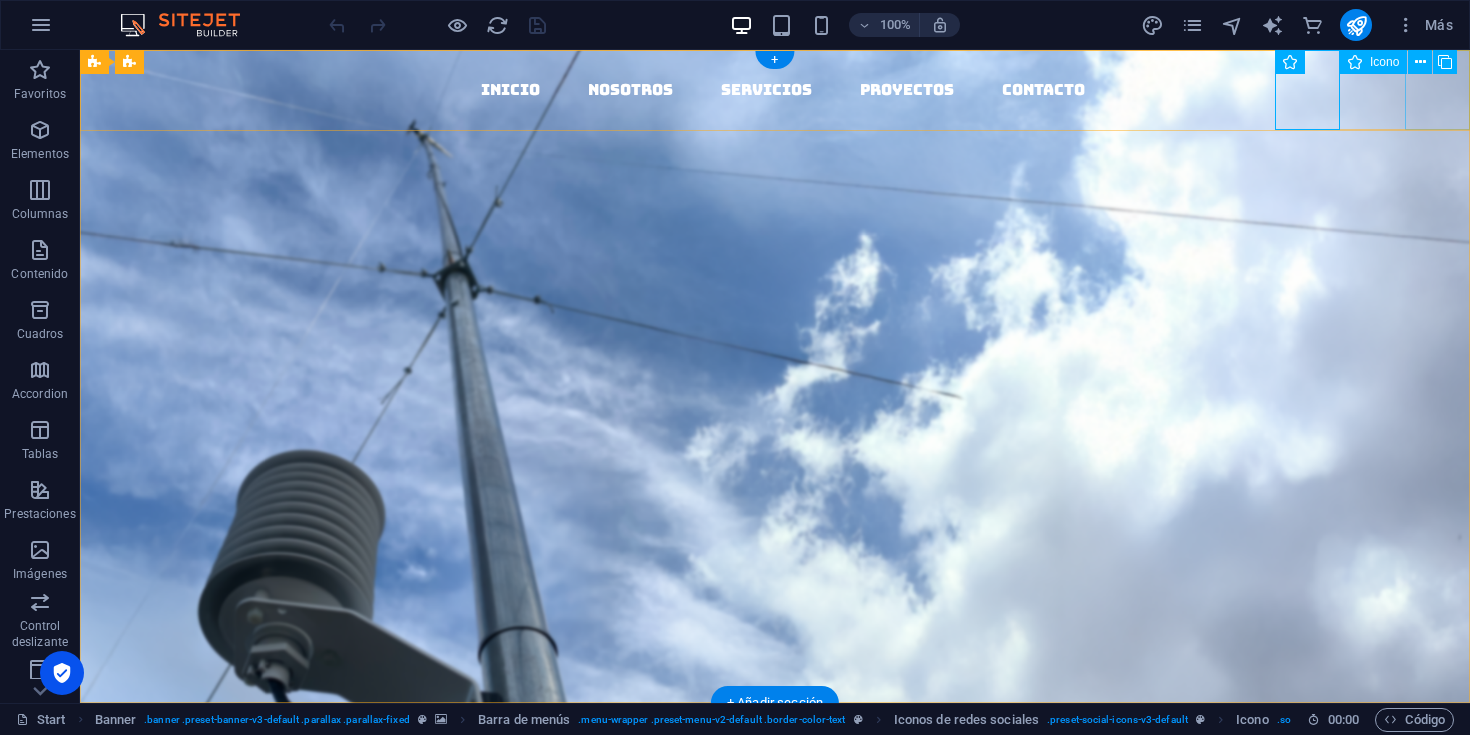 click at bounding box center (783, 303) 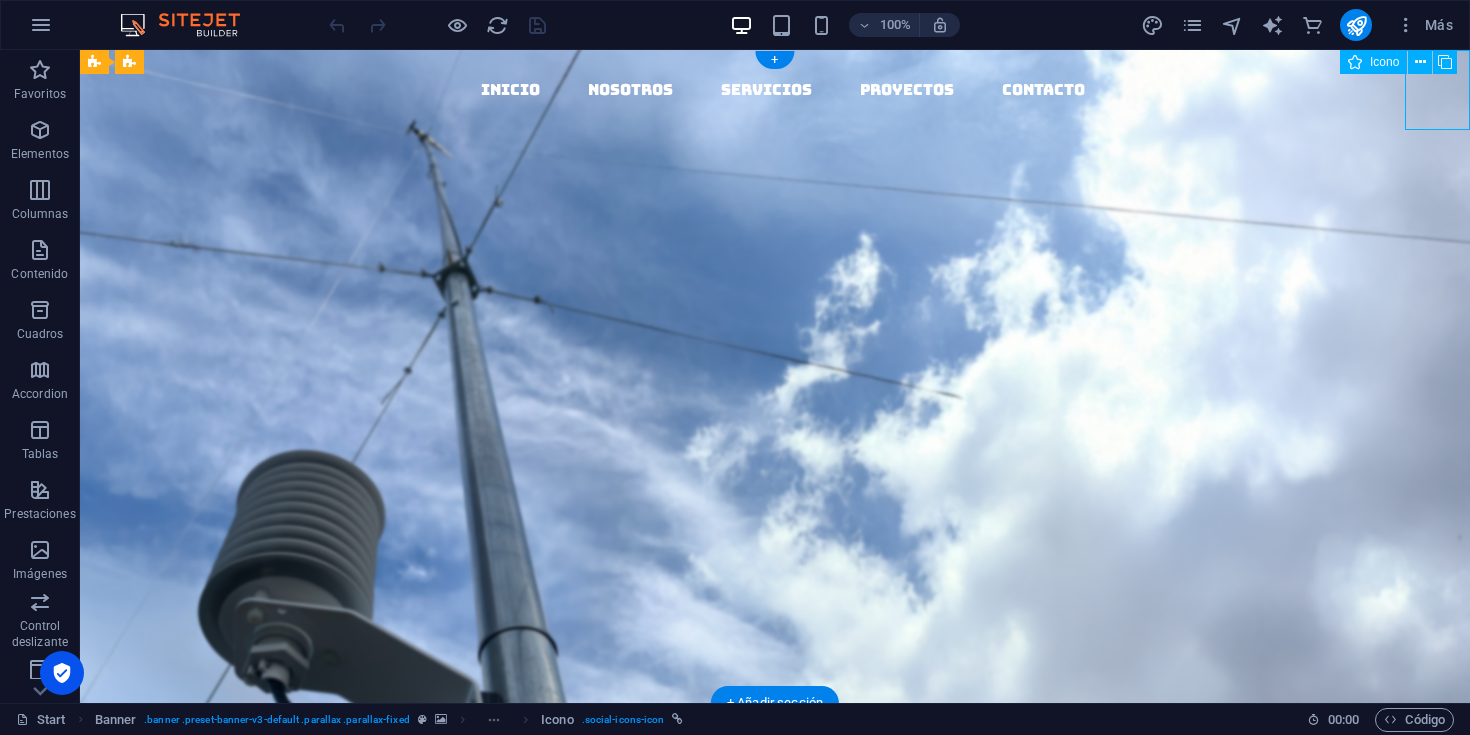 click at bounding box center [783, 303] 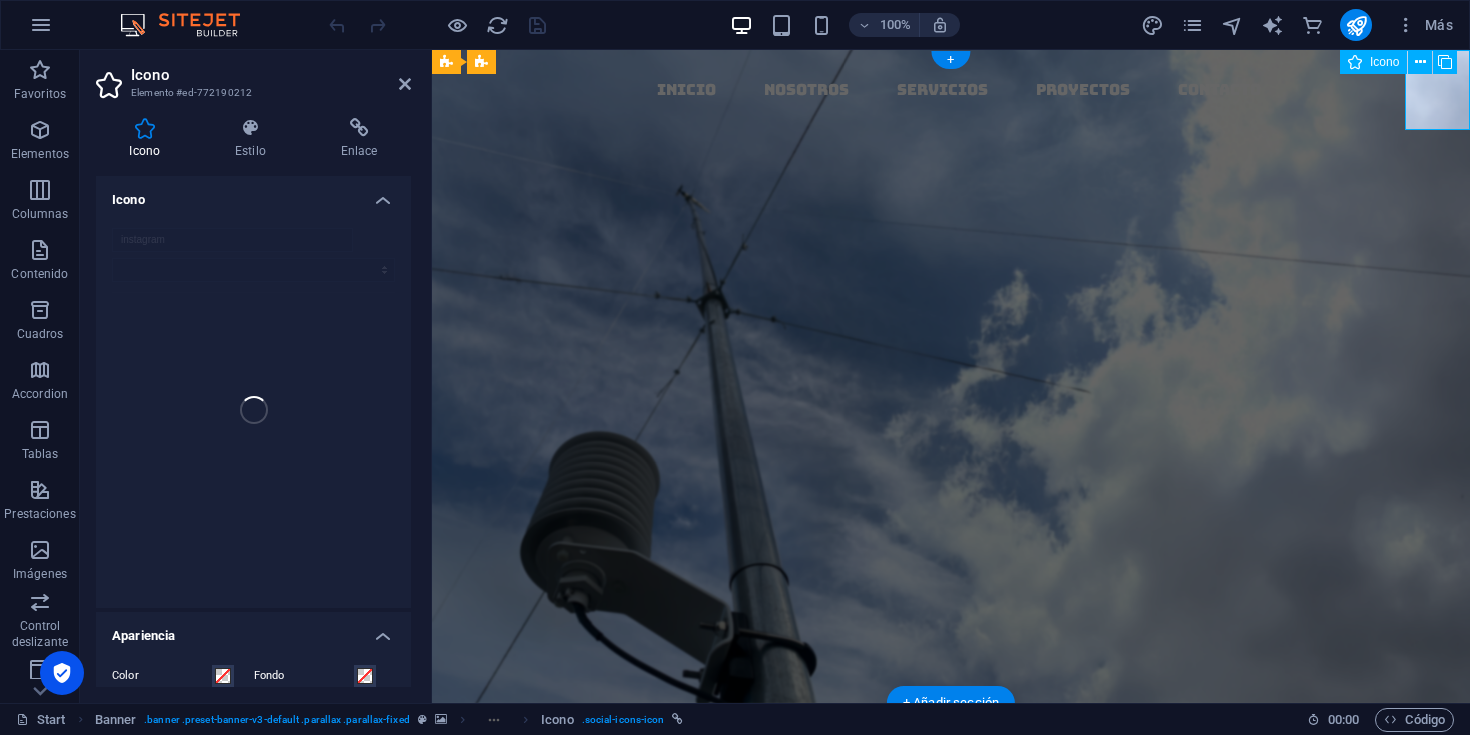 click at bounding box center (959, 303) 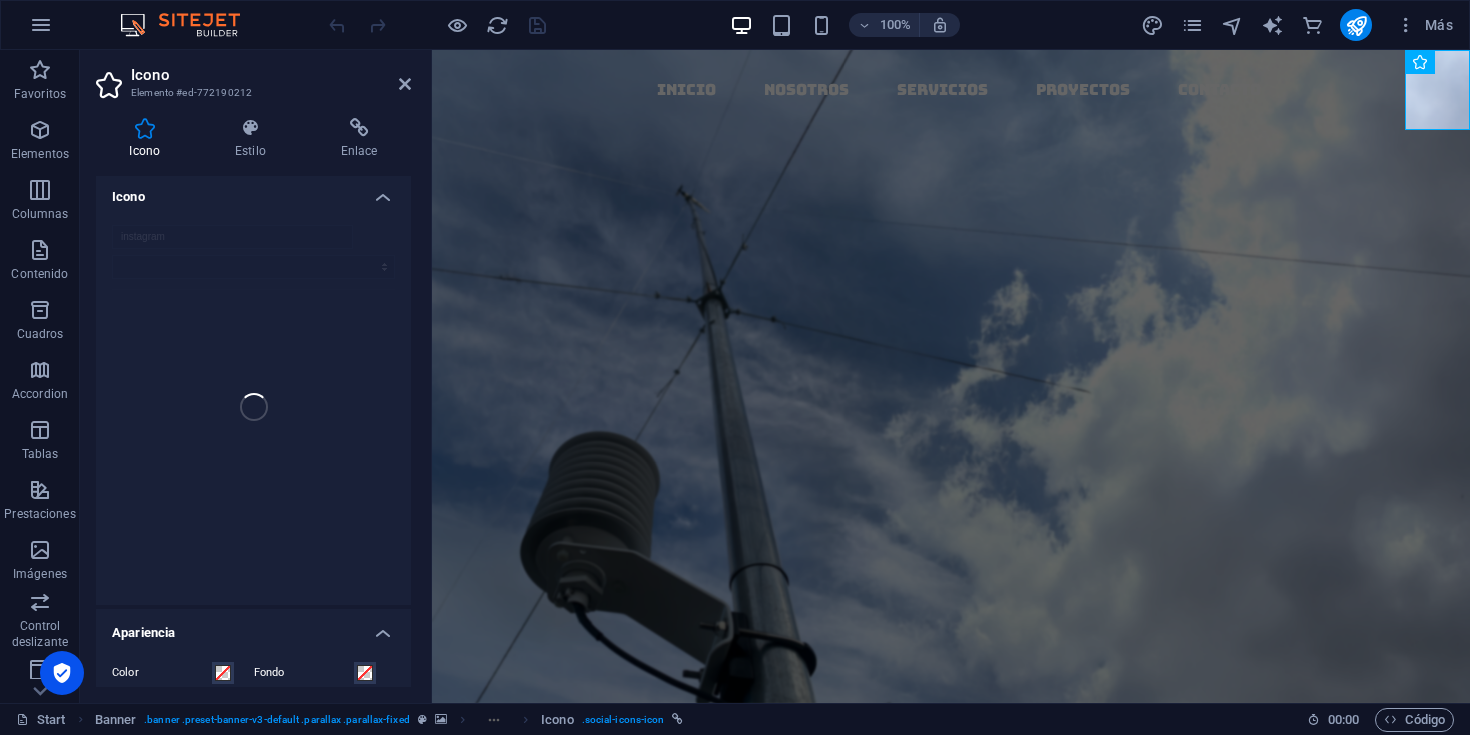 scroll, scrollTop: 0, scrollLeft: 0, axis: both 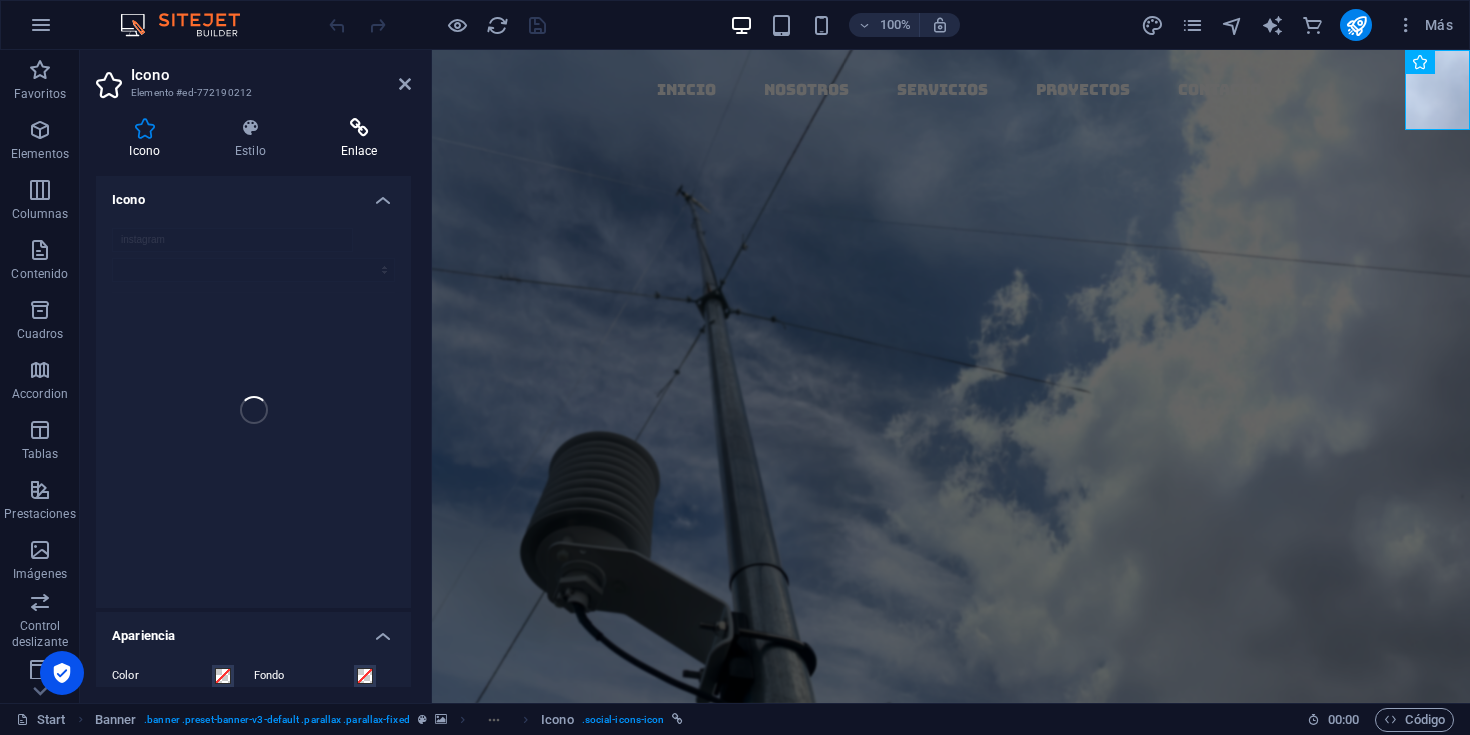 click on "Enlace" at bounding box center [359, 139] 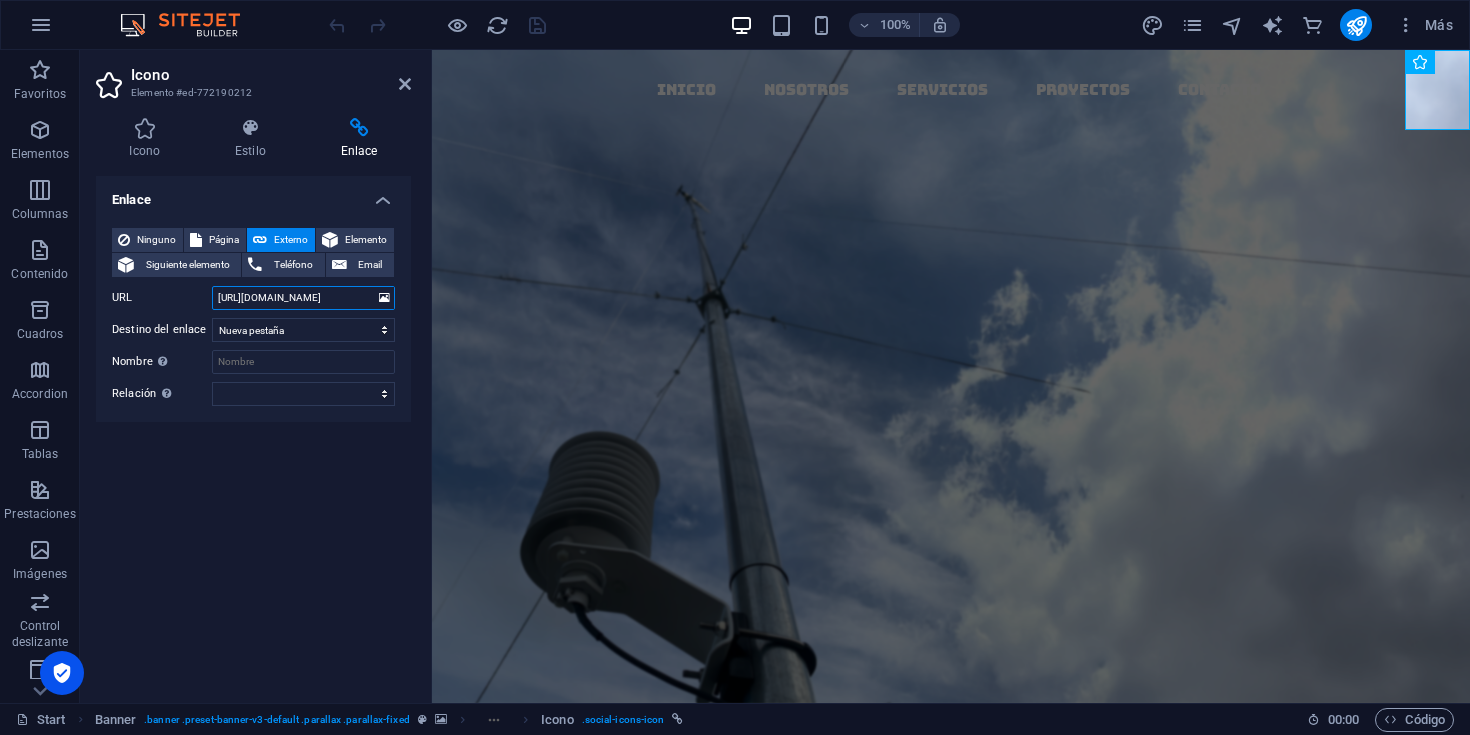 scroll, scrollTop: 0, scrollLeft: 36, axis: horizontal 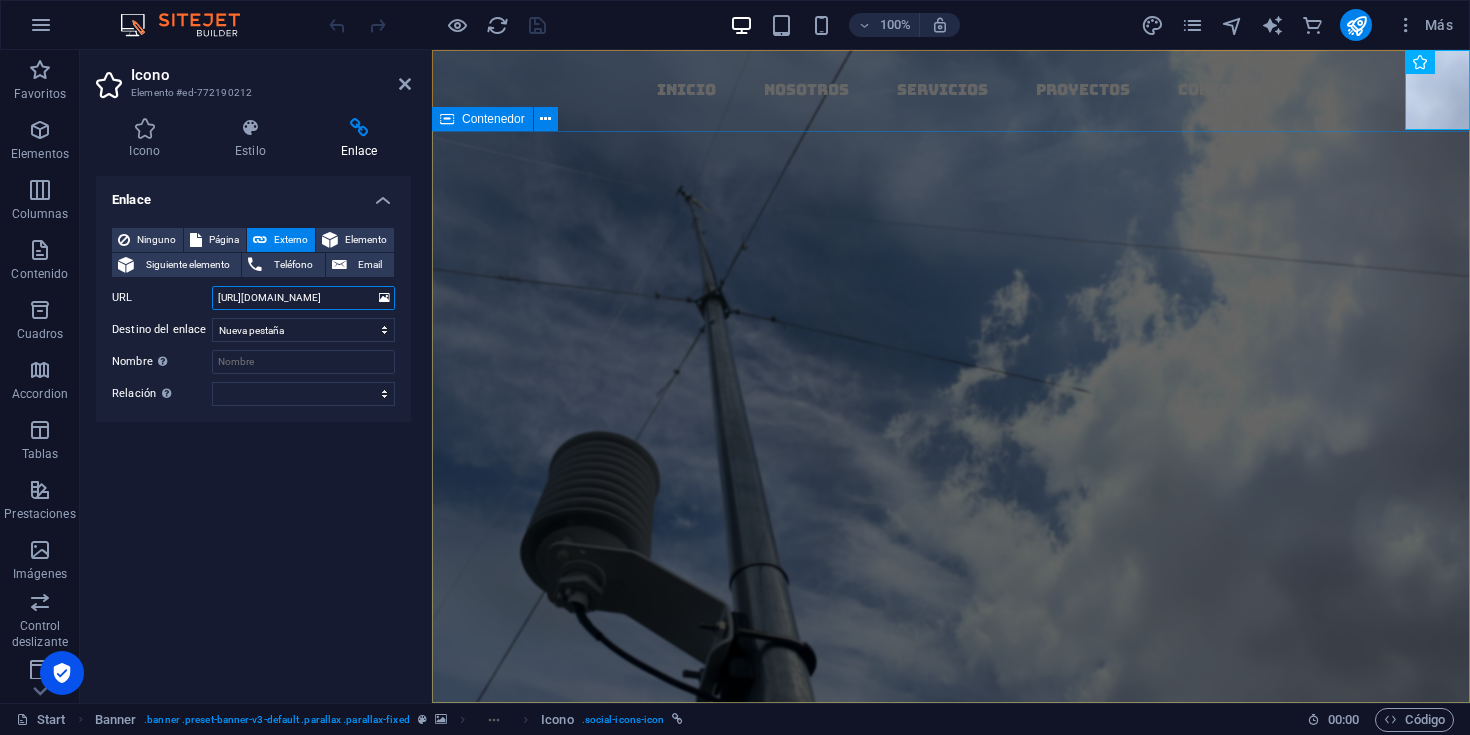 drag, startPoint x: 748, startPoint y: 345, endPoint x: 441, endPoint y: 296, distance: 310.88583 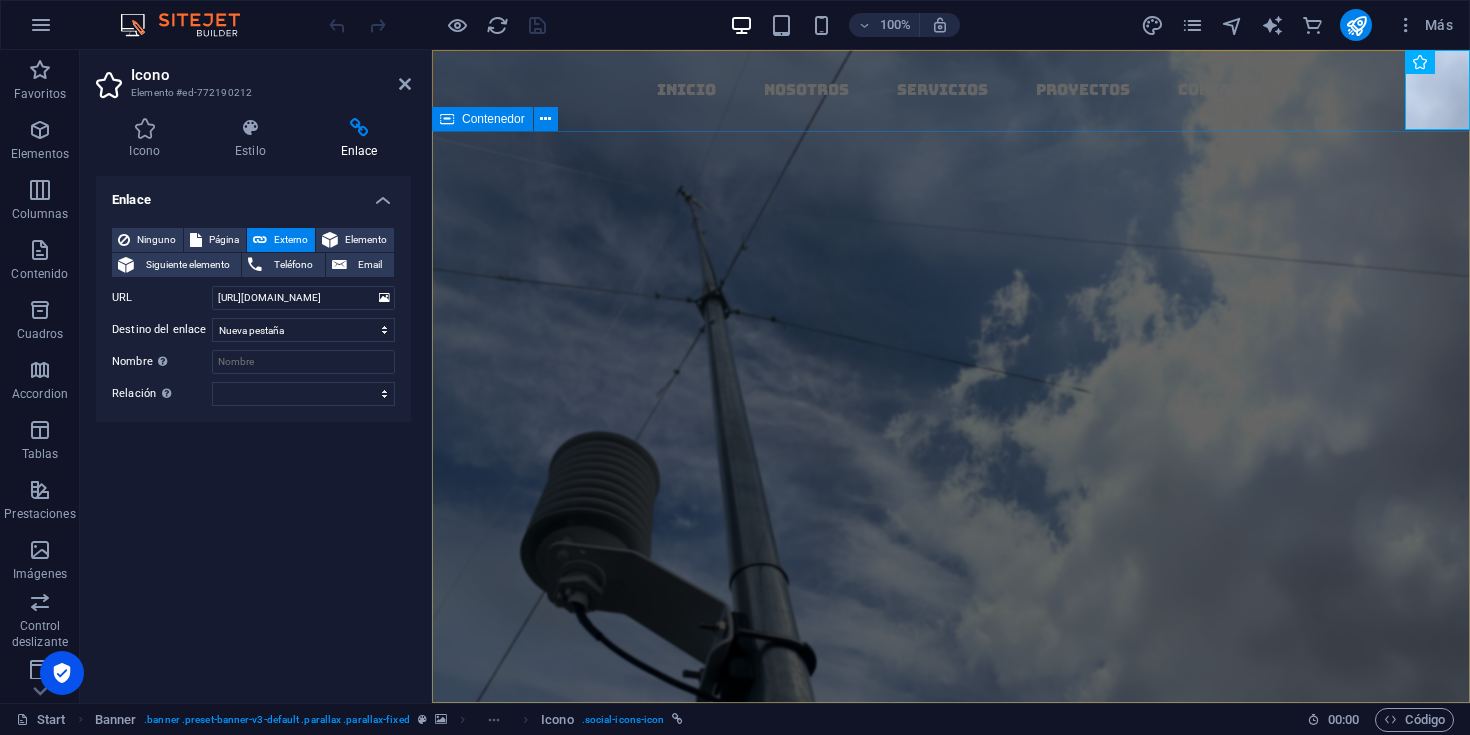 scroll, scrollTop: 0, scrollLeft: 0, axis: both 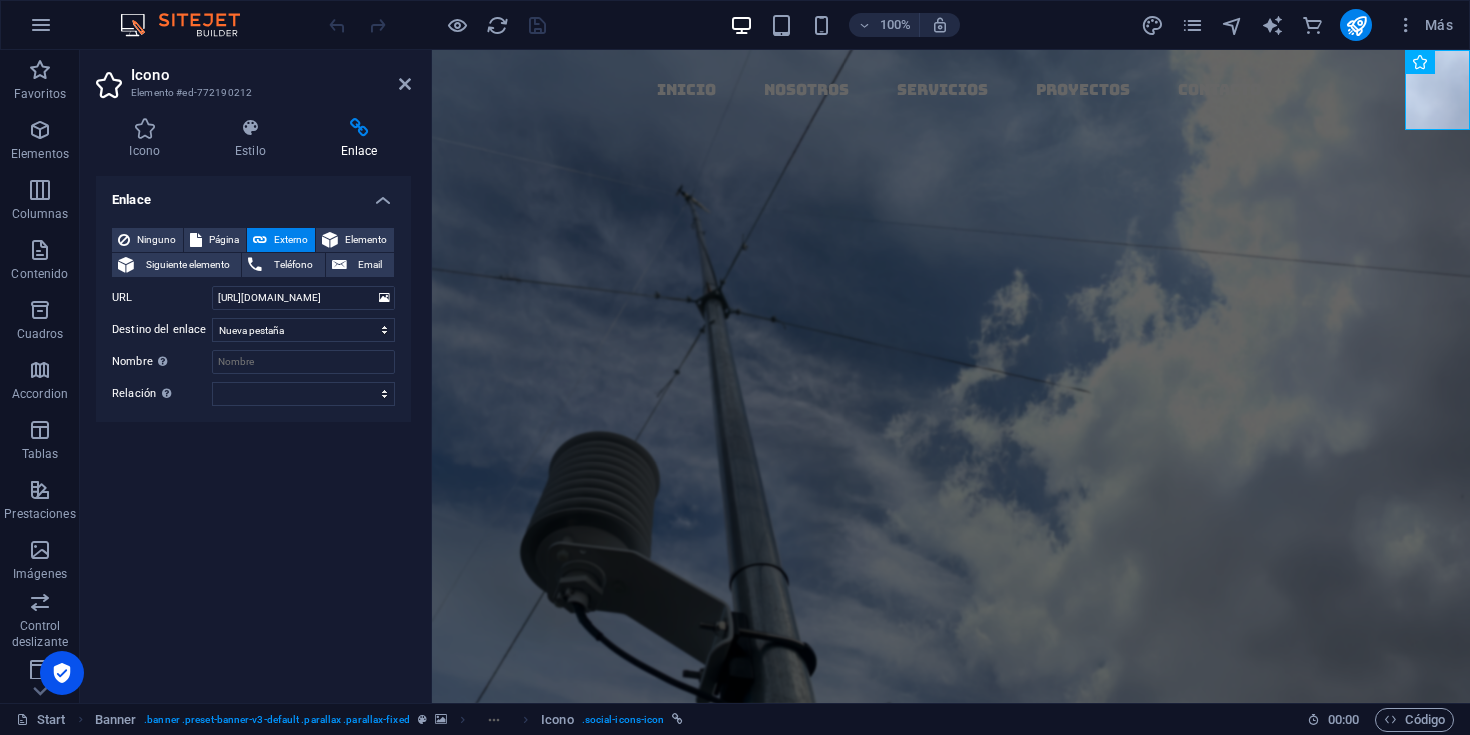 click on "Enlace Ninguno Página Externo Elemento Siguiente elemento Teléfono Email Página Start Subpage Legal Notice Privacy Elemento
URL [URL][DOMAIN_NAME] Teléfono Email Destino del enlace Nueva pestaña Misma pestaña Superposición Nombre Una descripción adicional del enlace no debería ser igual al texto del enlace. El título suele mostrarse como un texto de información cuando se mueve el ratón por encima del elemento. Déjalo en blanco en caso de dudas. Relación Define la  relación de este enlace con el destino del enlace . Por ejemplo, el valor "nofollow" indica a los buscadores que no sigan al enlace. Puede dejarse vacío. alternativo autor marcador externo ayuda licencia siguiente nofollow noreferrer noopener ant buscar etiqueta" at bounding box center (253, 431) 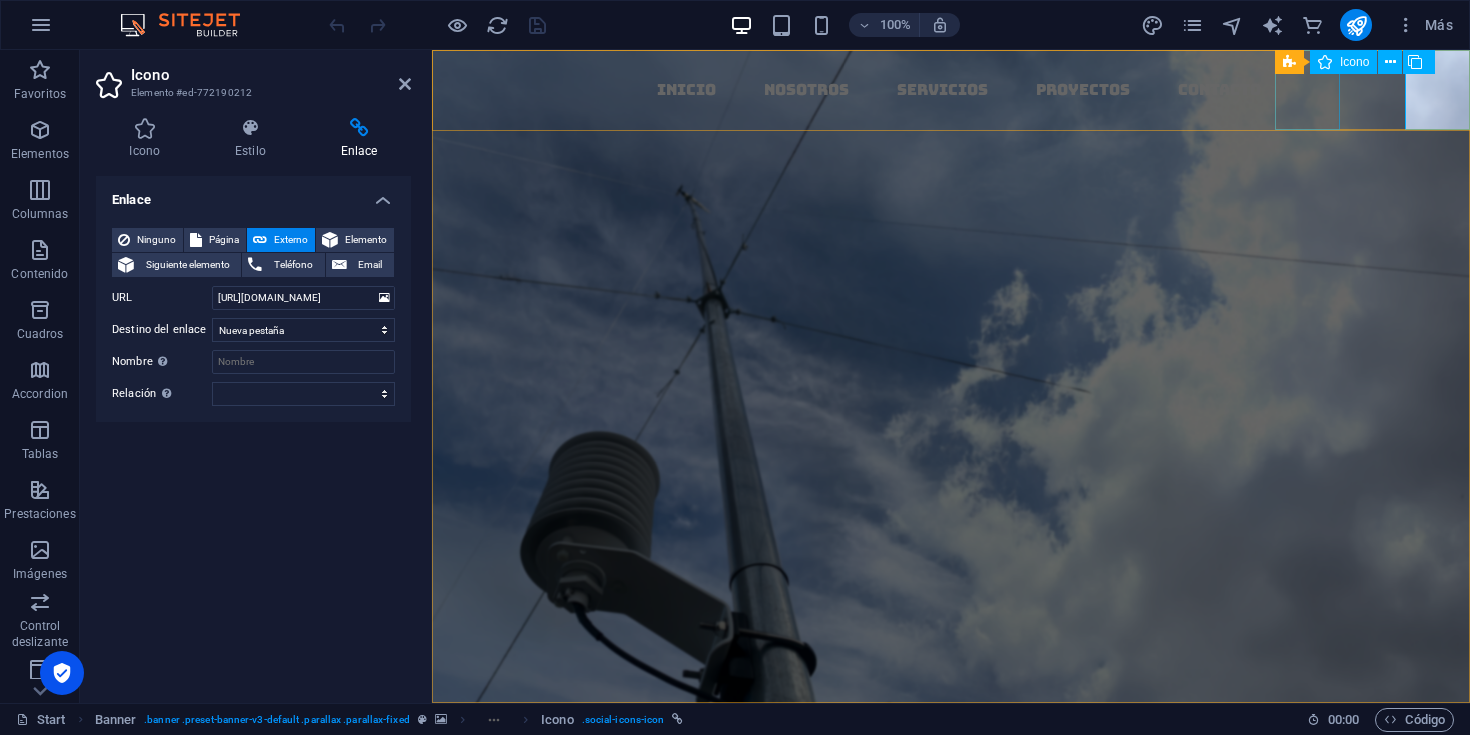 click at bounding box center [959, 143] 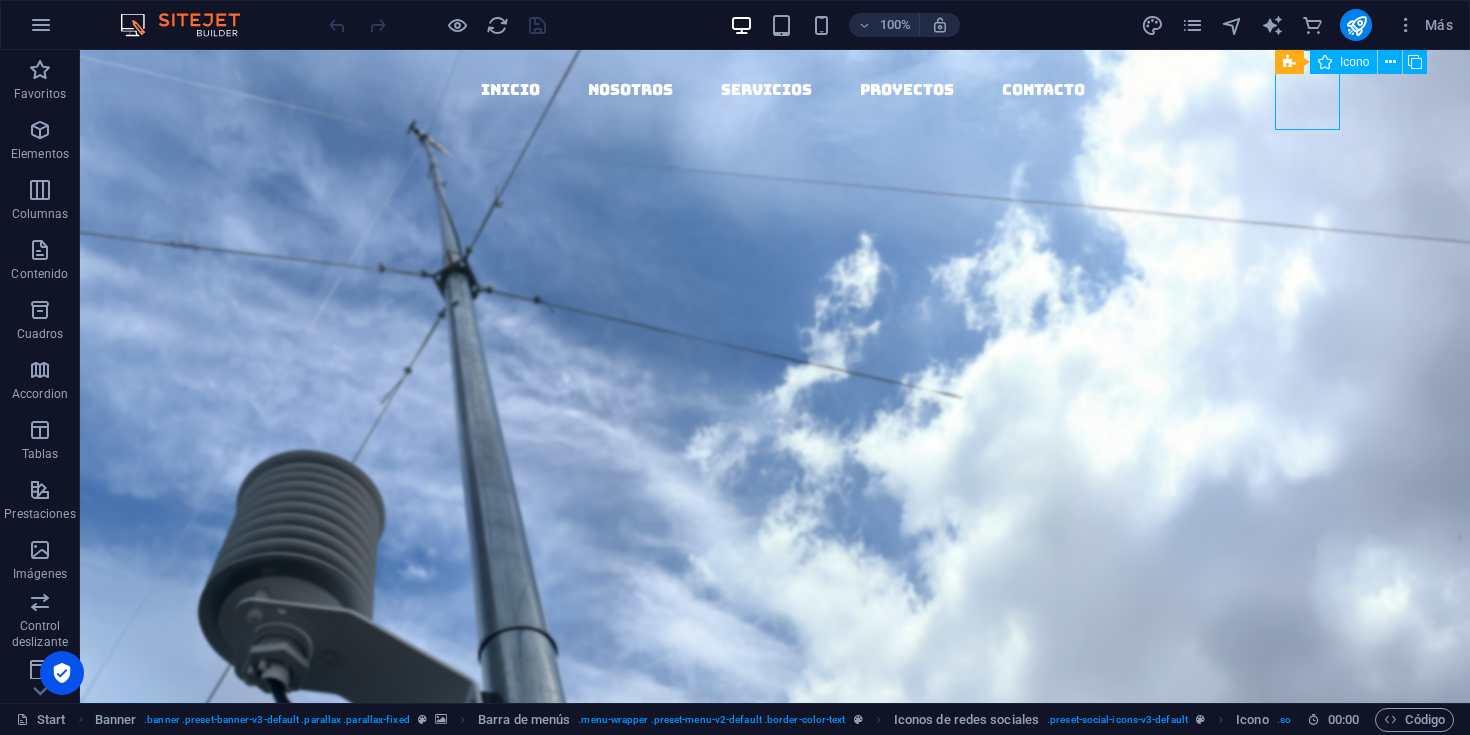 click at bounding box center (783, 143) 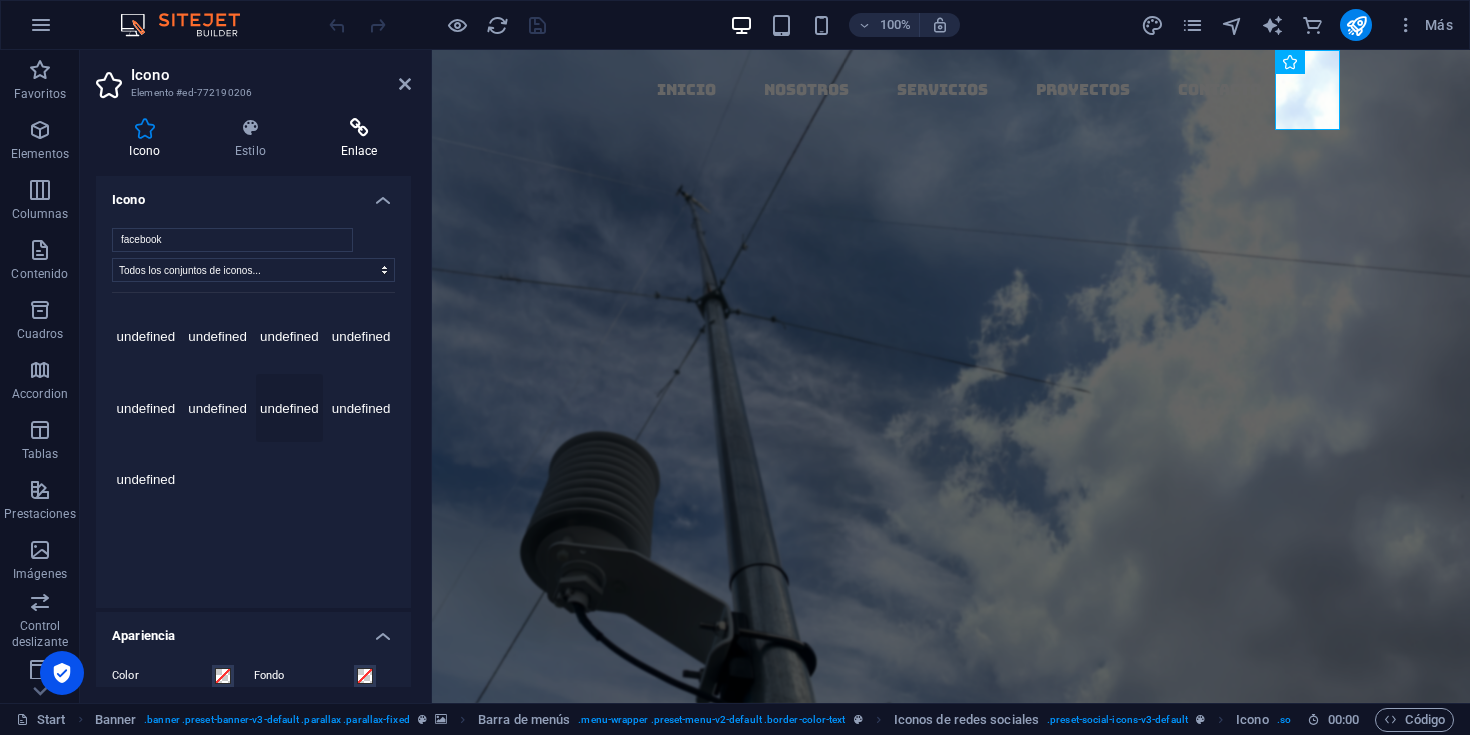 click on "Enlace" at bounding box center [359, 139] 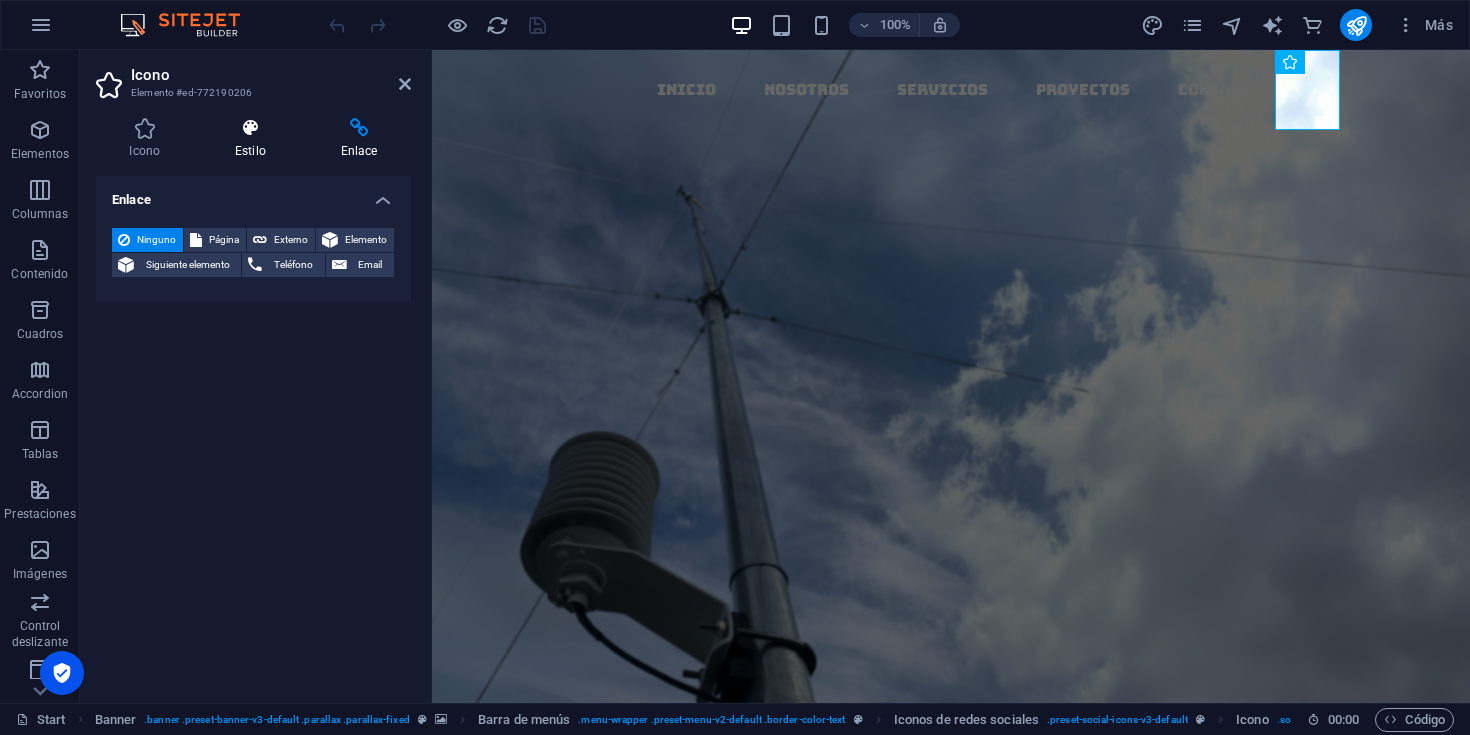 click on "Estilo" at bounding box center [255, 139] 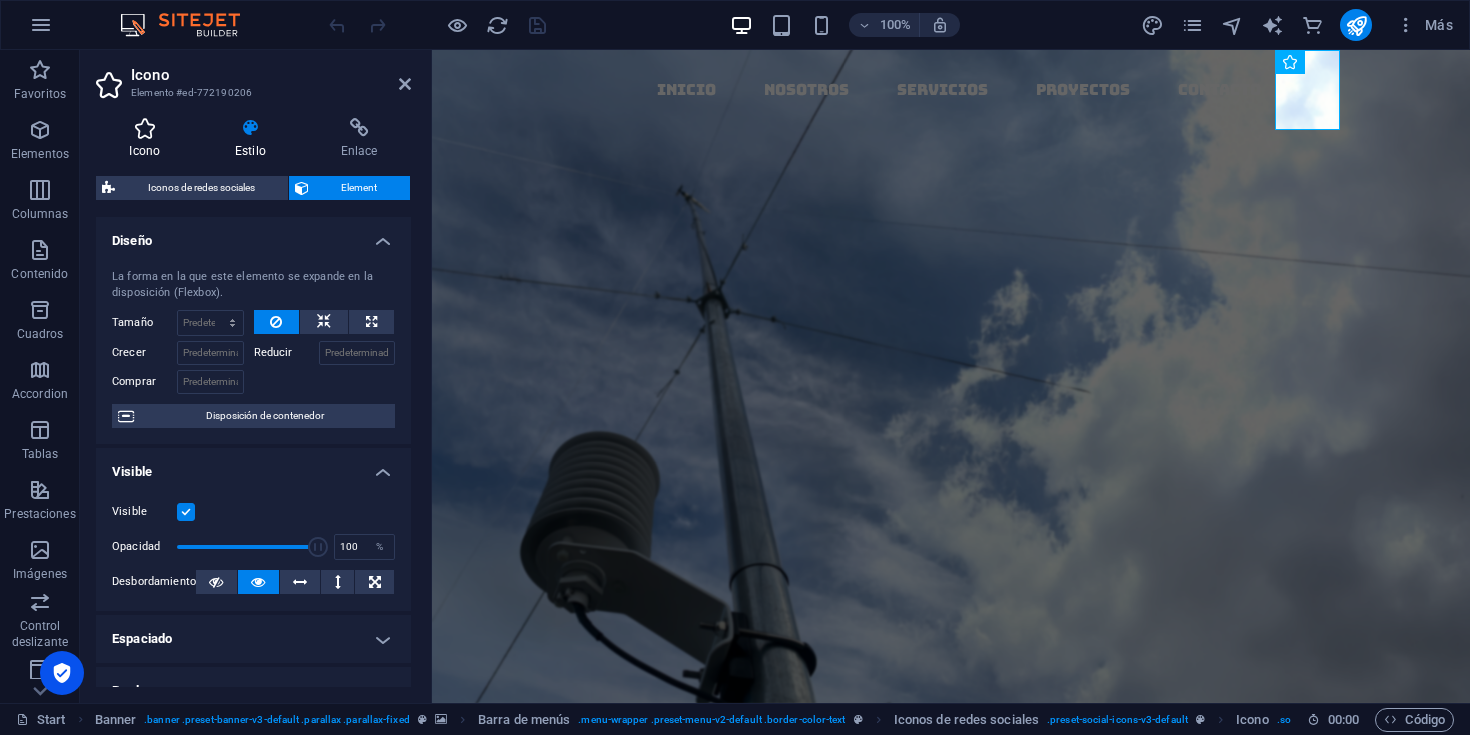 click on "Icono" at bounding box center (149, 139) 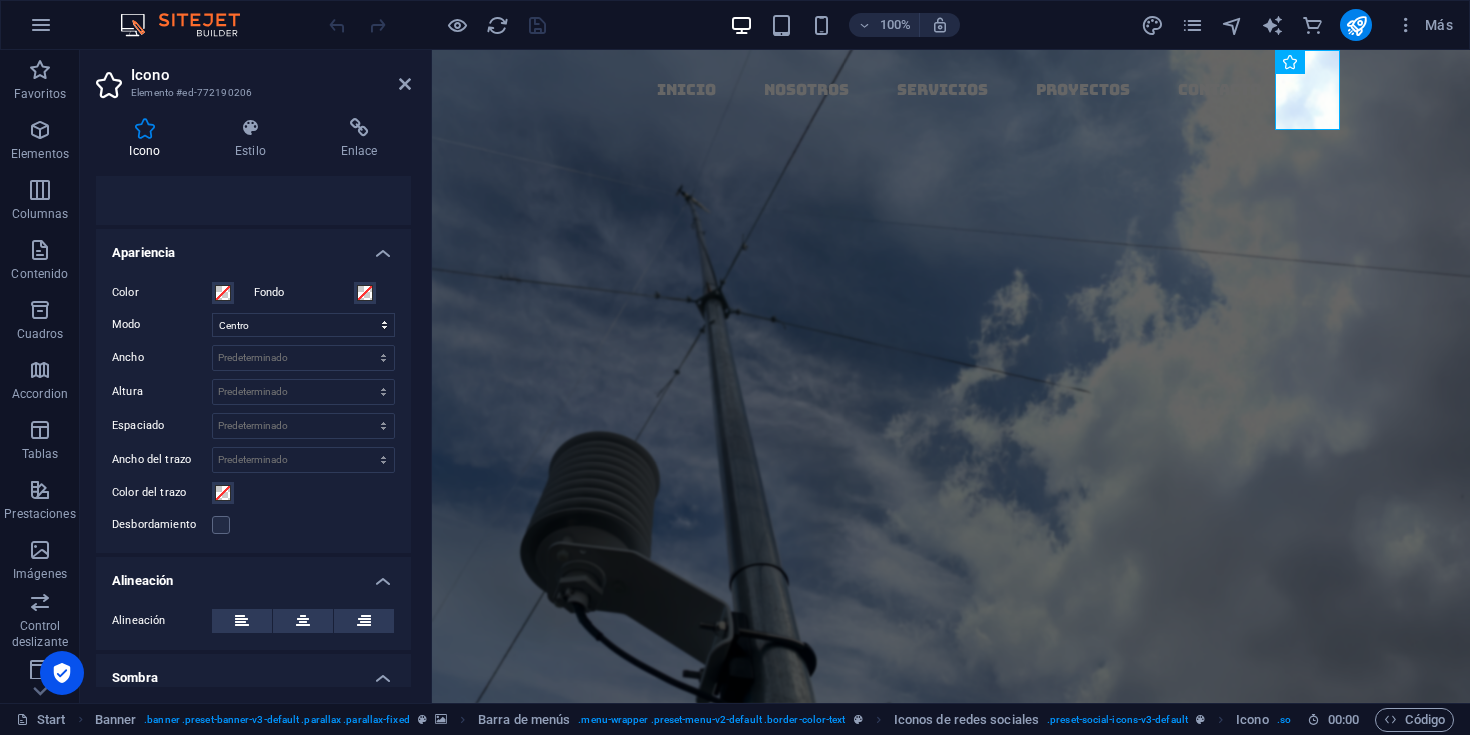 scroll, scrollTop: 538, scrollLeft: 0, axis: vertical 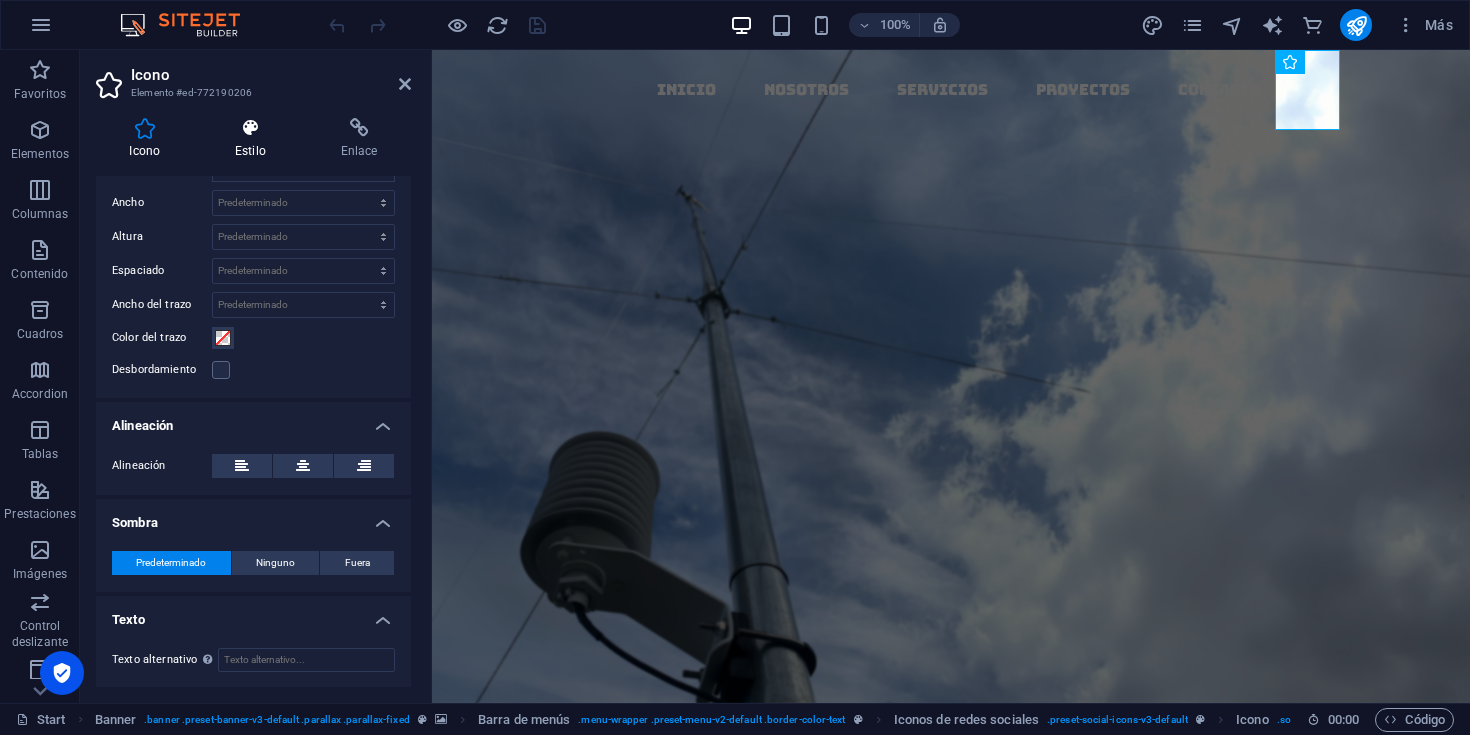 click on "Estilo" at bounding box center (255, 139) 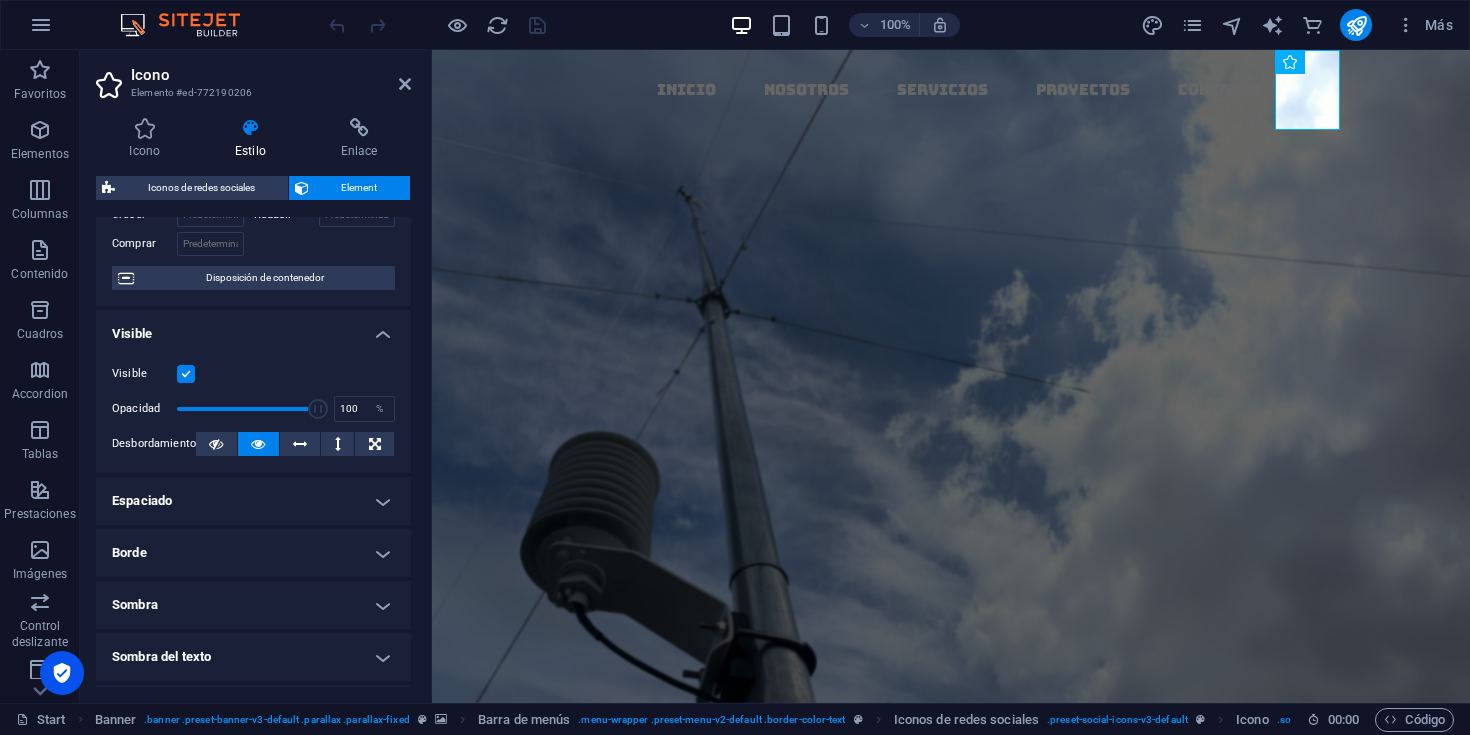 scroll, scrollTop: 0, scrollLeft: 0, axis: both 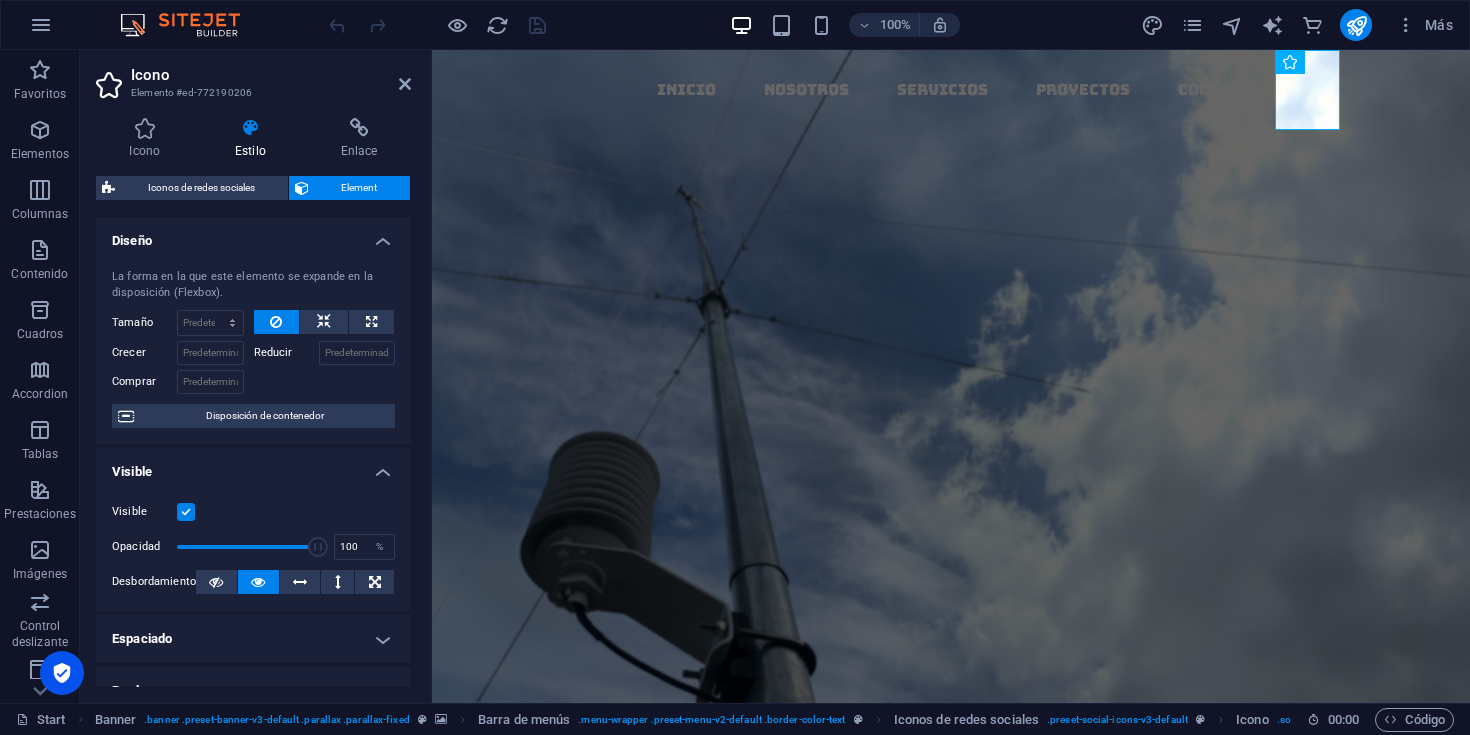 click on "Element" at bounding box center [360, 188] 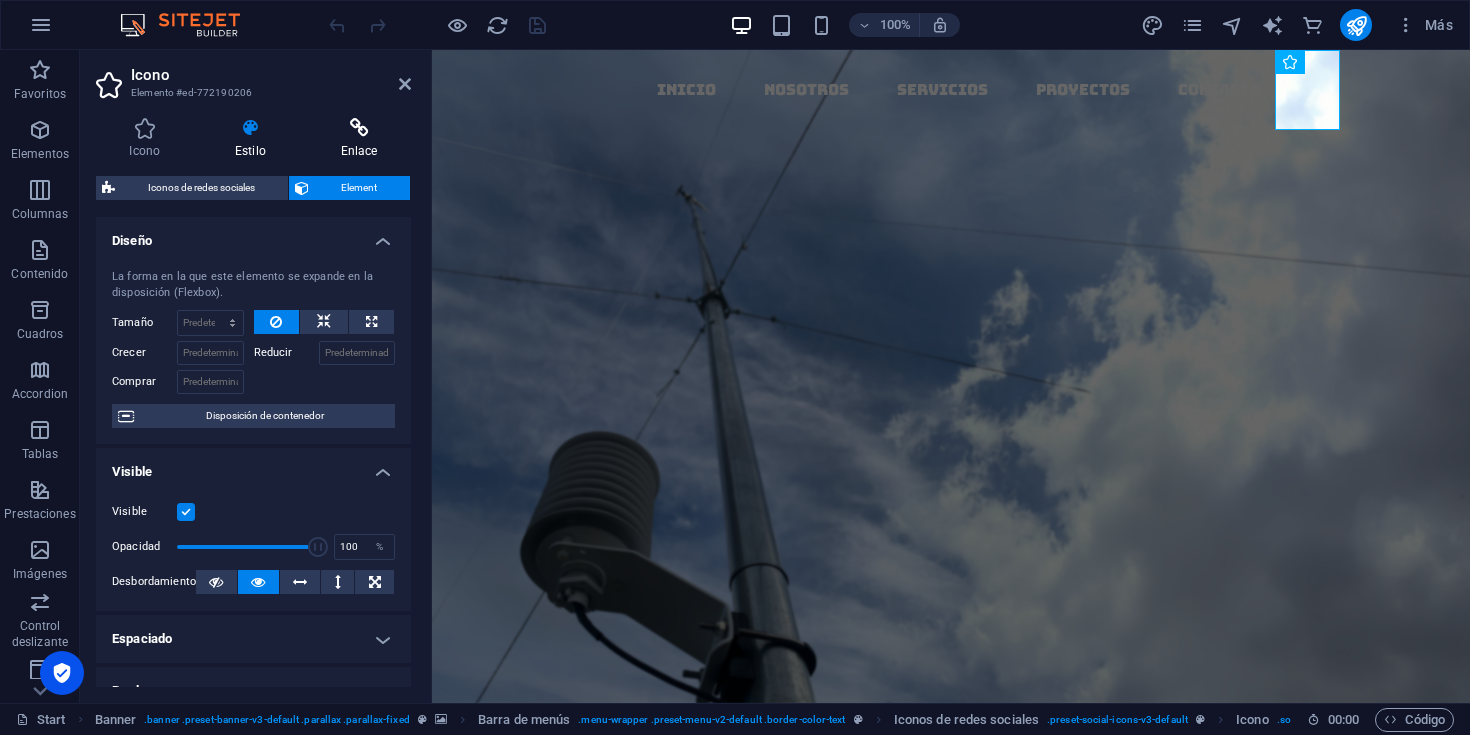 click on "Enlace" at bounding box center [359, 139] 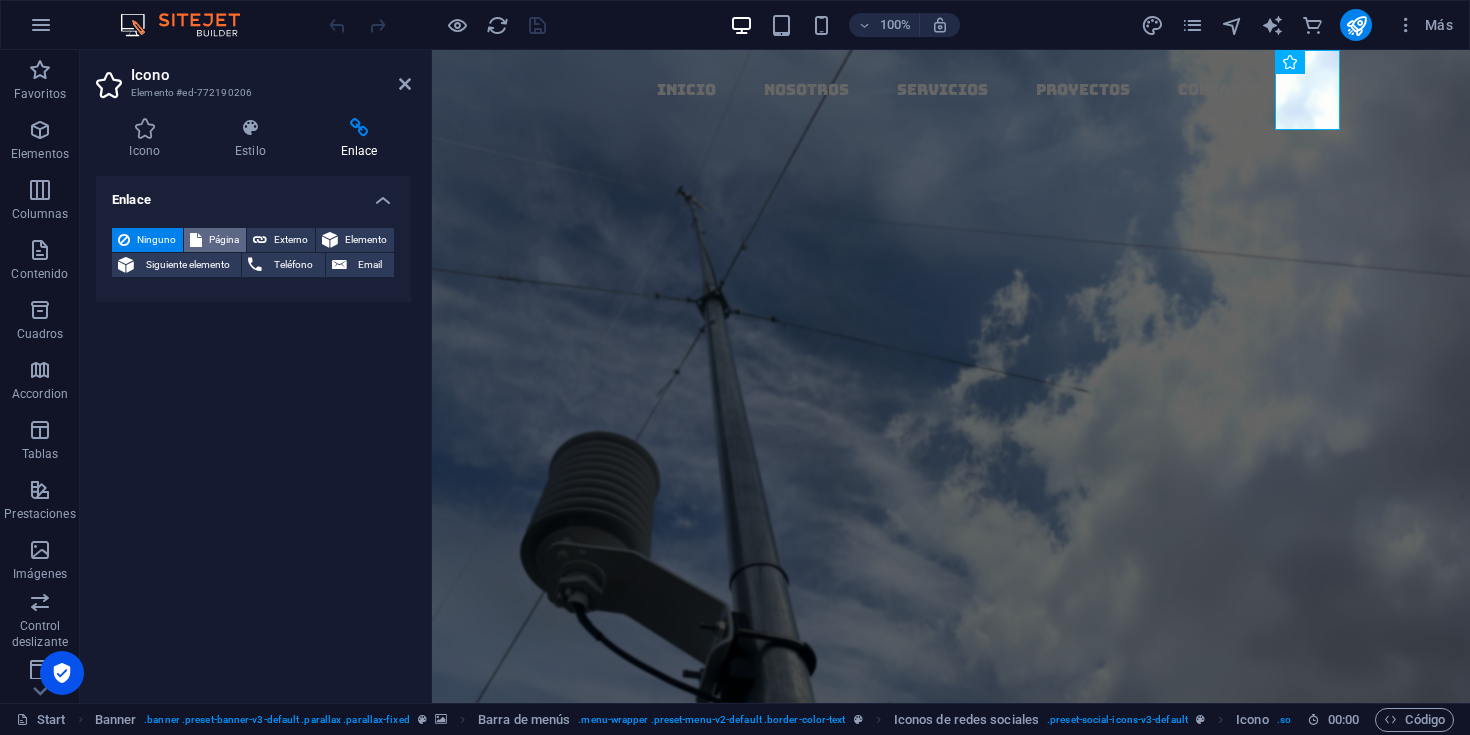 click on "Página" at bounding box center (224, 240) 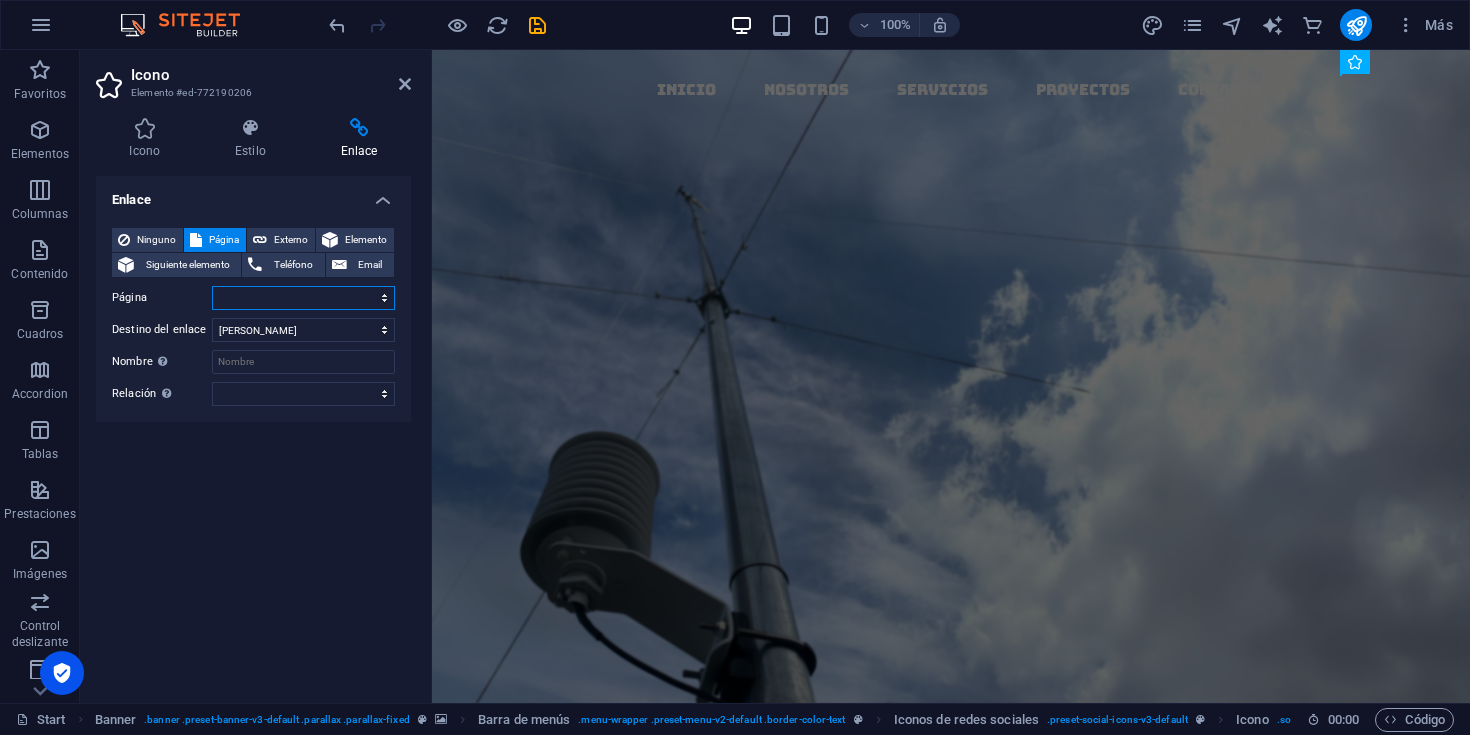 click on "Start Subpage Legal Notice Privacy" at bounding box center [303, 298] 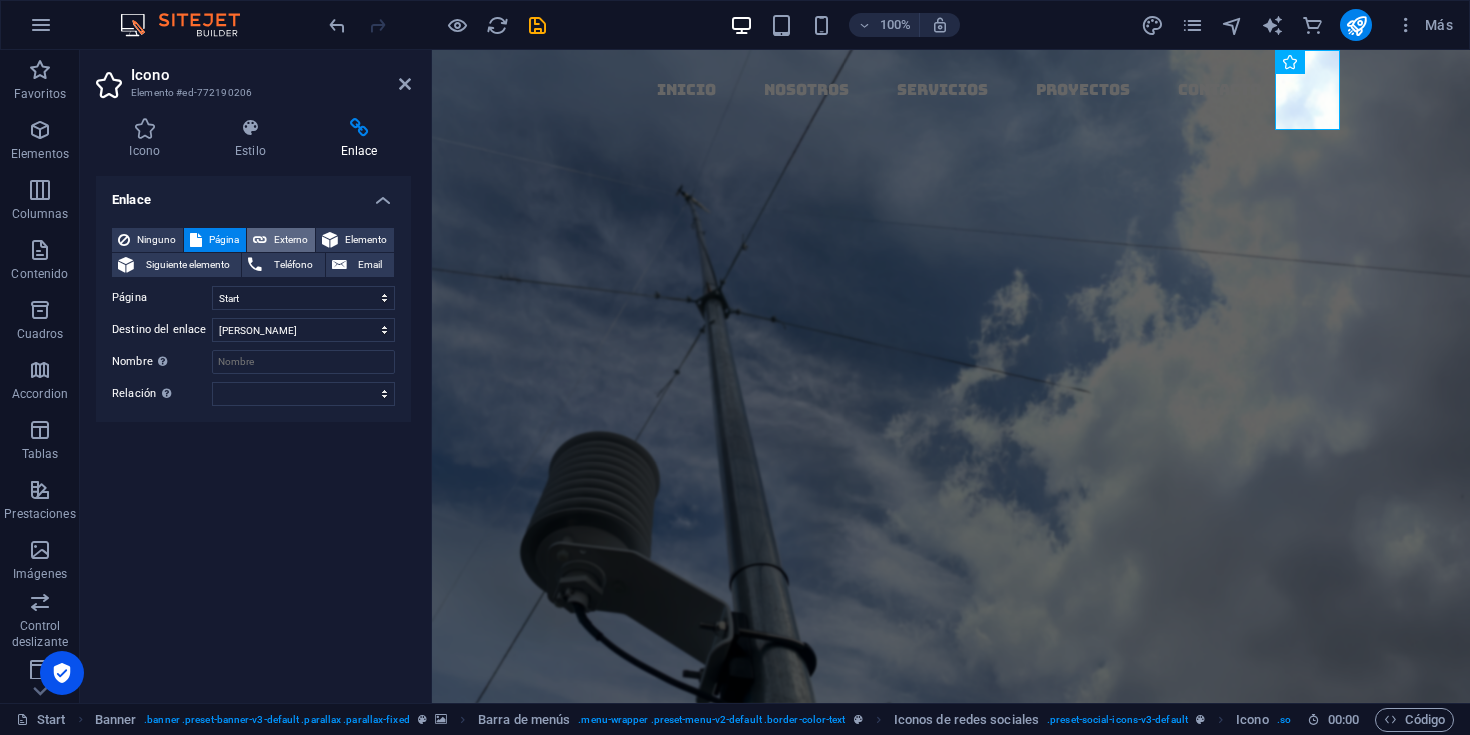 click on "Externo" at bounding box center (291, 240) 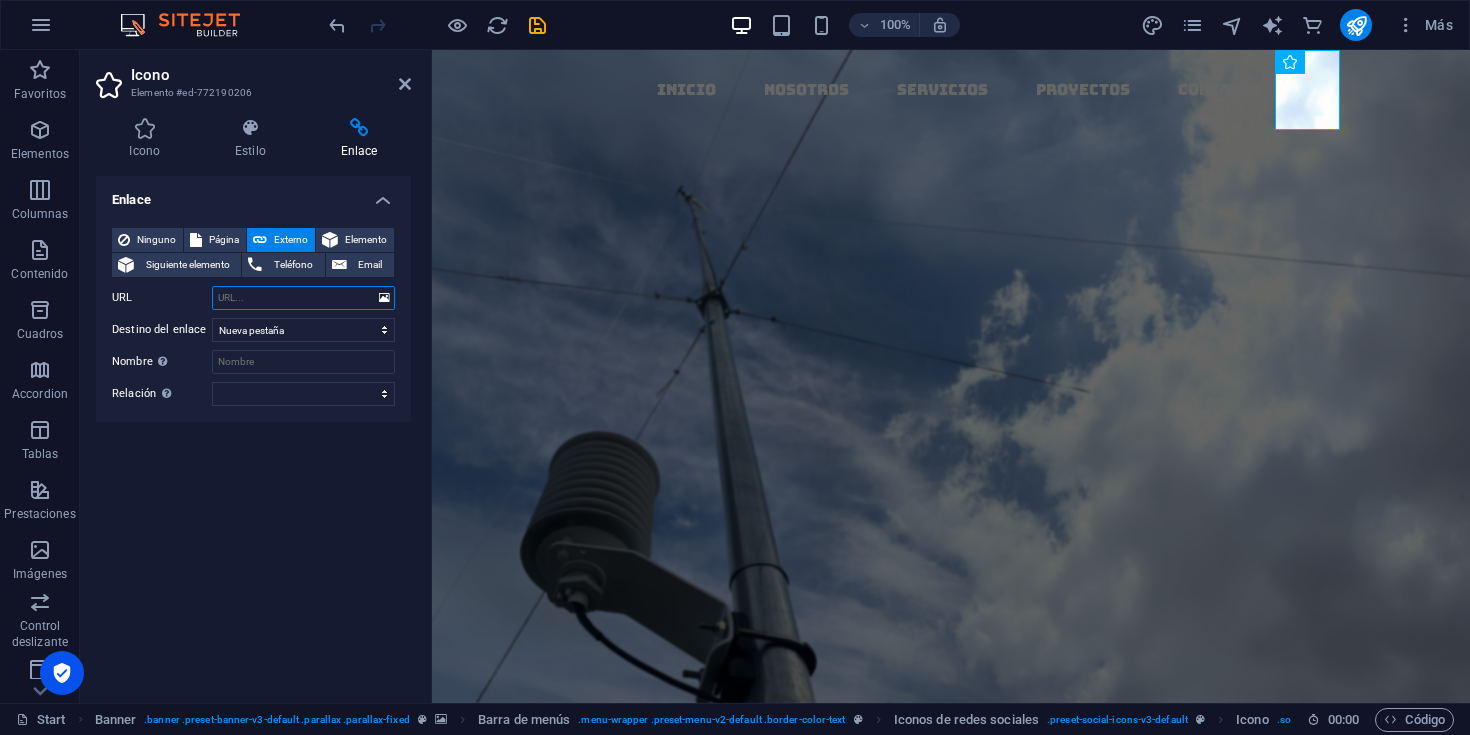 click on "URL" at bounding box center (303, 298) 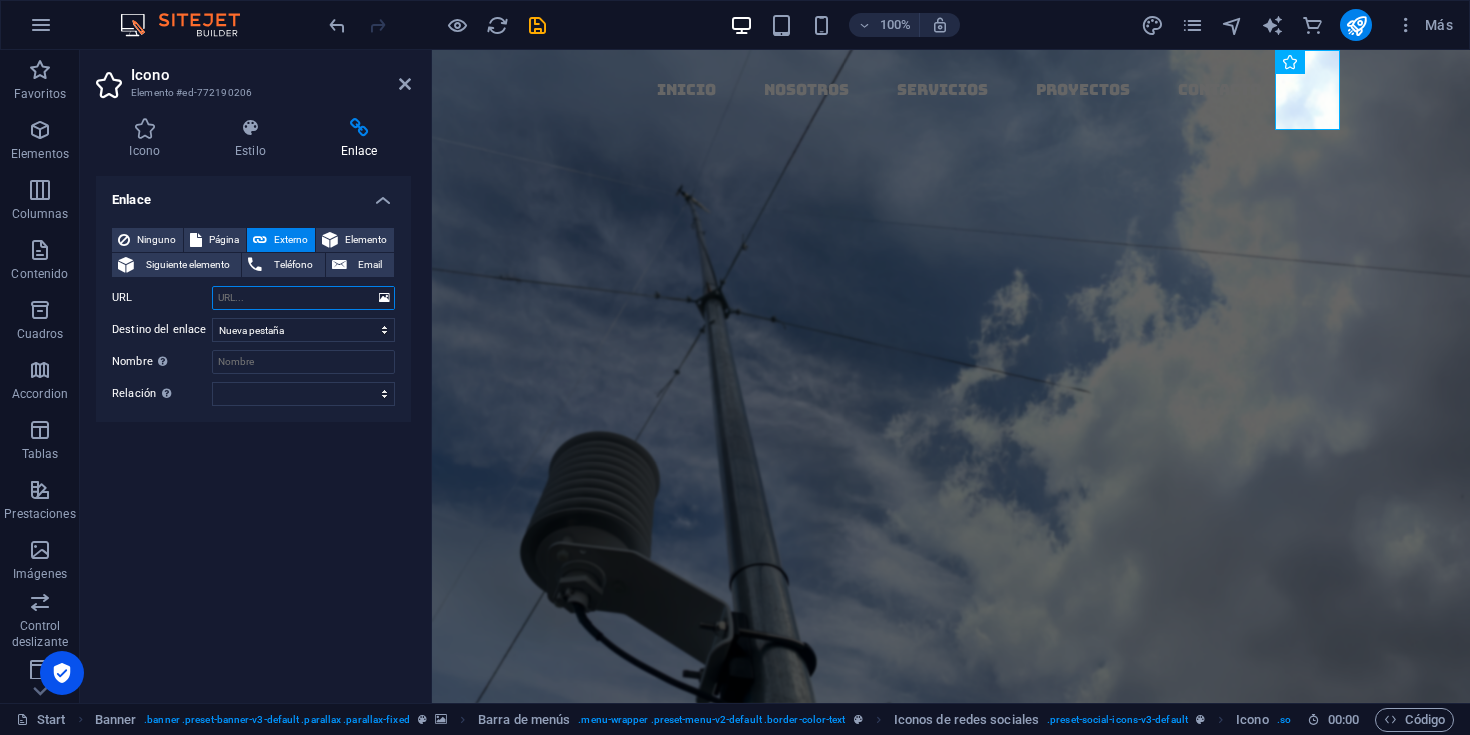 paste on "[URL][DOMAIN_NAME][CREDIT_CARD_NUMBER]" 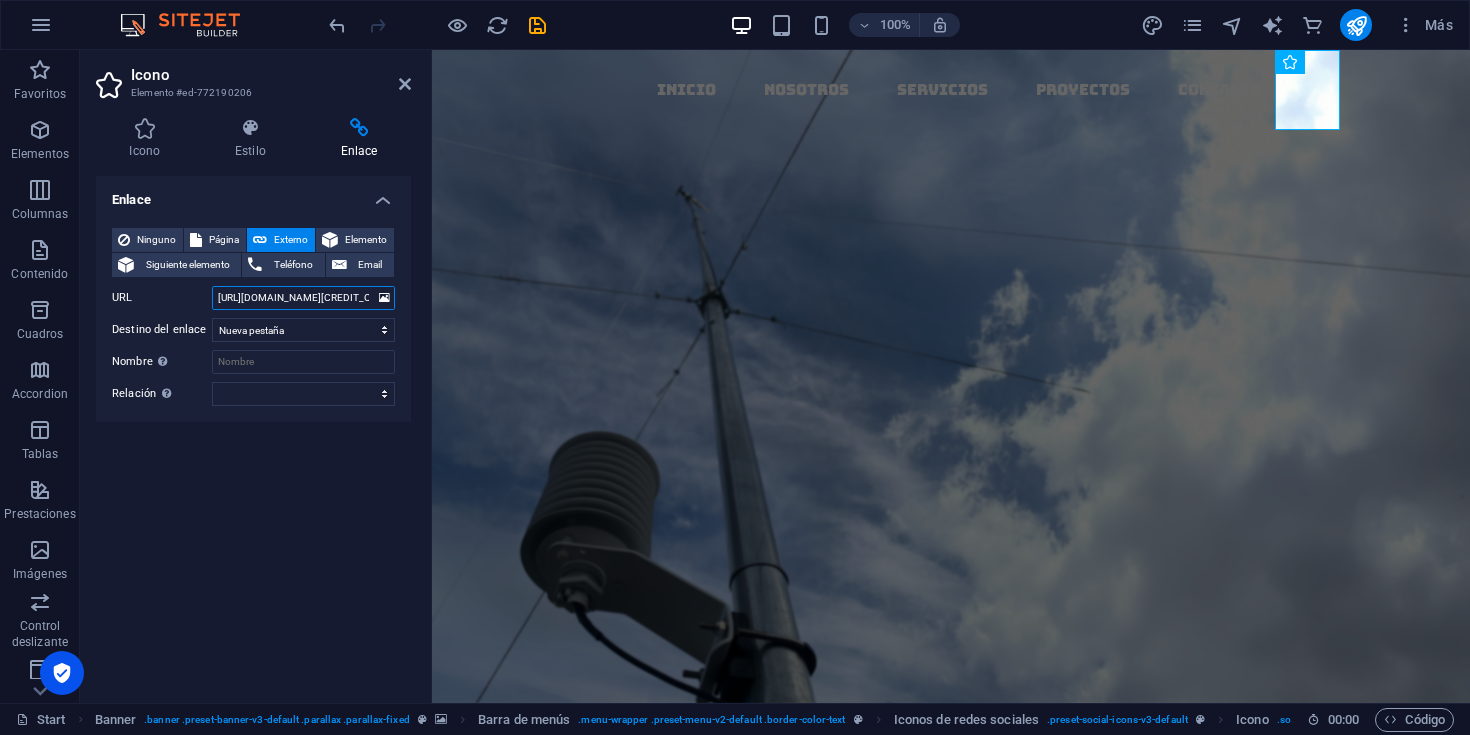 scroll, scrollTop: 0, scrollLeft: 123, axis: horizontal 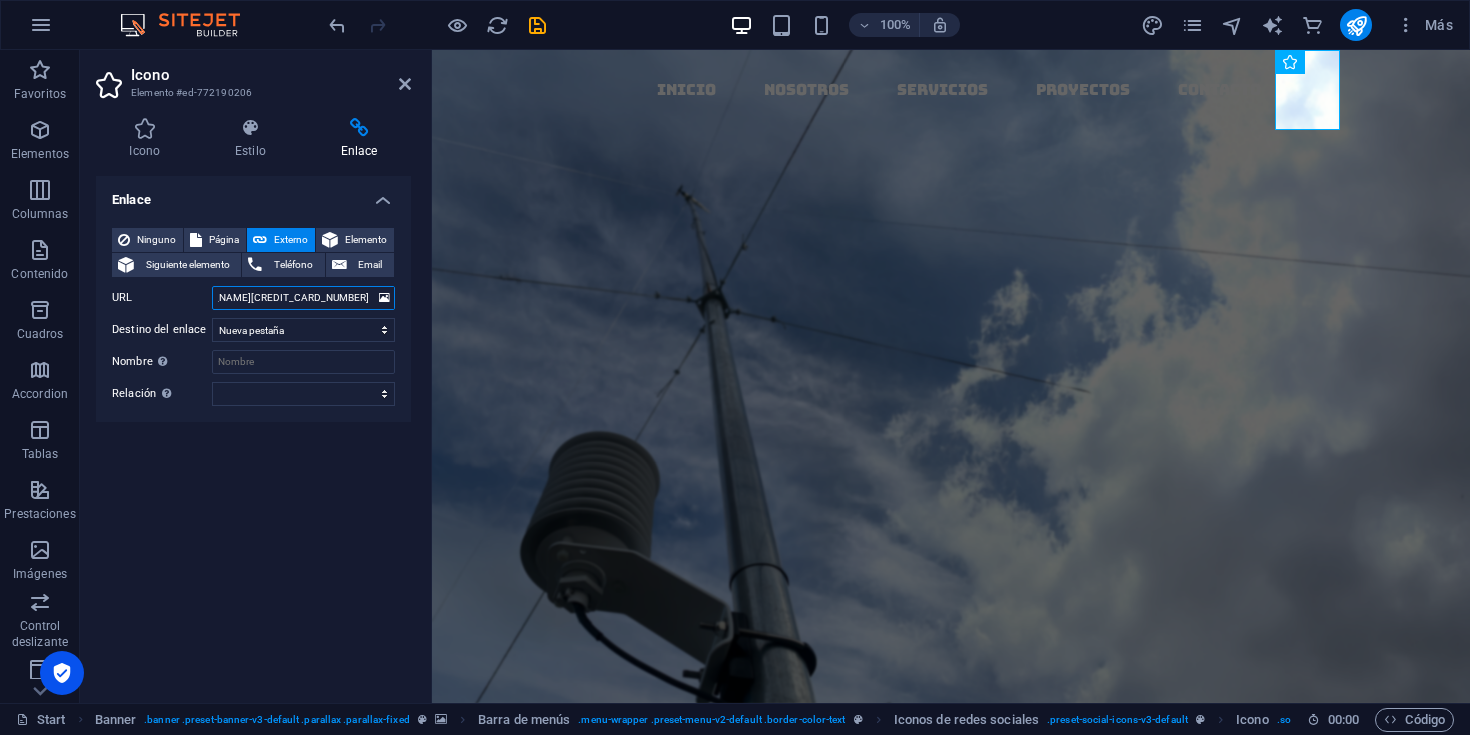 type on "[URL][DOMAIN_NAME][CREDIT_CARD_NUMBER]" 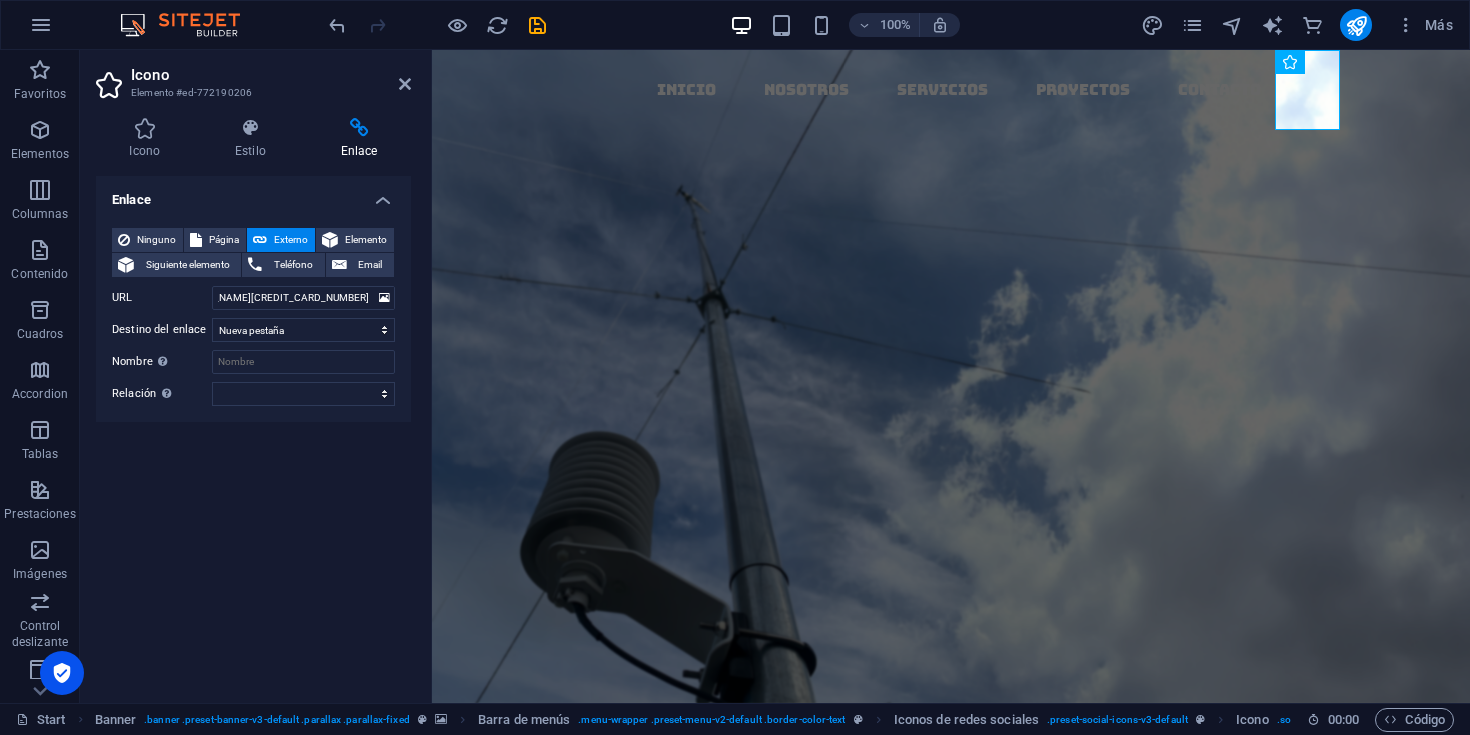 click on "Enlace Ninguno Página Externo Elemento Siguiente elemento Teléfono Email Página Start Subpage Legal Notice Privacy Elemento
URL [URL][DOMAIN_NAME][CREDIT_CARD_NUMBER] Teléfono Email Destino del enlace Nueva pestaña Misma pestaña Superposición Nombre Una descripción adicional del enlace no debería ser igual al texto del enlace. El título suele mostrarse como un texto de información cuando se mueve el ratón por encima del elemento. Déjalo en blanco en caso de dudas. Relación Define la  relación de este enlace con el destino del enlace . Por ejemplo, el valor "nofollow" indica a los buscadores que no sigan al enlace. Puede dejarse vacío. alternativo autor marcador externo ayuda licencia siguiente nofollow noreferrer noopener ant buscar etiqueta" at bounding box center (253, 431) 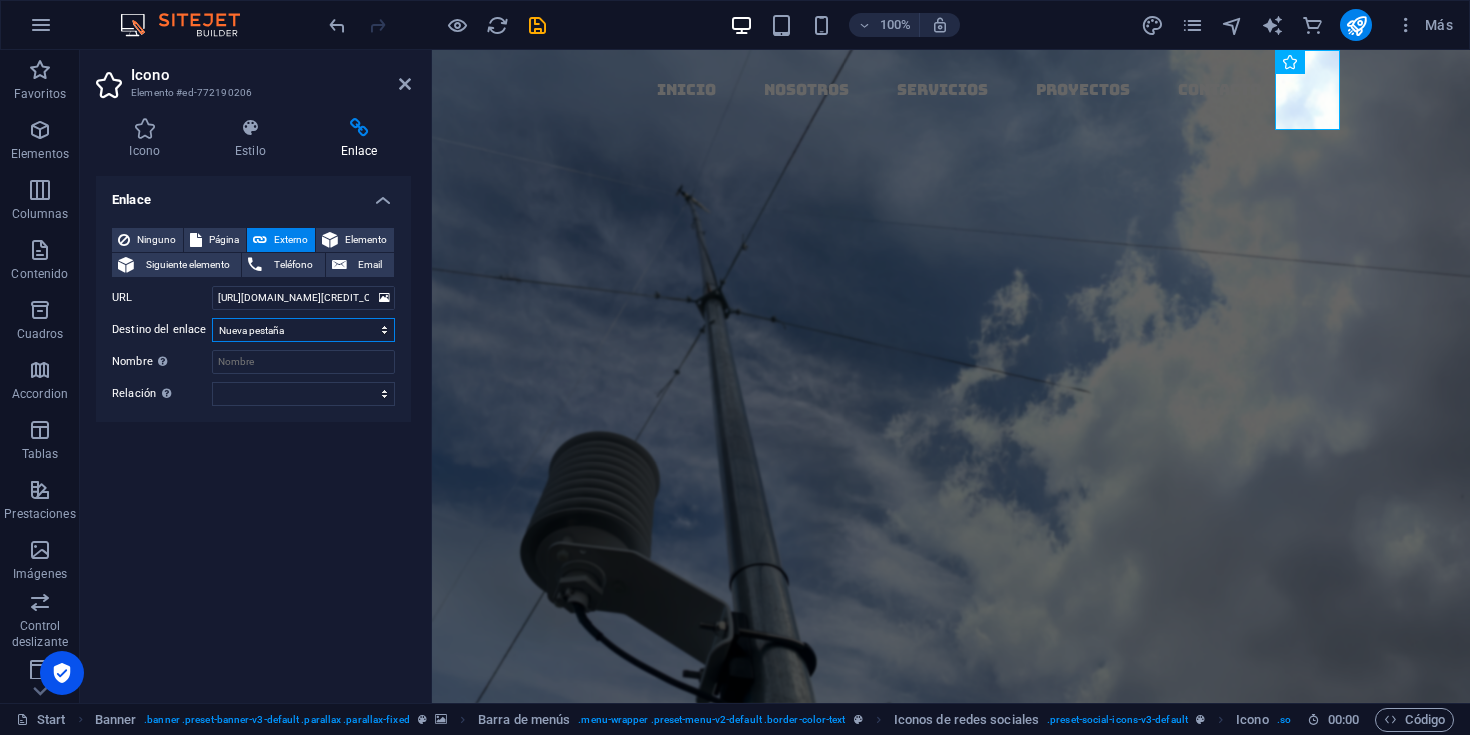 click on "Nueva pestaña Misma pestaña Superposición" at bounding box center [303, 330] 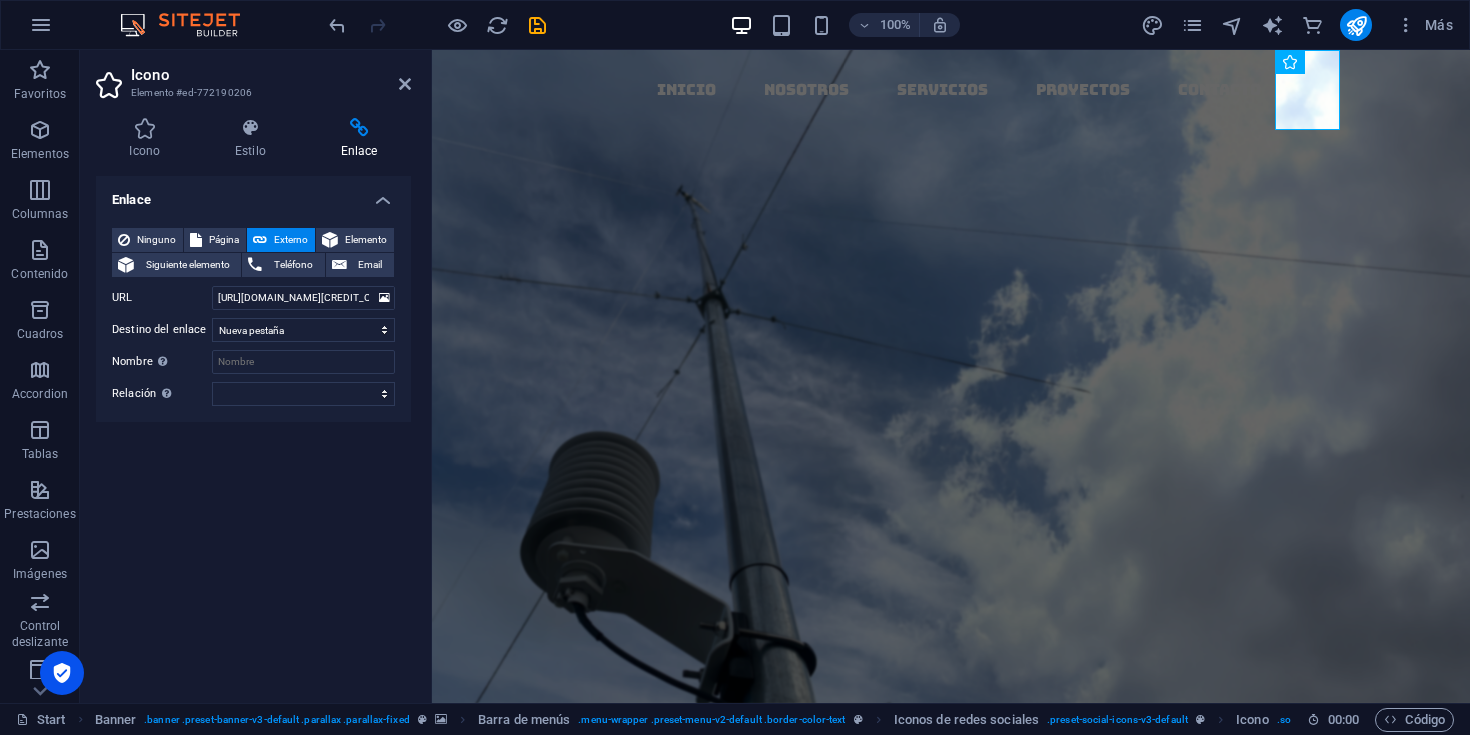 click on "Enlace Ninguno Página Externo Elemento Siguiente elemento Teléfono Email Página Start Subpage Legal Notice Privacy Elemento
URL [URL][DOMAIN_NAME][CREDIT_CARD_NUMBER] Teléfono Email Destino del enlace Nueva pestaña Misma pestaña Superposición Nombre Una descripción adicional del enlace no debería ser igual al texto del enlace. El título suele mostrarse como un texto de información cuando se mueve el ratón por encima del elemento. Déjalo en blanco en caso de dudas. Relación Define la  relación de este enlace con el destino del enlace . Por ejemplo, el valor "nofollow" indica a los buscadores que no sigan al enlace. Puede dejarse vacío. alternativo autor marcador externo ayuda licencia siguiente nofollow noreferrer noopener ant buscar etiqueta" at bounding box center [253, 431] 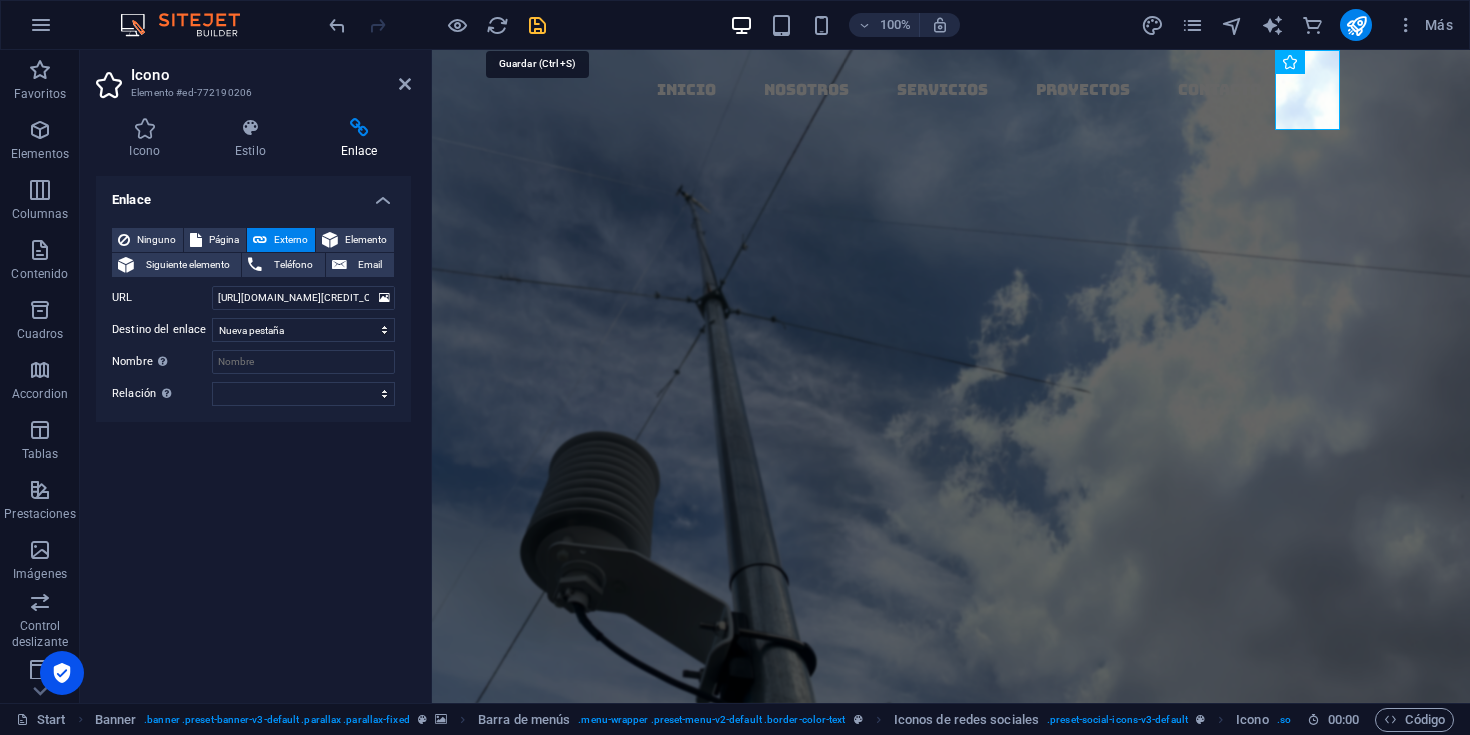 click at bounding box center [537, 25] 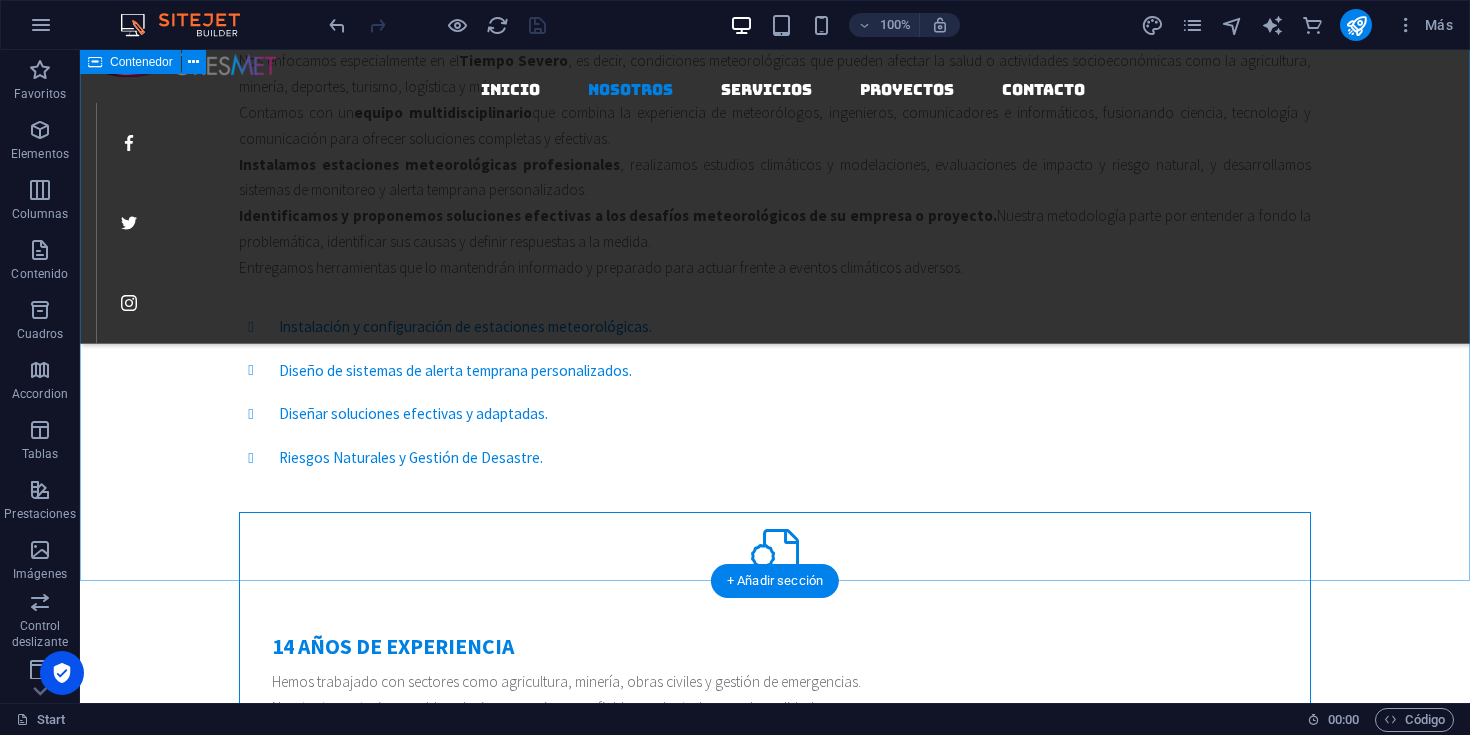 scroll, scrollTop: 862, scrollLeft: 0, axis: vertical 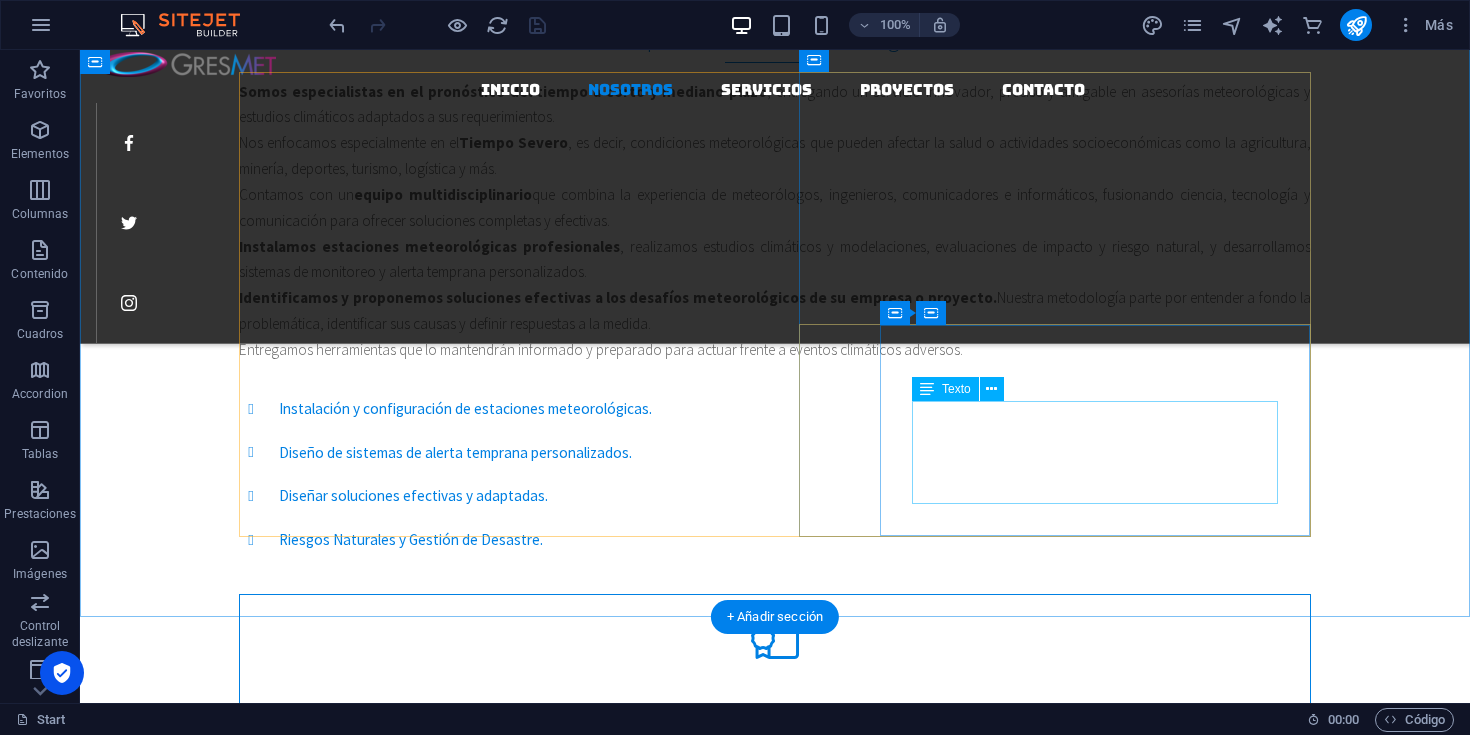 click on "Hemos trabajado con sectores como agricultura, minería, obras civiles y gestión de emergencias. Nuestra trayectoria respalda soluciones precisas, confiables y adaptadas a cada realidad." at bounding box center (775, 777) 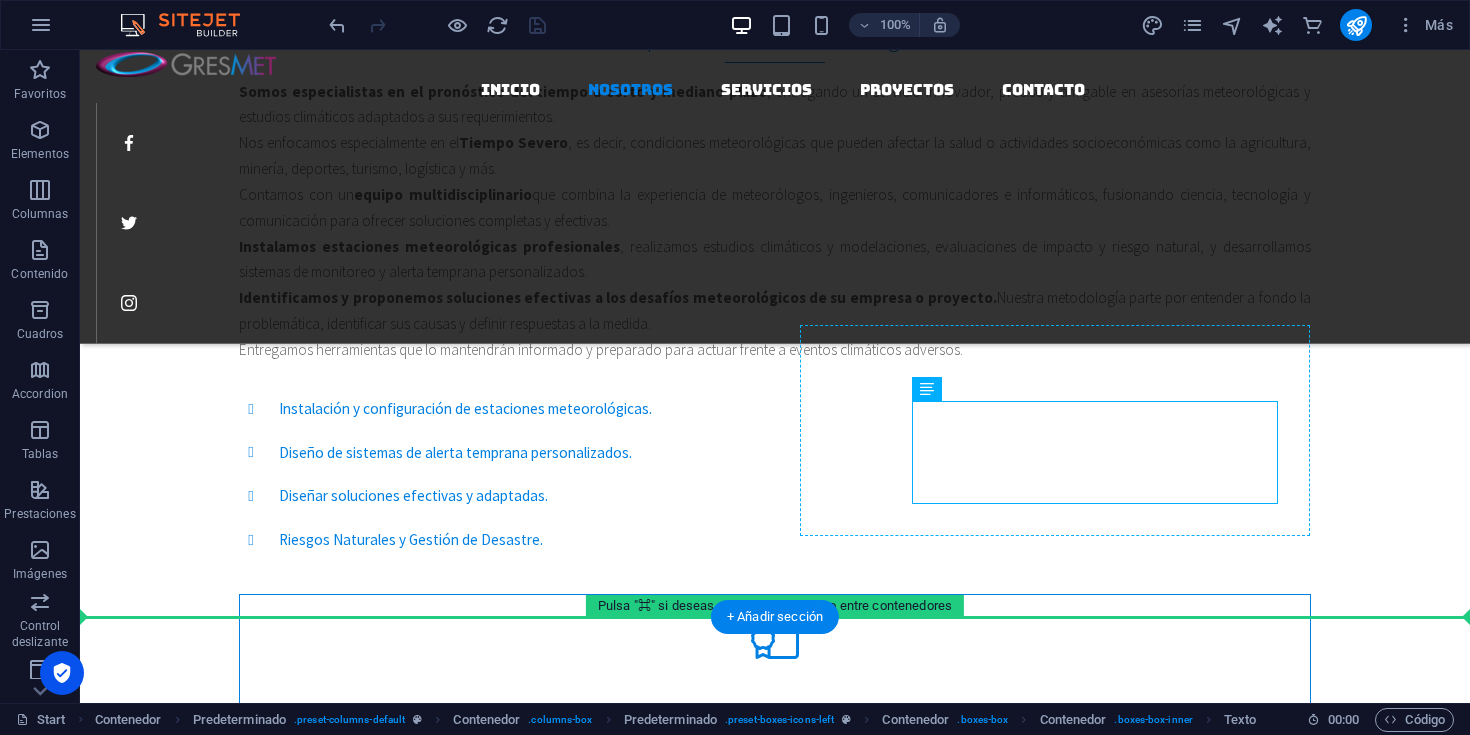 drag, startPoint x: 1275, startPoint y: 422, endPoint x: 1286, endPoint y: 422, distance: 11 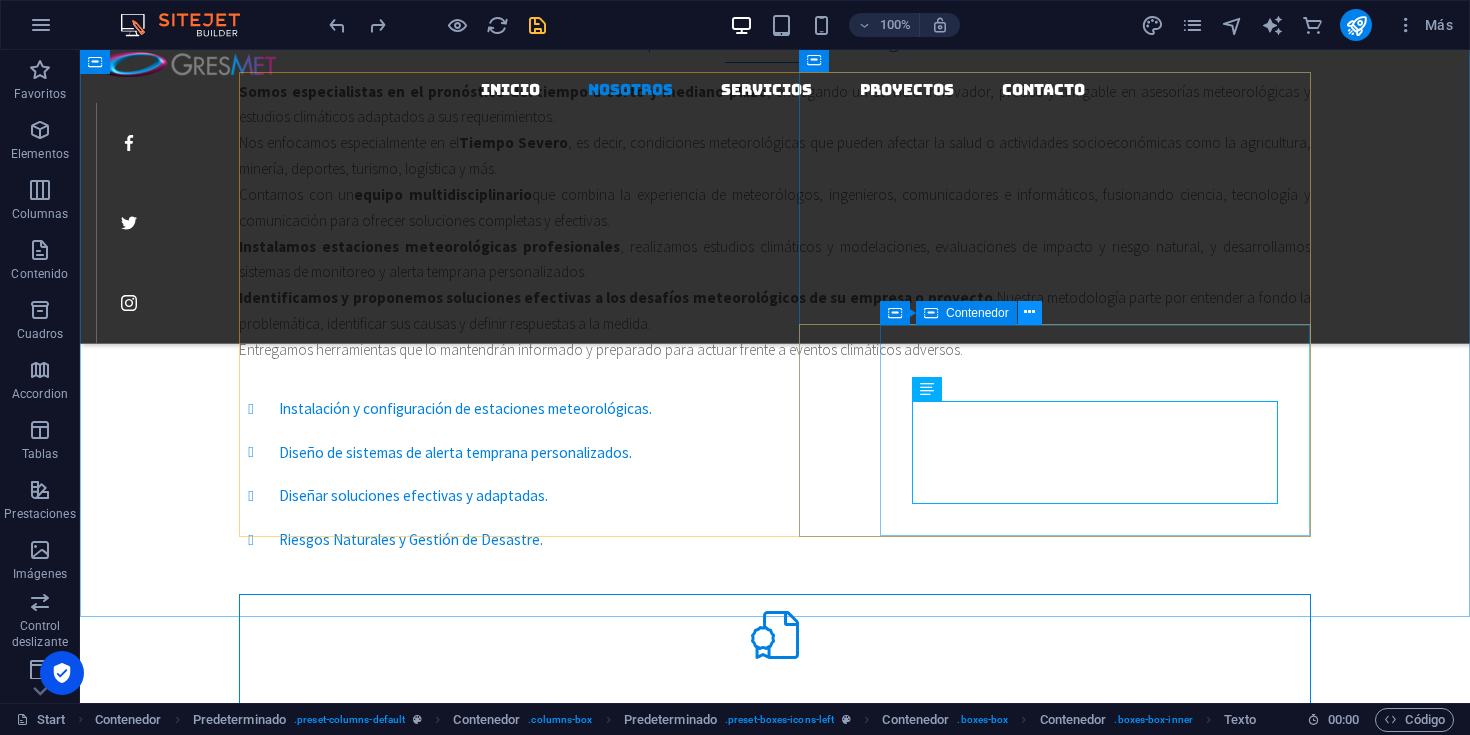 click at bounding box center [1029, 312] 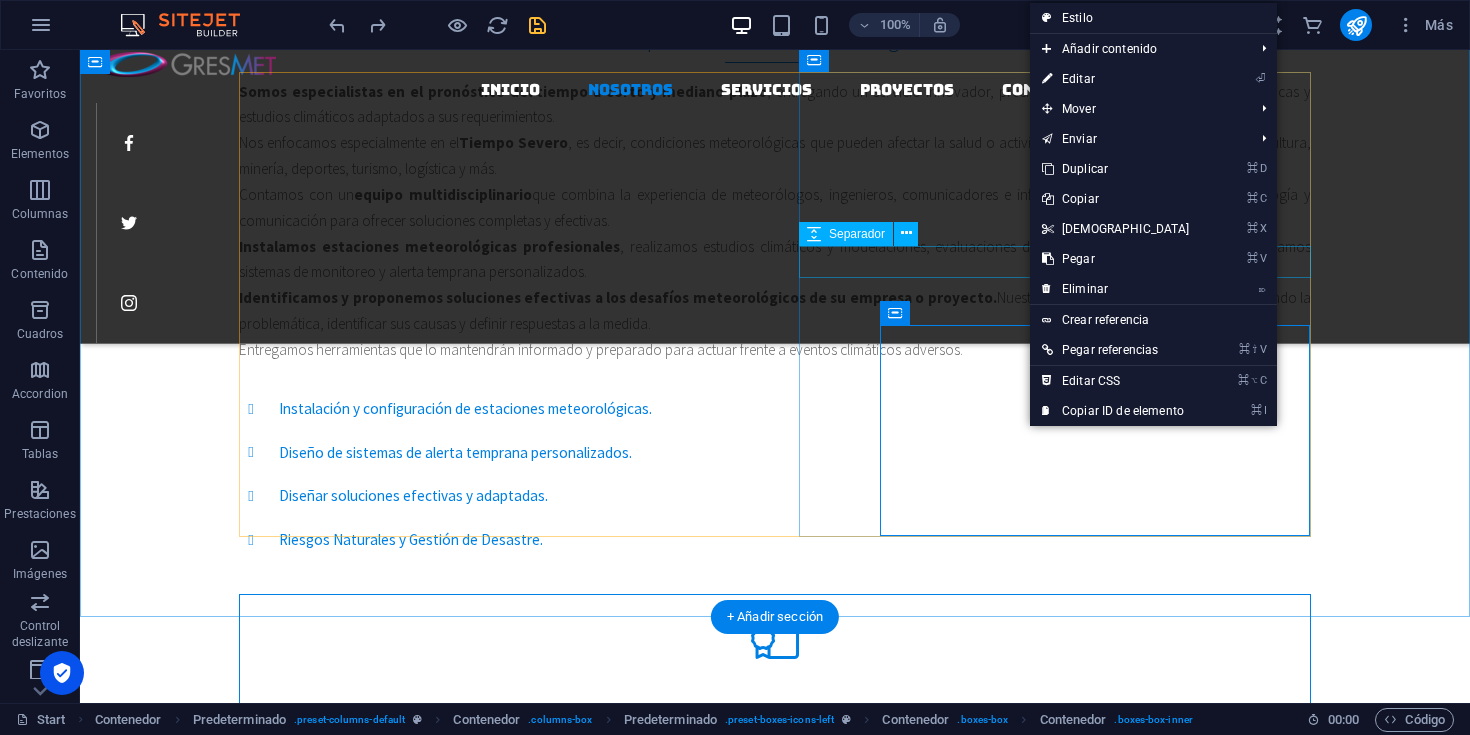 click at bounding box center (775, 578) 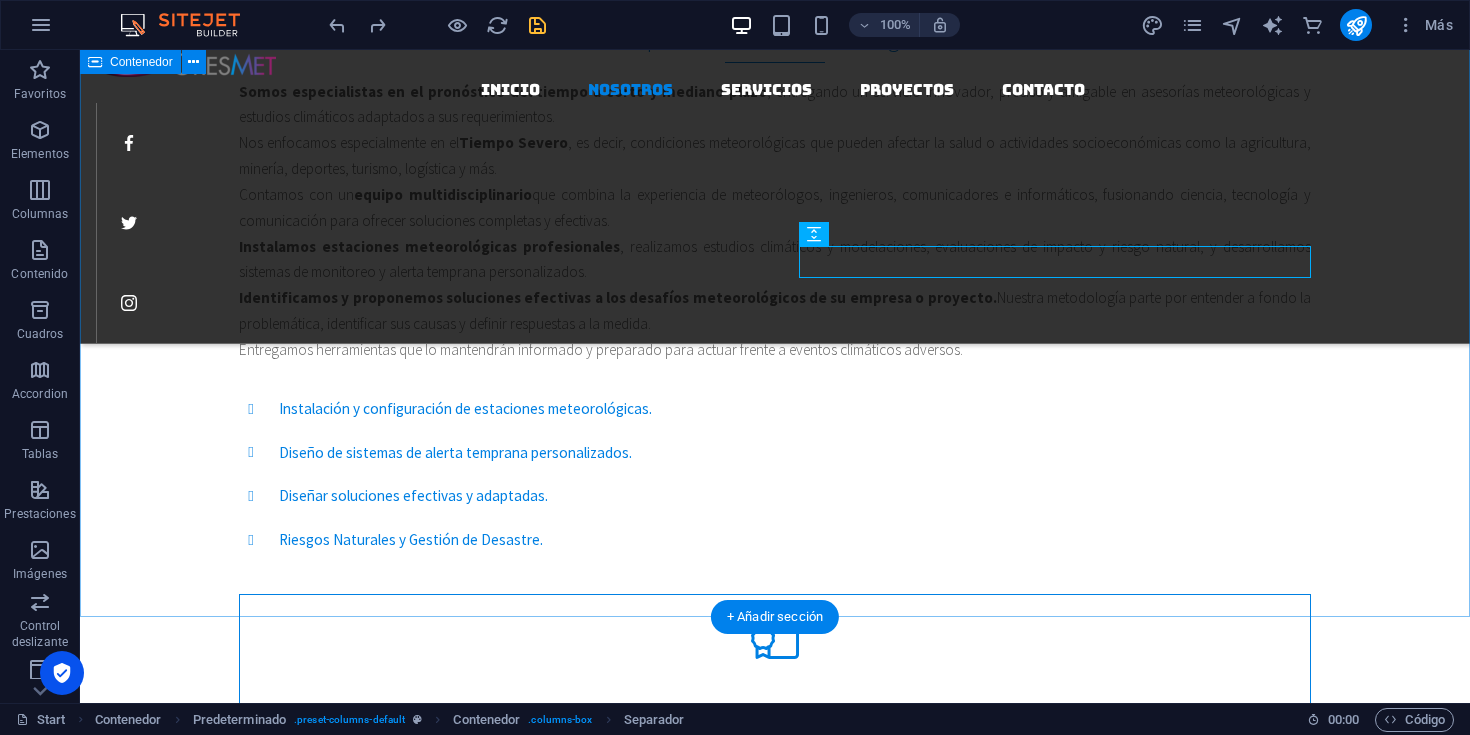 click on "Gresmet -  asesorías en meteorología limitada Grupo de Estudios Meteorológicos Somos especialistas en el pronóstico del tiempo a corto y mediano plazo , entregando un servicio innovador, preciso y amigable en asesorías meteorológicas y estudios climáticos adaptados a sus requerimientos. Nos enfocamos especialmente en el  Tiempo Severo , es decir, condiciones meteorológicas que pueden afectar la salud o actividades socioeconómicas como la agricultura, minería, deportes, turismo, logística y más. Contamos con un  equipo multidisciplinario  que combina la experiencia de meteorólogos, ingenieros, comunicadores e informáticos, fusionando ciencia, tecnología y comunicación para ofrecer soluciones completas y efectivas. Instalamos estaciones meteorológicas profesionales , realizamos estudios climáticos y modelaciones, evaluaciones de impacto y riesgo natural, y desarrollamos sistemas de monitoreo y alerta temprana personalizados. Instalación y configuración de estaciones meteorológicas." at bounding box center (775, 381) 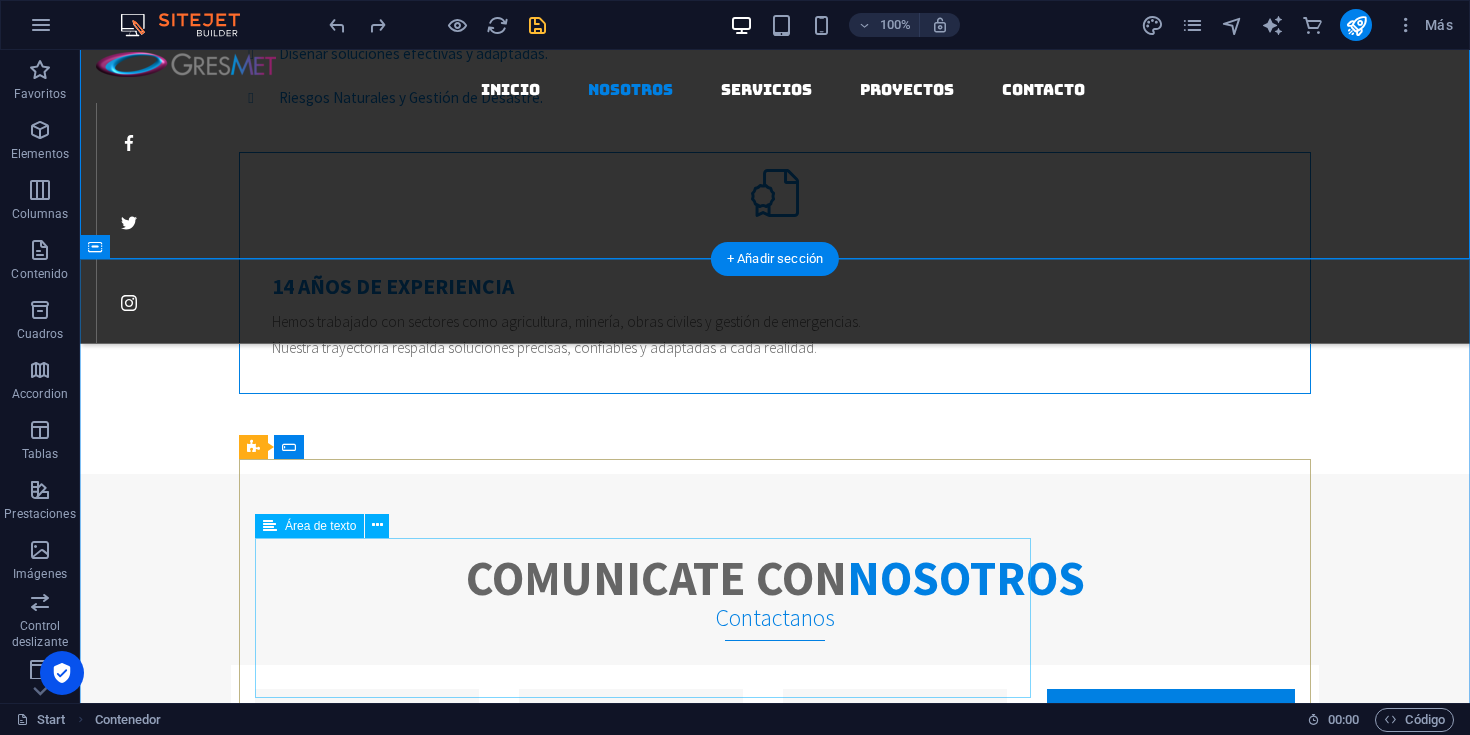 scroll, scrollTop: 1323, scrollLeft: 0, axis: vertical 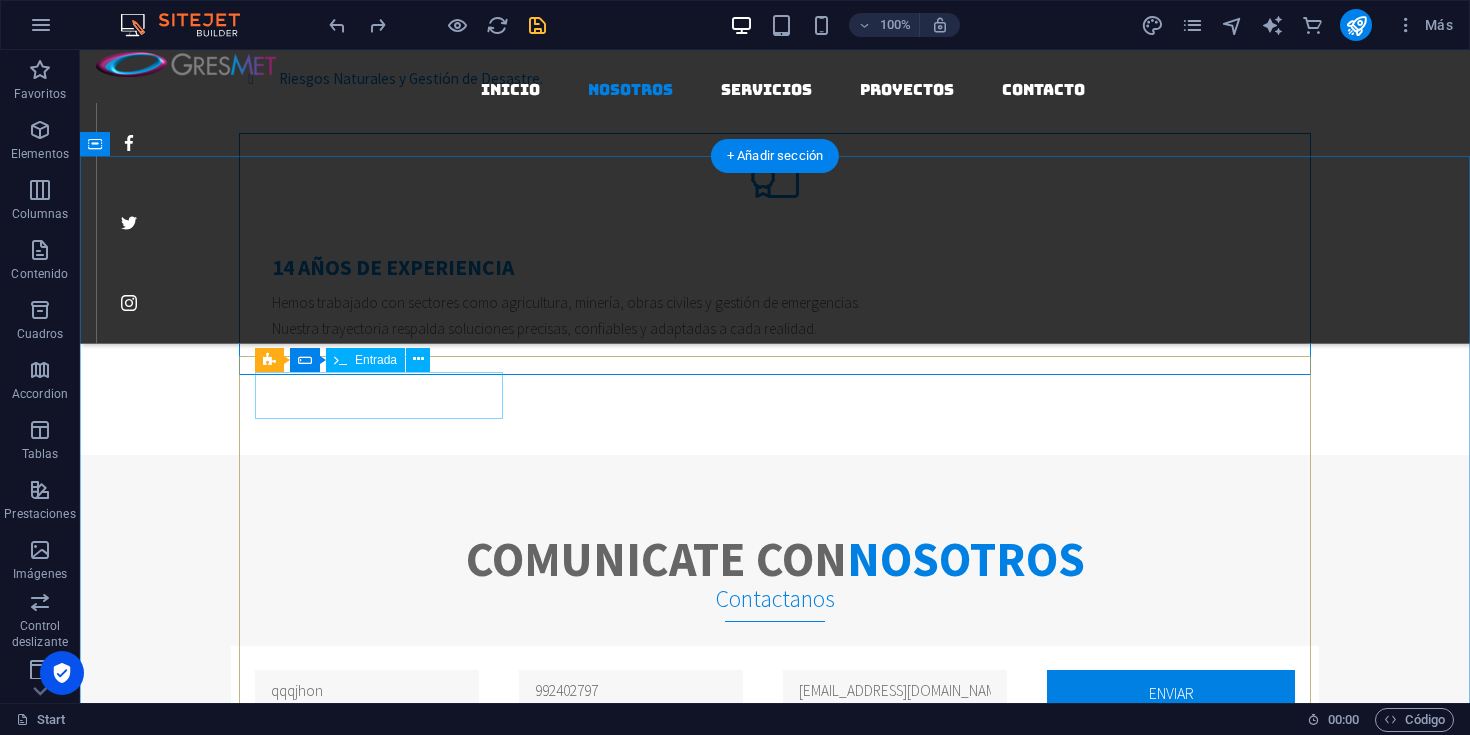 click on "qqqjhon" at bounding box center (379, 693) 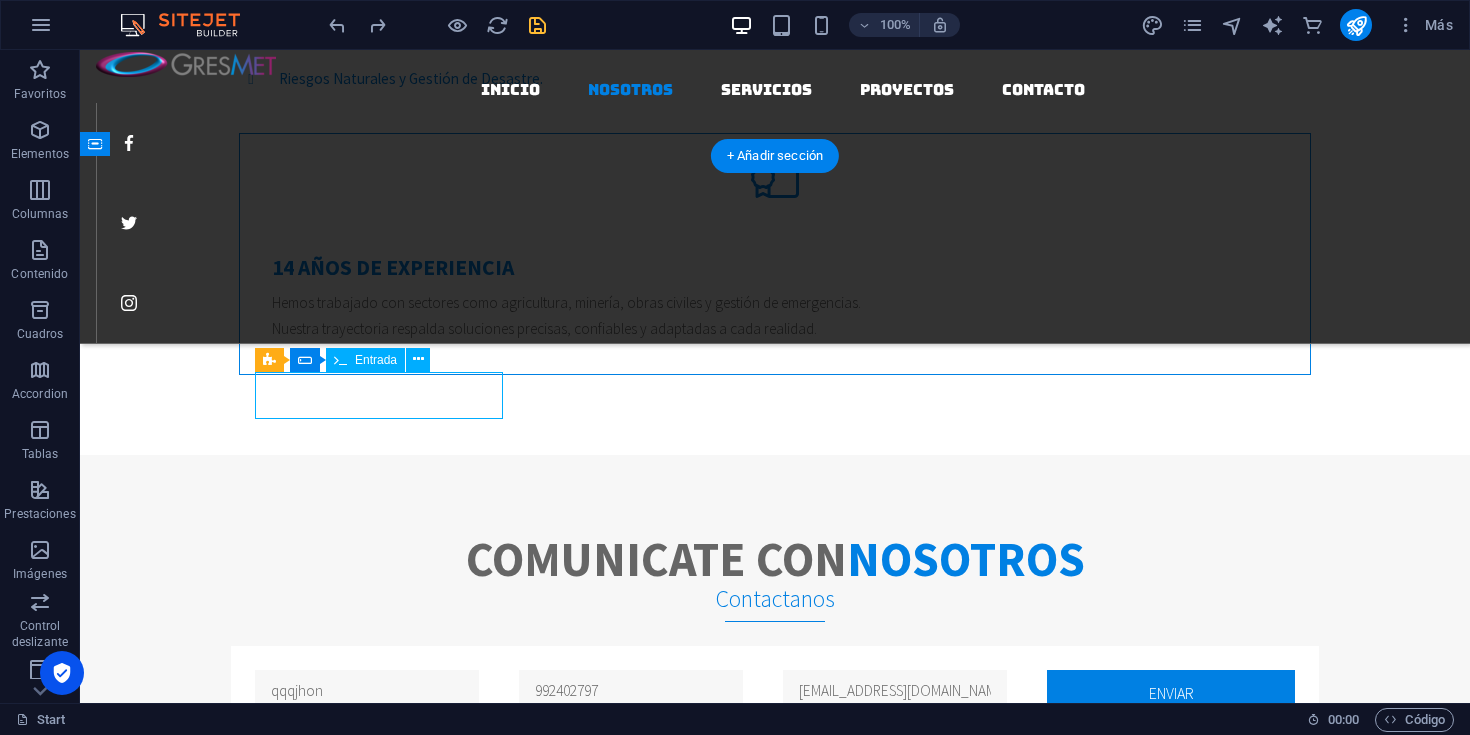 click on "qqqjhon" at bounding box center (379, 693) 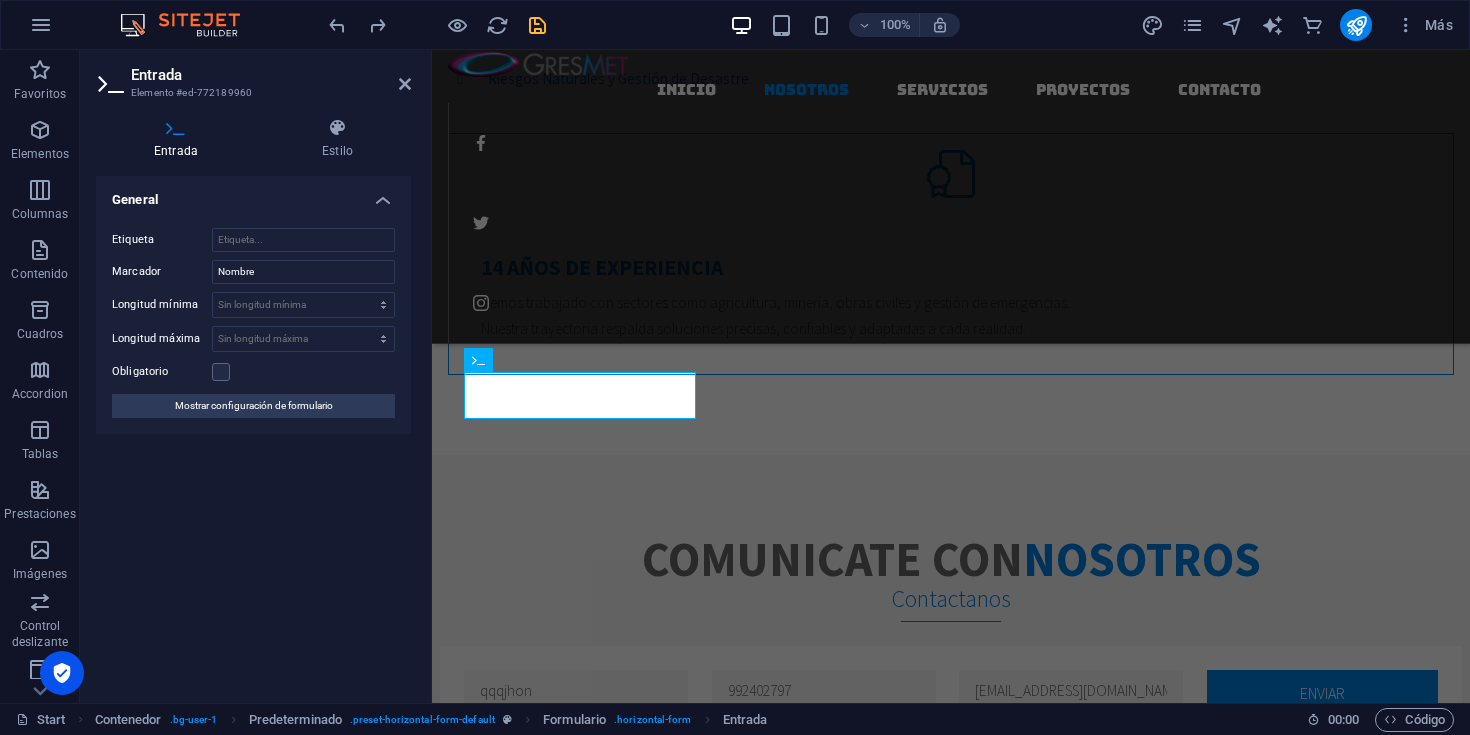 click on "Etiqueta Marcador Nombre Longitud mínima Sin longitud mínima carácteres Longitud máxima Sin longitud máxima carácteres Obligatorio Mostrar configuración de formulario" at bounding box center [253, 323] 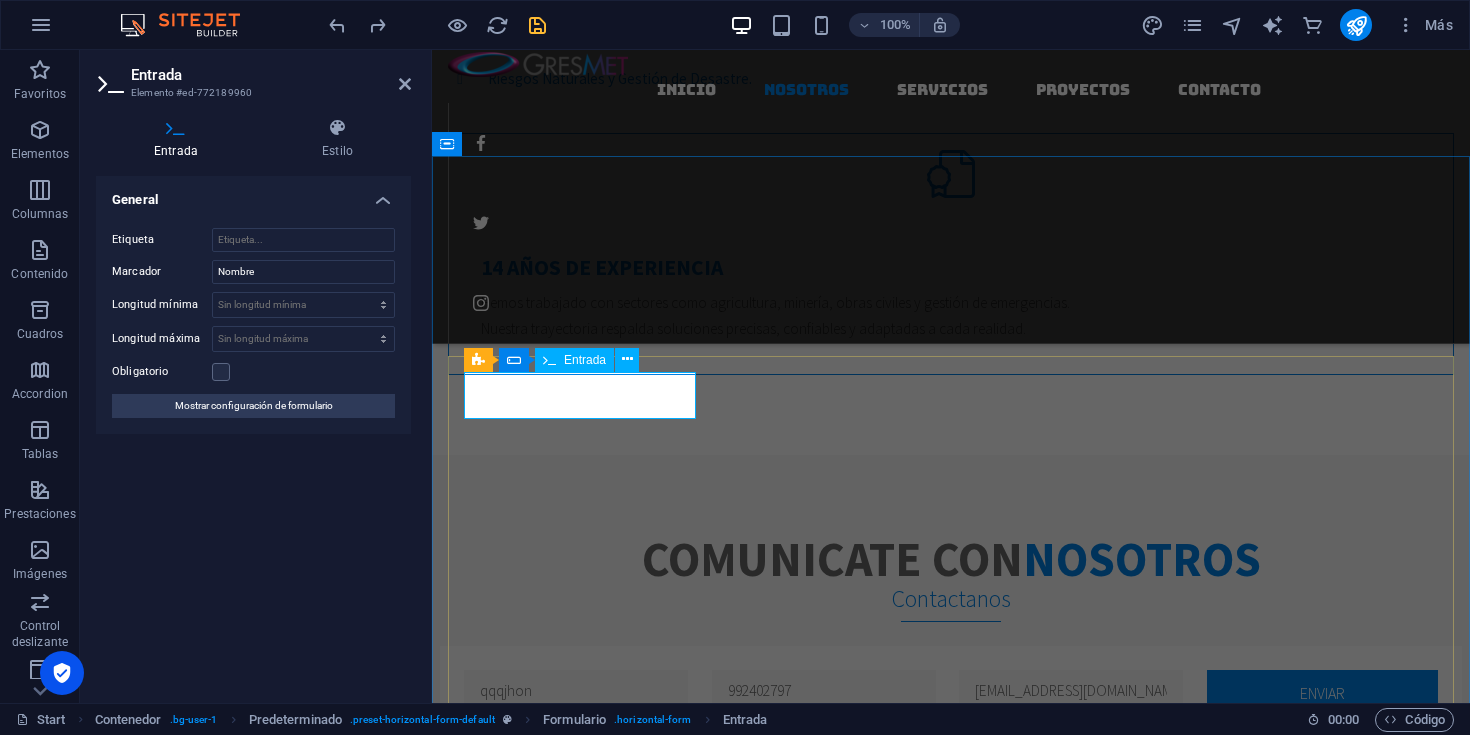 drag, startPoint x: 539, startPoint y: 393, endPoint x: 478, endPoint y: 391, distance: 61.03278 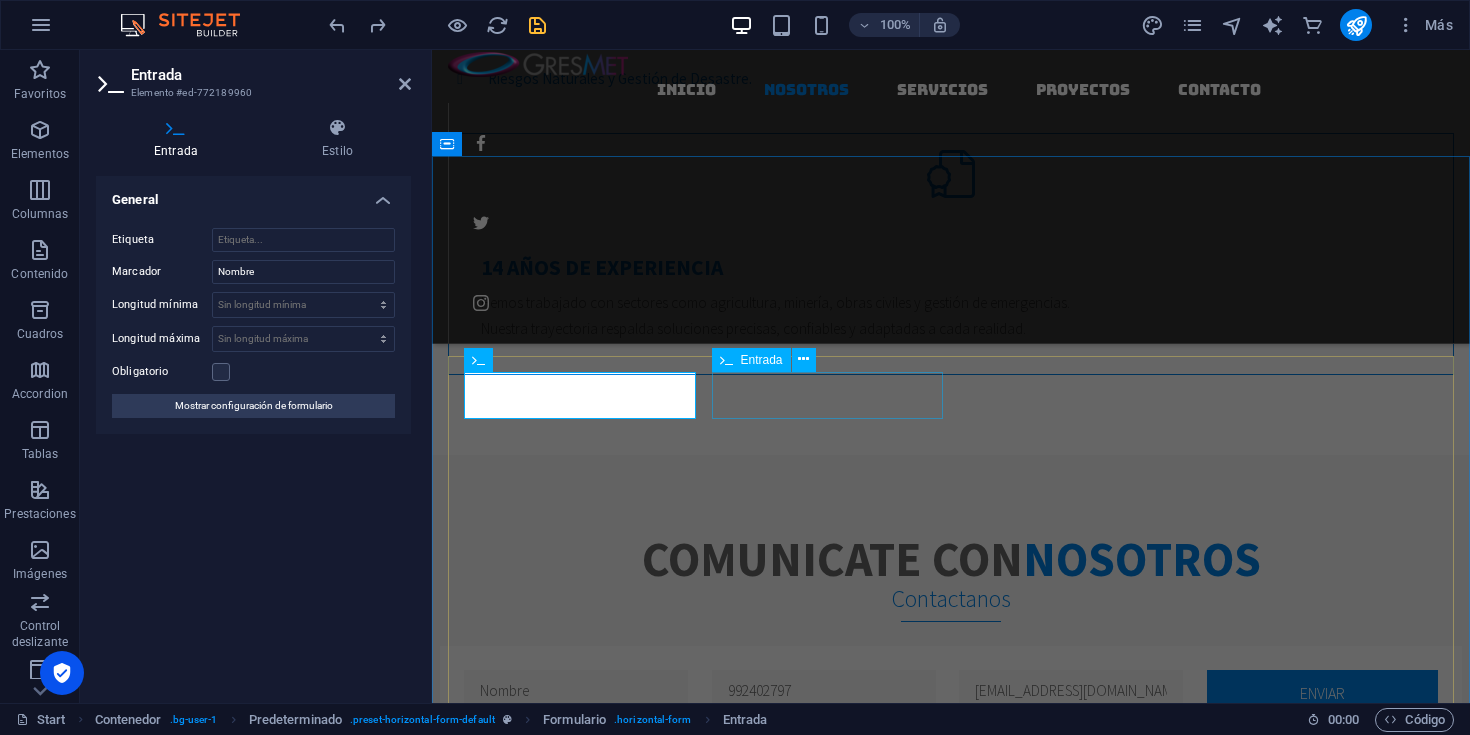 click on "992402797" at bounding box center (828, 693) 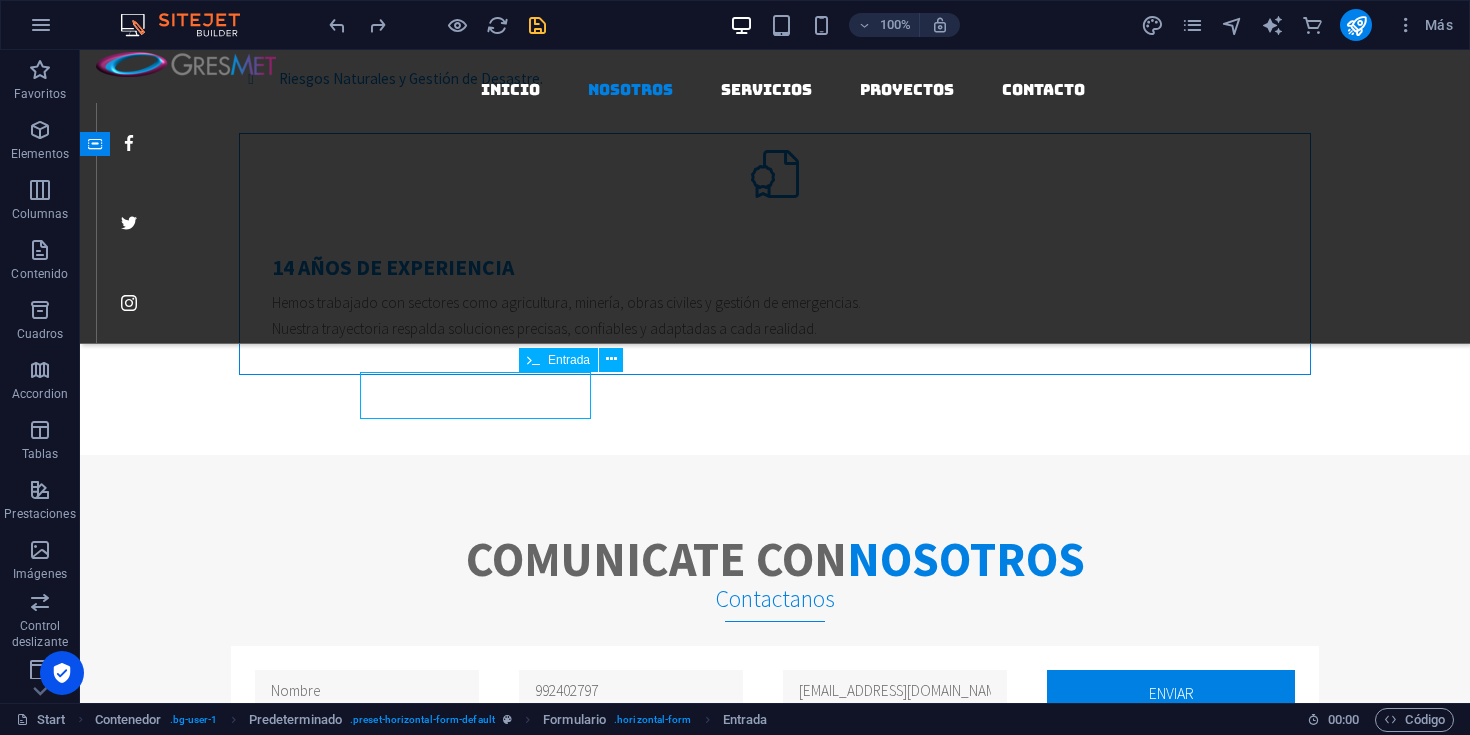click on "[EMAIL_ADDRESS][DOMAIN_NAME]" at bounding box center [907, 693] 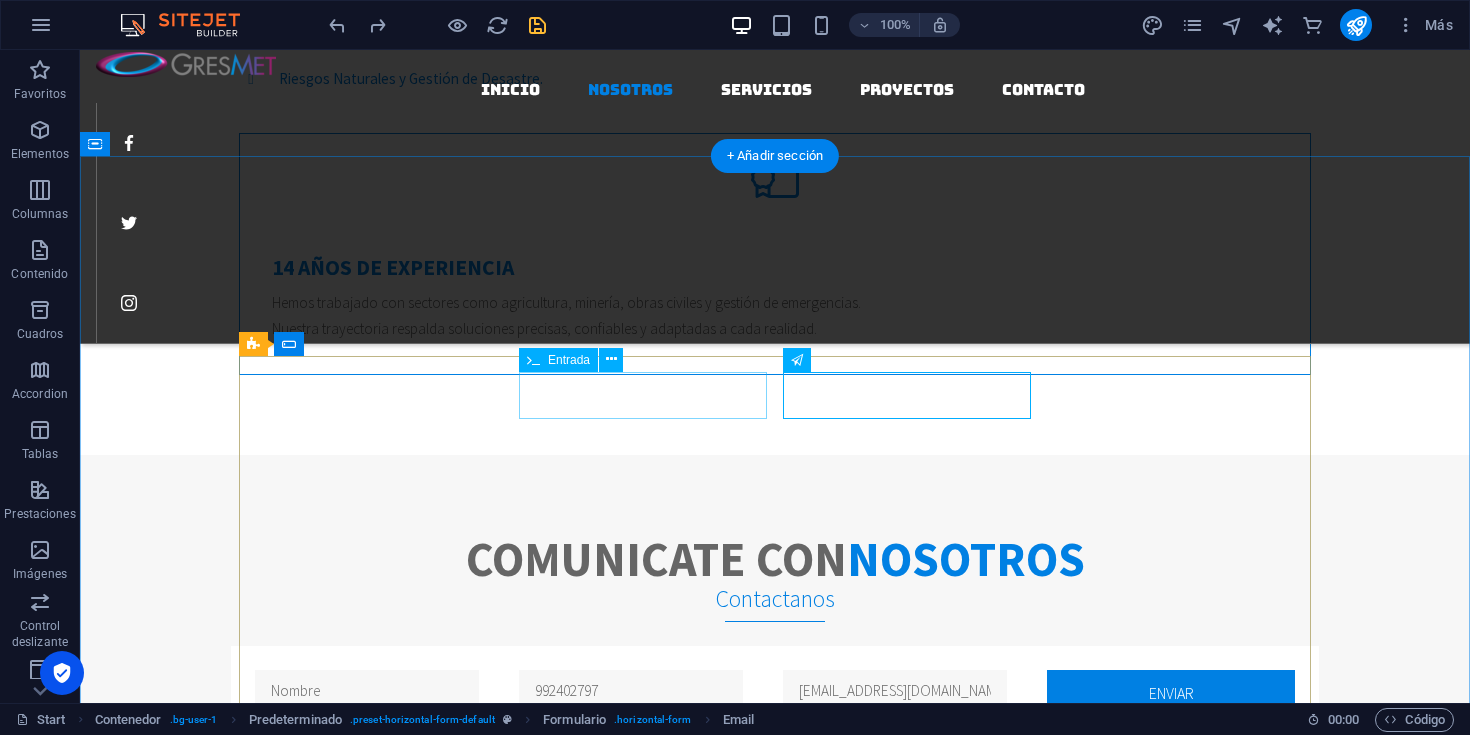 click on "992402797" at bounding box center (643, 693) 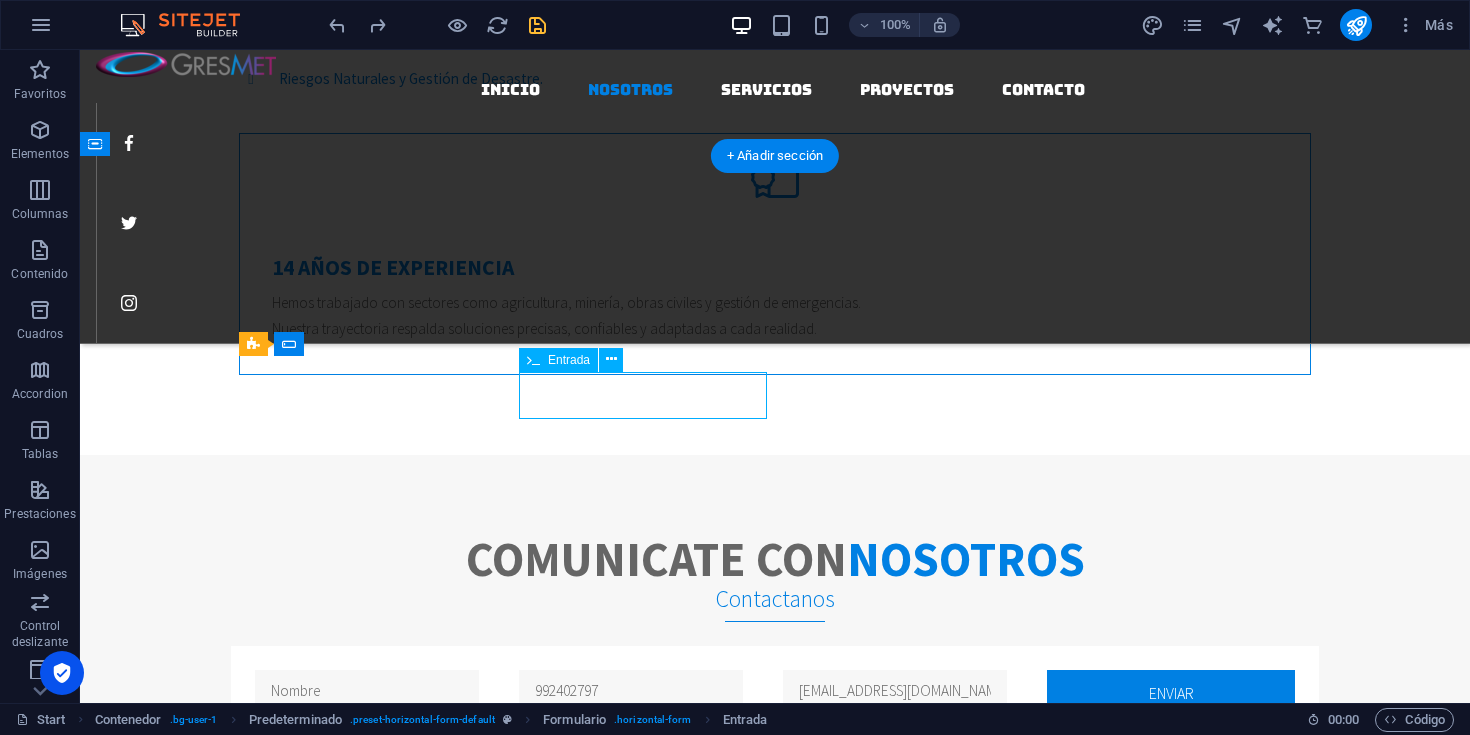 click on "992402797" at bounding box center (643, 693) 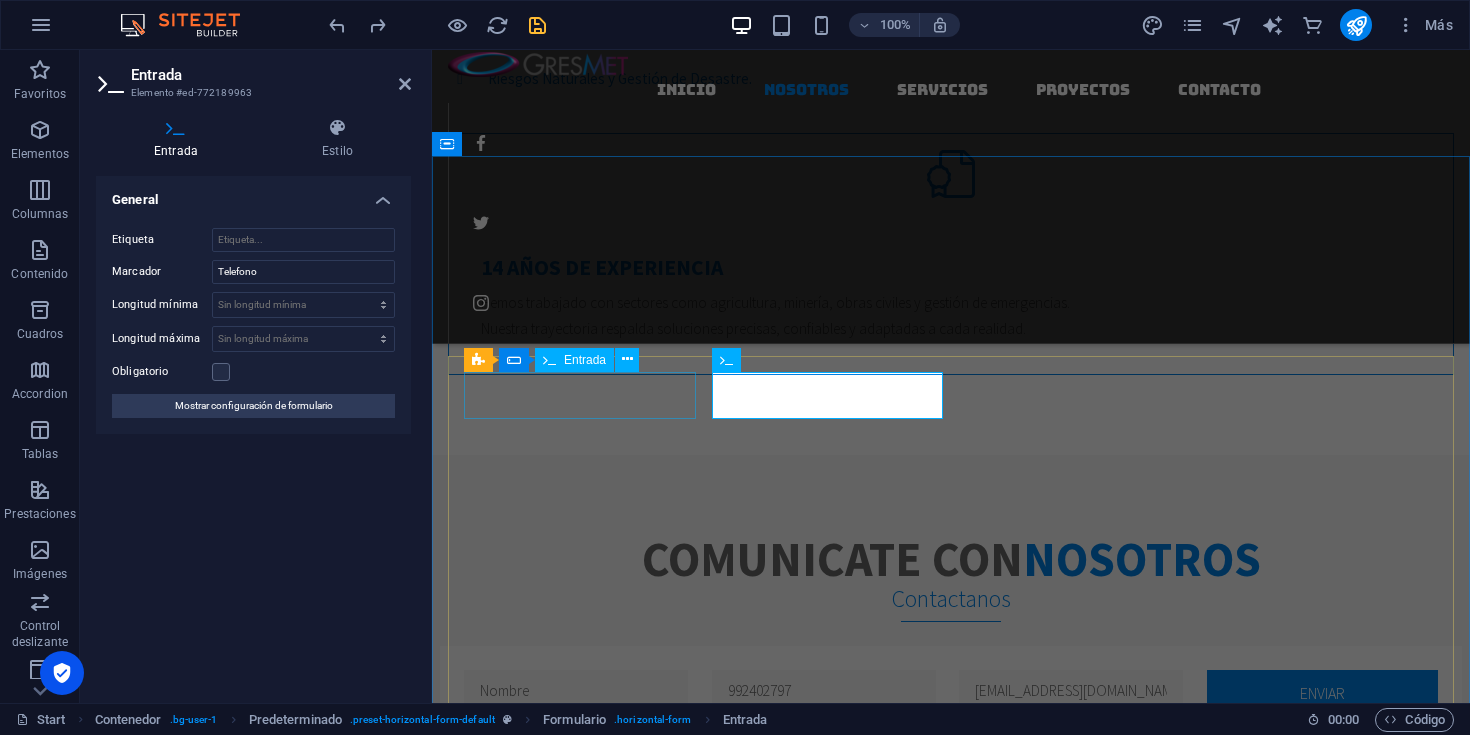 drag, startPoint x: 799, startPoint y: 389, endPoint x: 643, endPoint y: 389, distance: 156 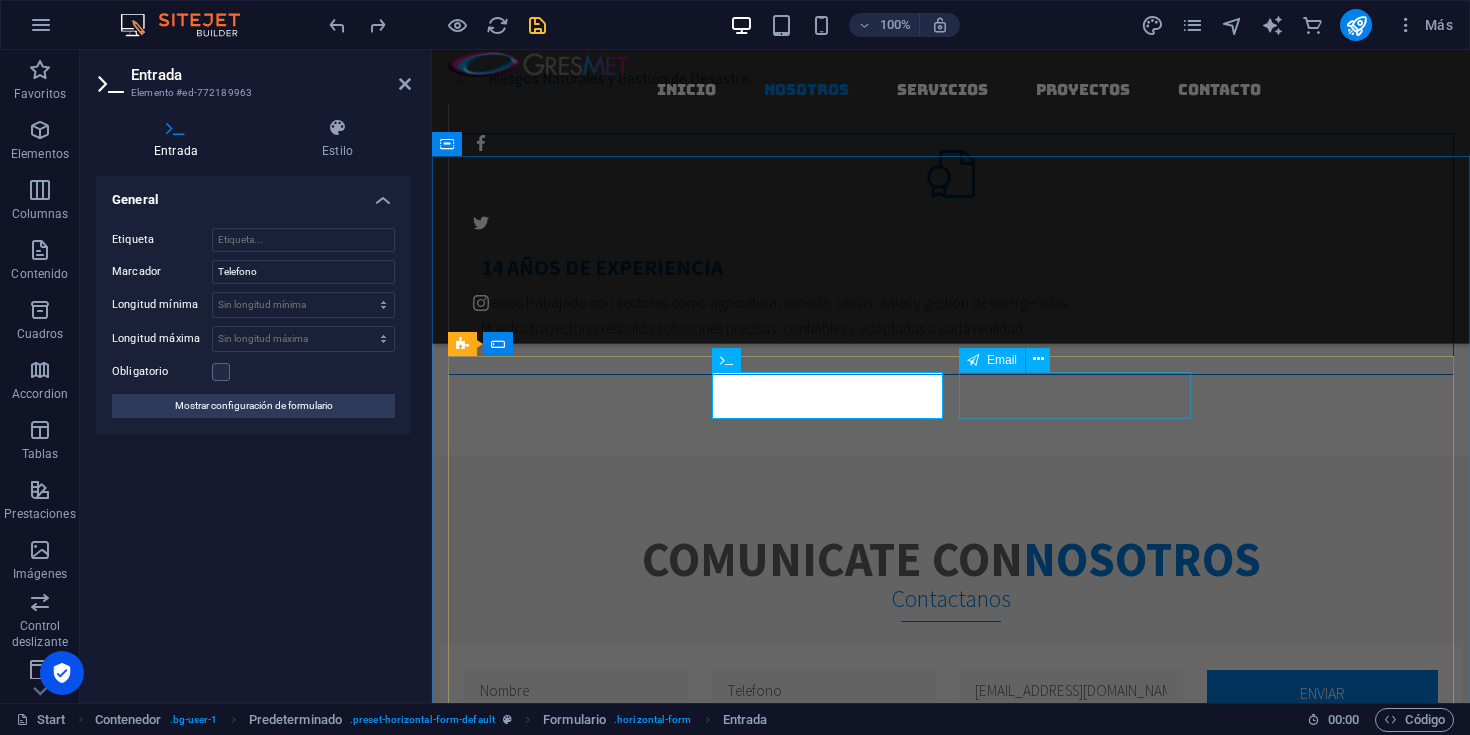 click on "[EMAIL_ADDRESS][DOMAIN_NAME]" at bounding box center (1075, 693) 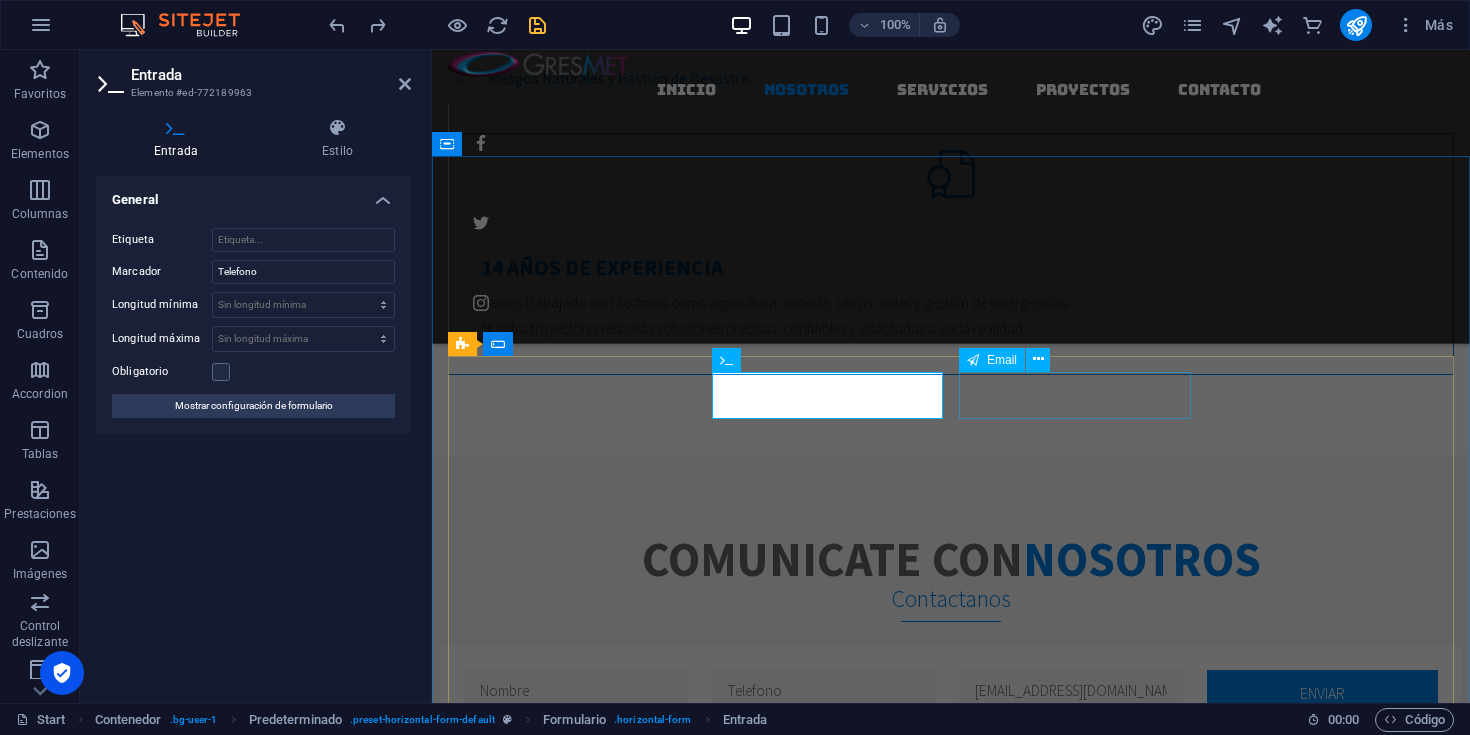 type 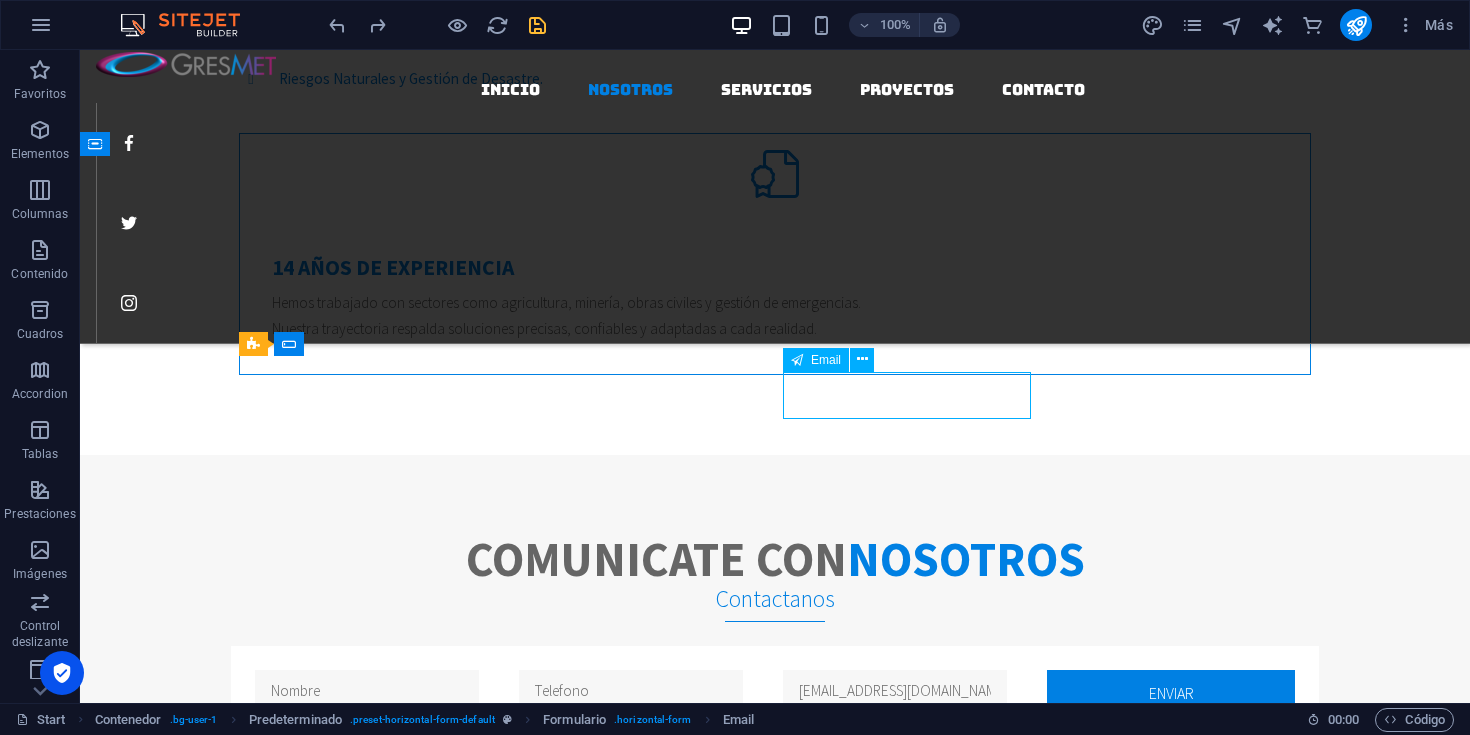 click on "[EMAIL_ADDRESS][DOMAIN_NAME]" at bounding box center [907, 693] 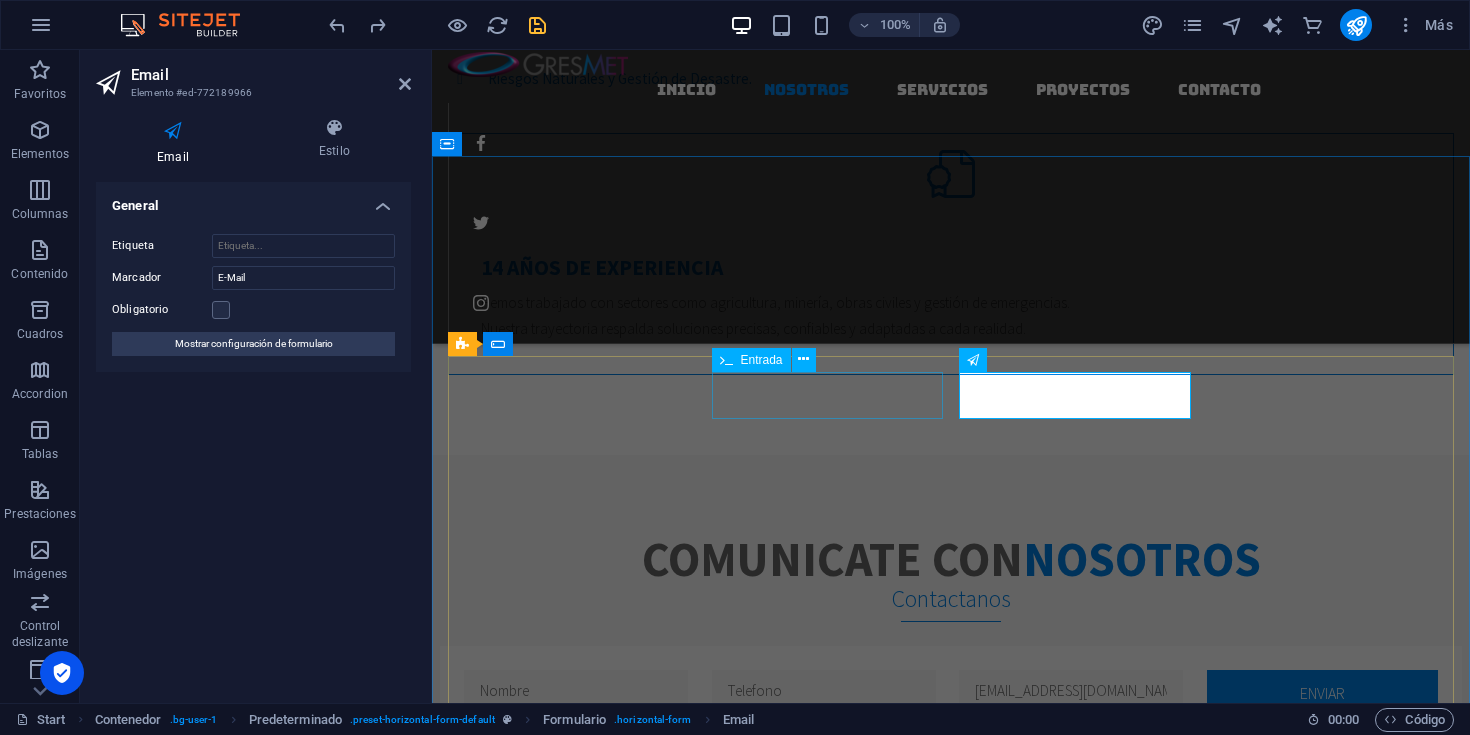 click at bounding box center (828, 693) 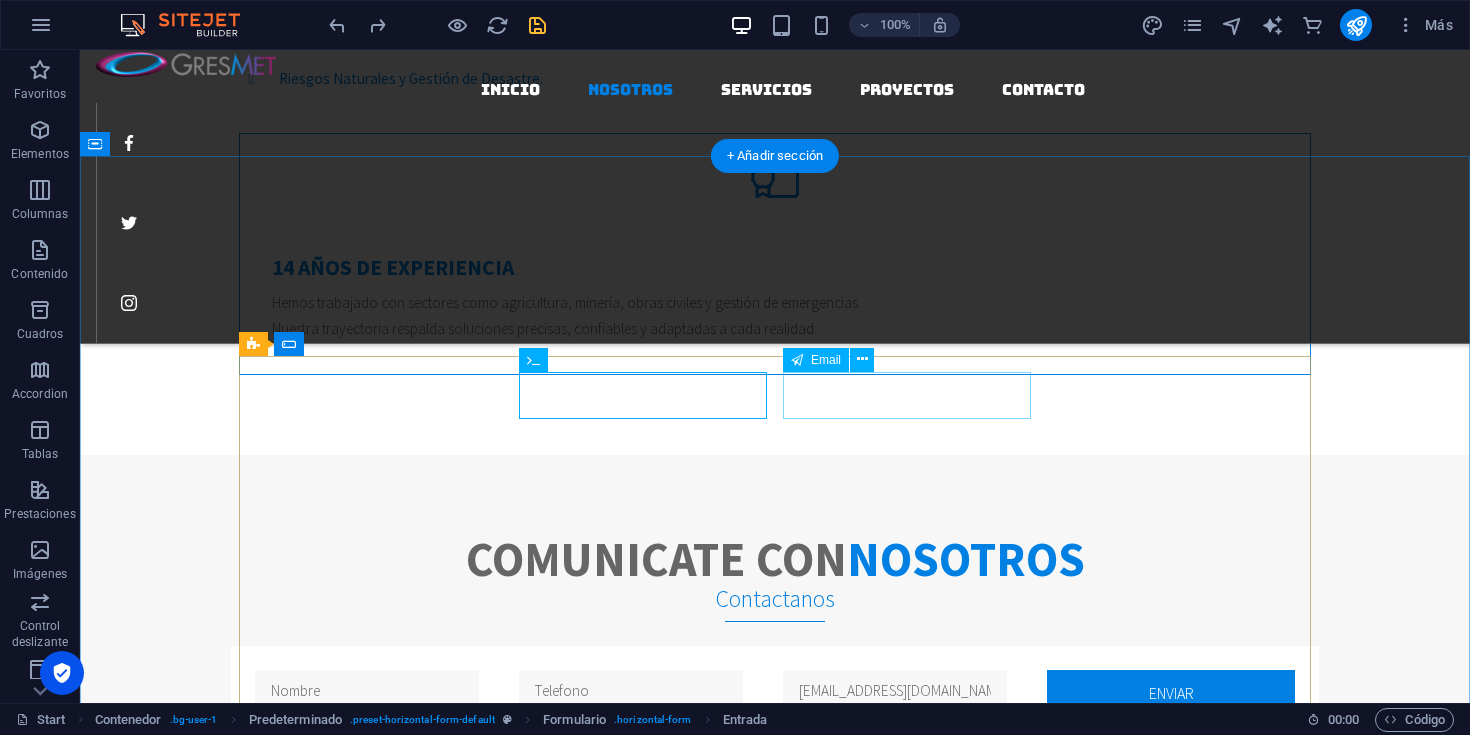 click on "[EMAIL_ADDRESS][DOMAIN_NAME]" at bounding box center (907, 693) 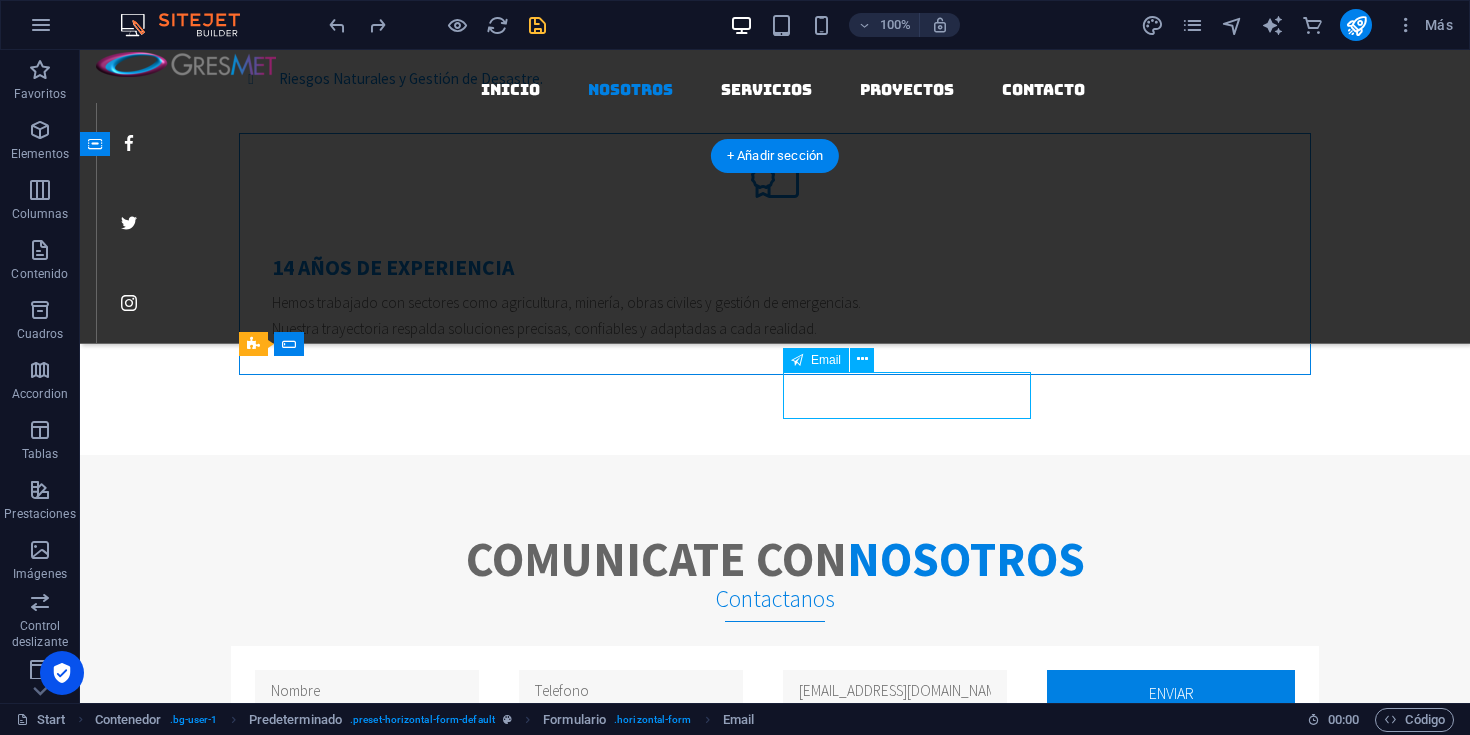 click on "[EMAIL_ADDRESS][DOMAIN_NAME]" at bounding box center [907, 693] 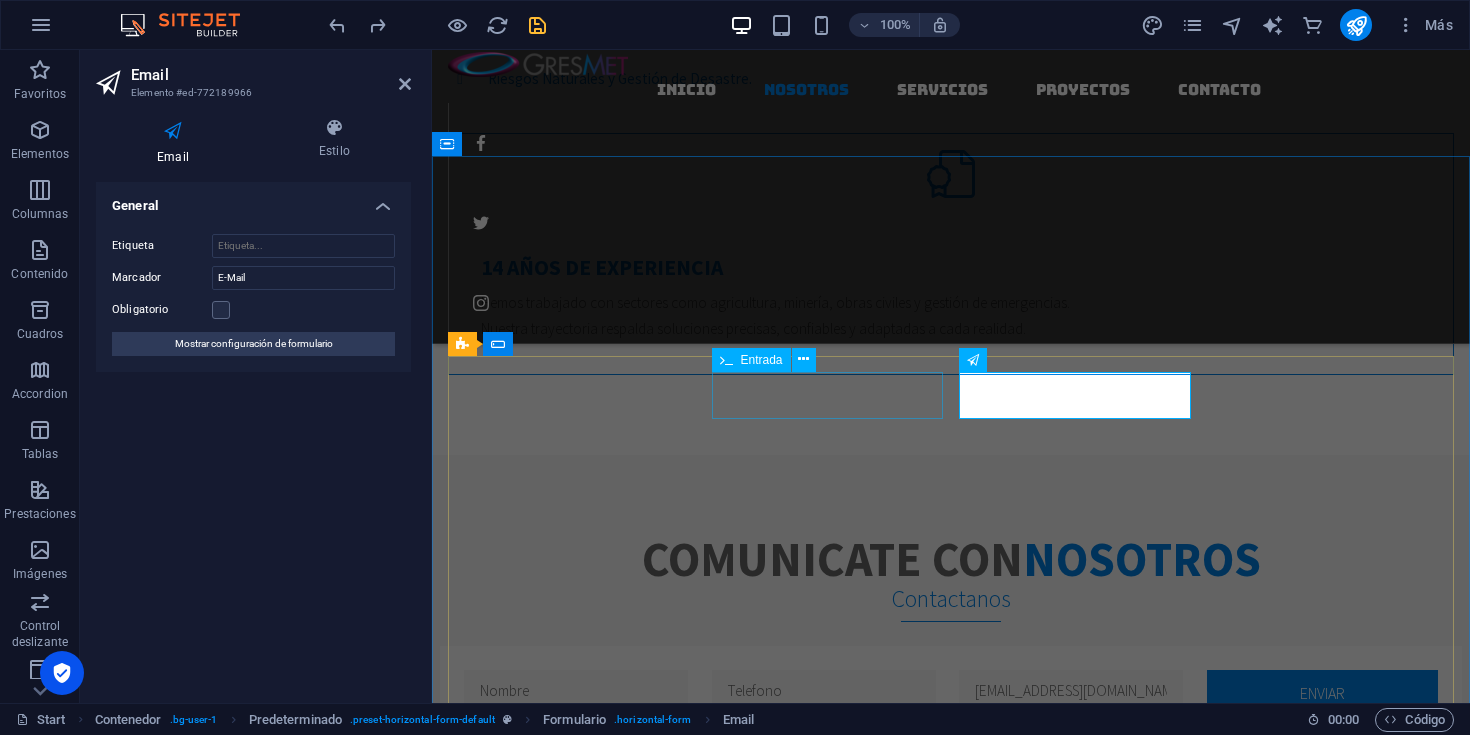 drag, startPoint x: 1132, startPoint y: 391, endPoint x: 854, endPoint y: 394, distance: 278.01617 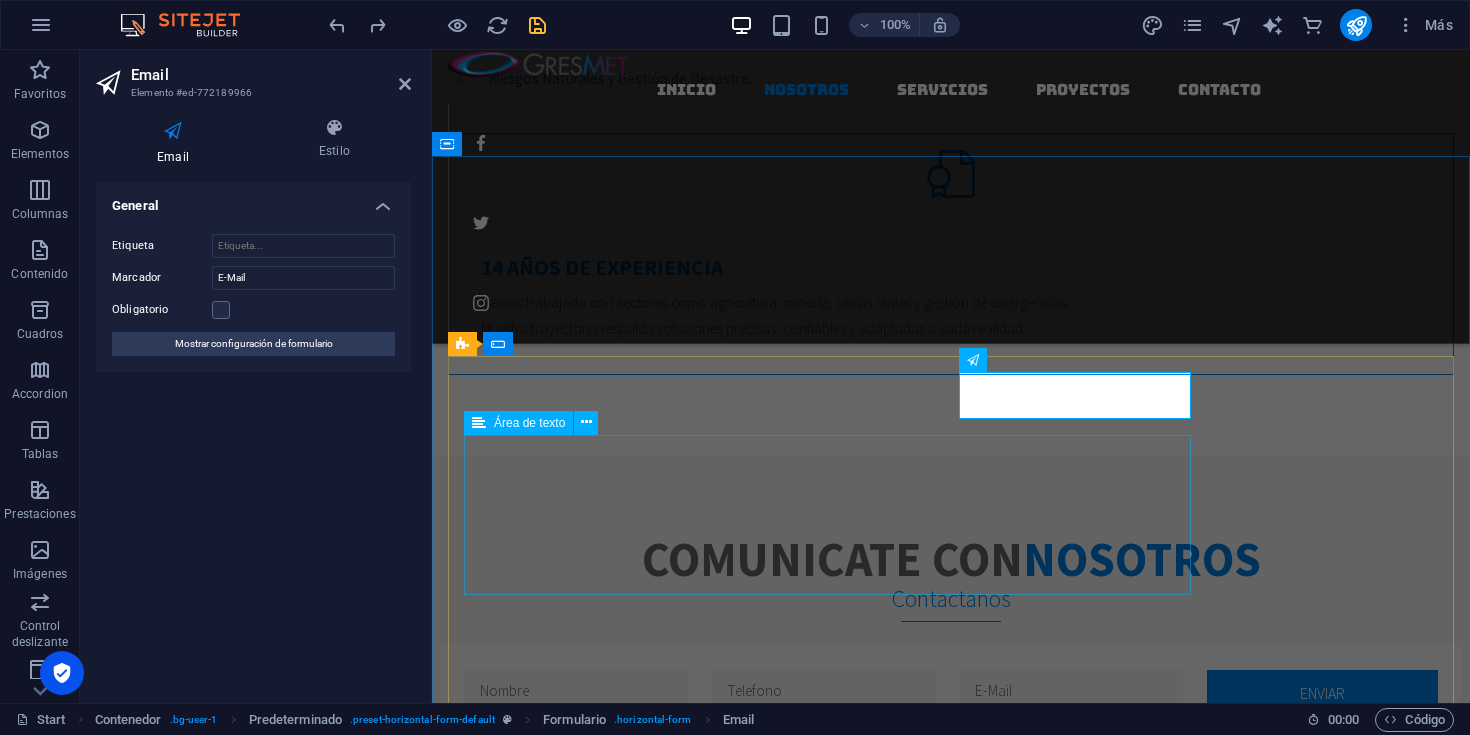 click at bounding box center (827, 817) 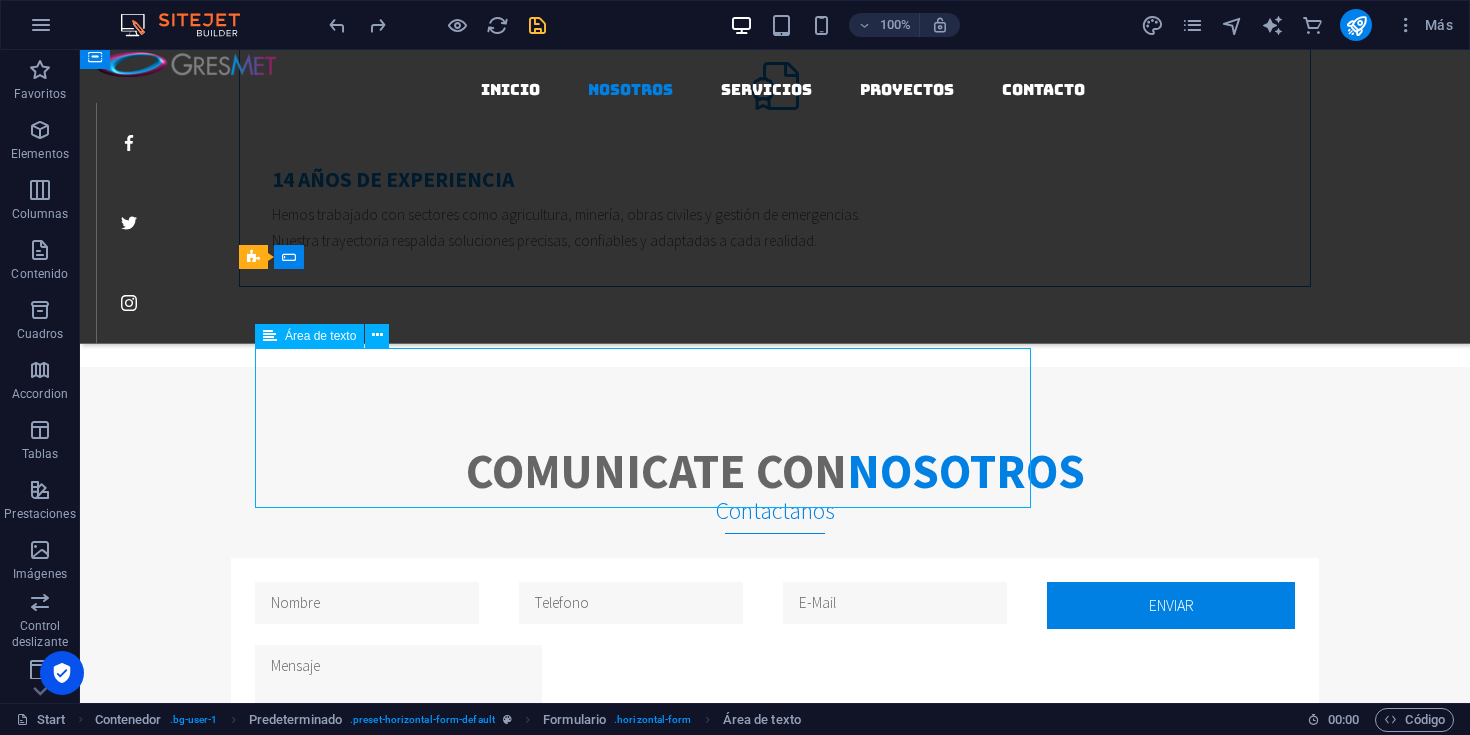 scroll, scrollTop: 1410, scrollLeft: 0, axis: vertical 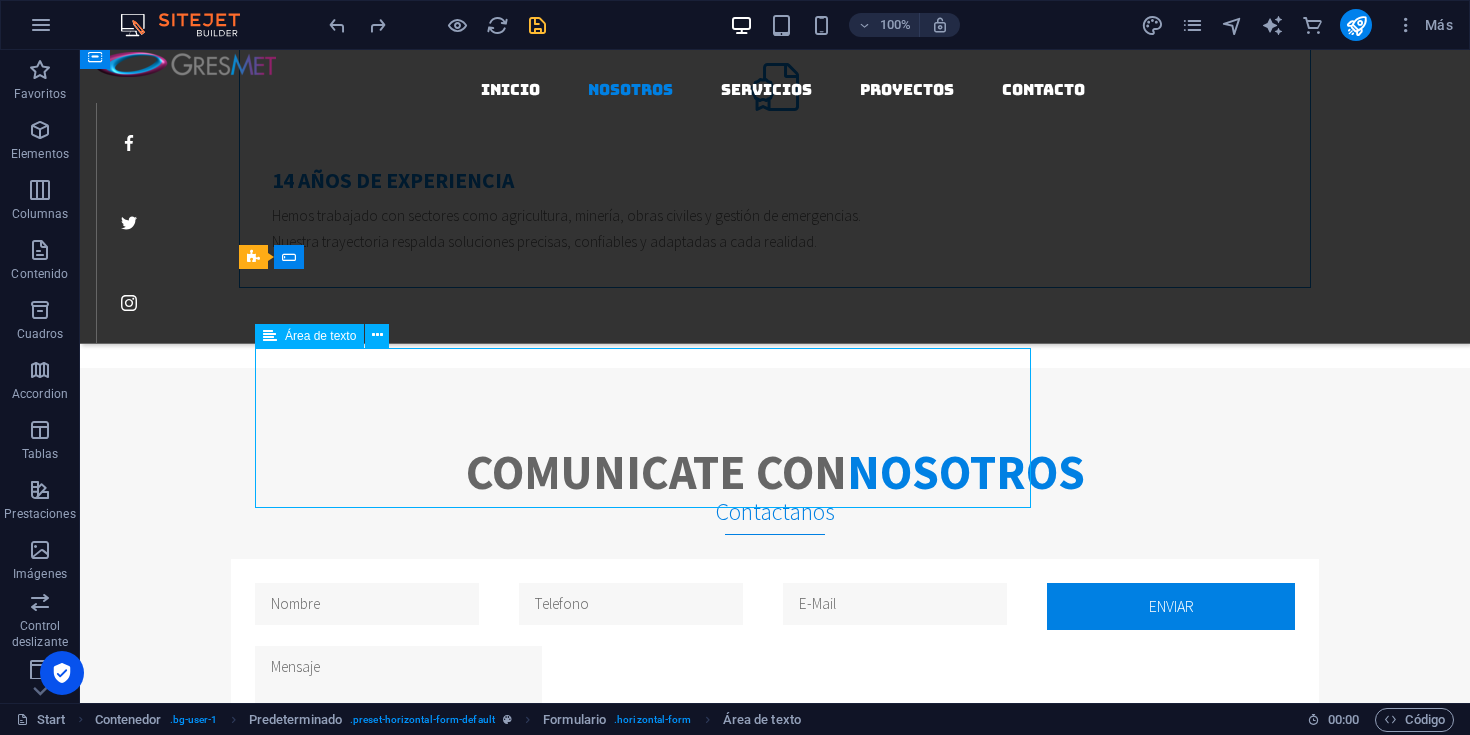 click on "Área de texto" at bounding box center (309, 336) 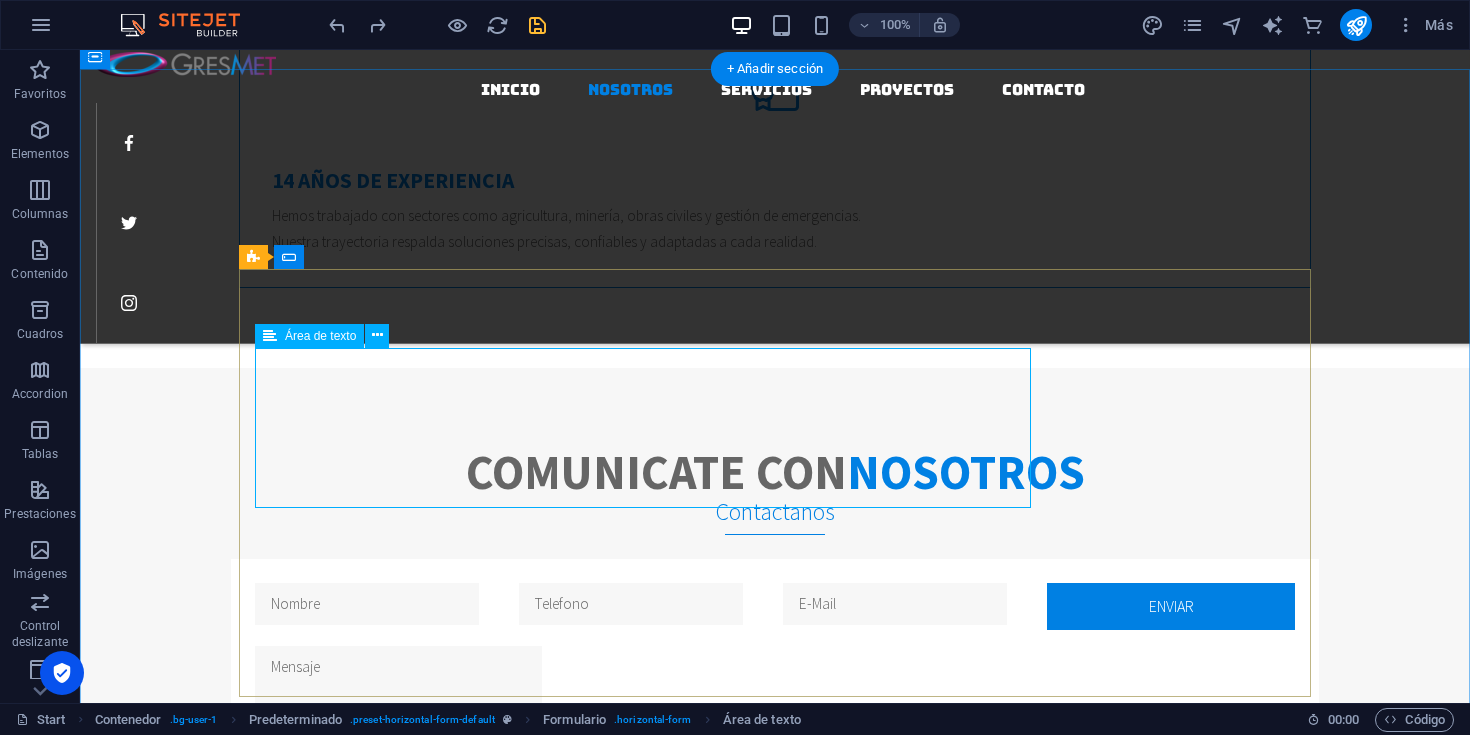 click at bounding box center [643, 730] 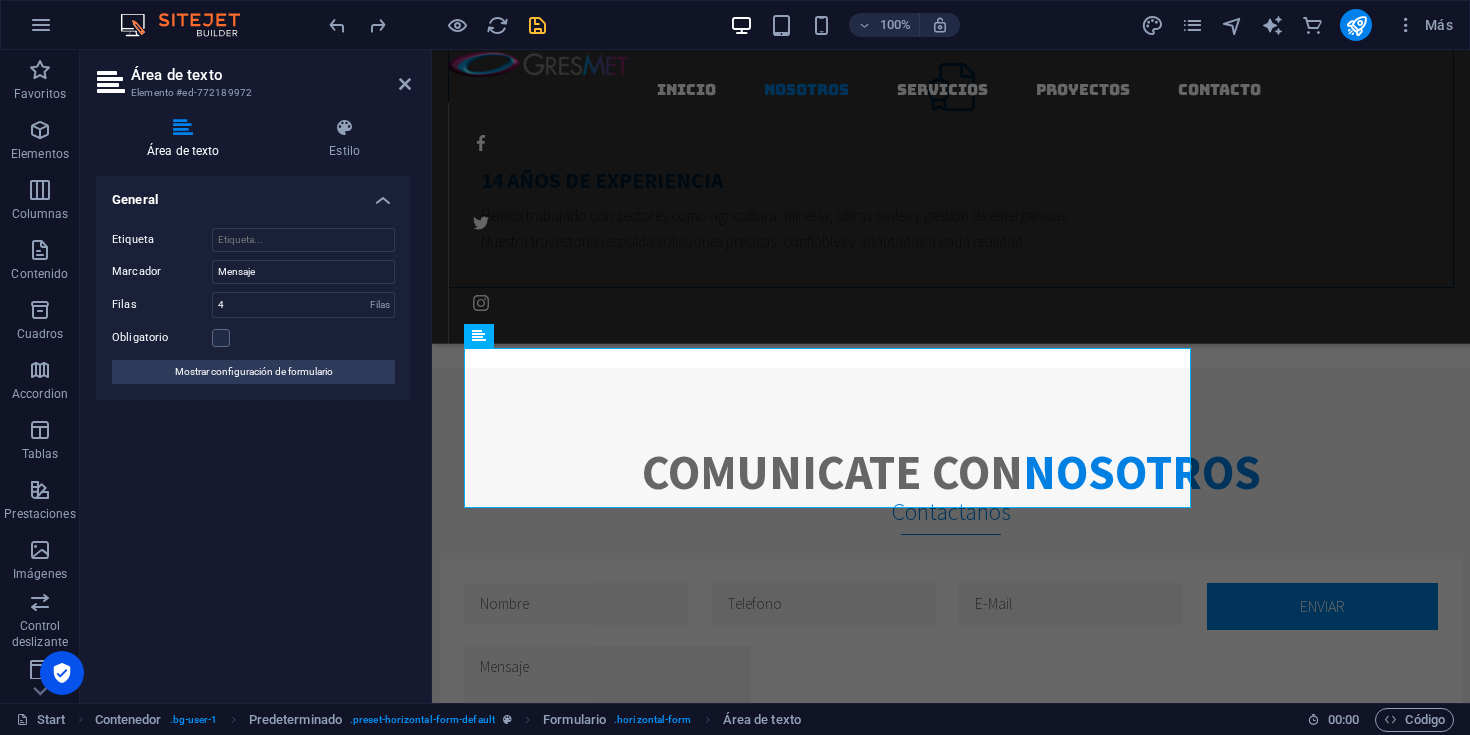 click on "Mostrar configuración de formulario" at bounding box center [254, 372] 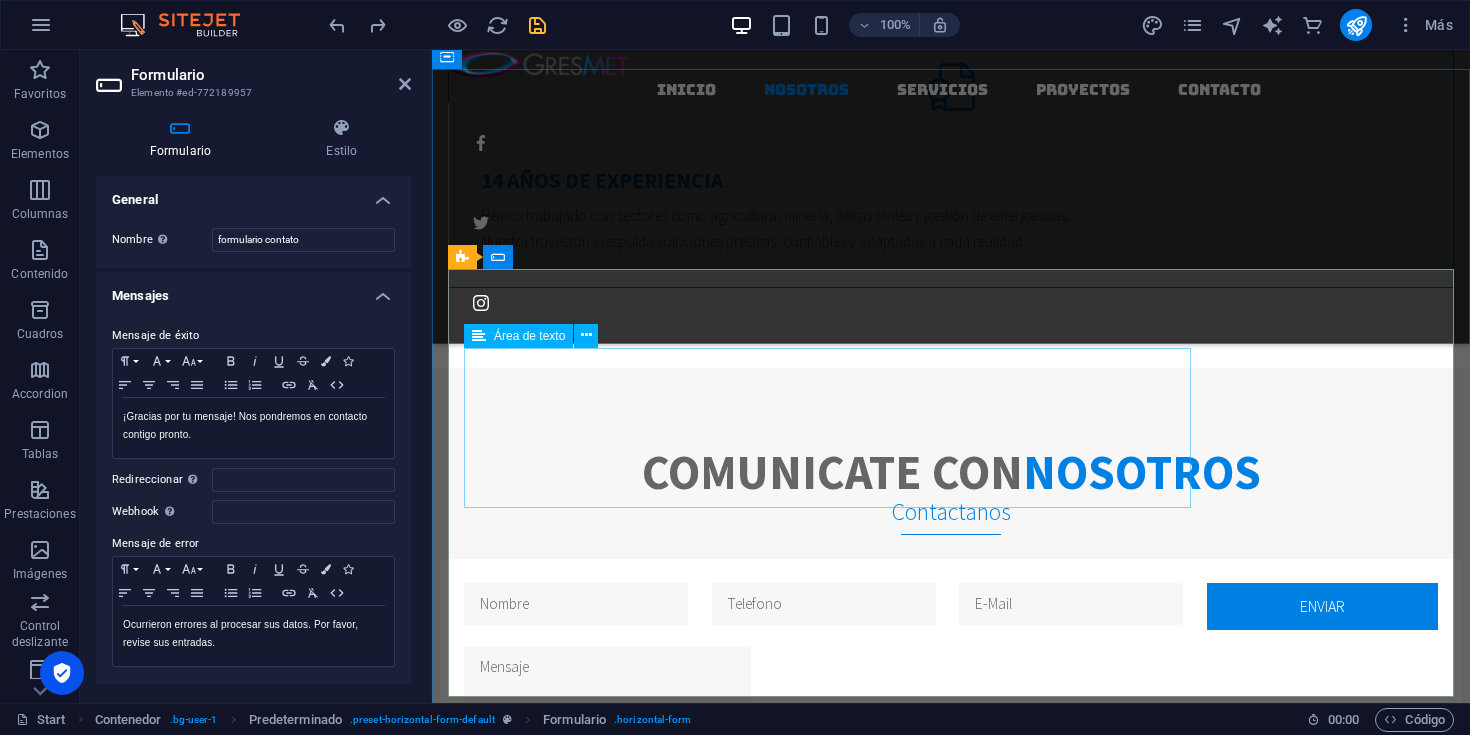 click at bounding box center (607, 726) 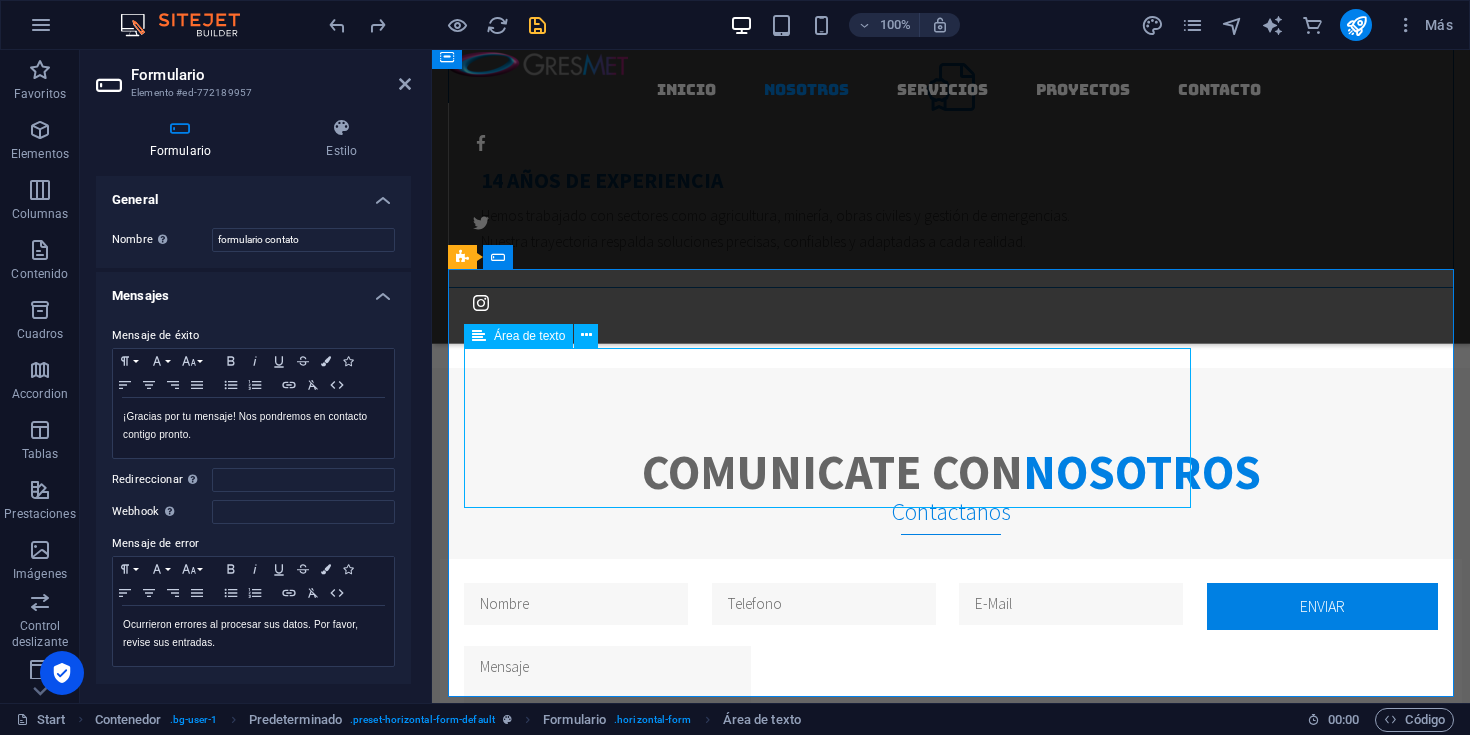 click at bounding box center (607, 726) 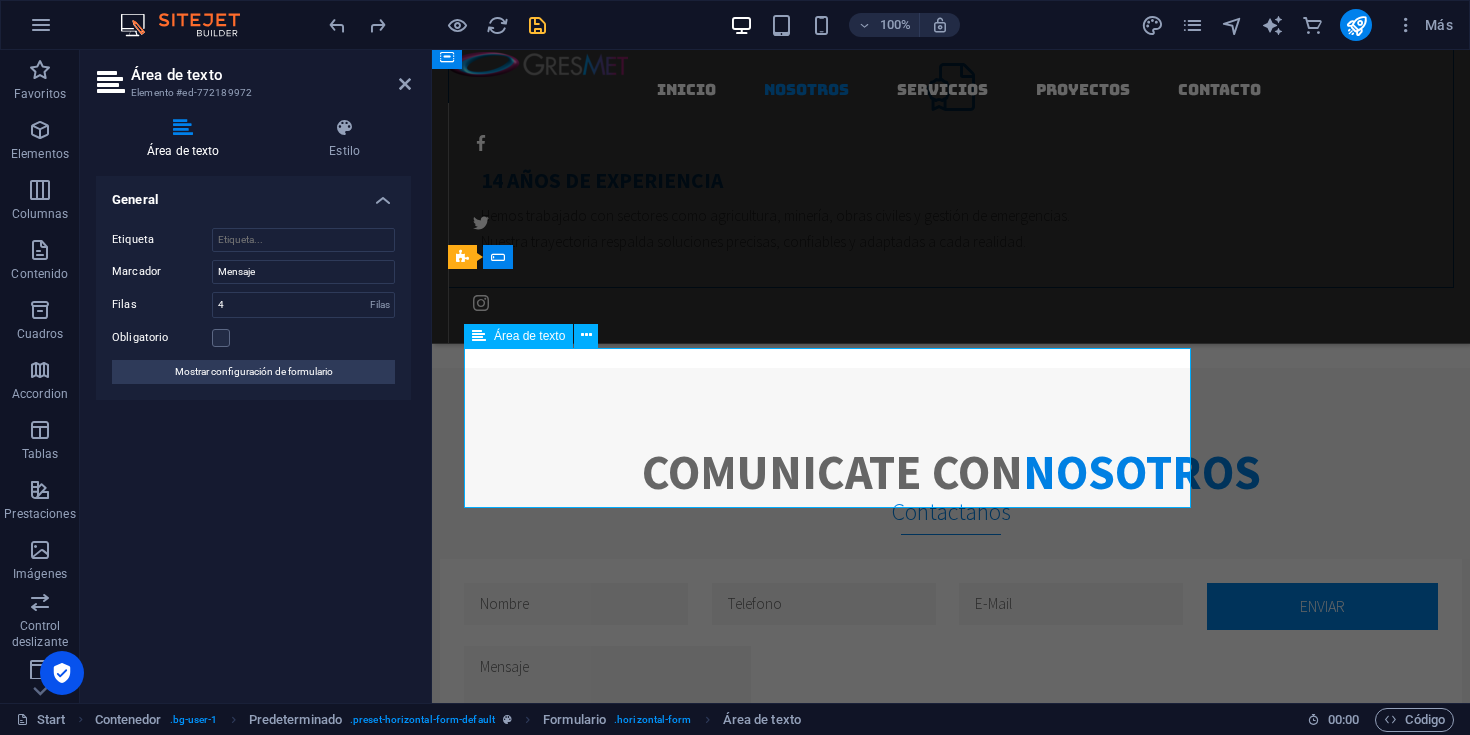 click at bounding box center (607, 726) 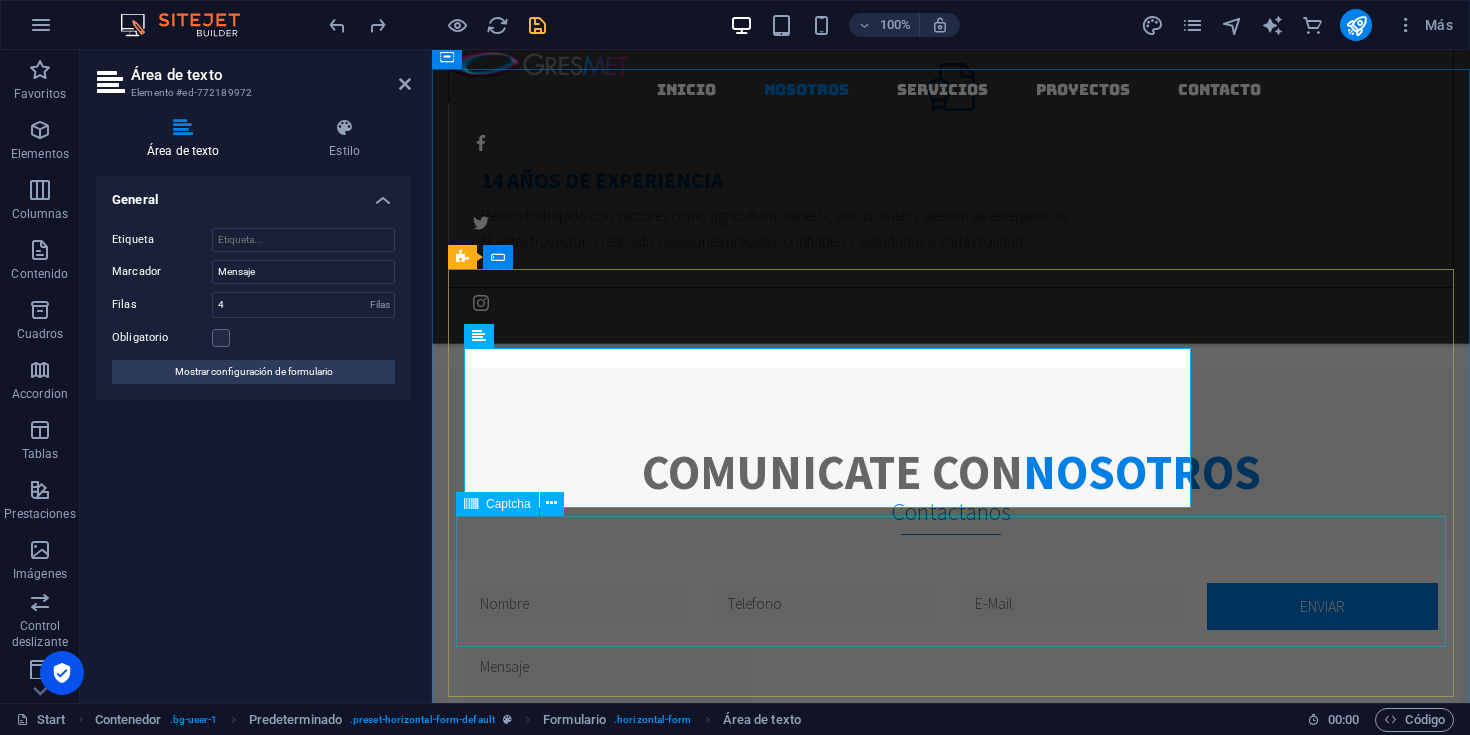 click on "Unreadable? Regenerate" at bounding box center (951, 910) 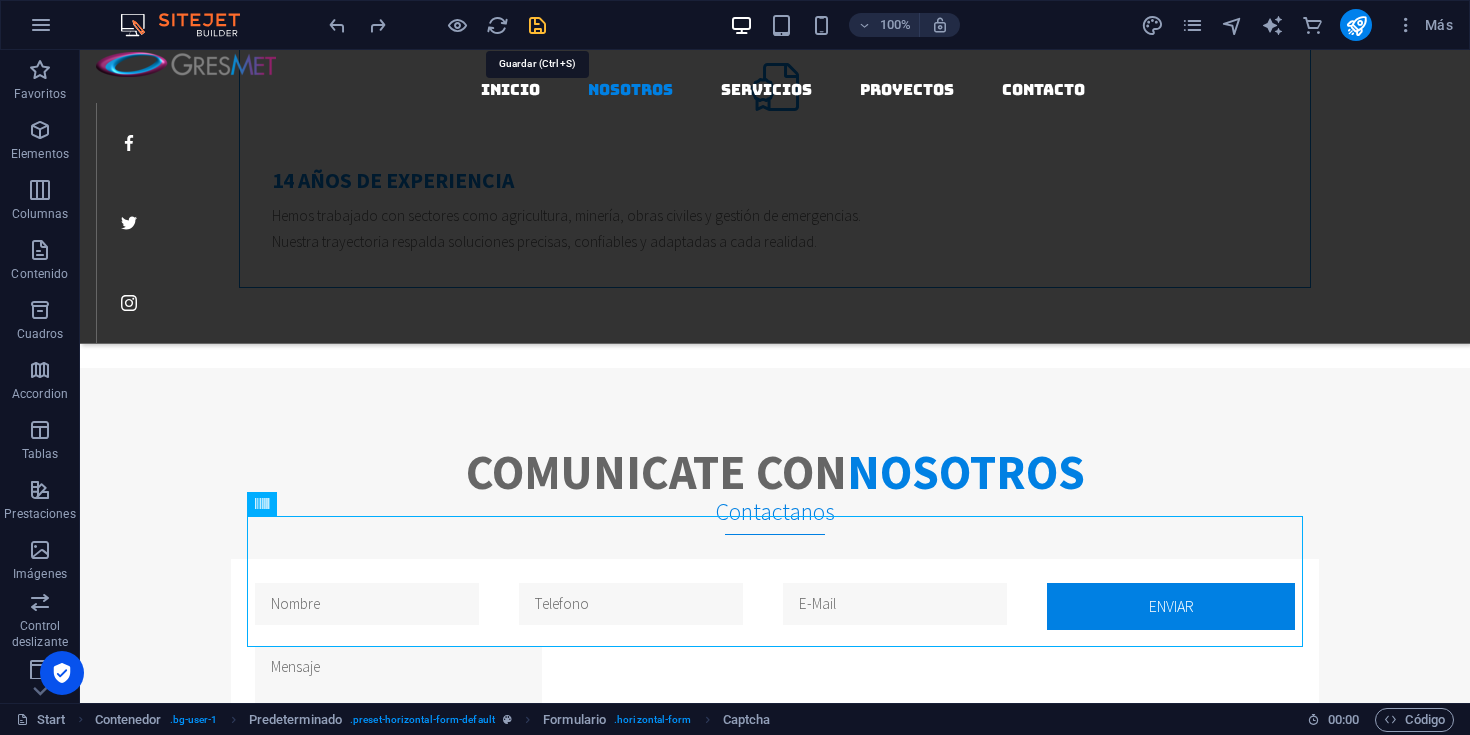 click at bounding box center (537, 25) 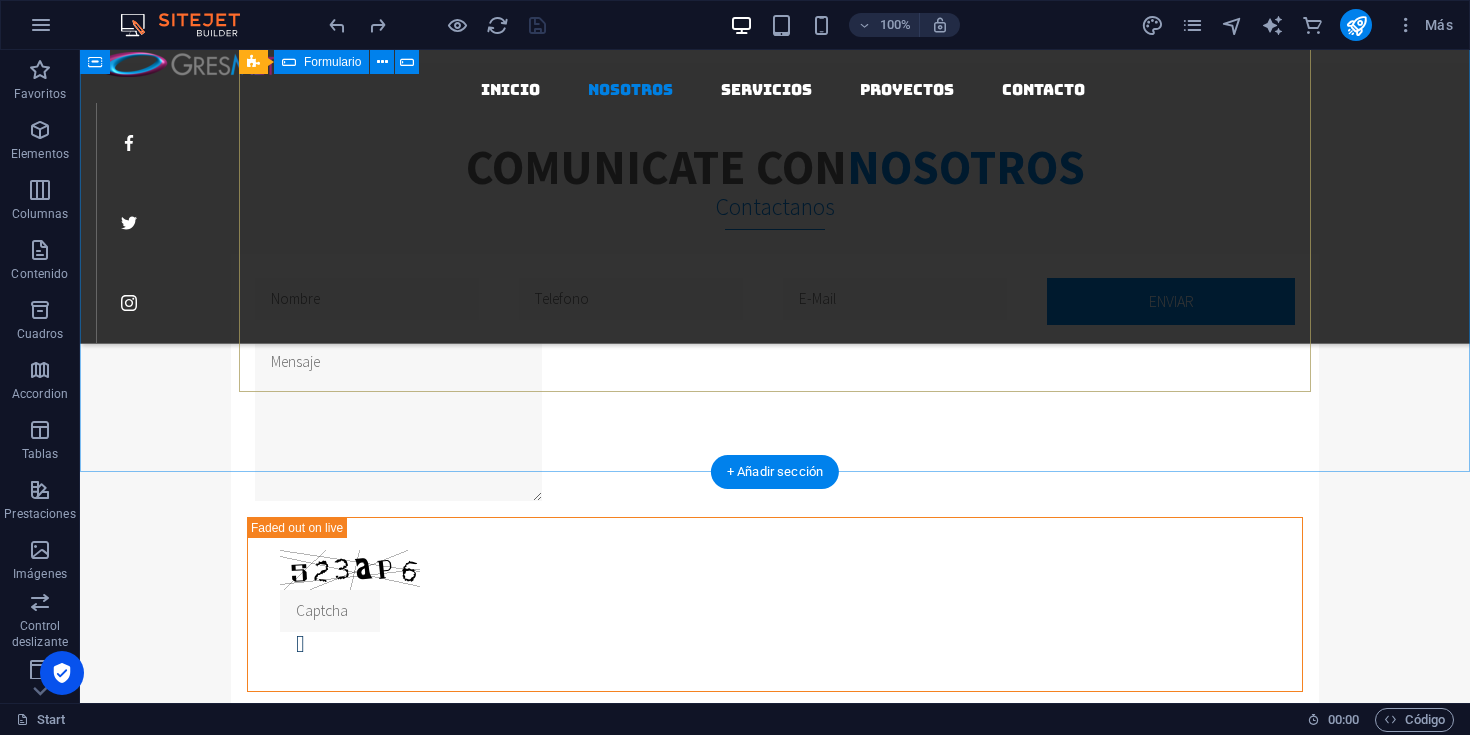 scroll, scrollTop: 1716, scrollLeft: 0, axis: vertical 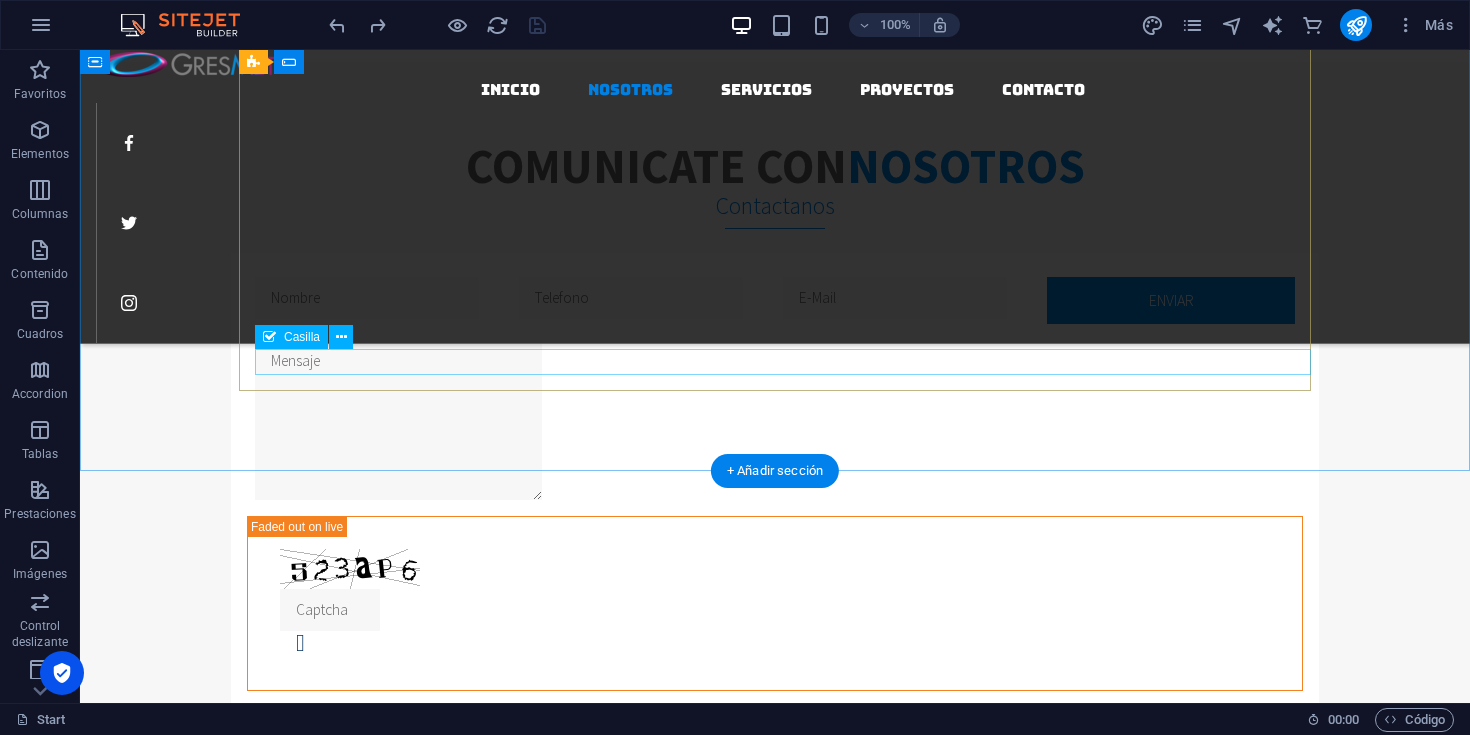 click on "He leído y entiendo la política de privacidad." at bounding box center [783, 712] 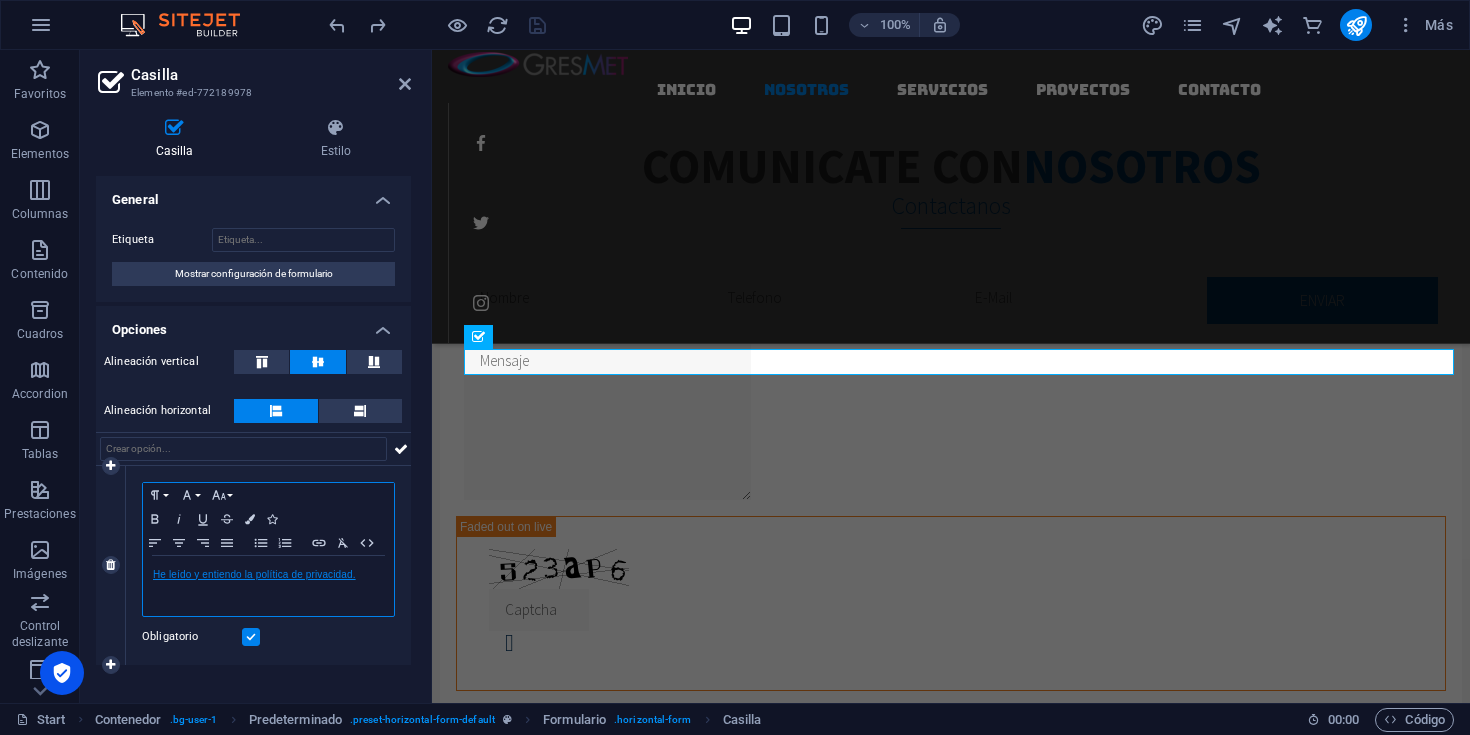 click on "He leído y entiendo la política de privacidad." at bounding box center [254, 574] 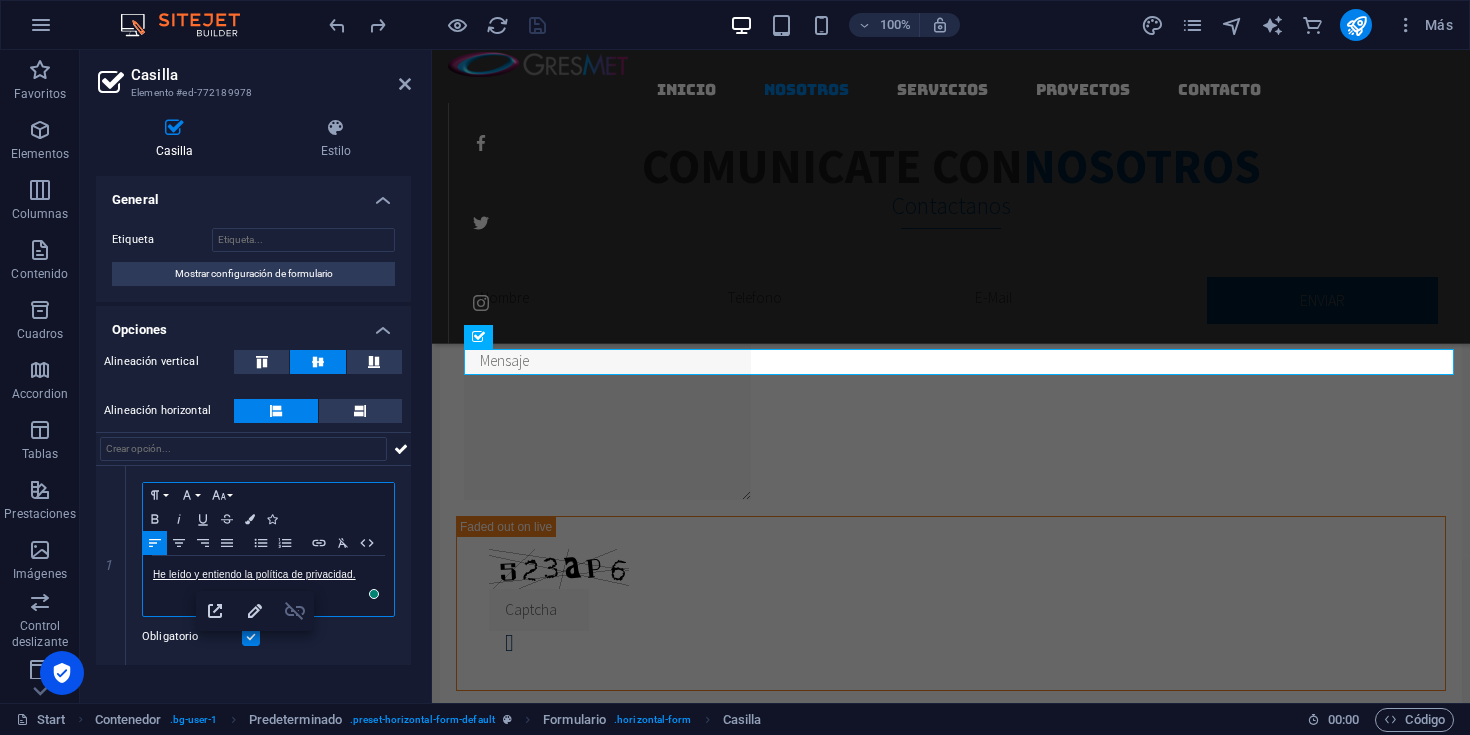 click 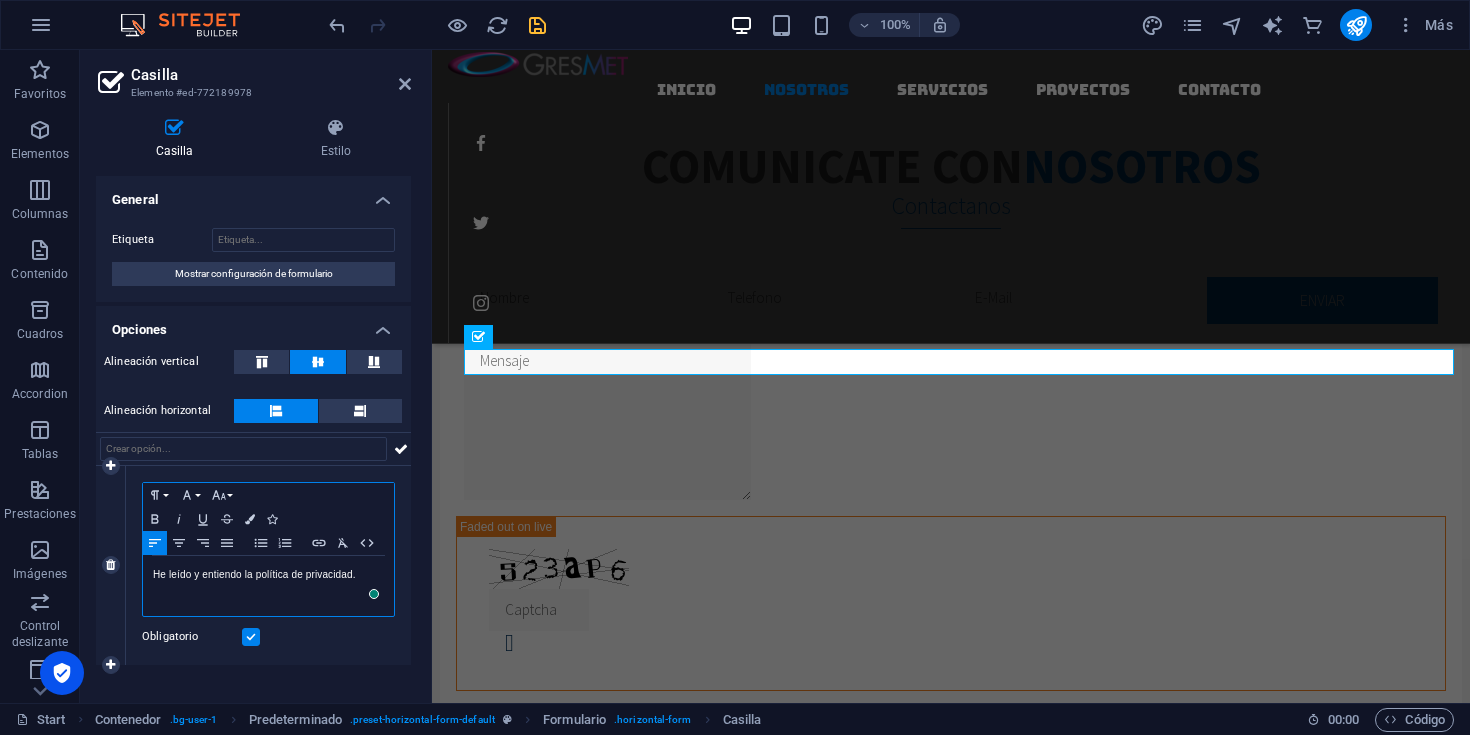 click on "He leído y entiendo la política de privacidad." at bounding box center (268, 575) 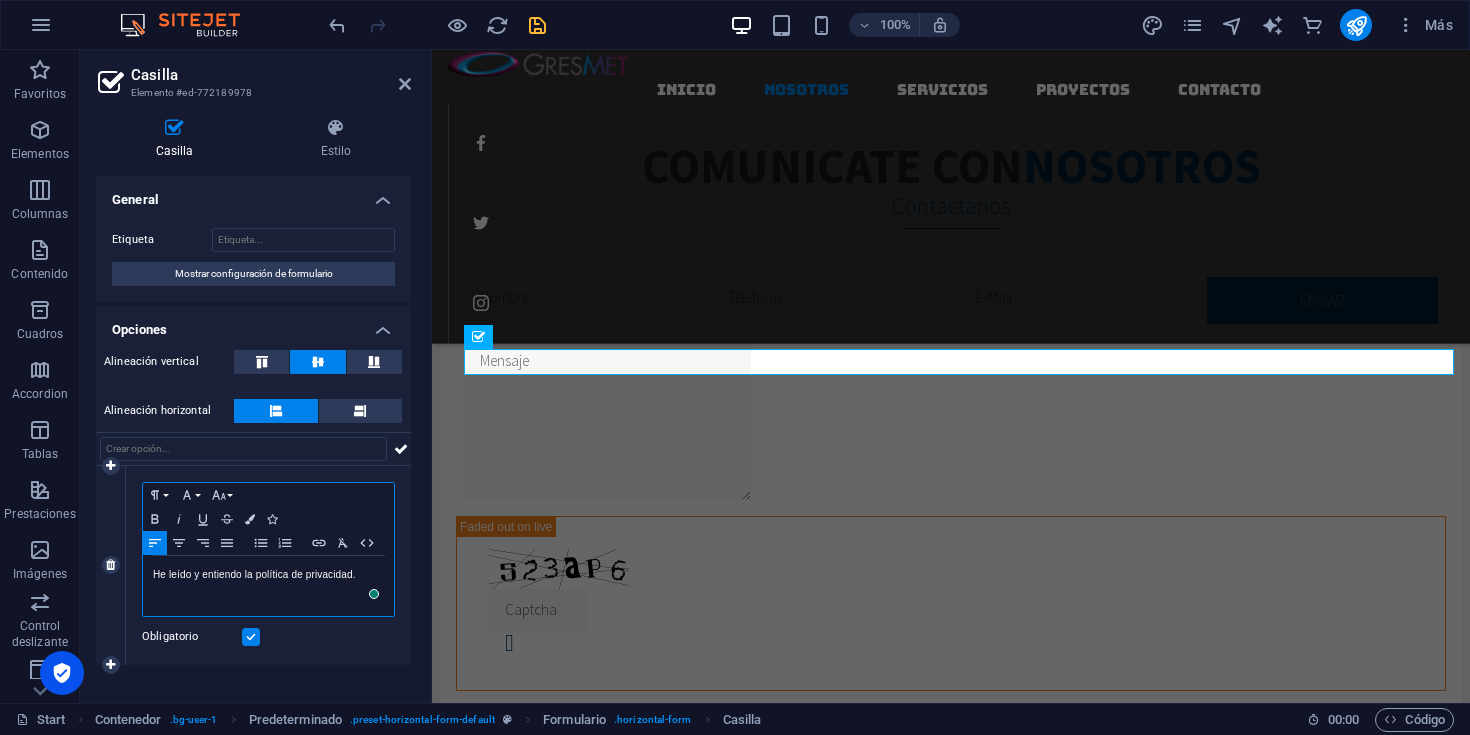 click on "He leído y entiendo la política de privacidad." at bounding box center [268, 575] 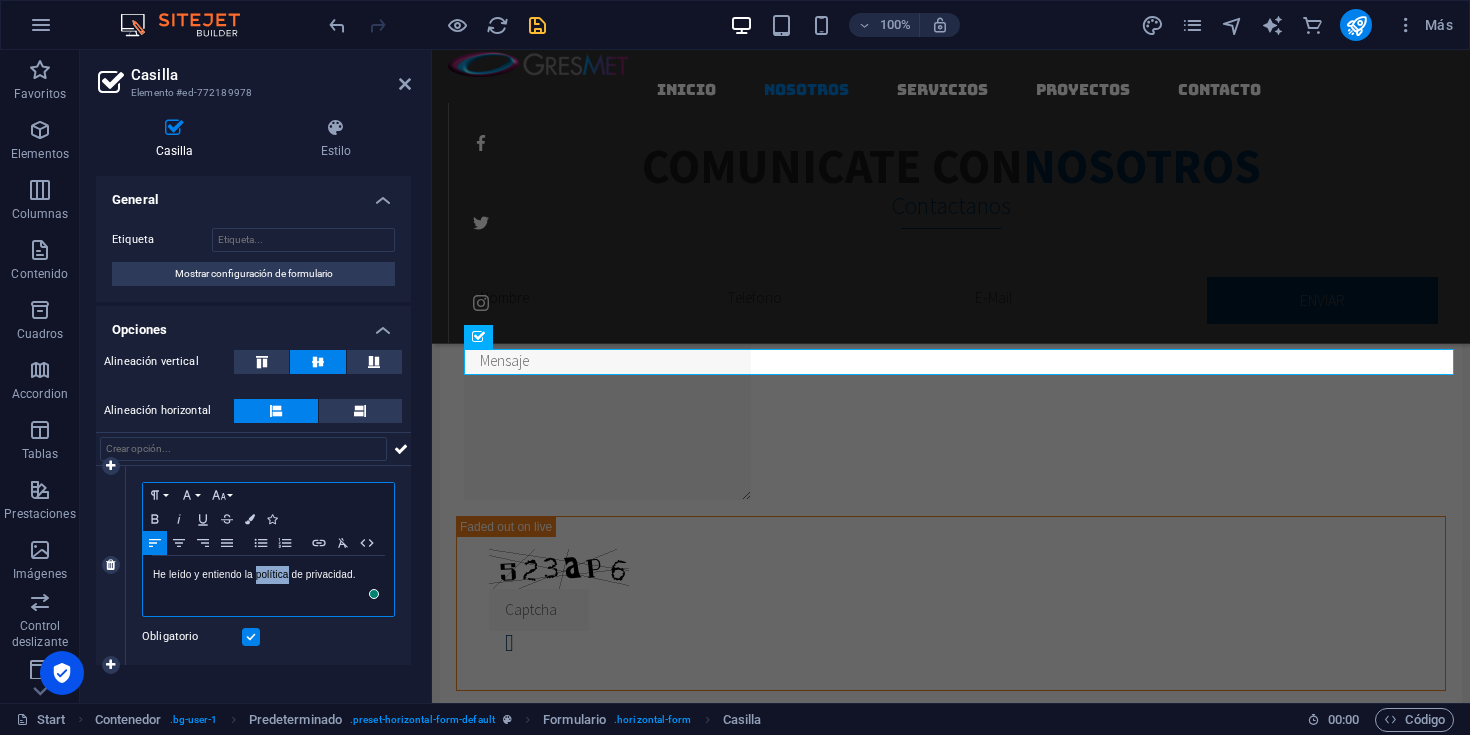 click on "He leído y entiendo la política de privacidad." at bounding box center (268, 575) 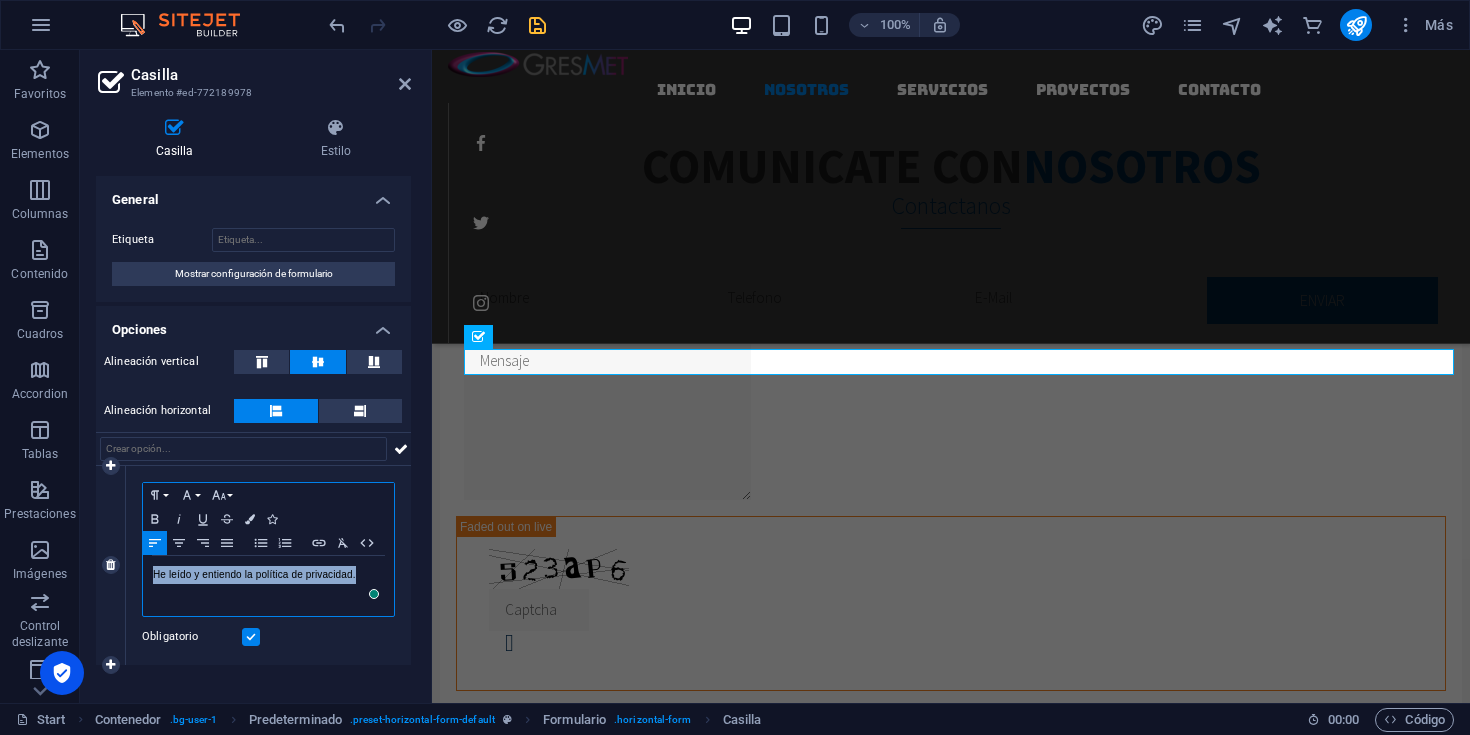 click on "He leído y entiendo la política de privacidad." at bounding box center (268, 575) 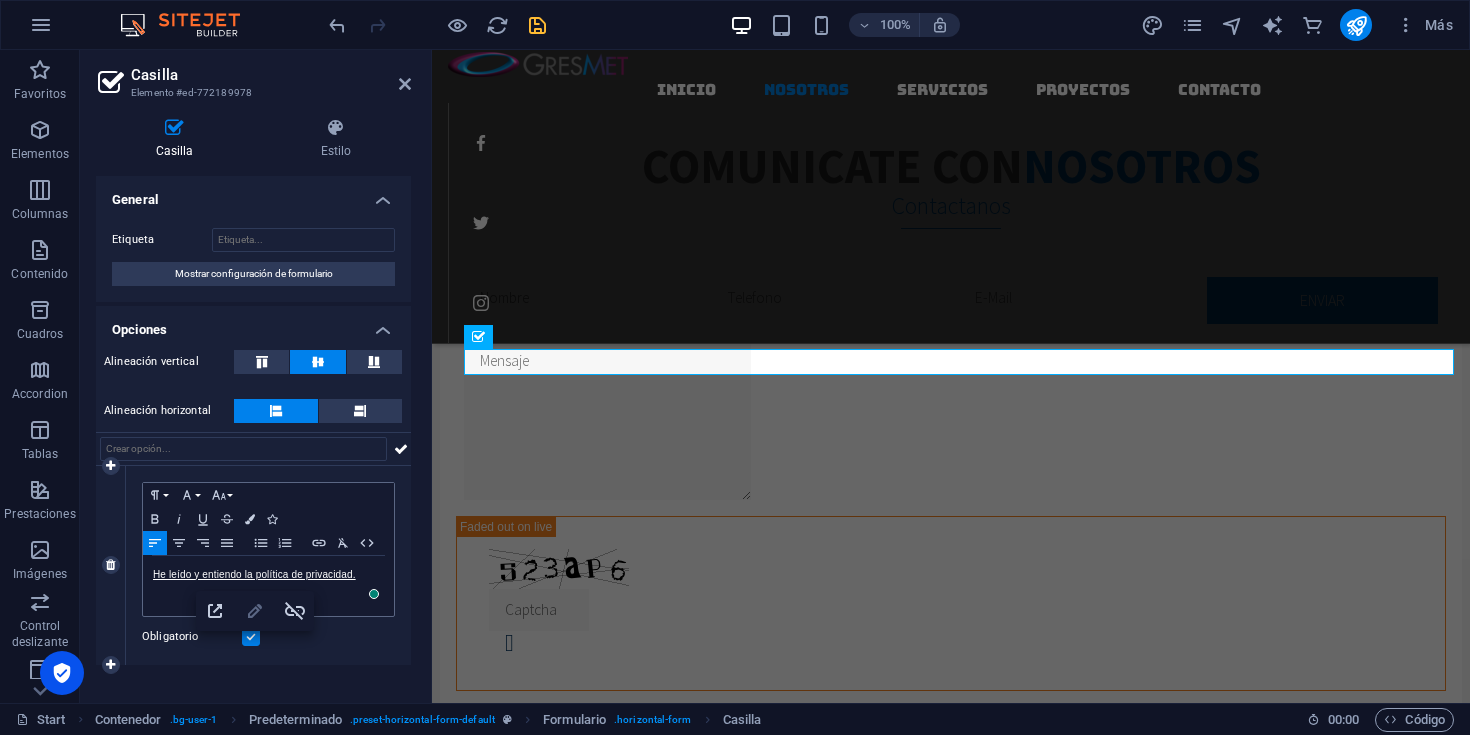 click 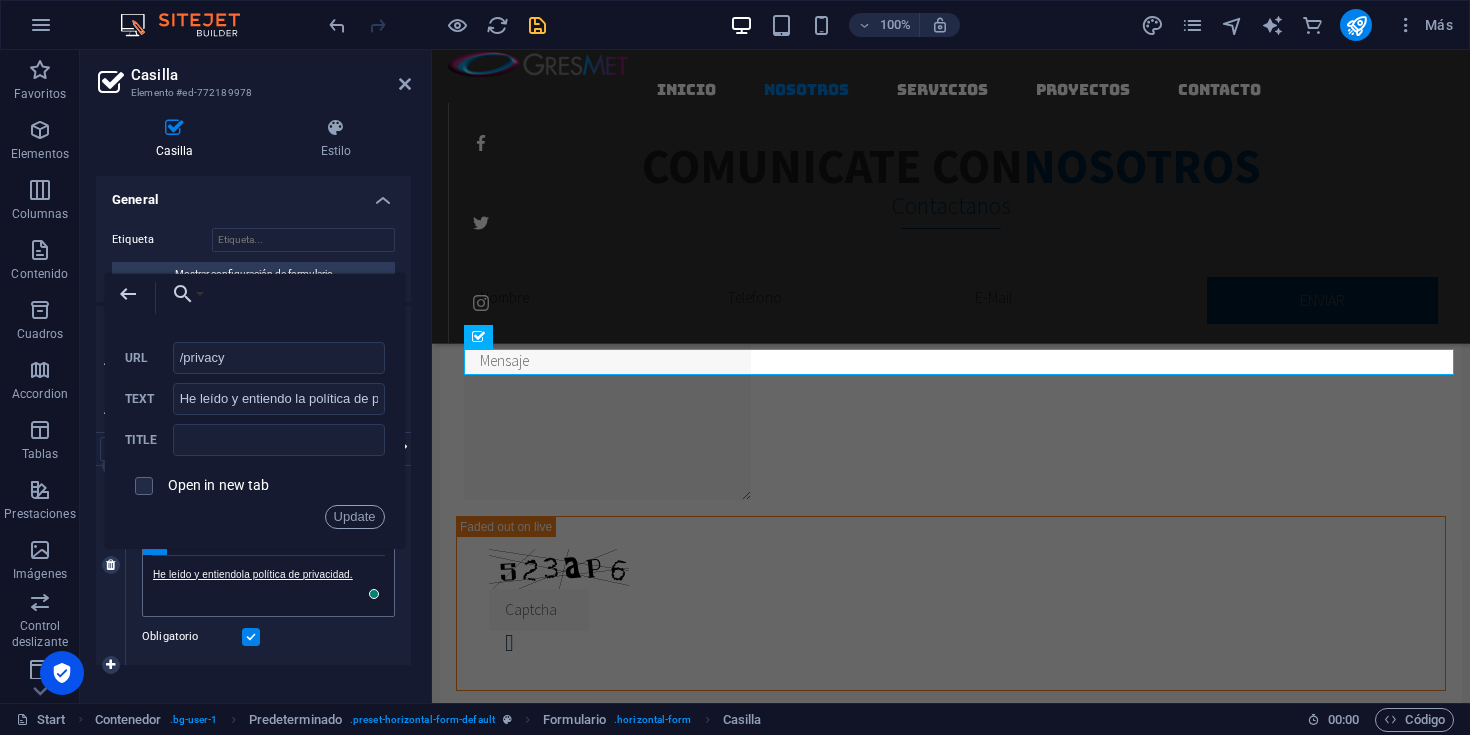 drag, startPoint x: 232, startPoint y: 356, endPoint x: 155, endPoint y: 357, distance: 77.00649 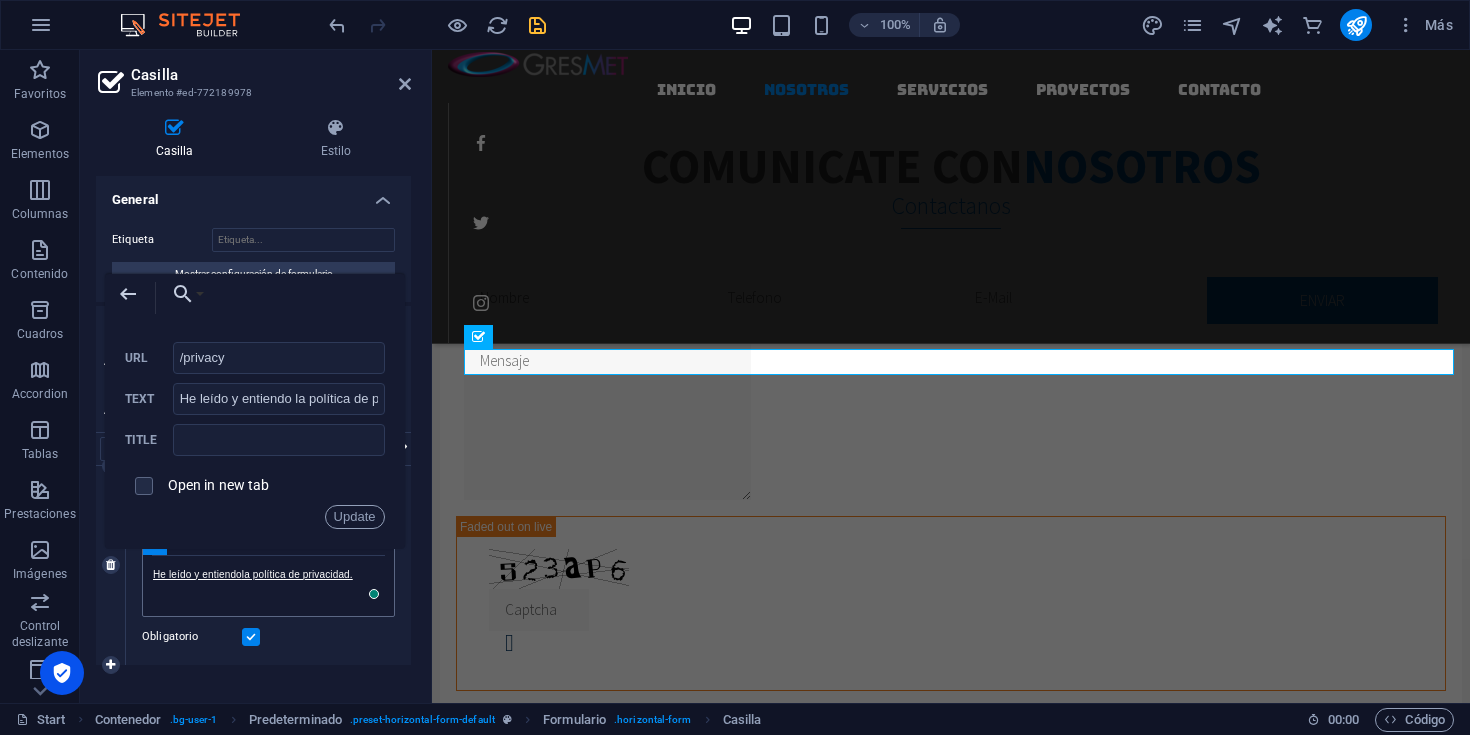 click on "/privacy URL" at bounding box center (255, 358) 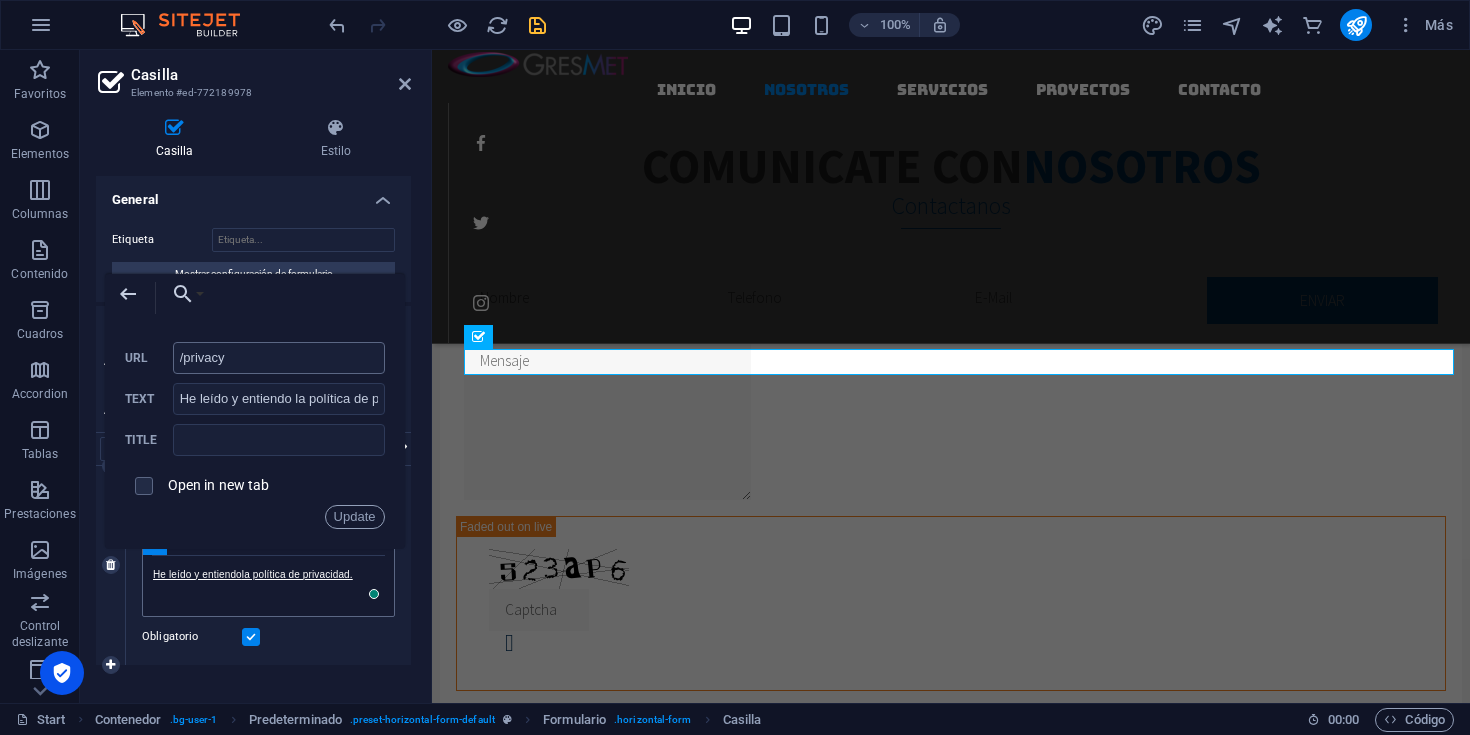 click on "/privacy" at bounding box center (279, 358) 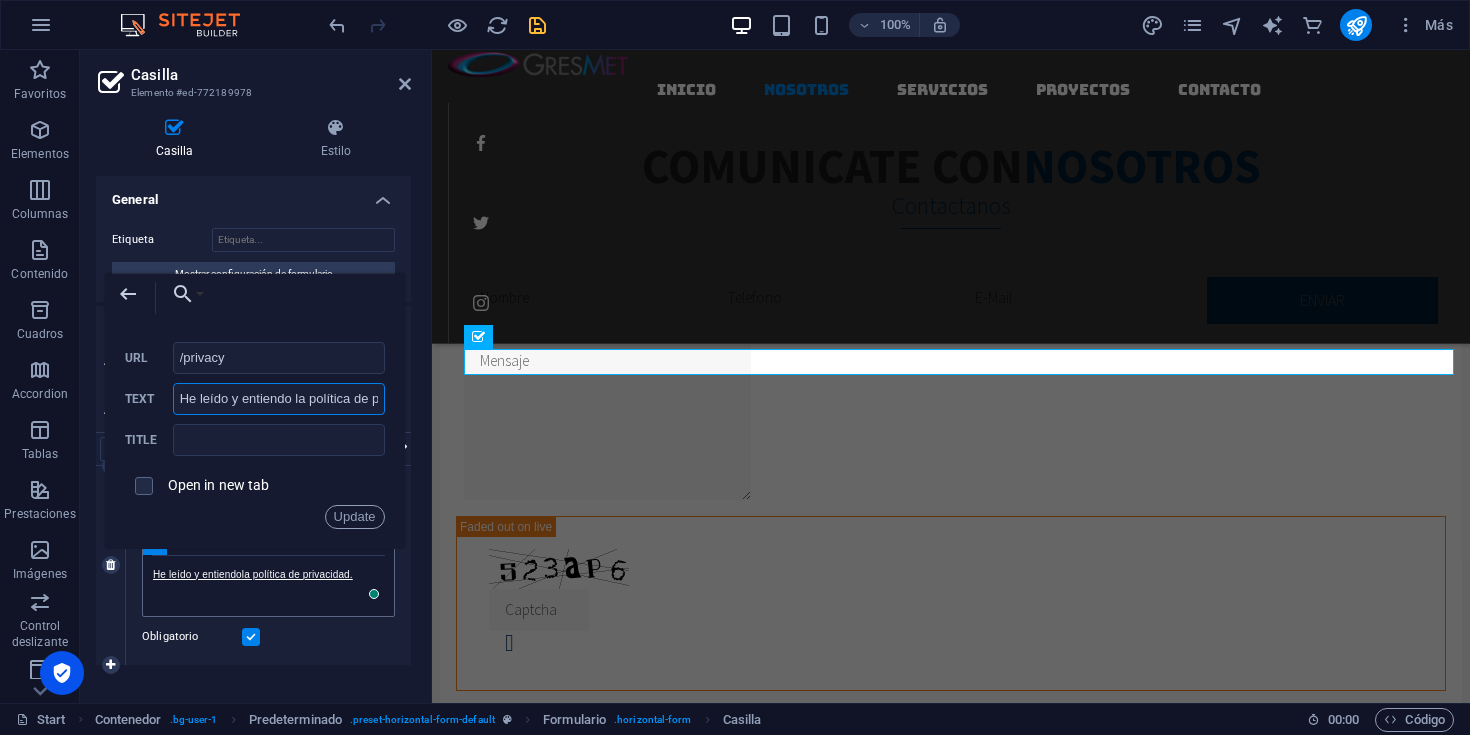 click on "He leído y entiendo la política de privacidad." at bounding box center (279, 399) 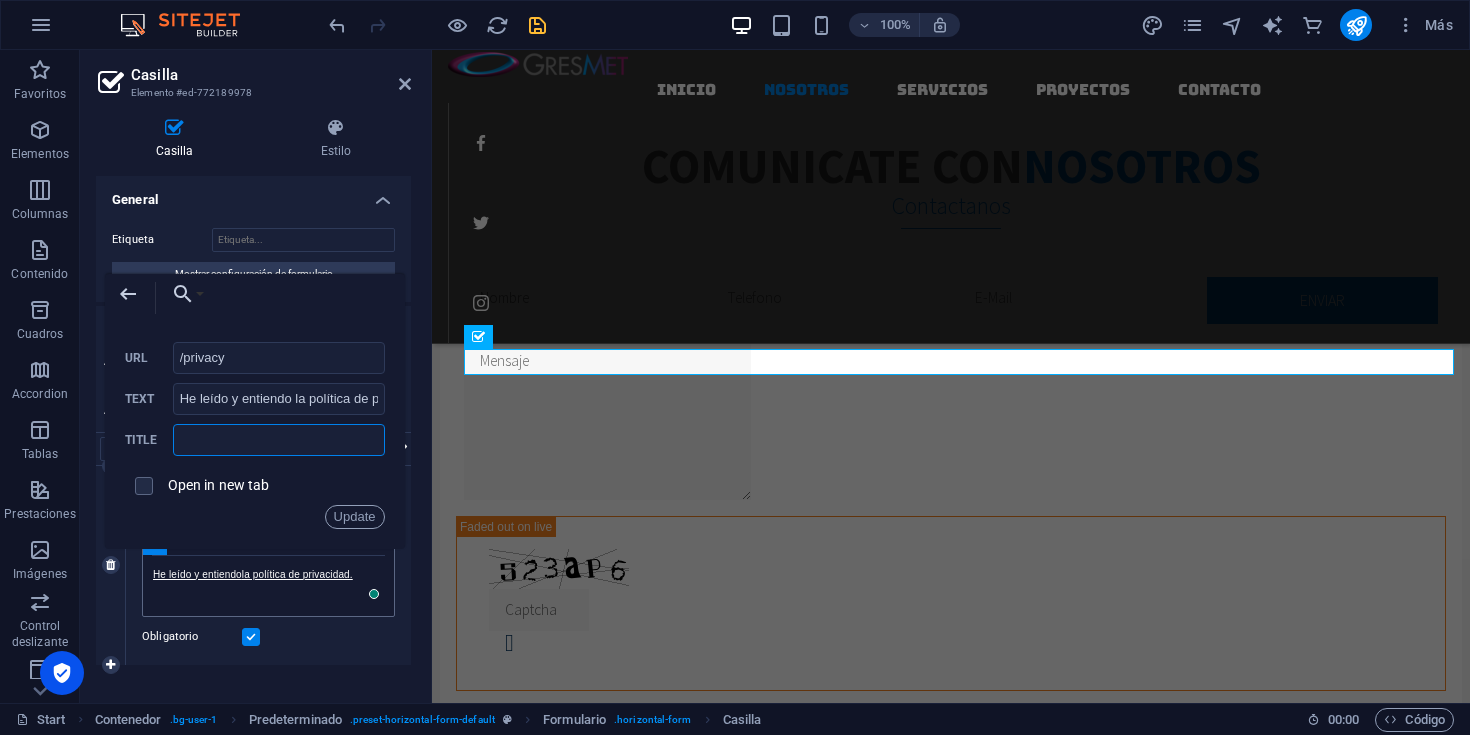 click at bounding box center [279, 440] 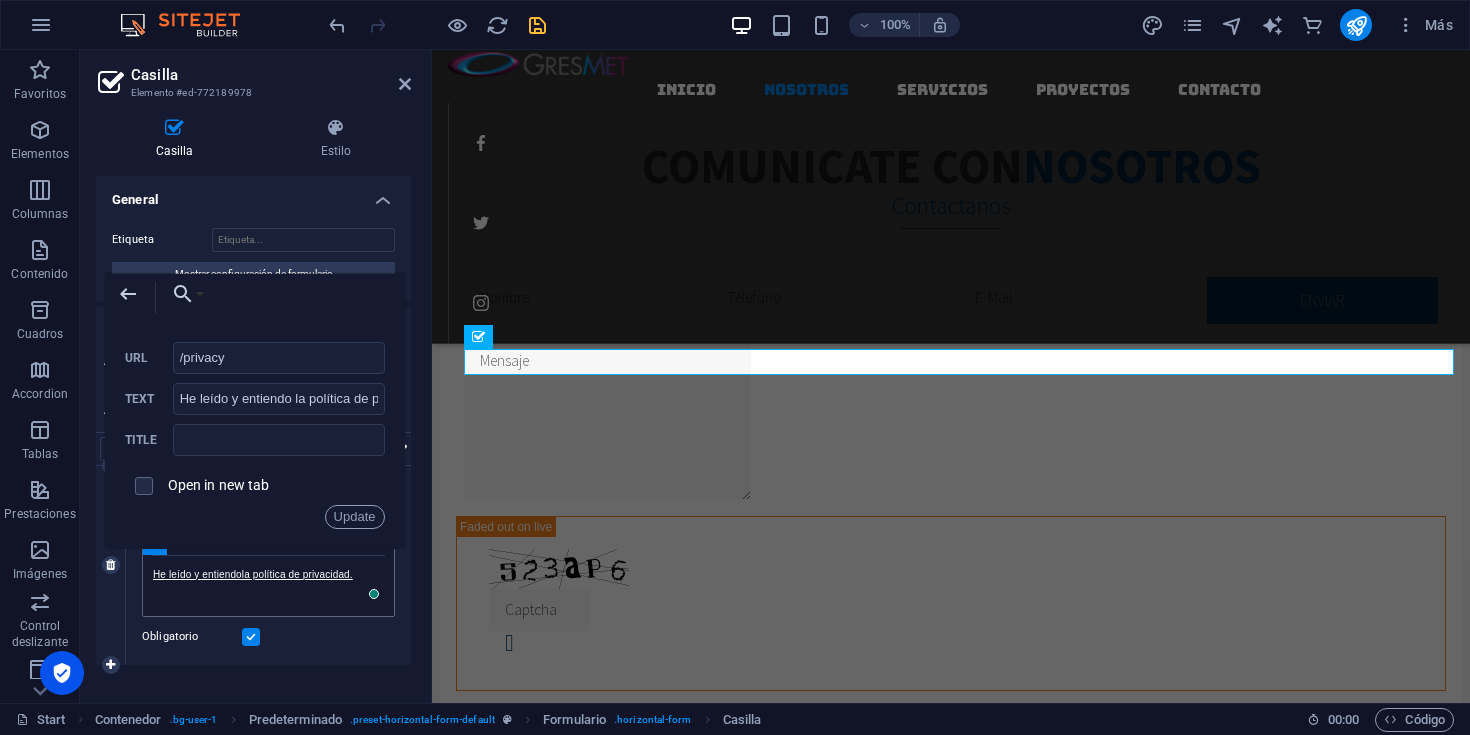 click at bounding box center [144, 486] 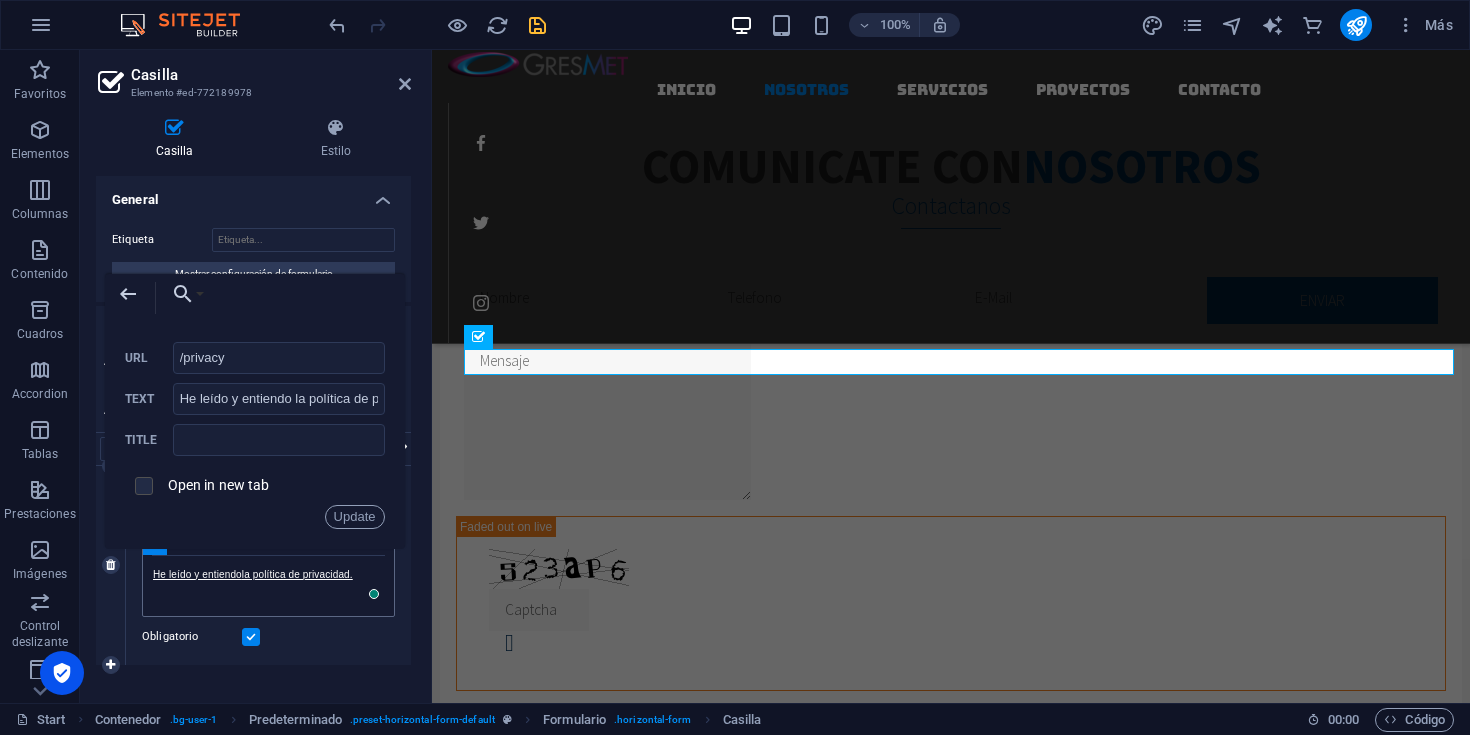 click at bounding box center [141, 483] 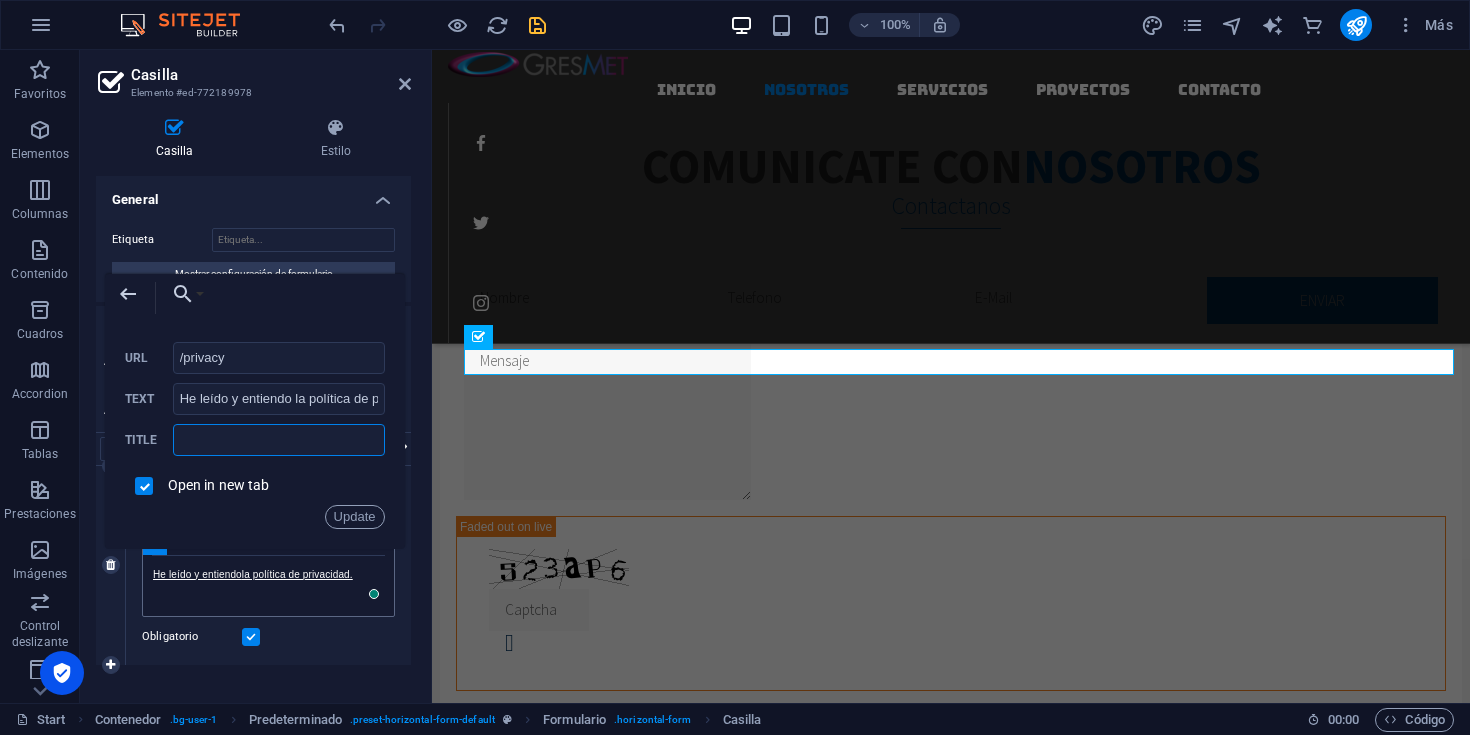 click at bounding box center [279, 440] 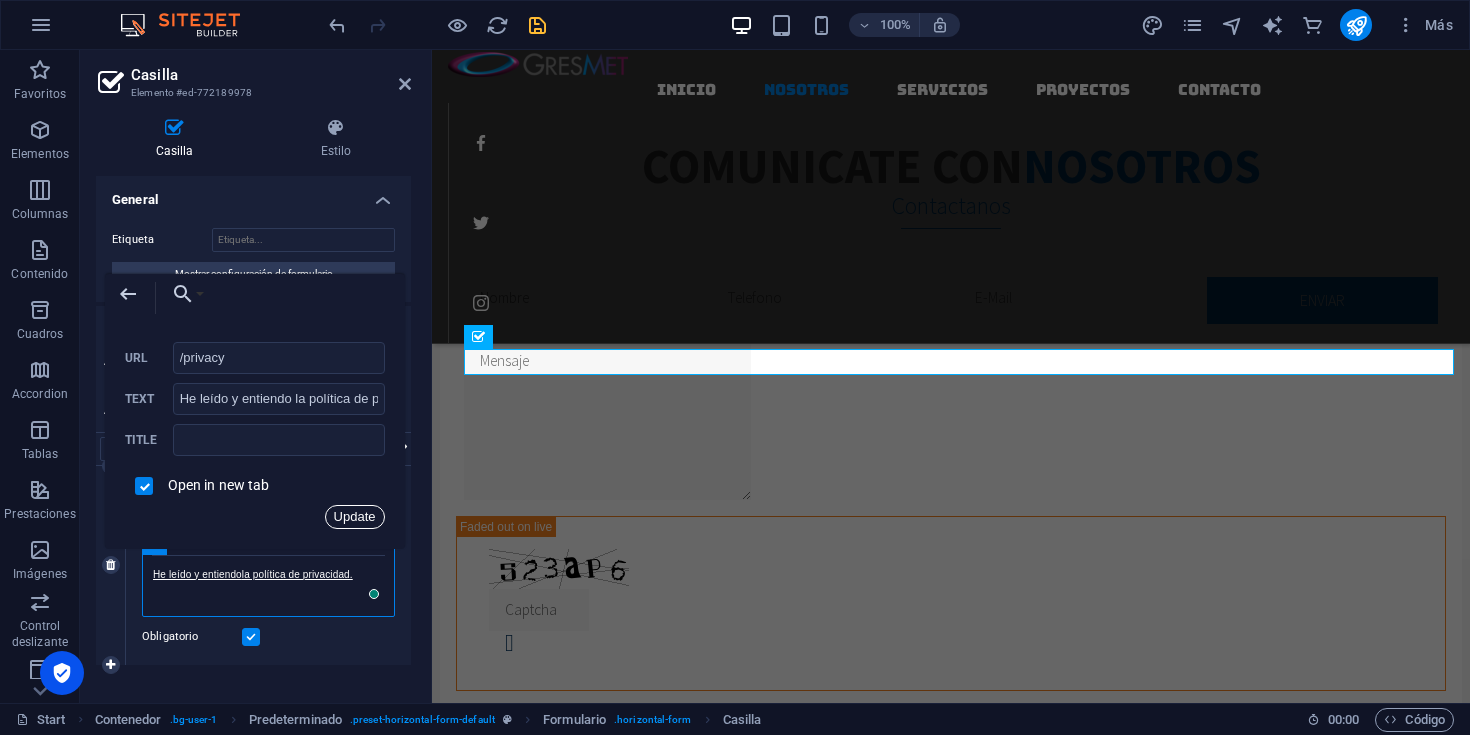click on "Update" at bounding box center [355, 517] 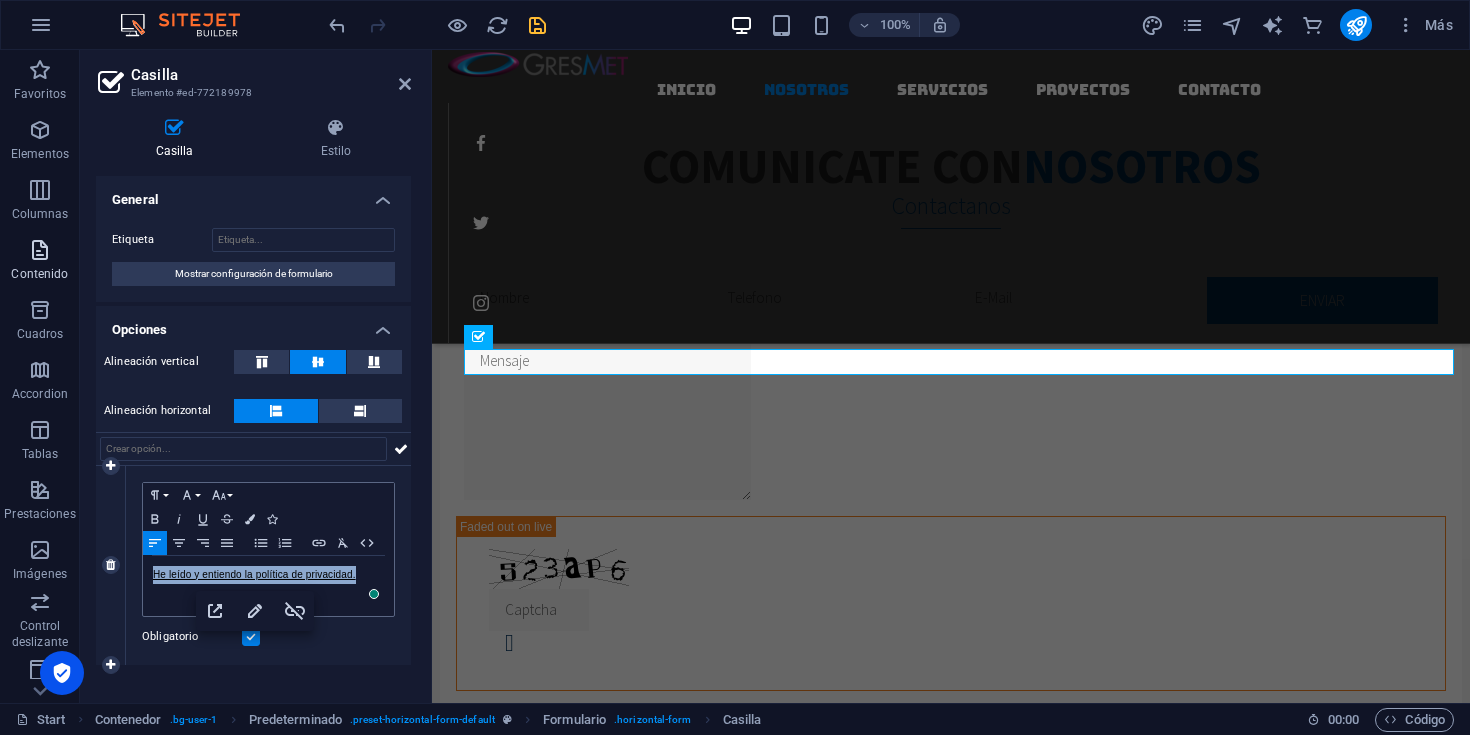 click at bounding box center (40, 250) 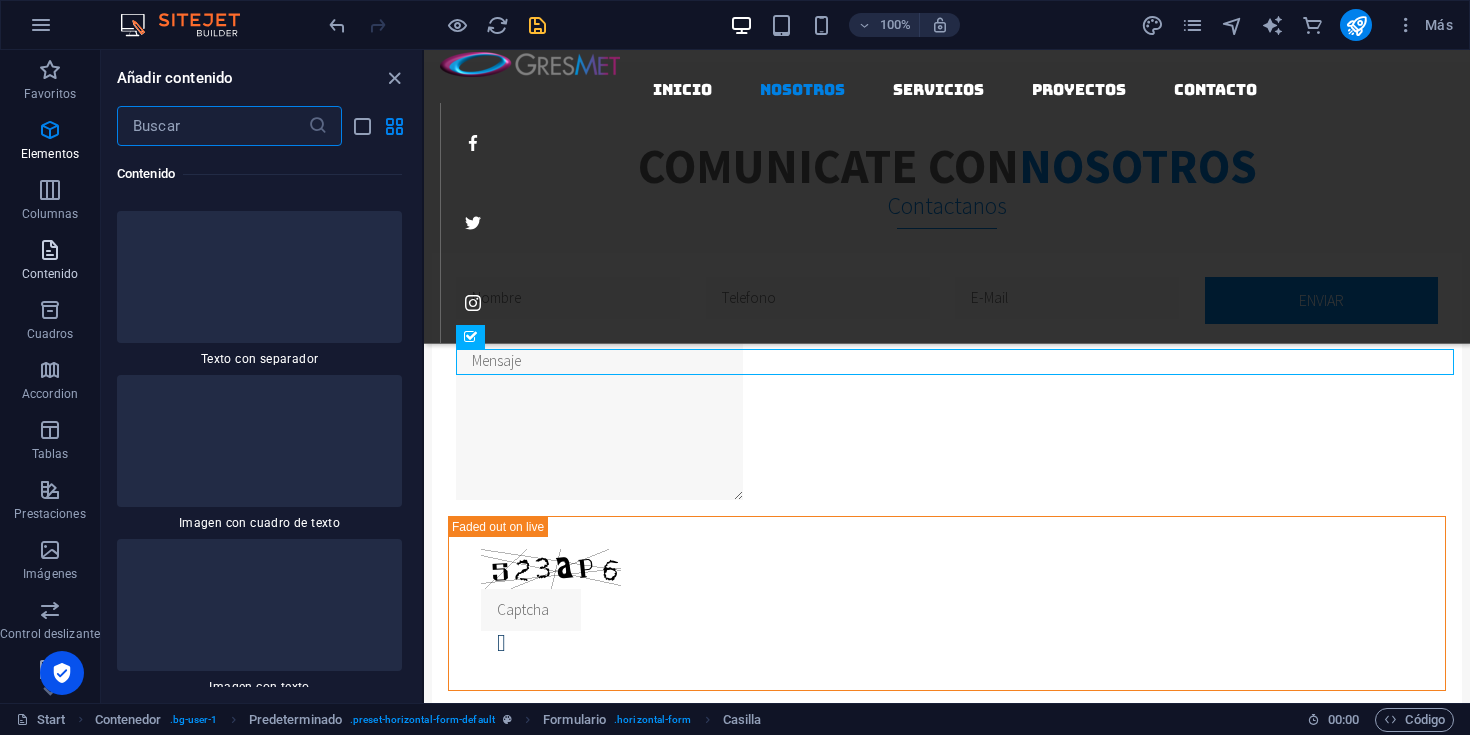 scroll, scrollTop: 6448, scrollLeft: 0, axis: vertical 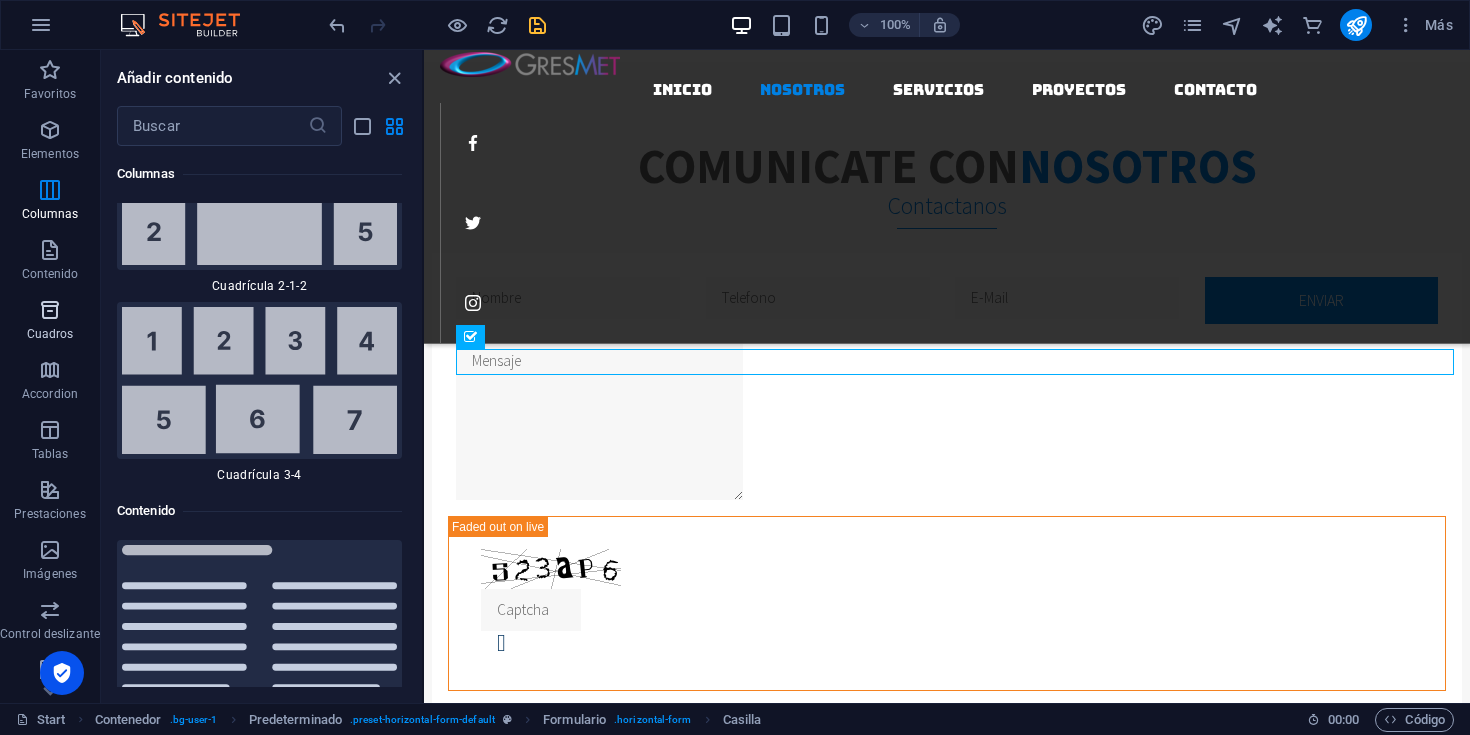 click on "Cuadros" at bounding box center [50, 334] 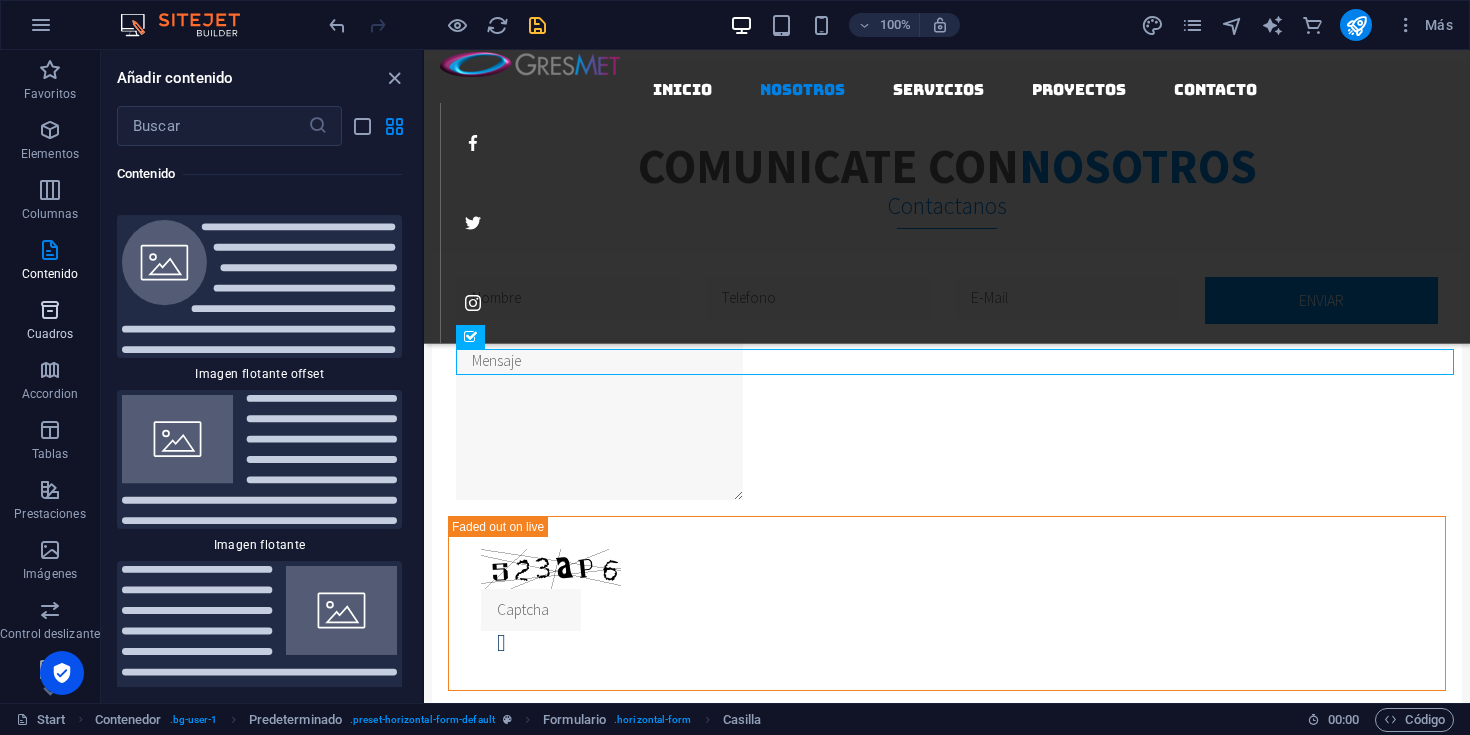 scroll, scrollTop: 10648, scrollLeft: 0, axis: vertical 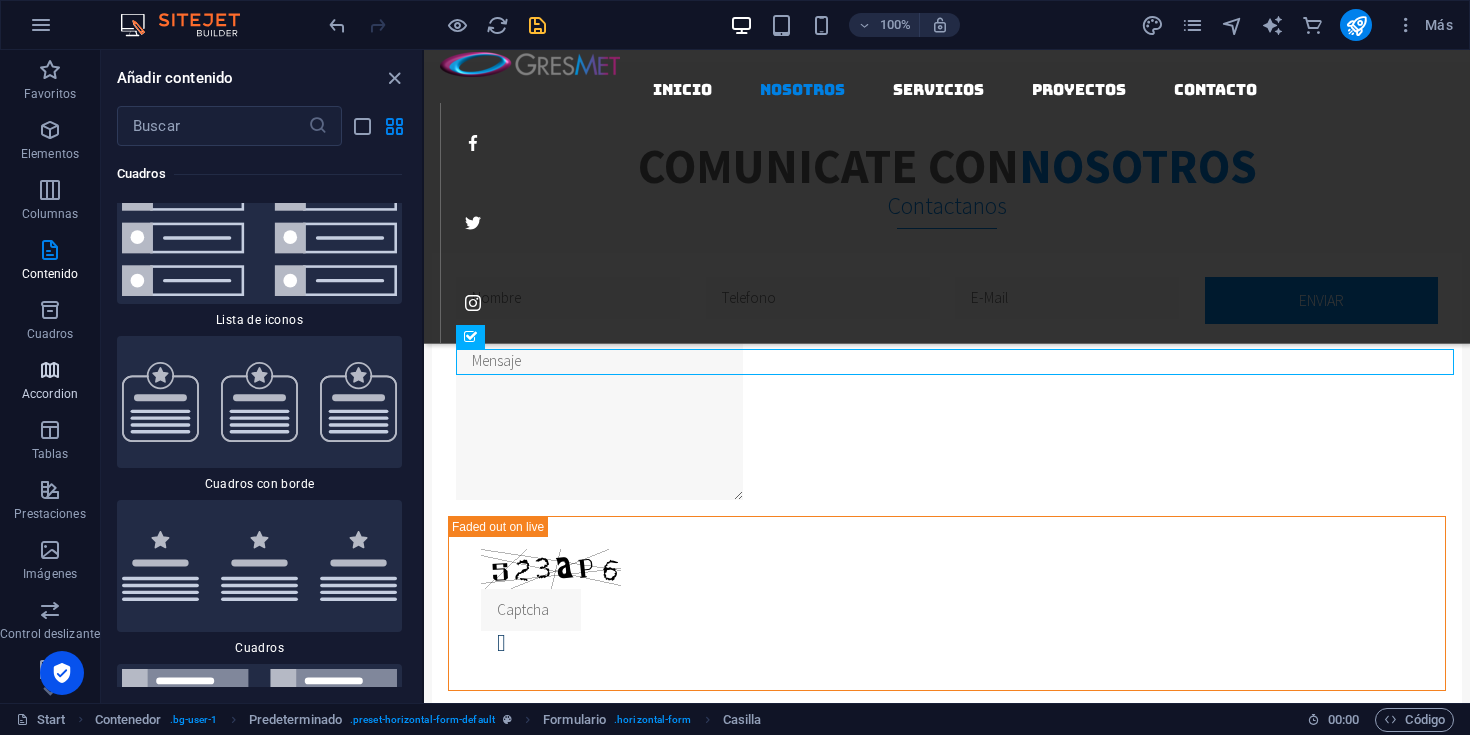 click at bounding box center (50, 370) 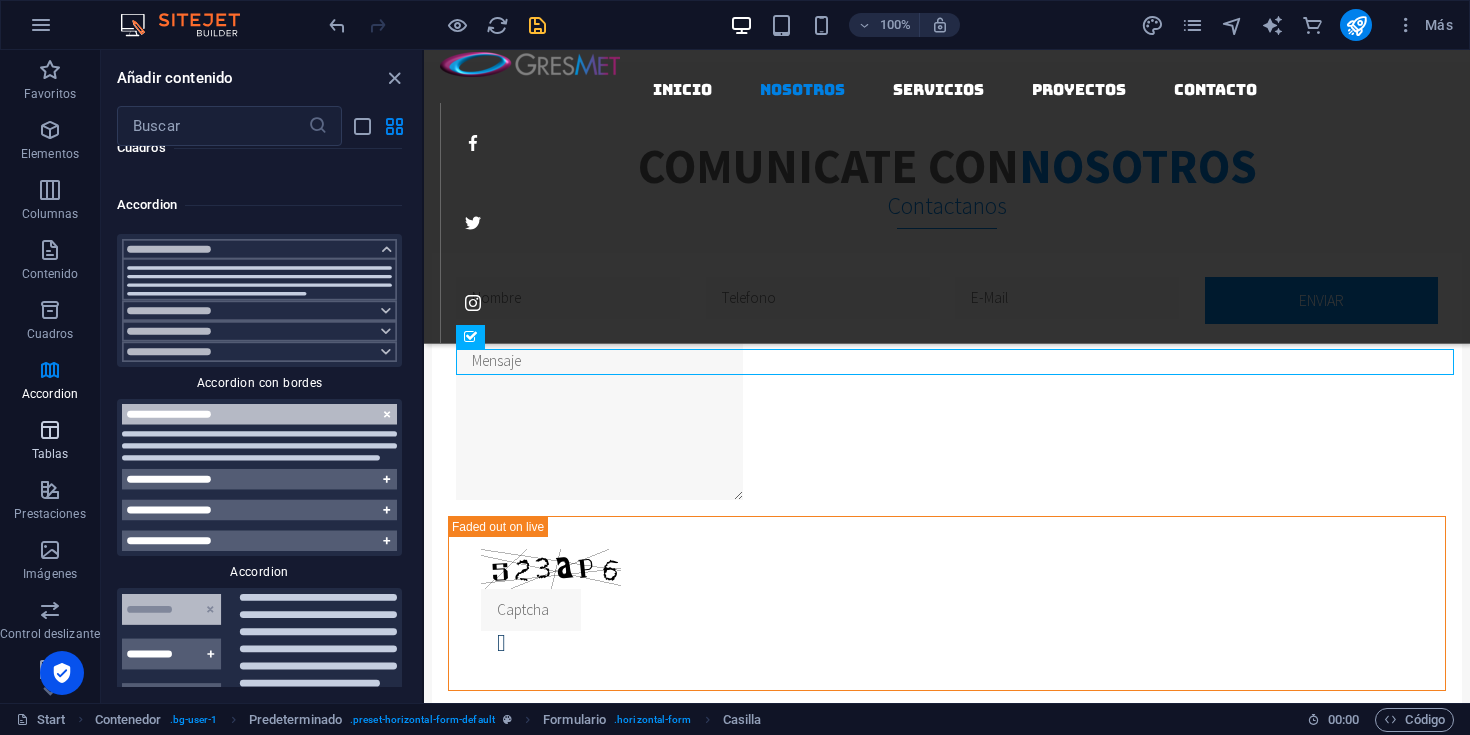 scroll, scrollTop: 12263, scrollLeft: 0, axis: vertical 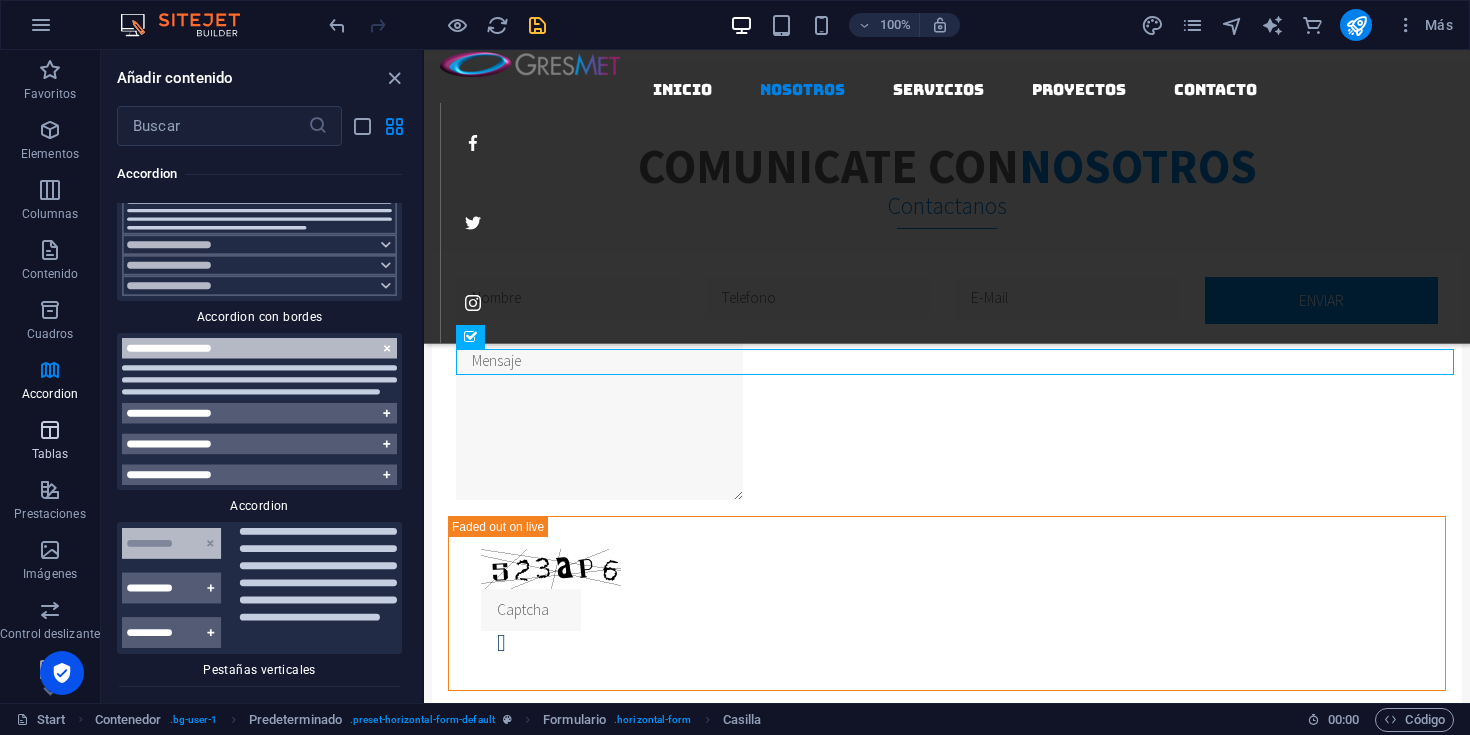 click at bounding box center (50, 430) 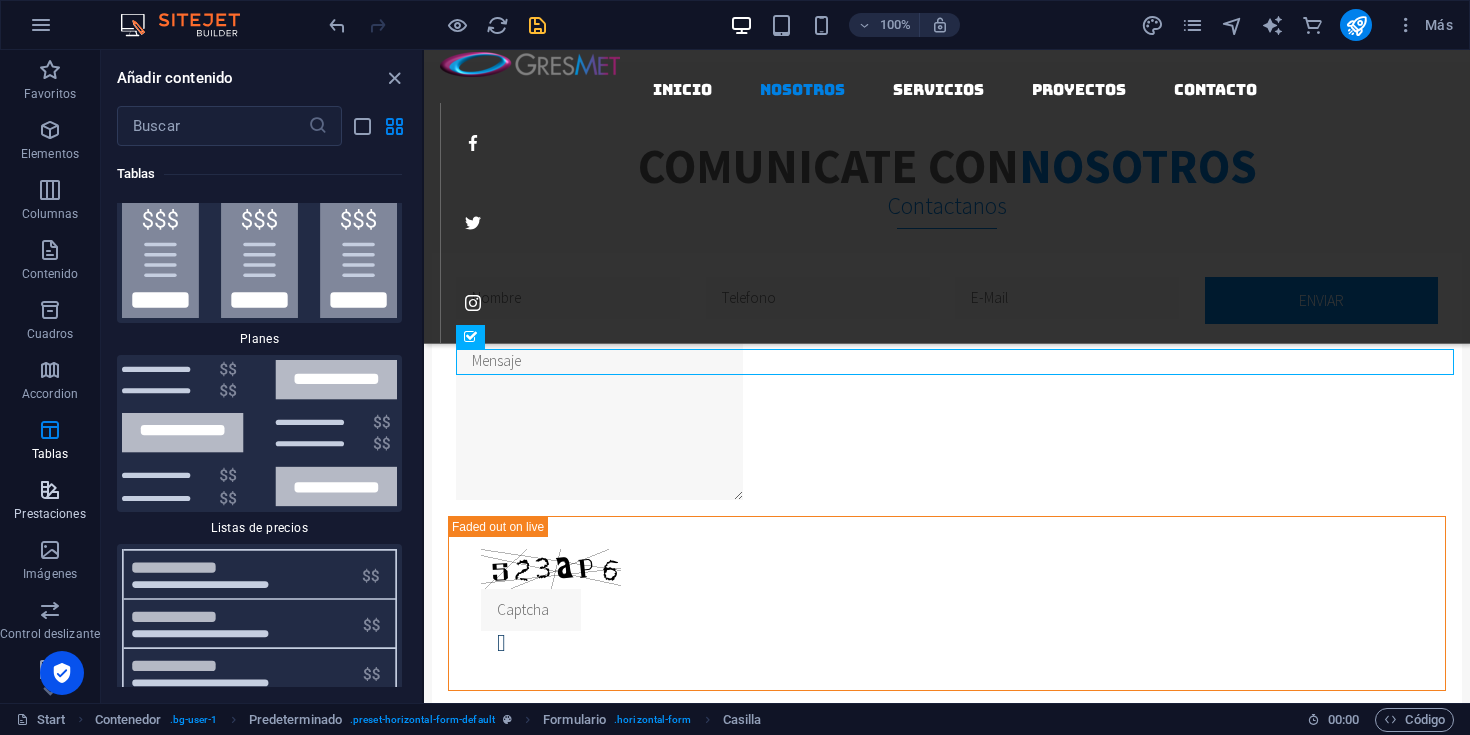 click at bounding box center [50, 490] 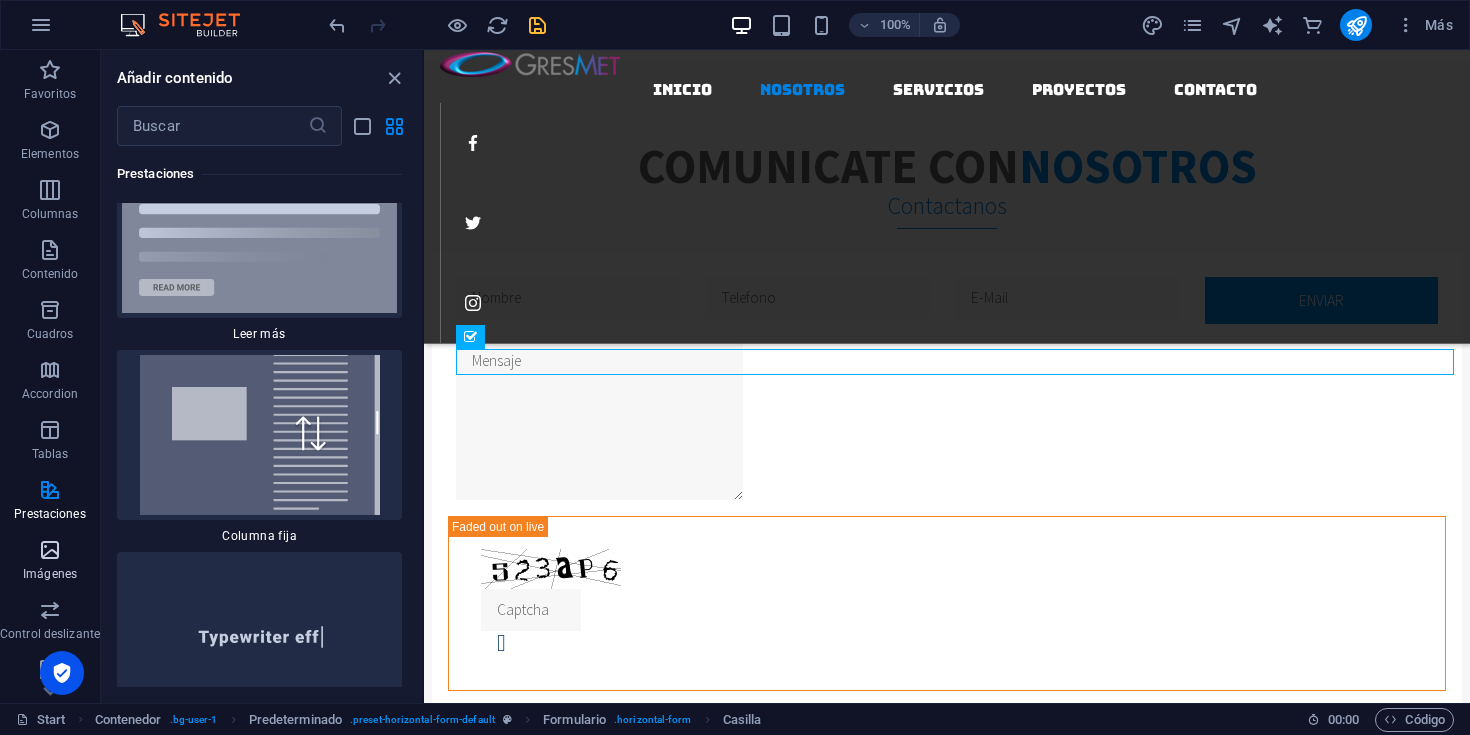 click at bounding box center (50, 550) 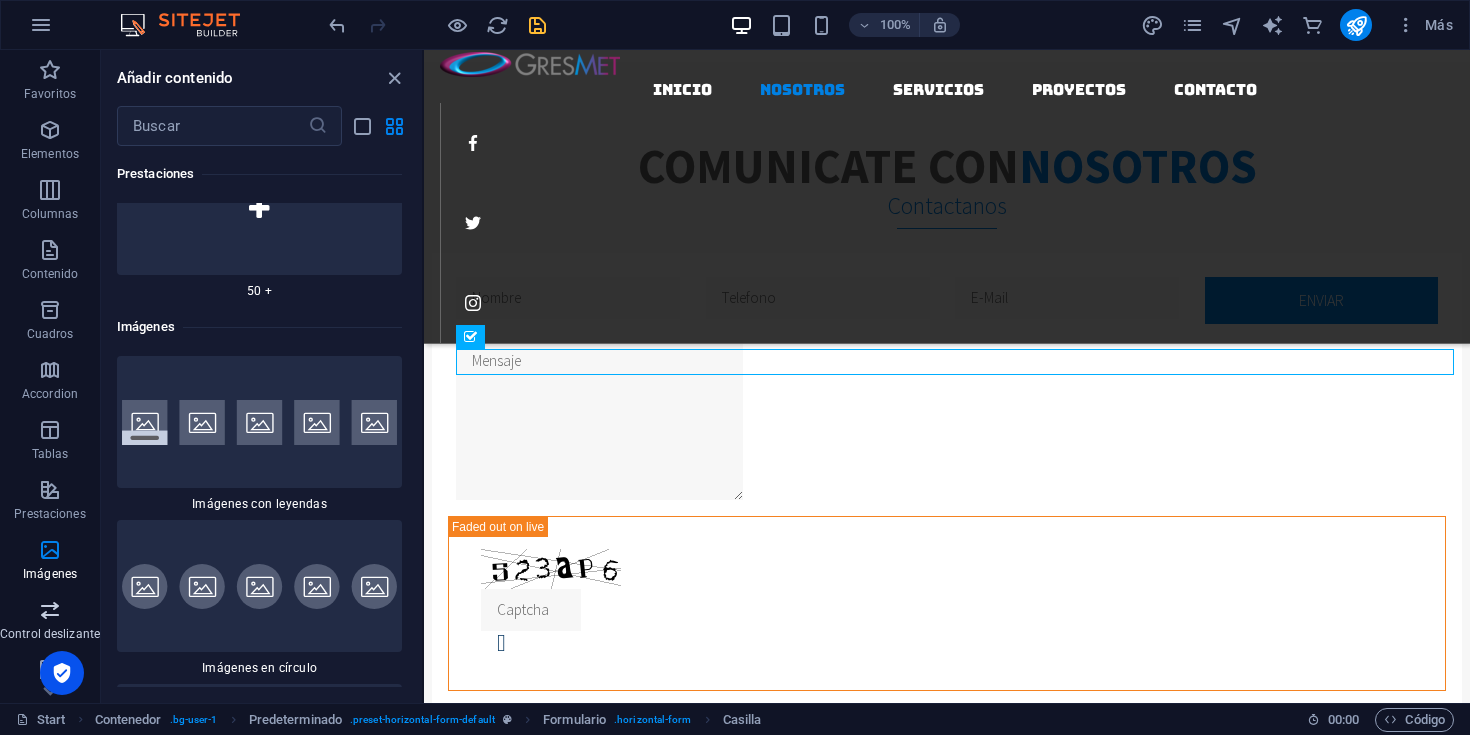 scroll, scrollTop: 19936, scrollLeft: 0, axis: vertical 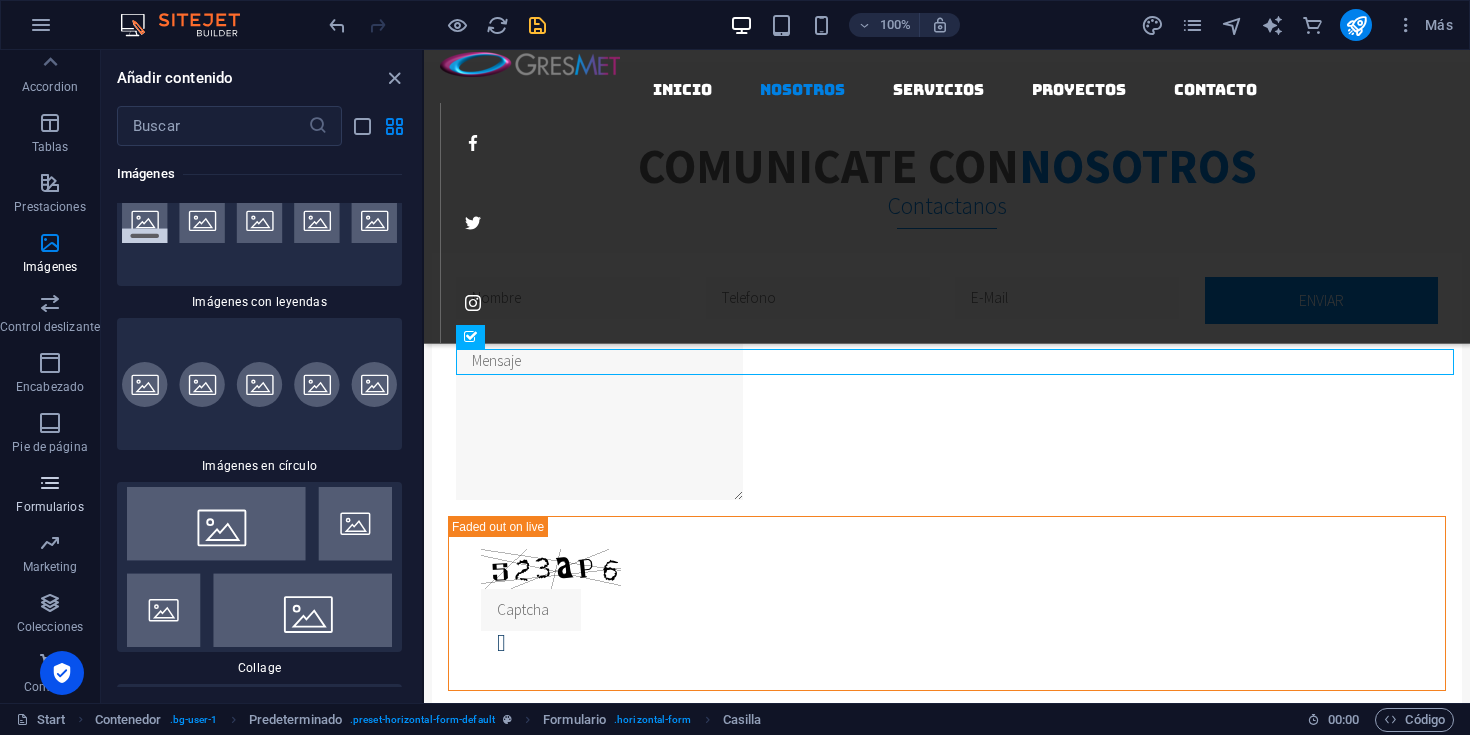 click on "Formularios" at bounding box center [50, 495] 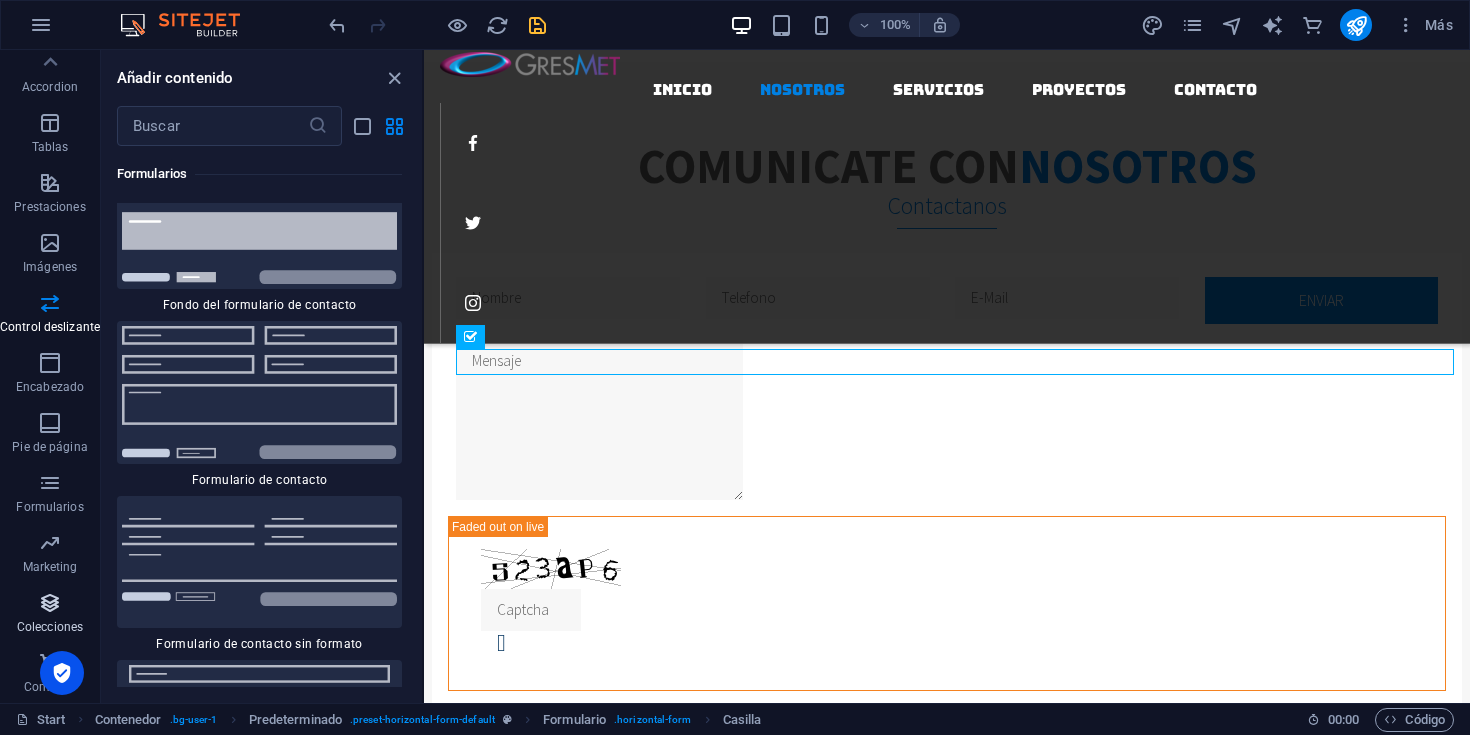 click at bounding box center (50, 603) 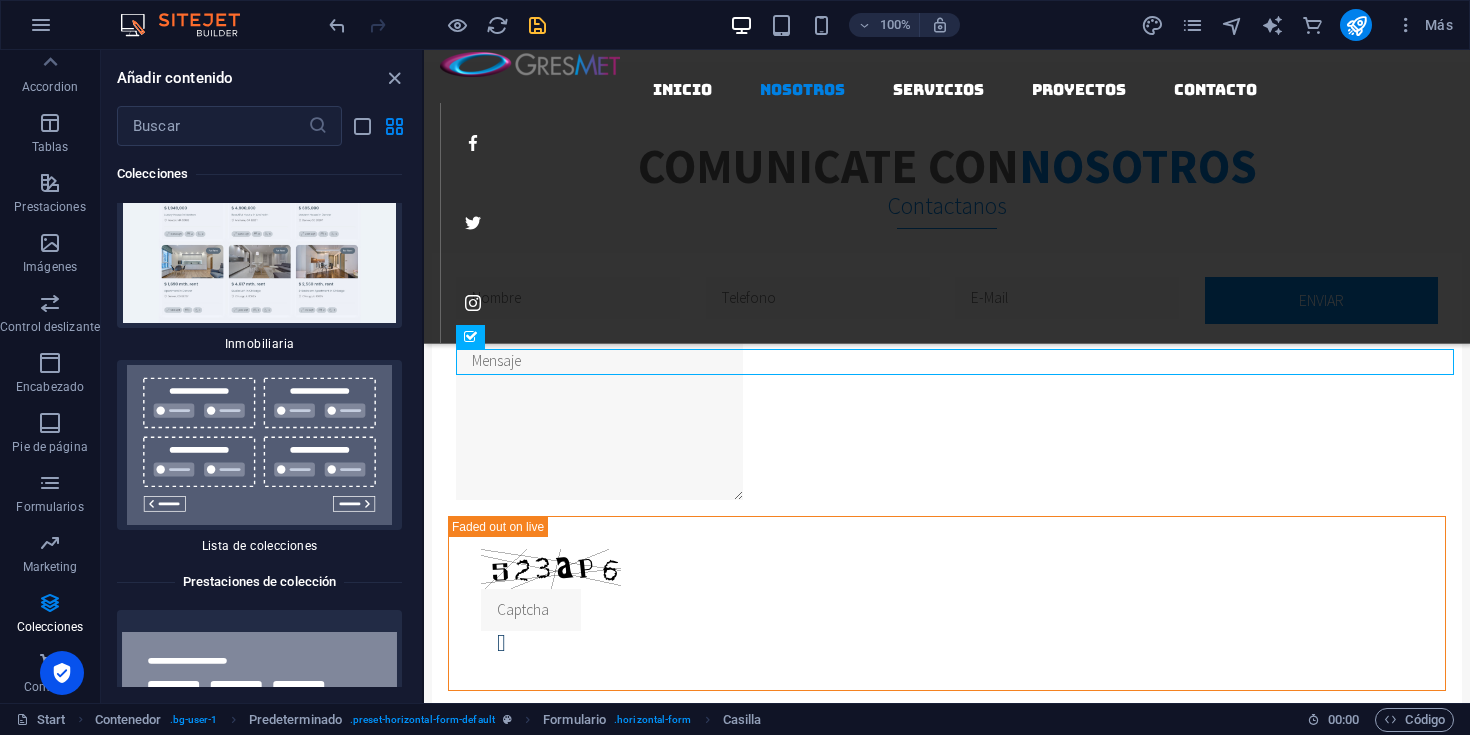scroll, scrollTop: 38096, scrollLeft: 0, axis: vertical 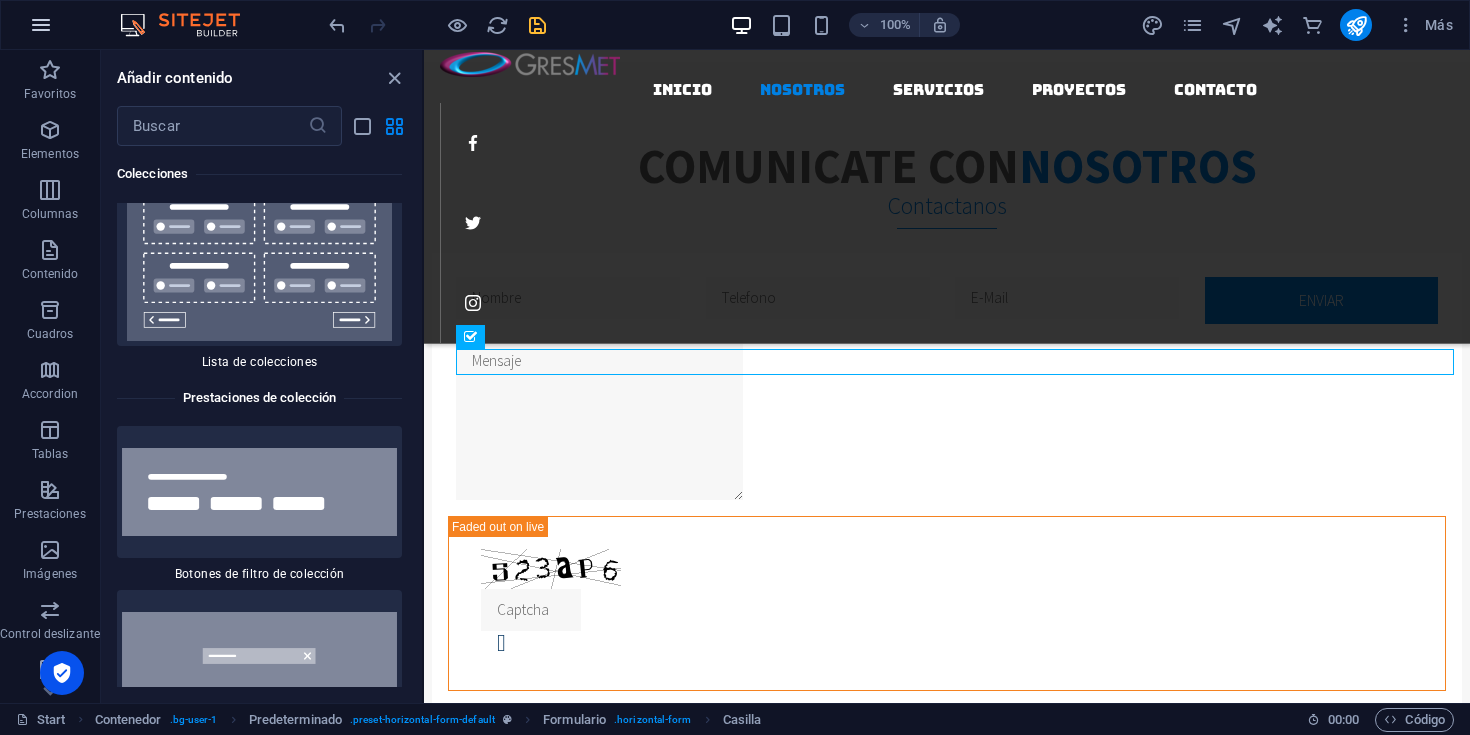click at bounding box center [41, 25] 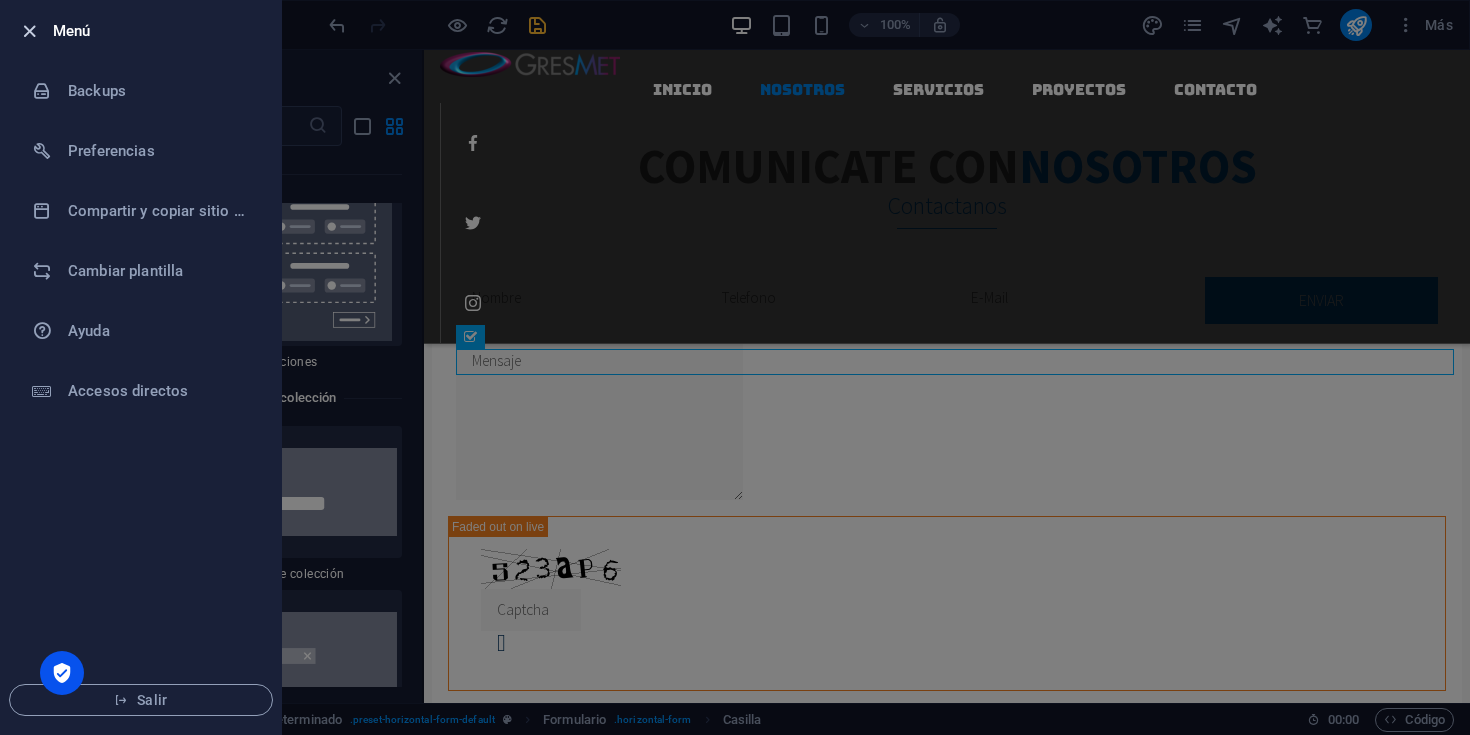 click at bounding box center (29, 31) 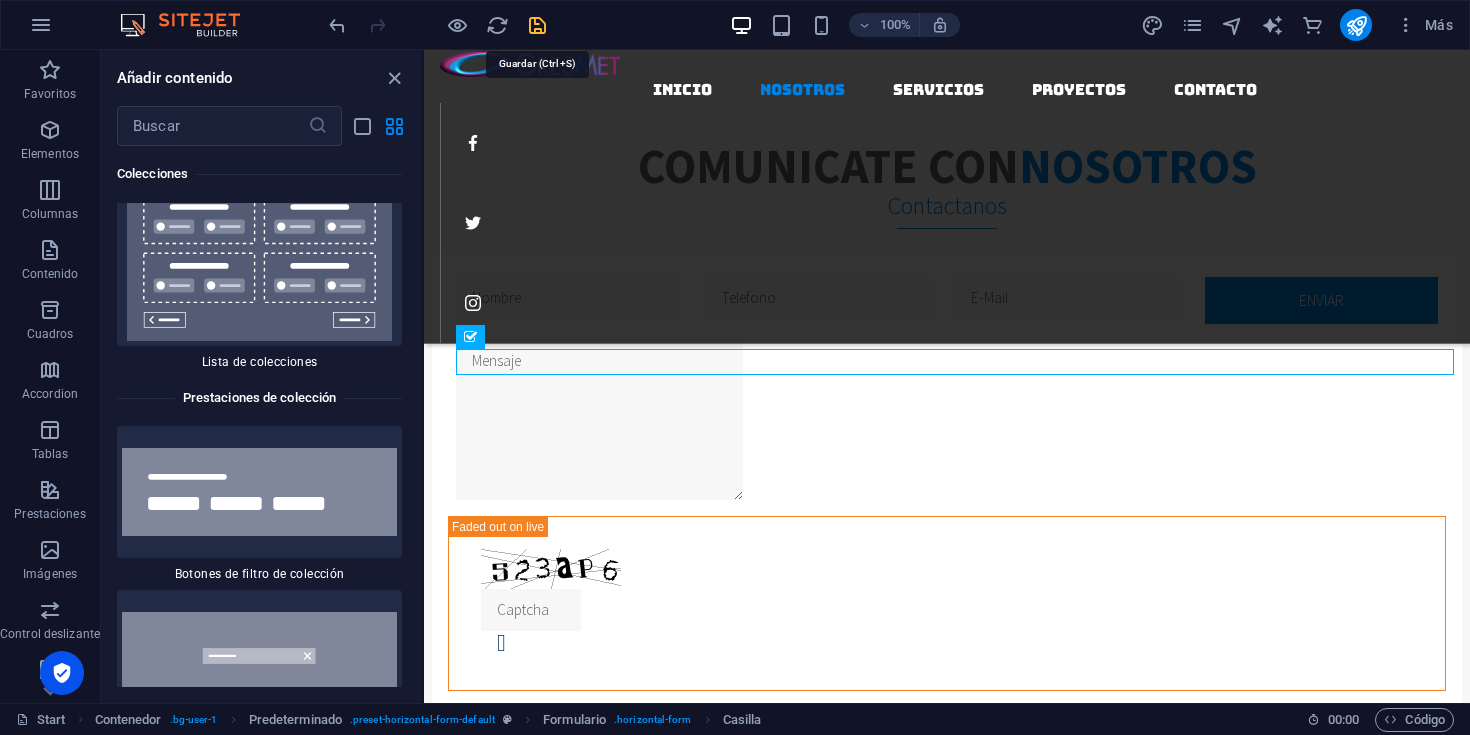 click at bounding box center [537, 25] 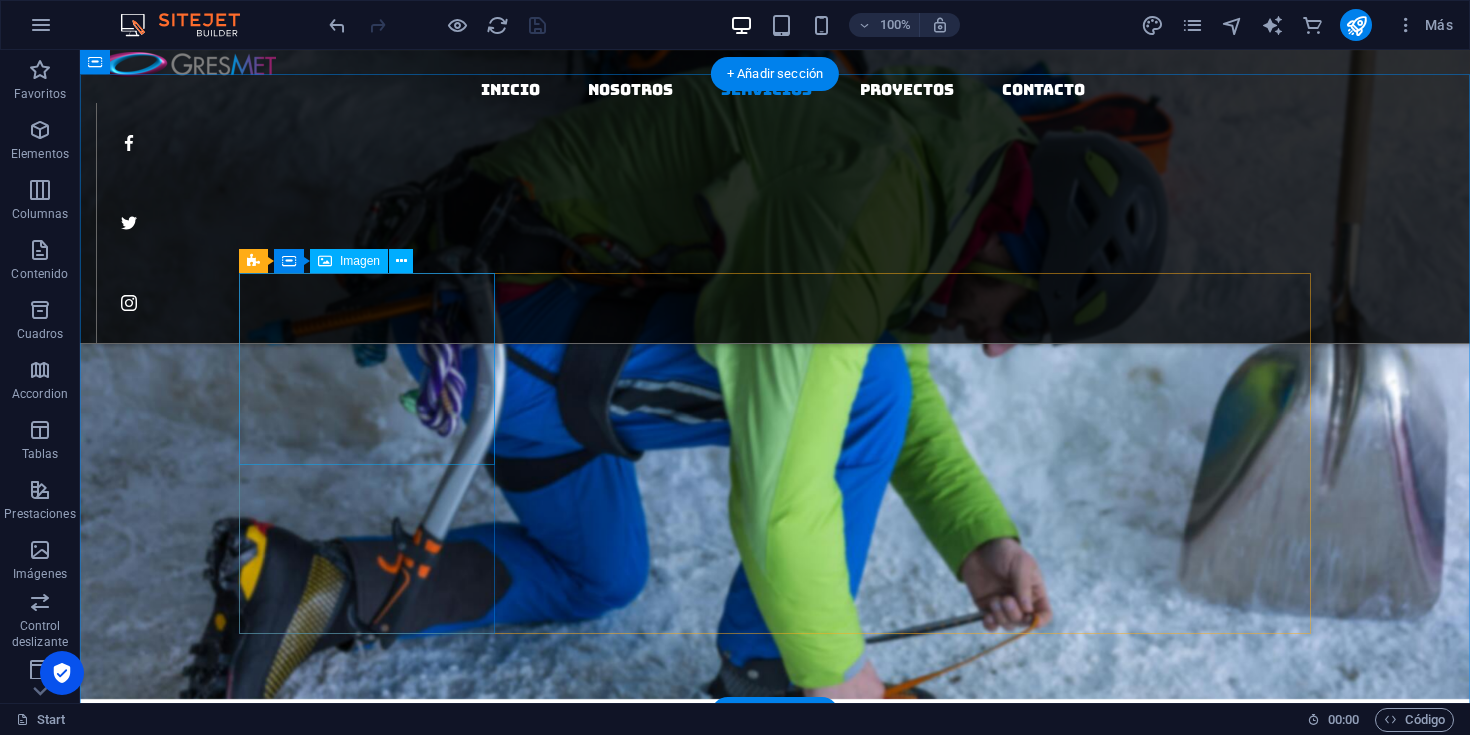 scroll, scrollTop: 2490, scrollLeft: 0, axis: vertical 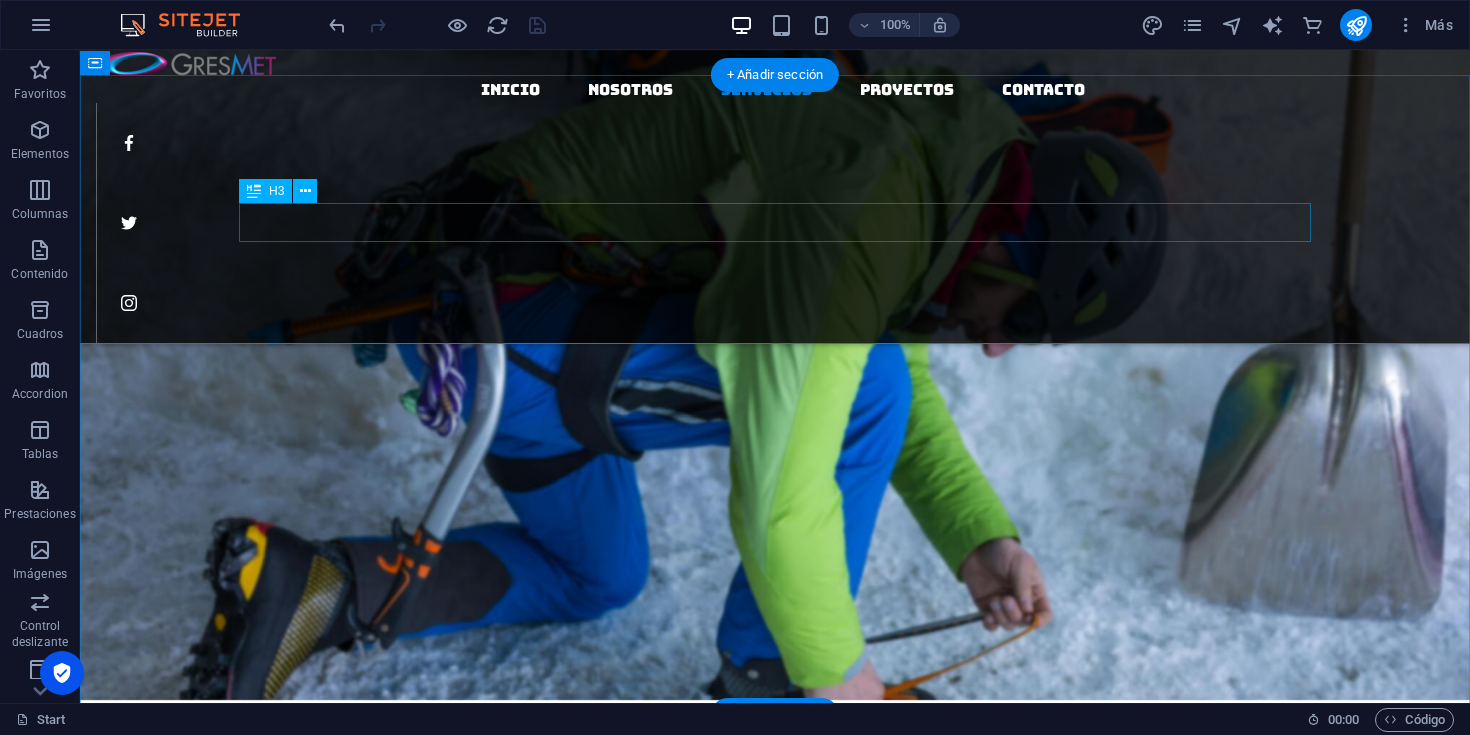click on "Professionell woodworking" at bounding box center [775, 1143] 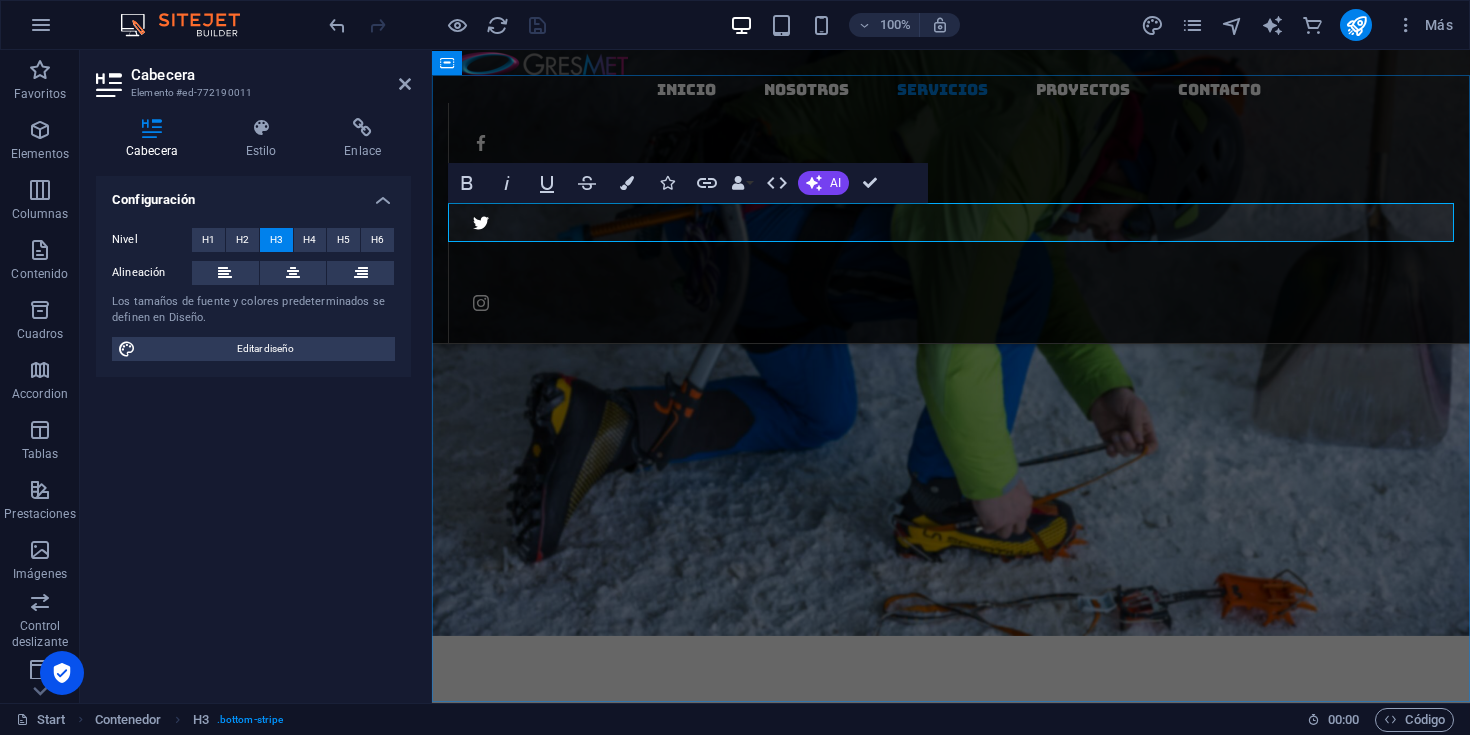 drag, startPoint x: 808, startPoint y: 226, endPoint x: 718, endPoint y: 229, distance: 90.04999 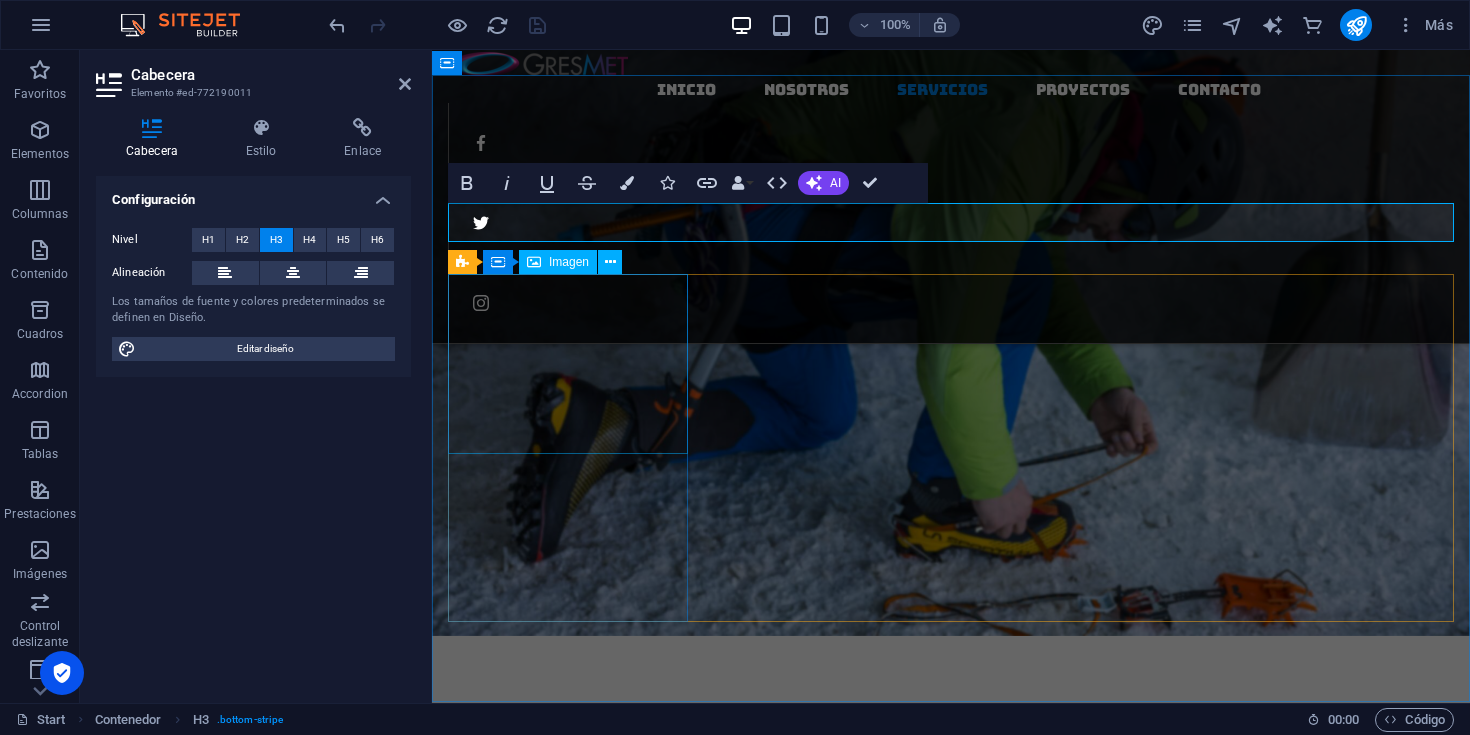 click at bounding box center [951, 1573] 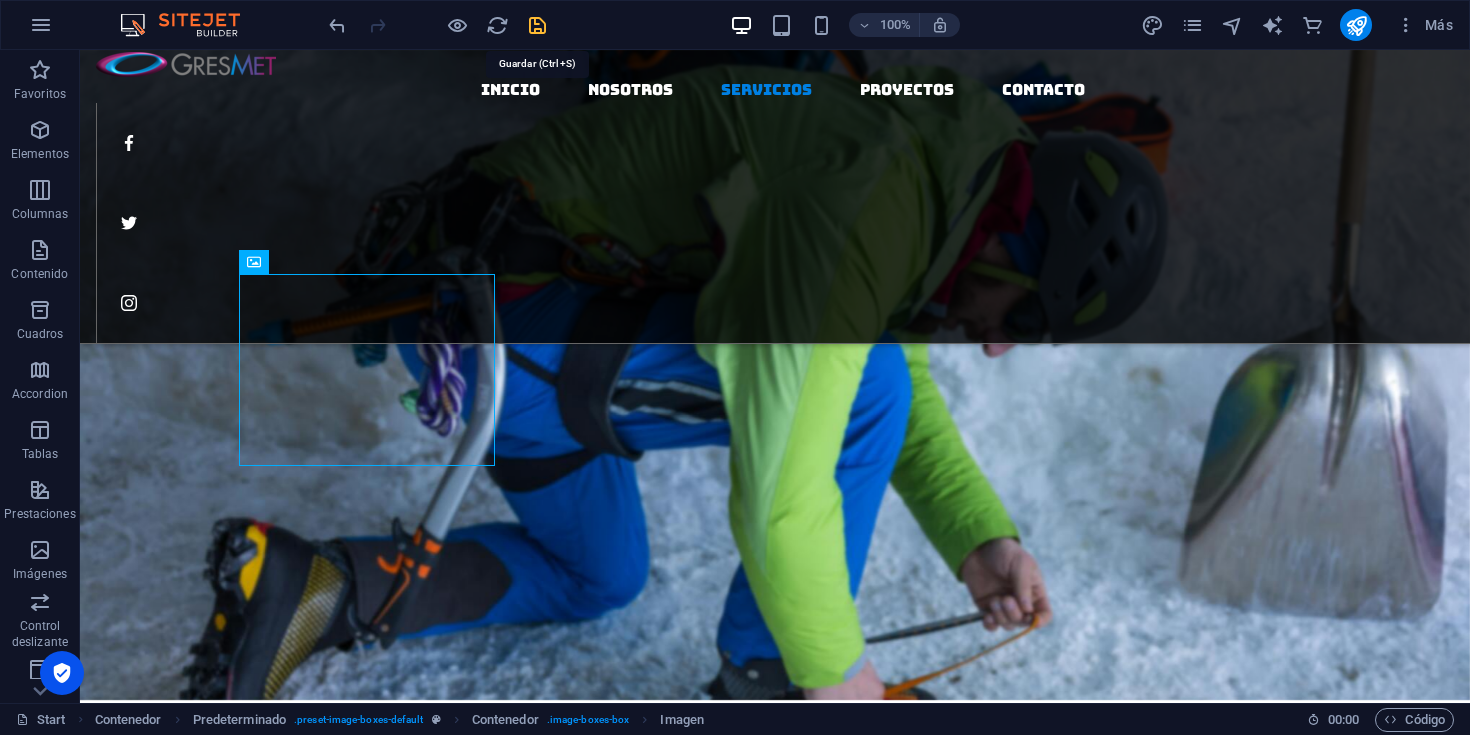 click at bounding box center [537, 25] 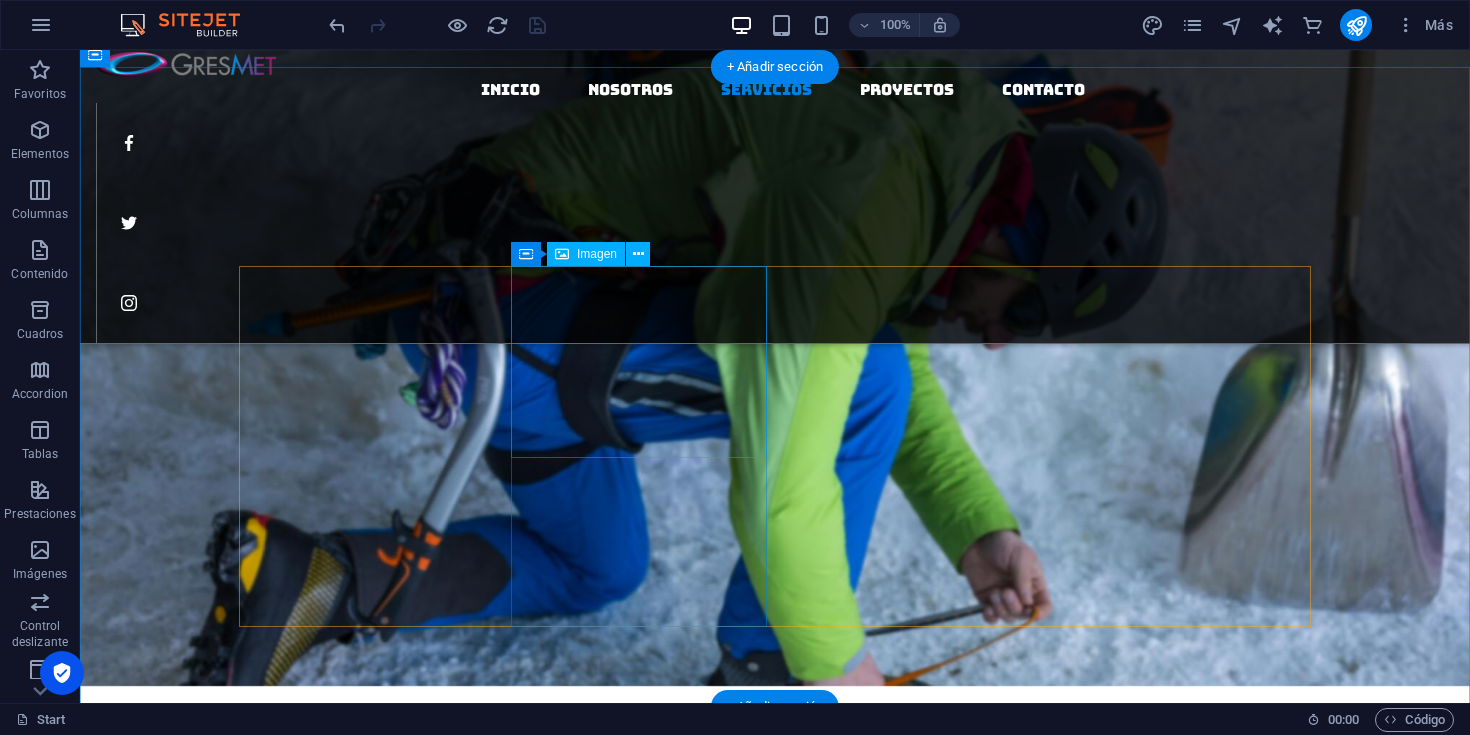 scroll, scrollTop: 2520, scrollLeft: 0, axis: vertical 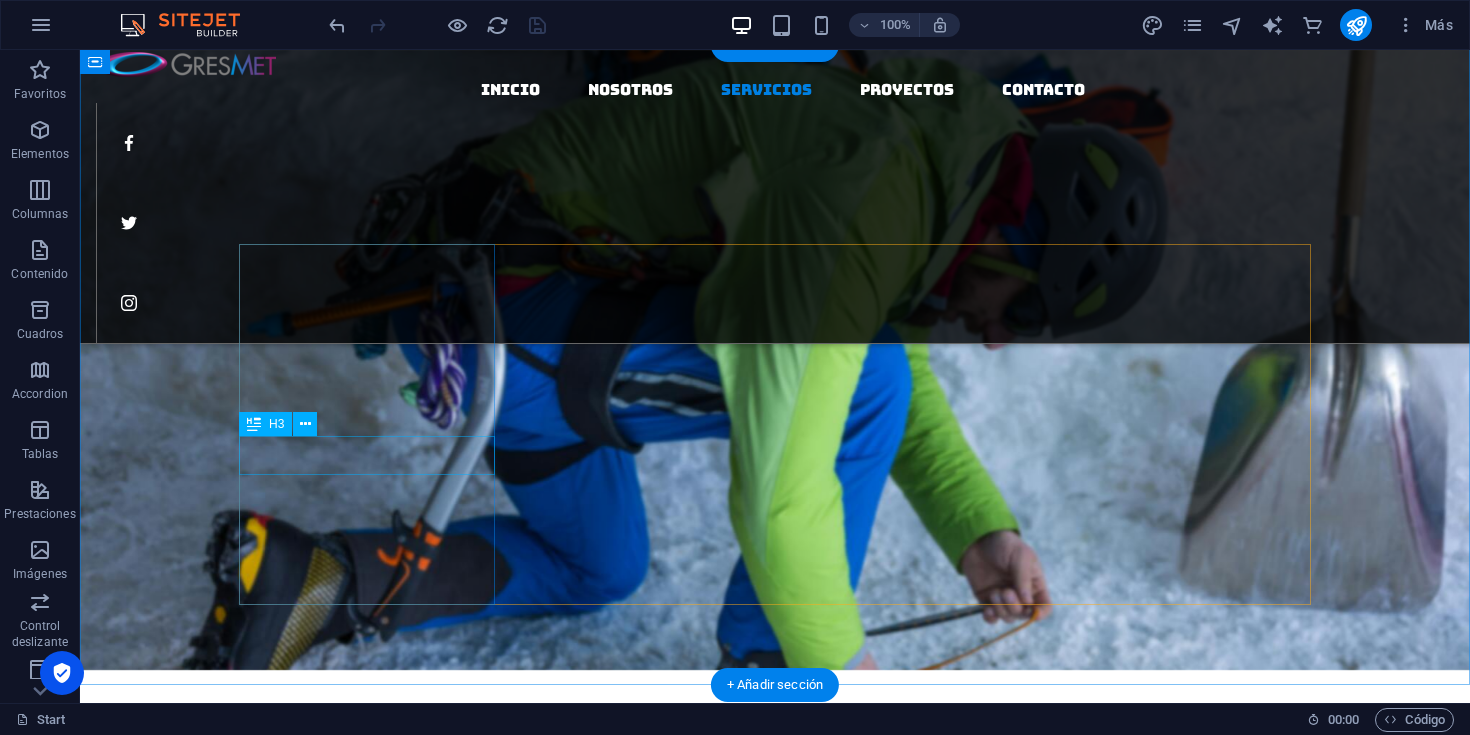 click on "Furniture remodeling" at bounding box center (775, 1987) 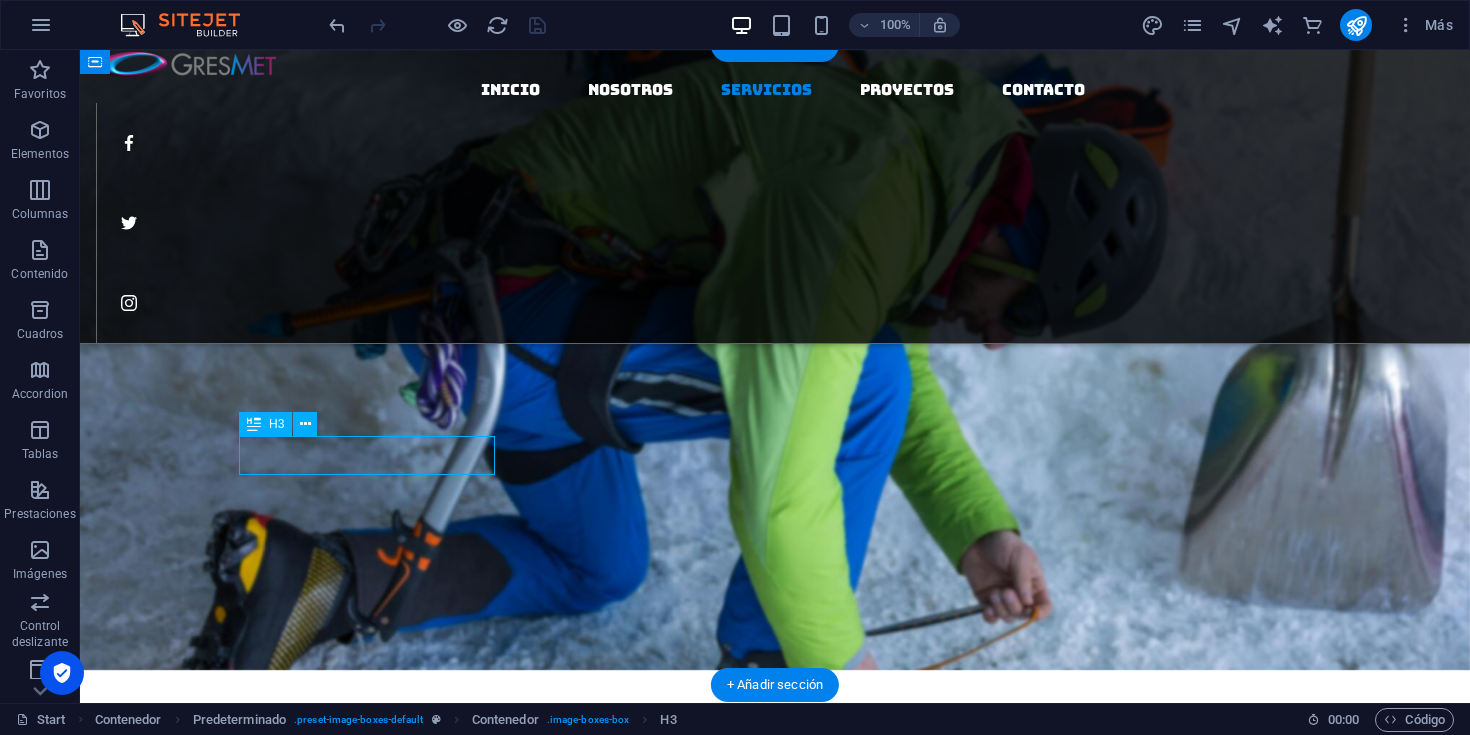 click on "Furniture remodeling" at bounding box center [775, 1987] 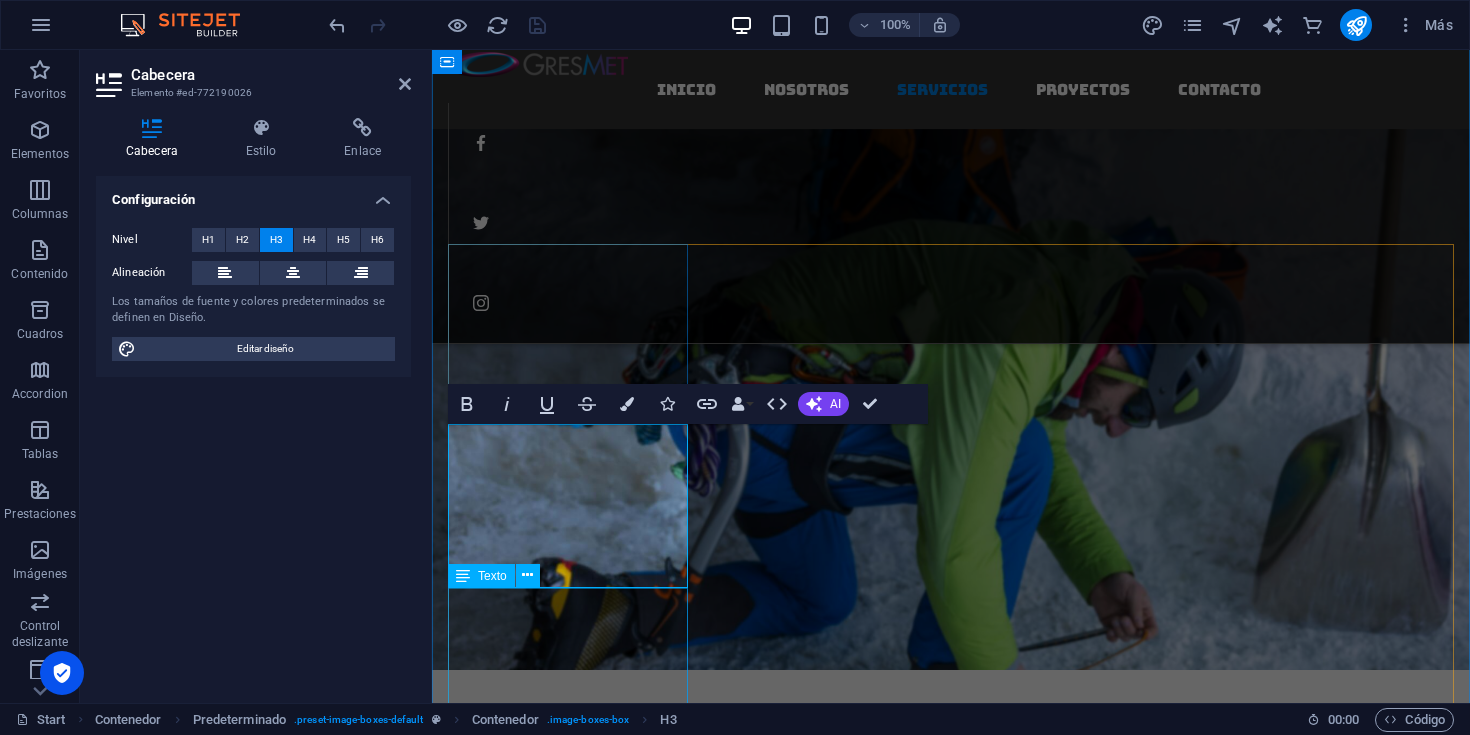 click on "Lorem ipsum dolor sit amet, consetetur sadipscing elitr, sed diam nonumy eirmod tempor invidunt ut labore et dolore magna aliquyam erat, sed diam voluptua" at bounding box center (951, 1971) 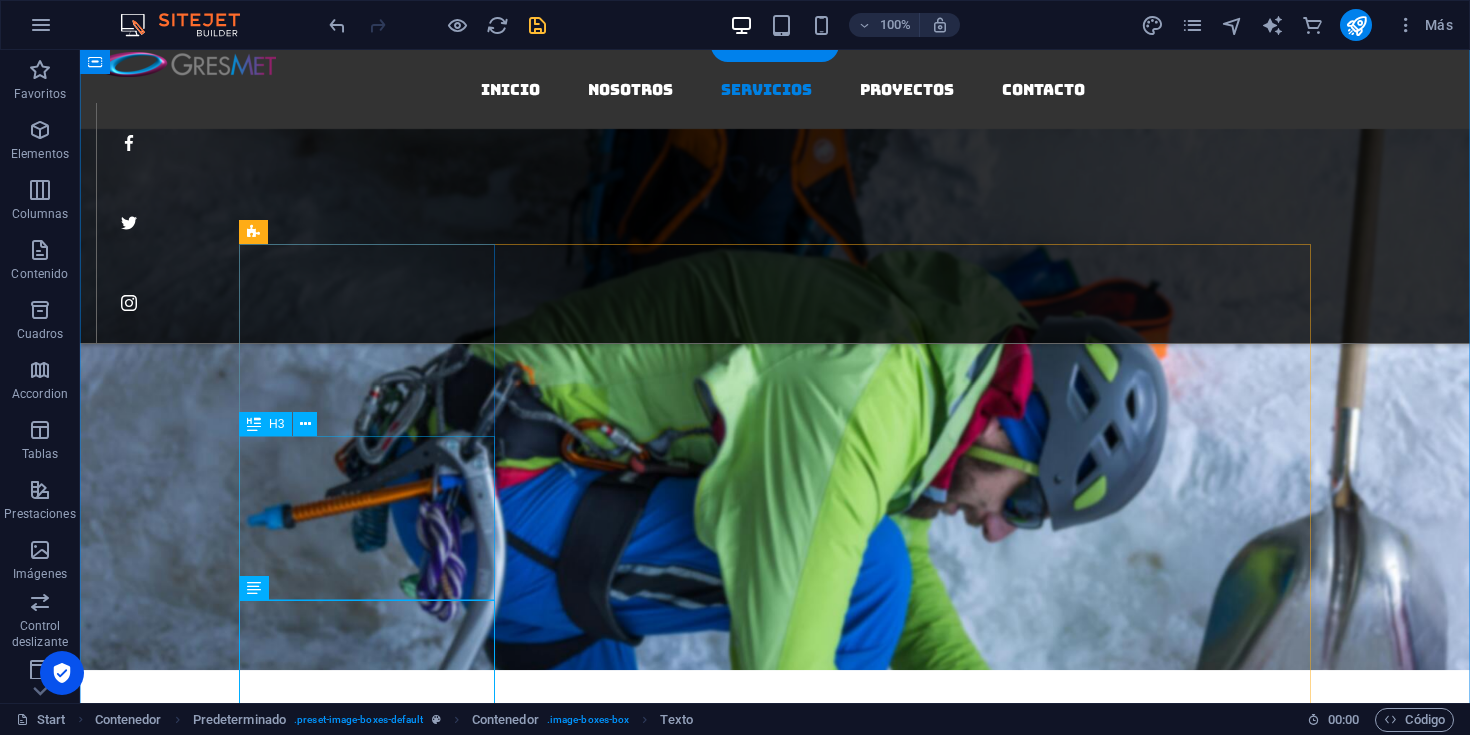 click on "INSTALACIÓN, MANTENCIÓN Y ADMINISTRACIÓNDE SISTEMAS METEOROLÓGICOS." at bounding box center (775, 1987) 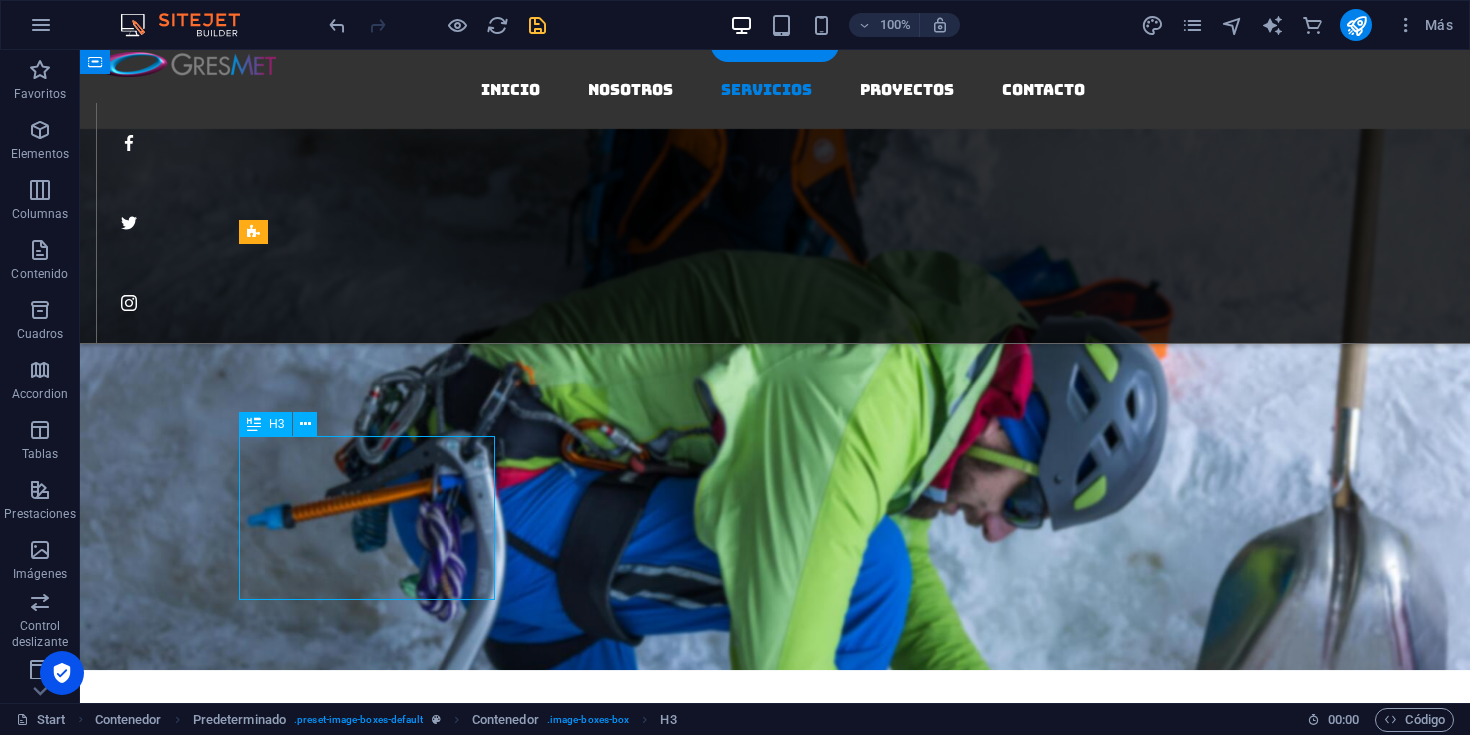 click on "INSTALACIÓN, MANTENCIÓN Y ADMINISTRACIÓNDE SISTEMAS METEOROLÓGICOS." at bounding box center (775, 1987) 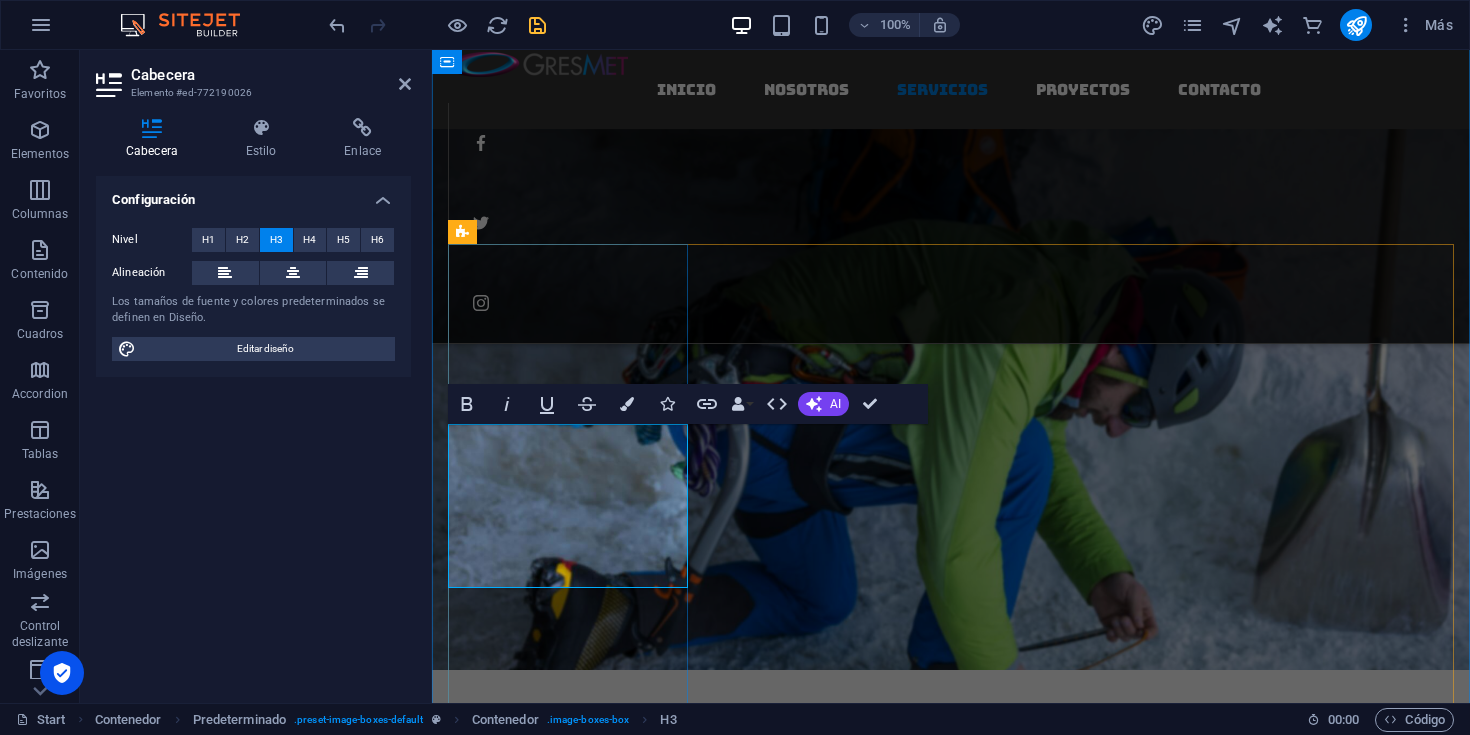 click on "INSTALACIÓN, MANTENCIÓN Y ADMINISTRACIÓNDE SISTEMAS METEOROLÓGICOS." at bounding box center [951, 1938] 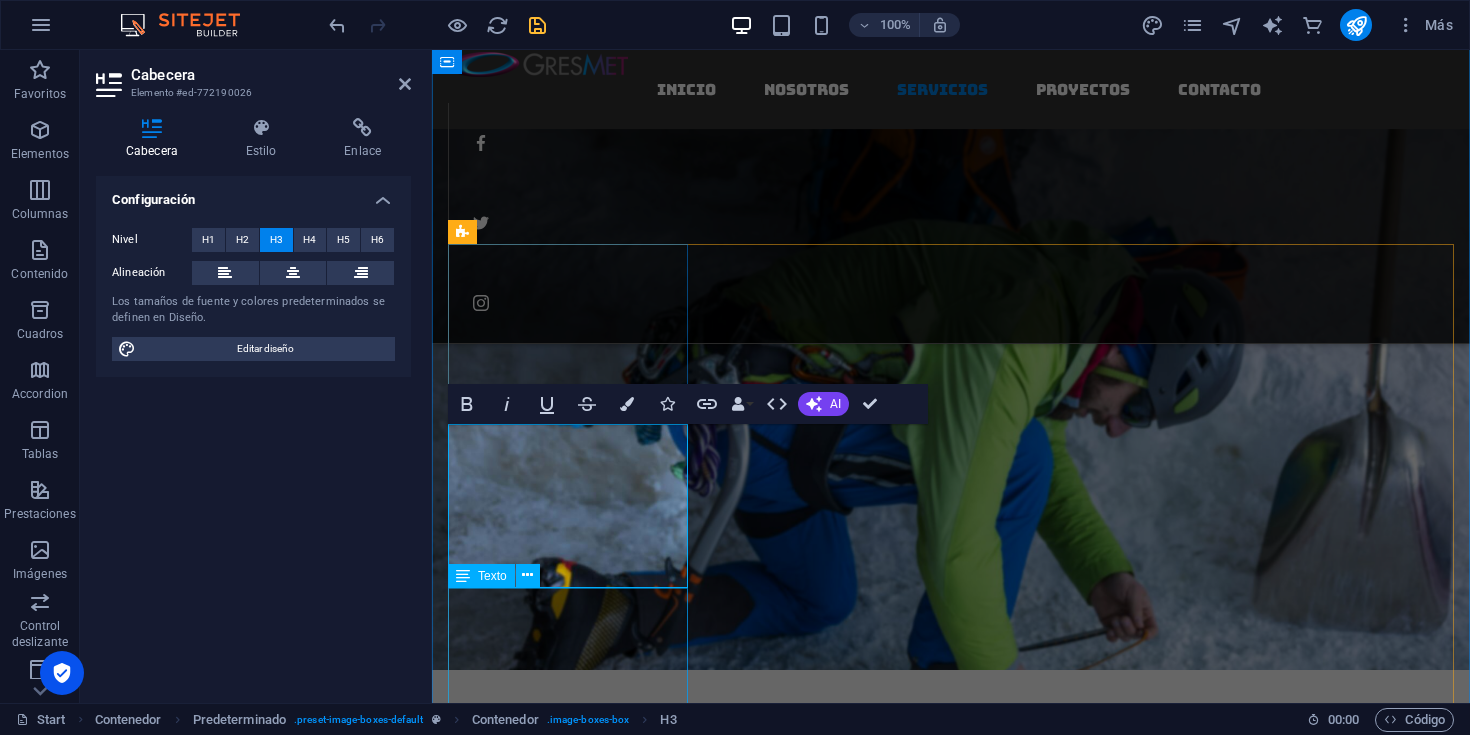 click on "Lorem ipsum dolor sit amet, consetetur sadipscing elitr, sed diam nonumy eirmod tempor invidunt ut labore et dolore magna aliquyam erat, sed diam voluptua" at bounding box center (951, 1971) 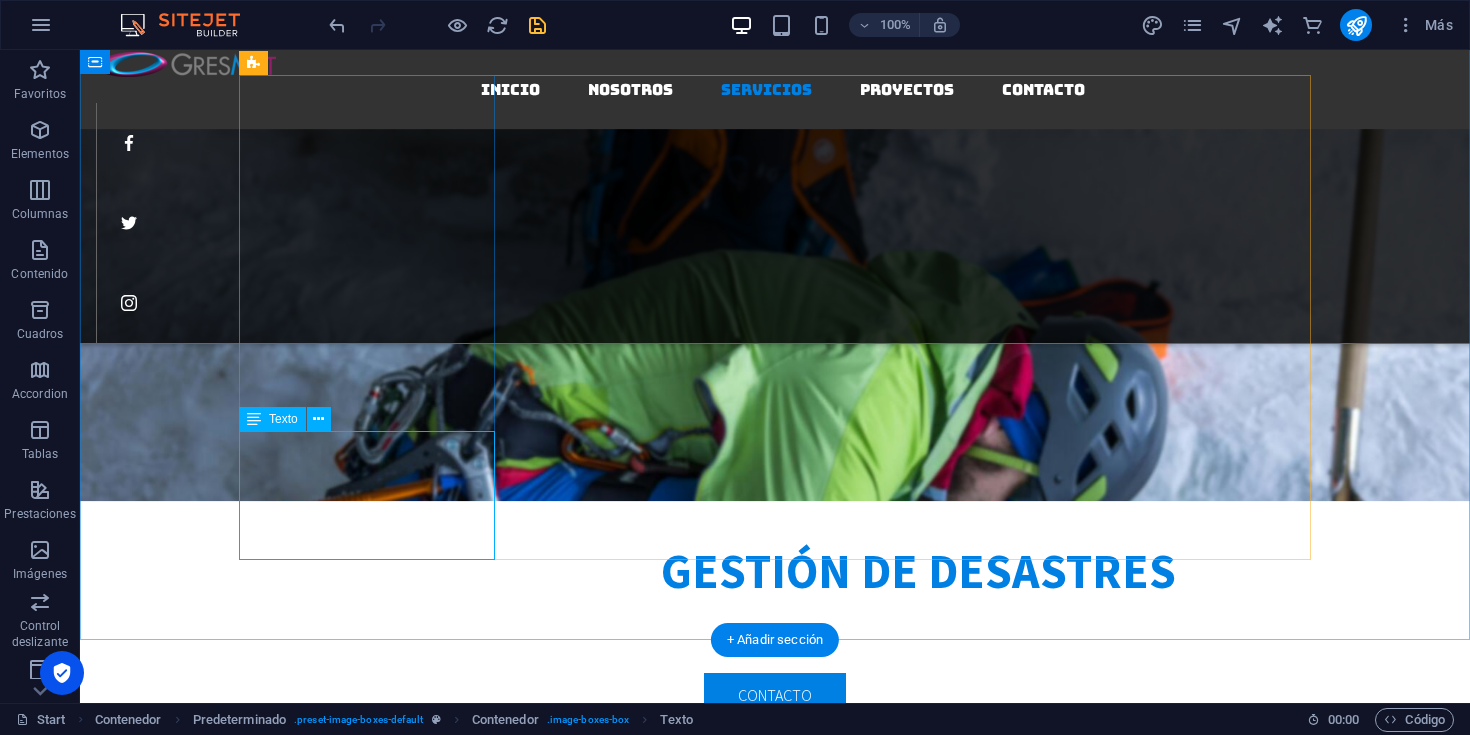 scroll, scrollTop: 2688, scrollLeft: 0, axis: vertical 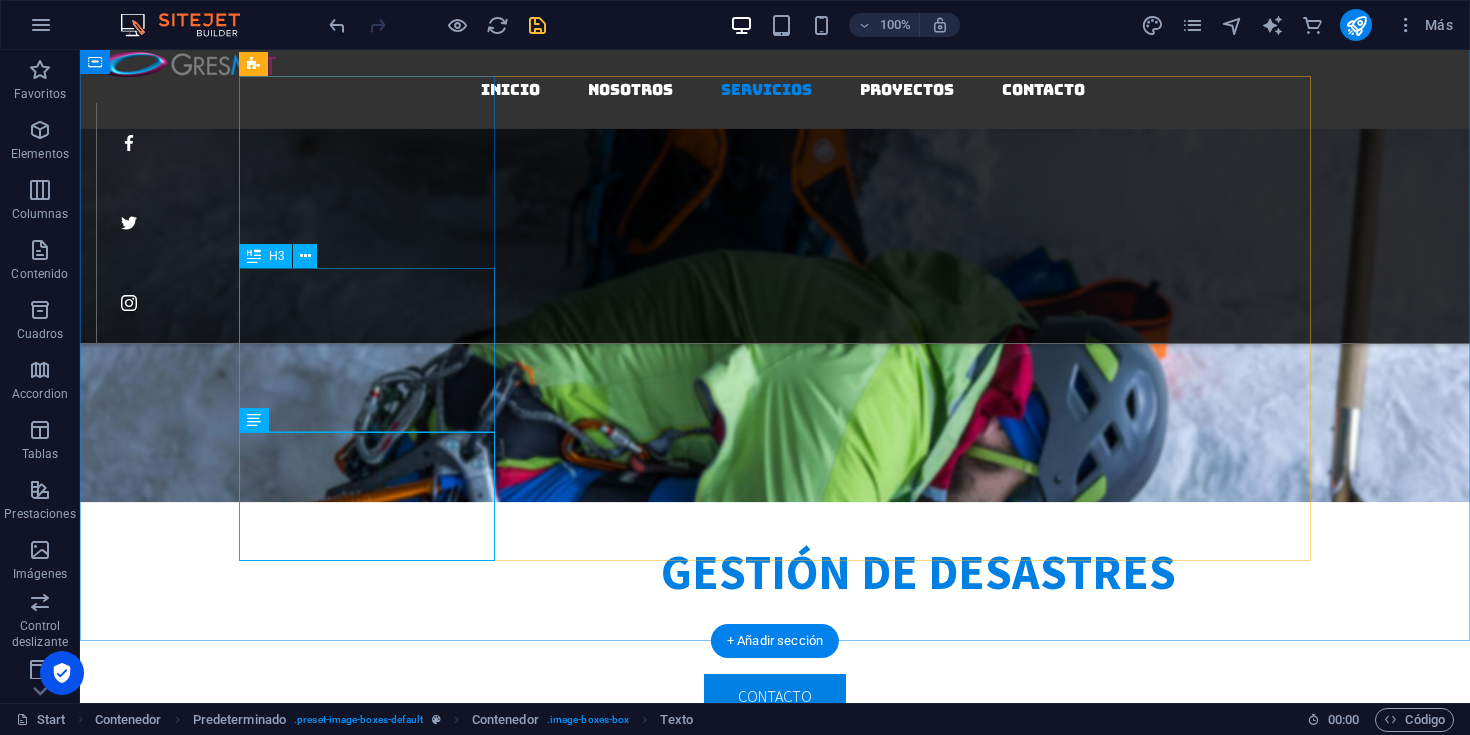 click on "INSTALACIÓN, MANTENCIÓN Y ADMINISTRACIÓN DE ESTACIONES METEOROLÓGICAS." at bounding box center [775, 1819] 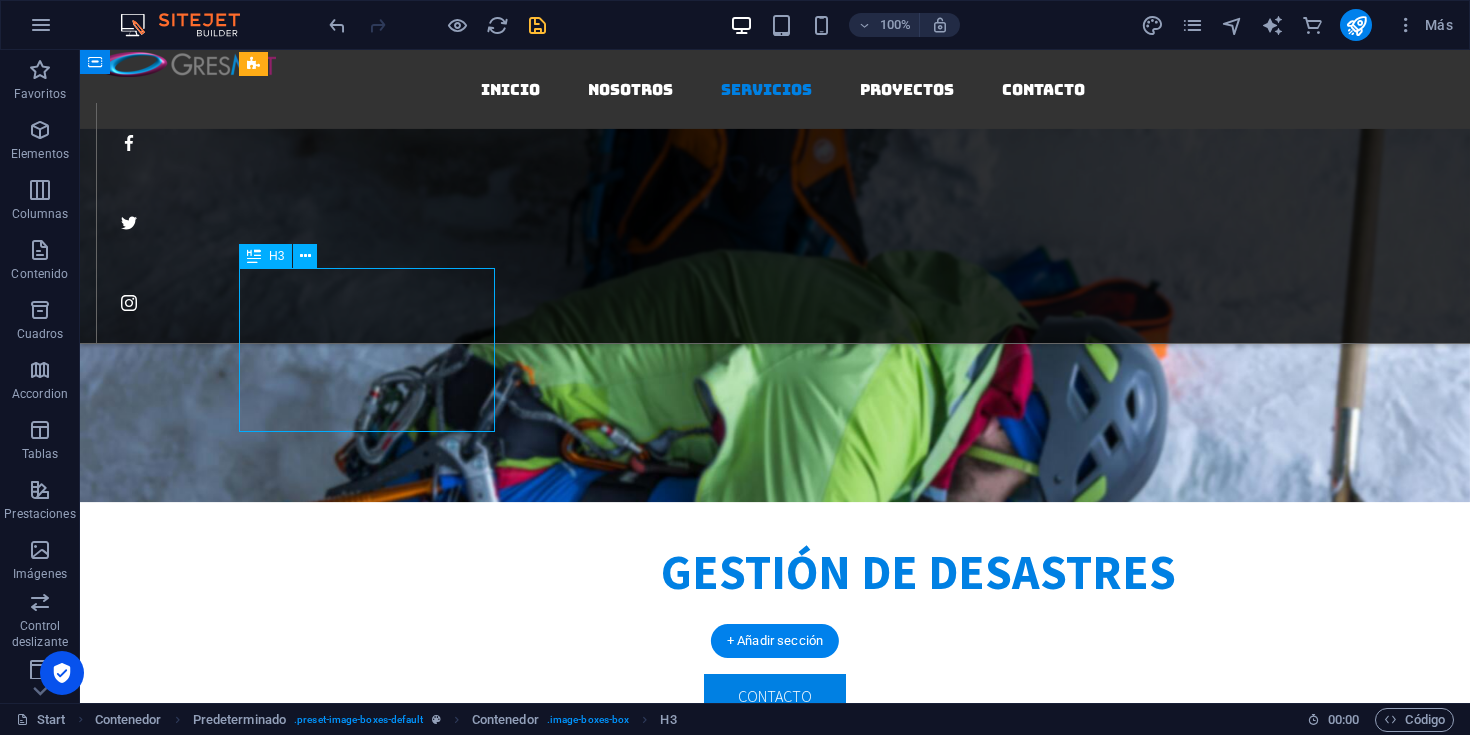 click on "INSTALACIÓN, MANTENCIÓN Y ADMINISTRACIÓN DE ESTACIONES METEOROLÓGICAS." at bounding box center [775, 1819] 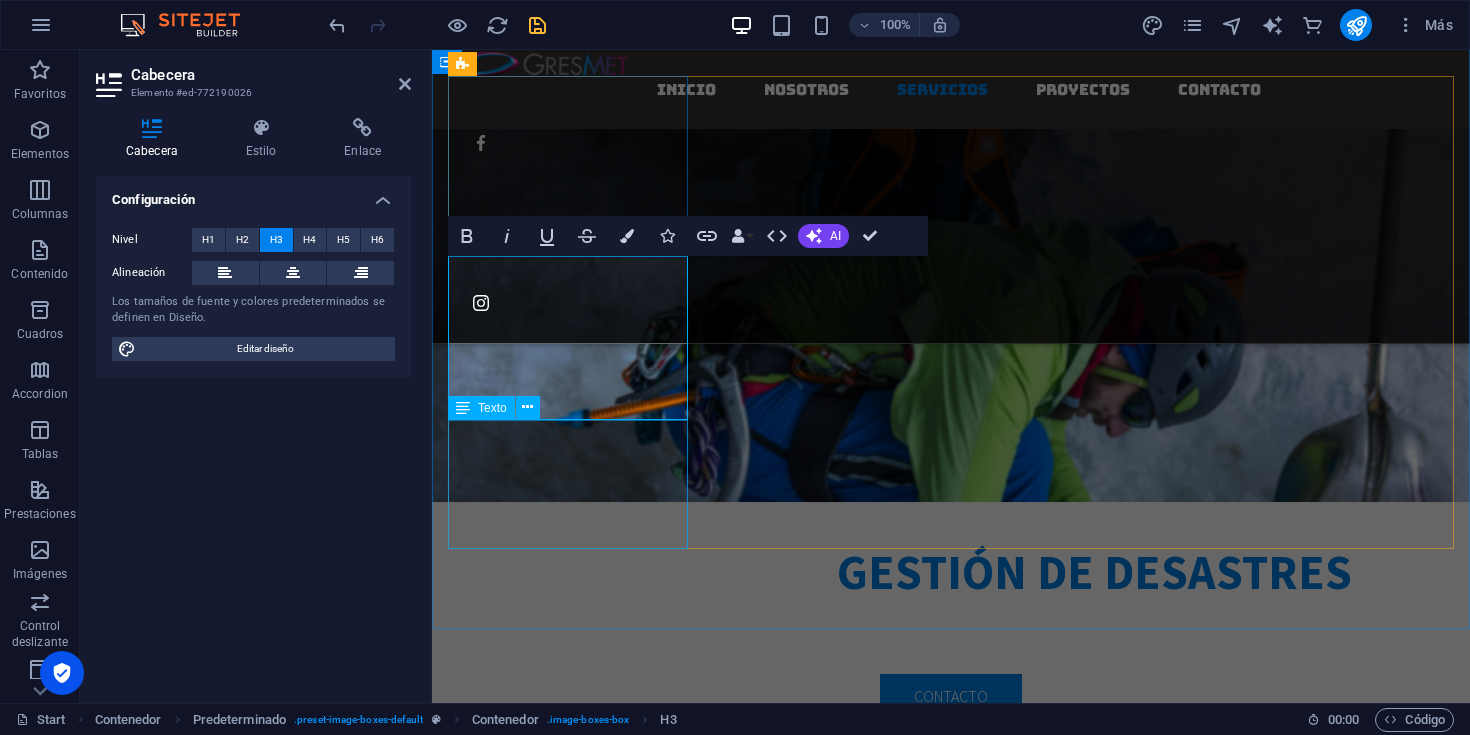 click on "Lorem ipsum dolor sit amet, consetetur sadipscing elitr, sed diam nonumy eirmod tempor invidunt ut labore et dolore magna aliquyam erat, sed diam voluptua" at bounding box center [951, 1803] 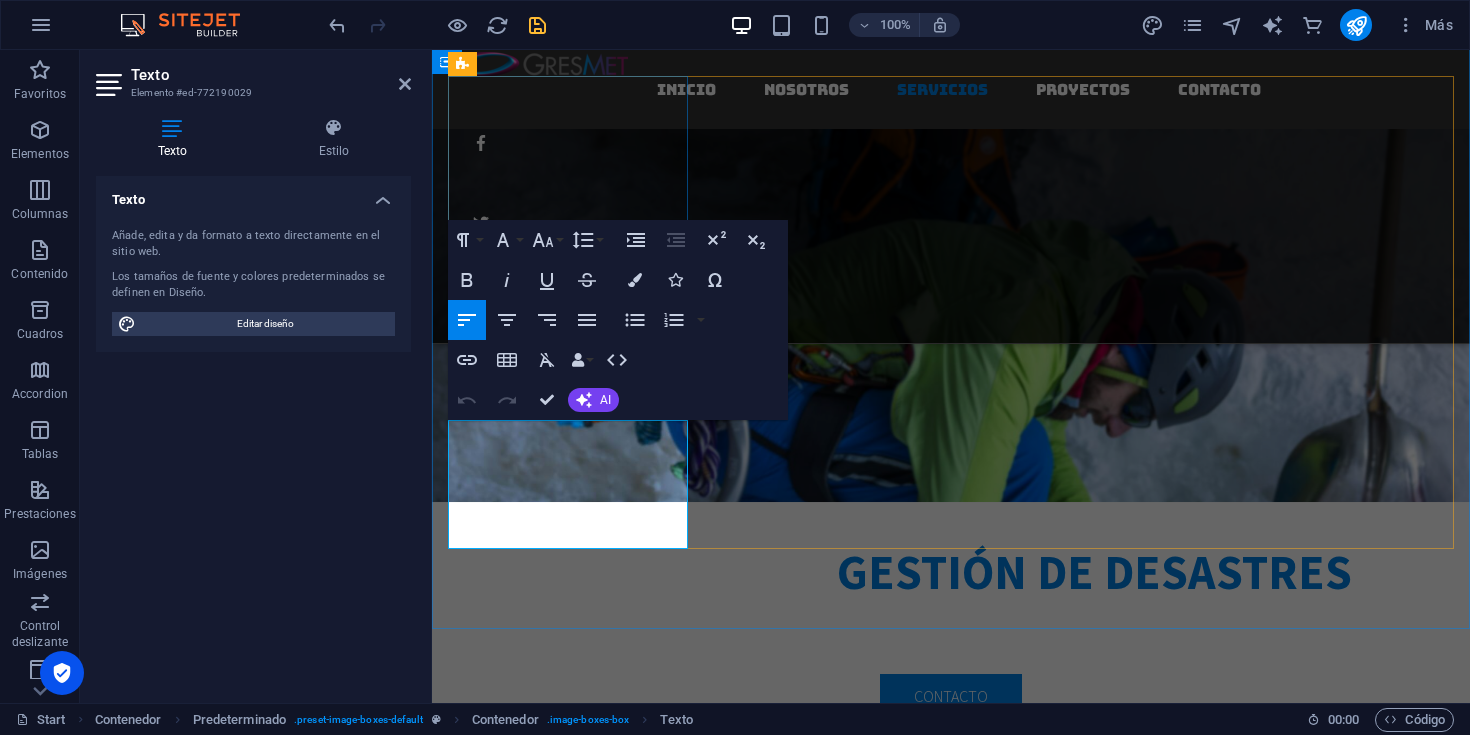 click on "Lorem ipsum dolor sit amet, consetetur sadipscing elitr, sed diam nonumy eirmod tempor invidunt ut labore et dolore magna aliquyam erat, sed diam voluptua" at bounding box center [951, 1803] 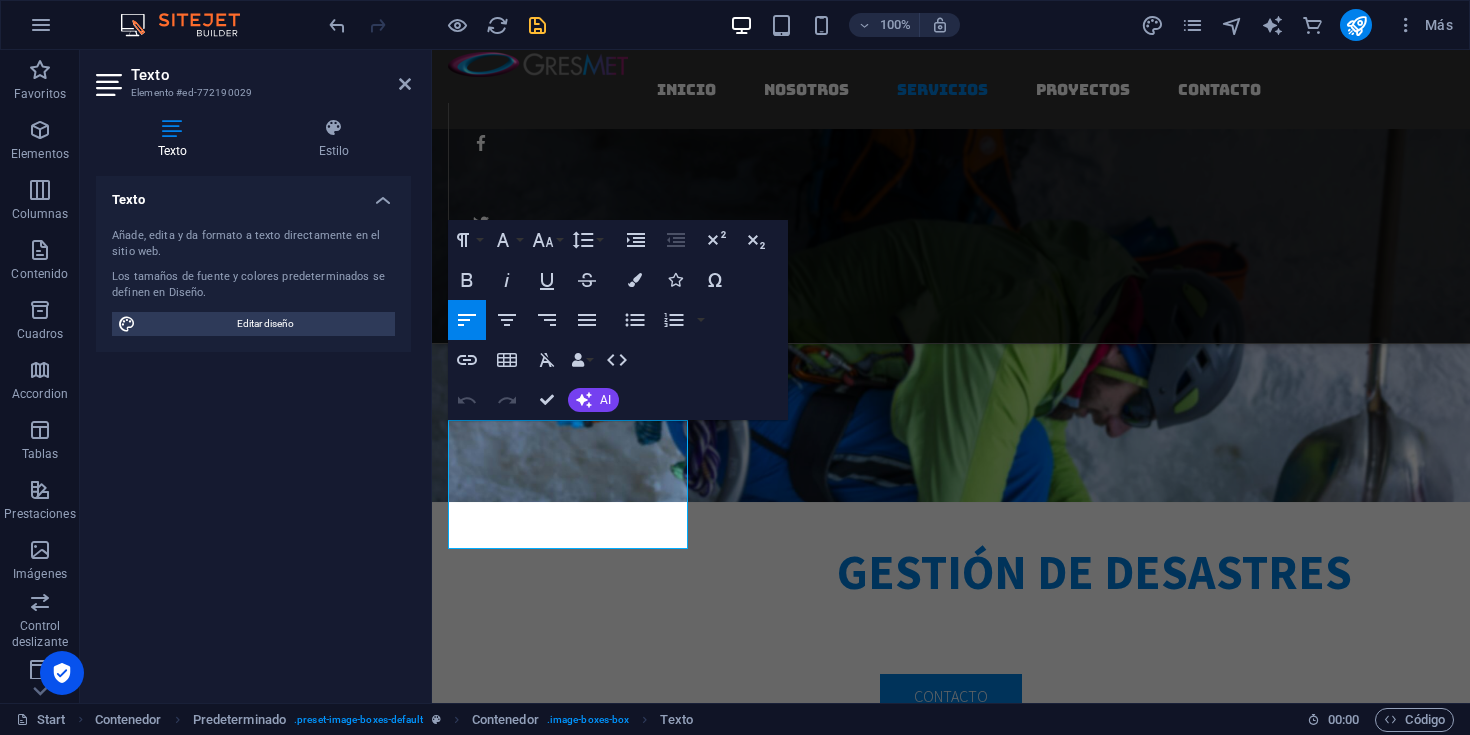 drag, startPoint x: 571, startPoint y: 533, endPoint x: 431, endPoint y: 410, distance: 186.35718 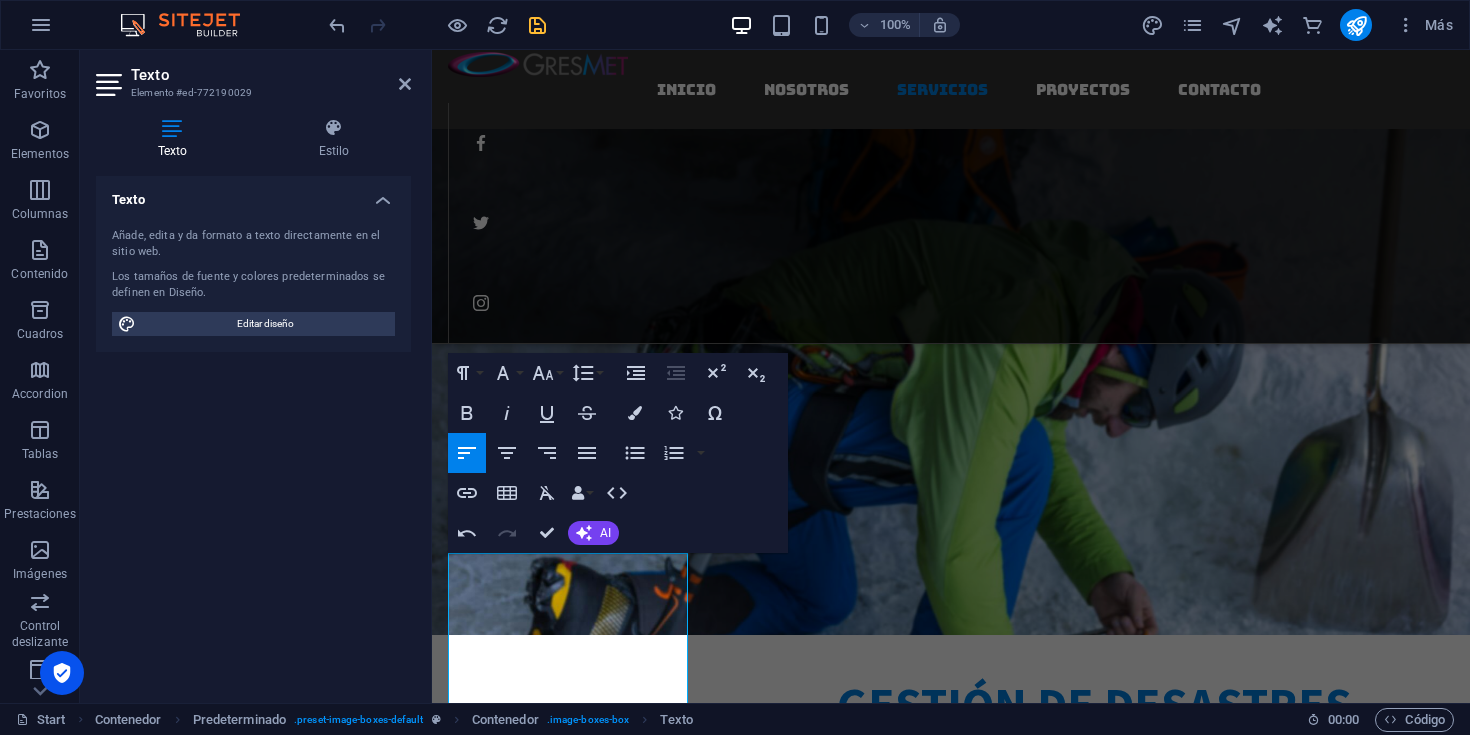 scroll, scrollTop: 2549, scrollLeft: 0, axis: vertical 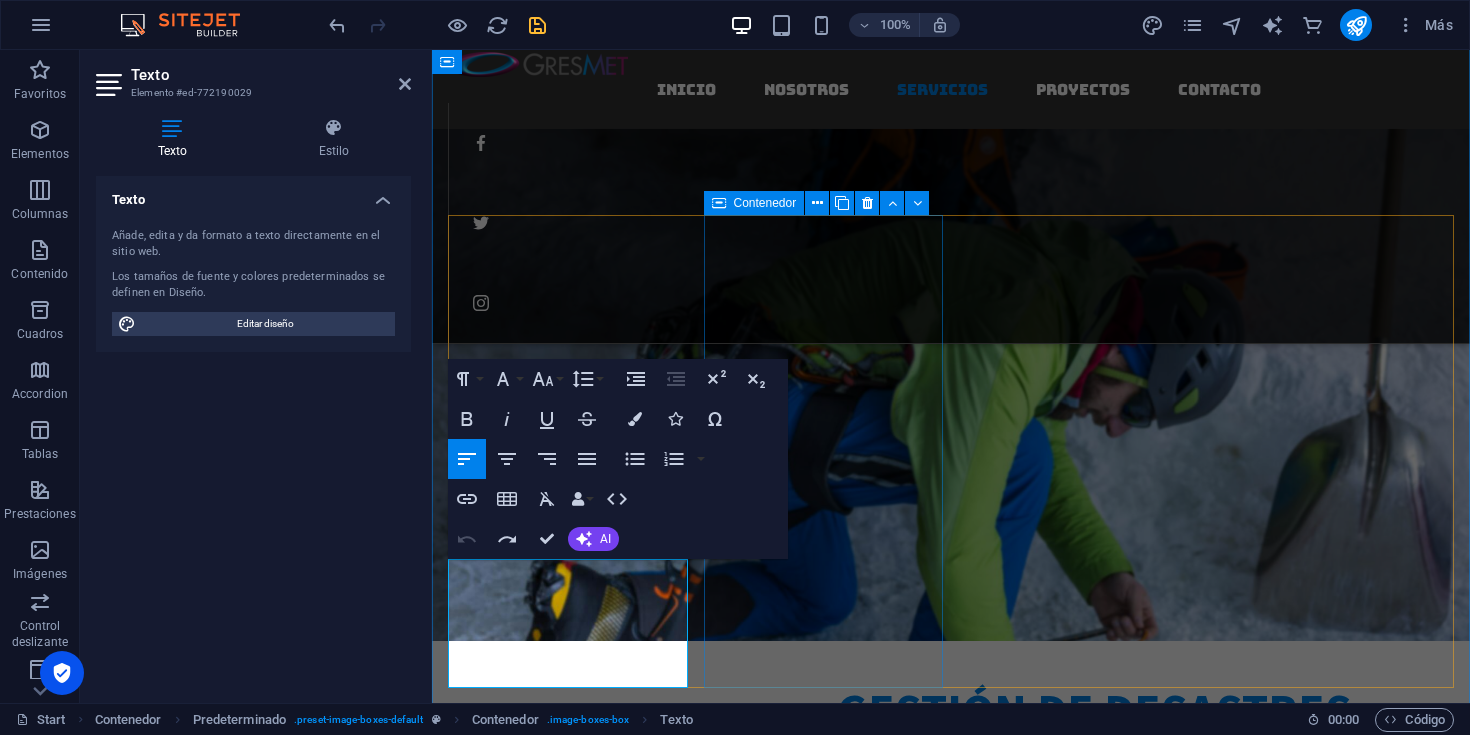 click on "Doorstep repair Lorem ipsum dolor sit amet, consetetur sadipscing elitr, sed diam nonumy eirmod tempor invidunt ut labore et dolore magna aliquyam erat, sed diam voluptua" at bounding box center (951, 2372) 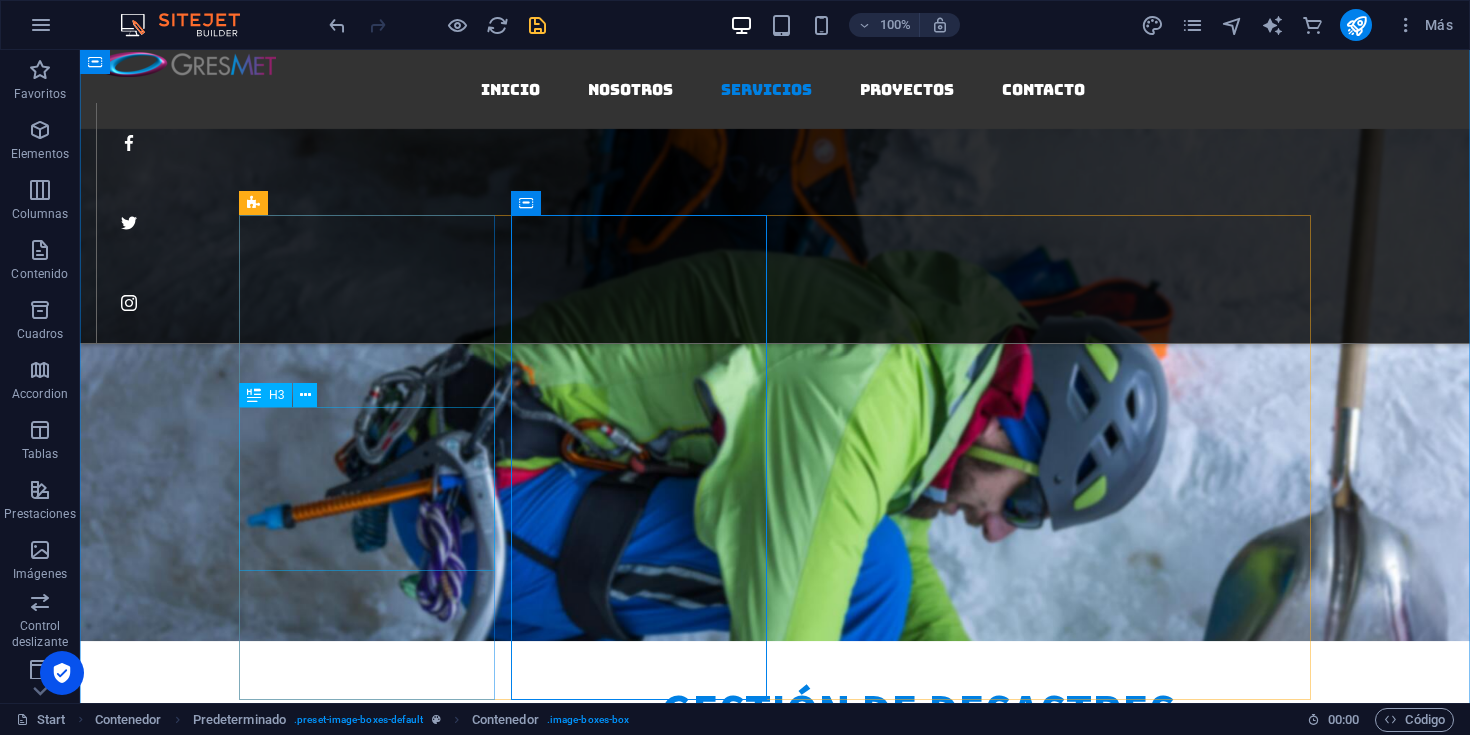 click on "INSTALACIÓN, MANTENCIÓN Y ADMINISTRACIÓN DE ESTACIONES METEOROLÓGICAS." at bounding box center [775, 1958] 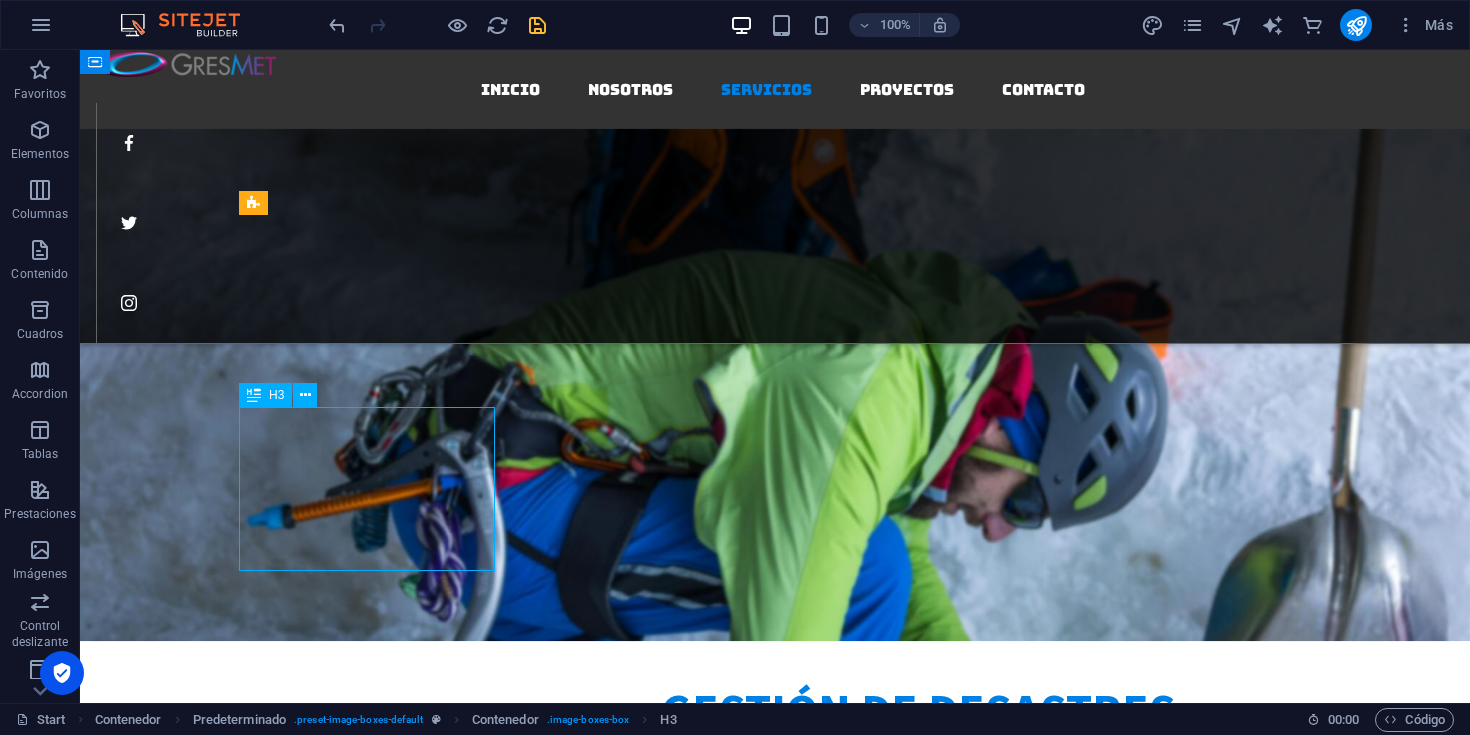 click on "INSTALACIÓN, MANTENCIÓN Y ADMINISTRACIÓN DE ESTACIONES METEOROLÓGICAS." at bounding box center [775, 1958] 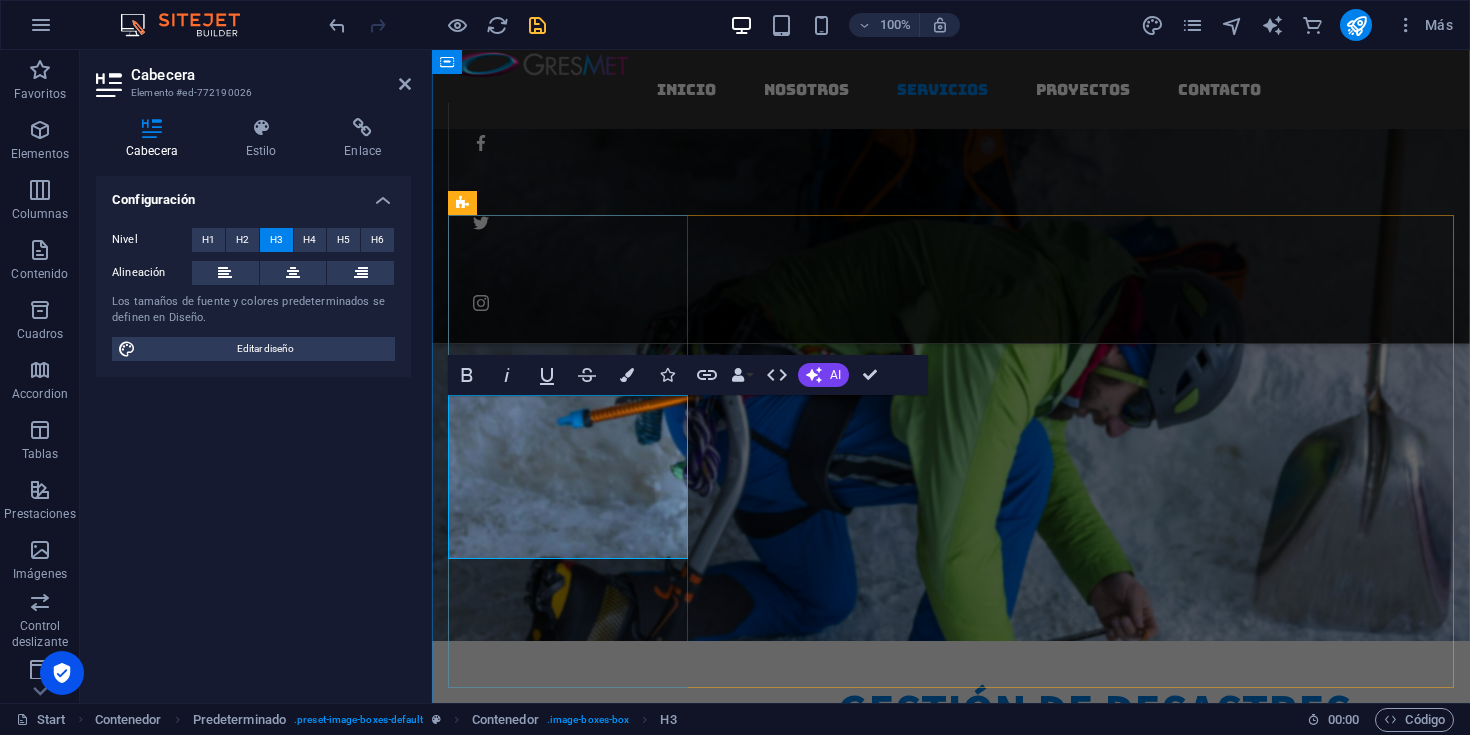 click on "INSTALACIÓN, MANTENCIÓN Y ADMINISTRACIÓN DE ESTACIONES METEOROLÓGICAS." at bounding box center (951, 1909) 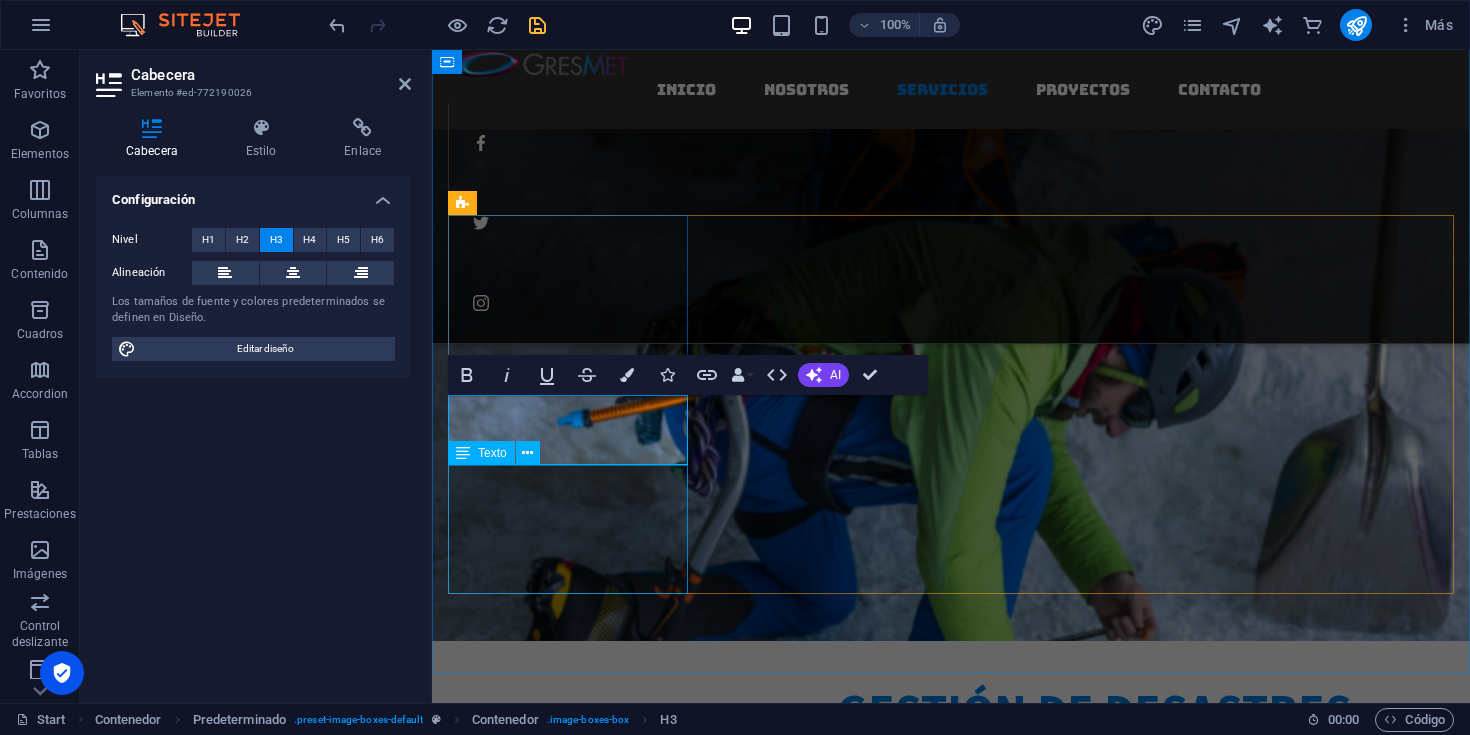 click on "Lorem ipsum dolor sit amet, consetetur sadipscing elitr, sed diam nonumy eirmod tempor invidunt ut labore et dolore magna aliquyam erat, sed diam voluptua" at bounding box center [951, 1942] 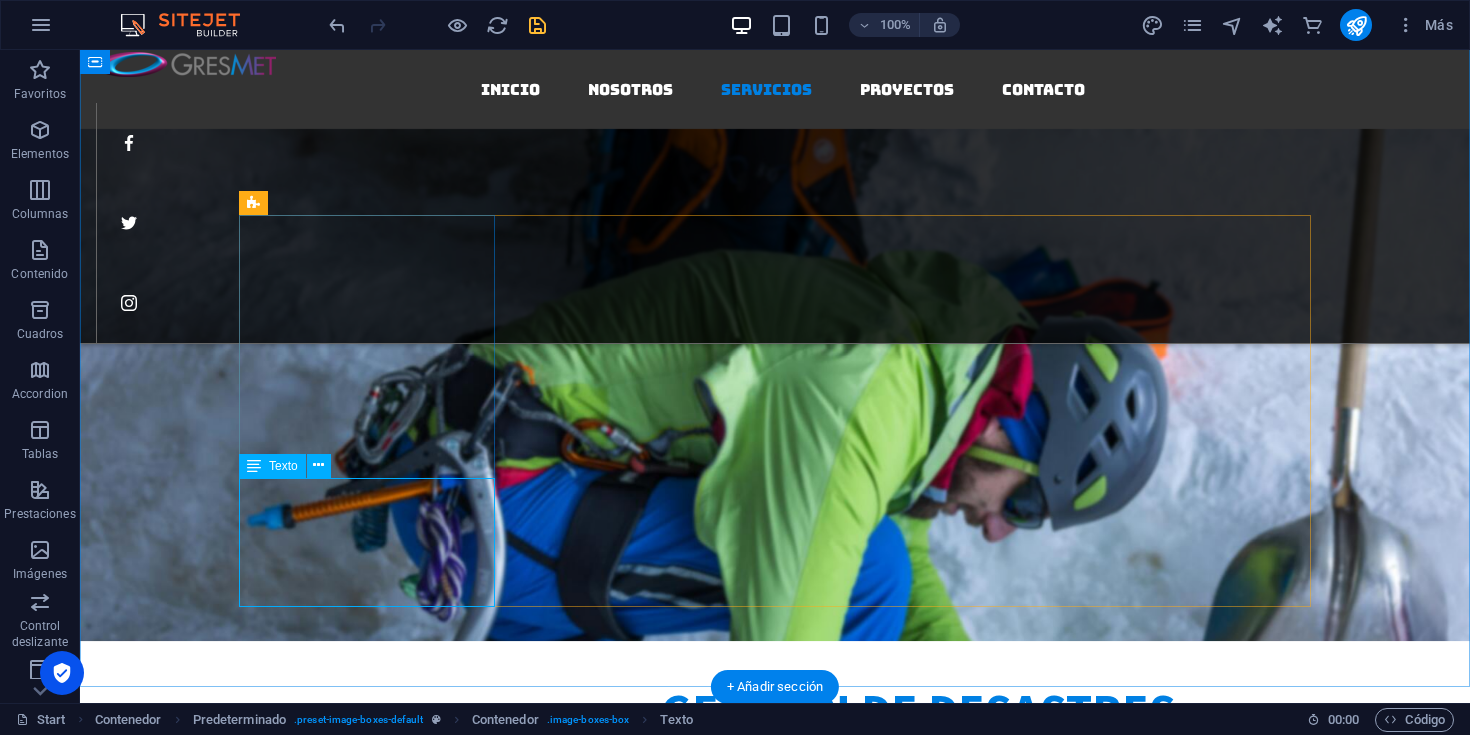 click on "Lorem ipsum dolor sit amet, consetetur sadipscing elitr, sed diam nonumy eirmod tempor invidunt ut labore et dolore magna aliquyam erat, sed diam voluptua" at bounding box center [775, 1992] 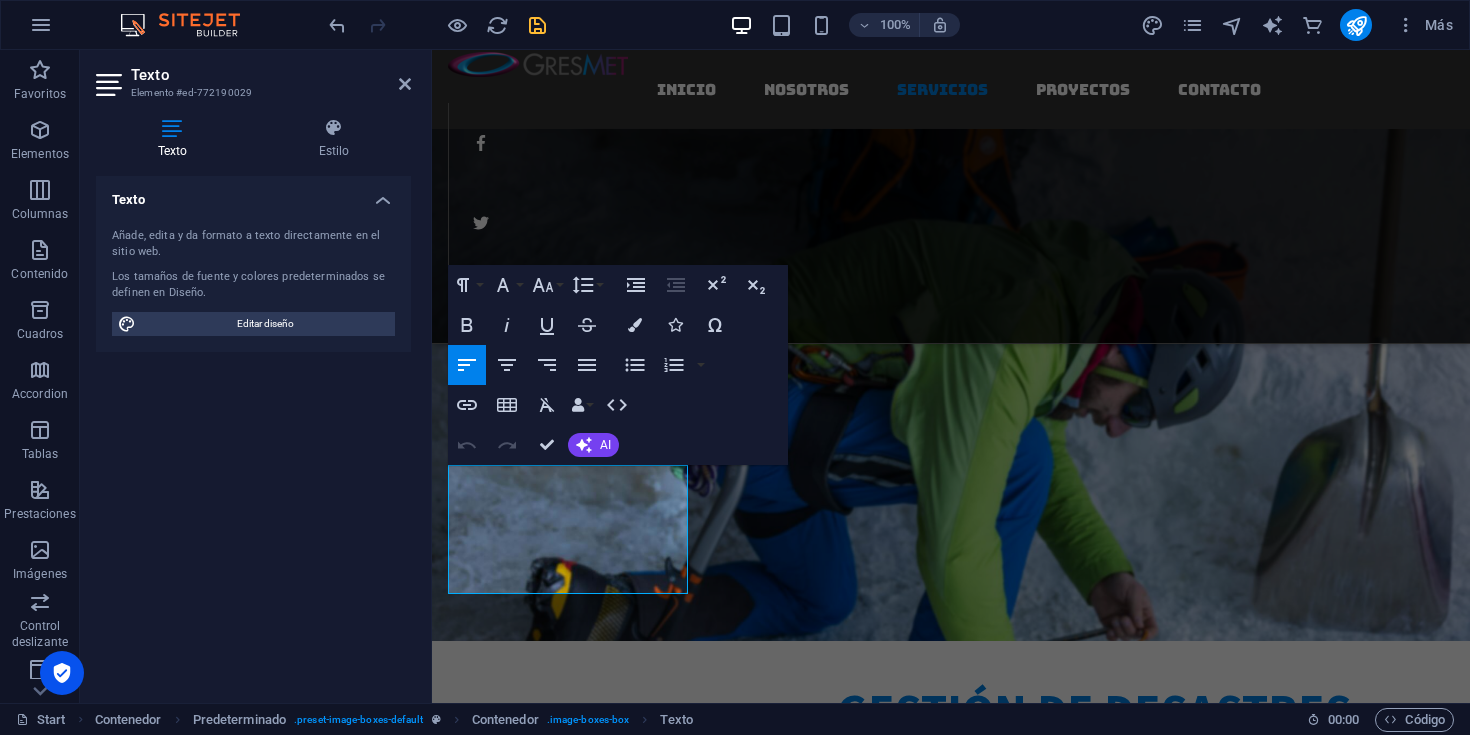 click on "Texto Añade, edita y da formato a texto directamente en el sitio web. Los tamaños de fuente y colores predeterminados se definen en Diseño. Editar diseño Alineación Alineado a la izquierda Centrado Alineado a la derecha" at bounding box center [253, 431] 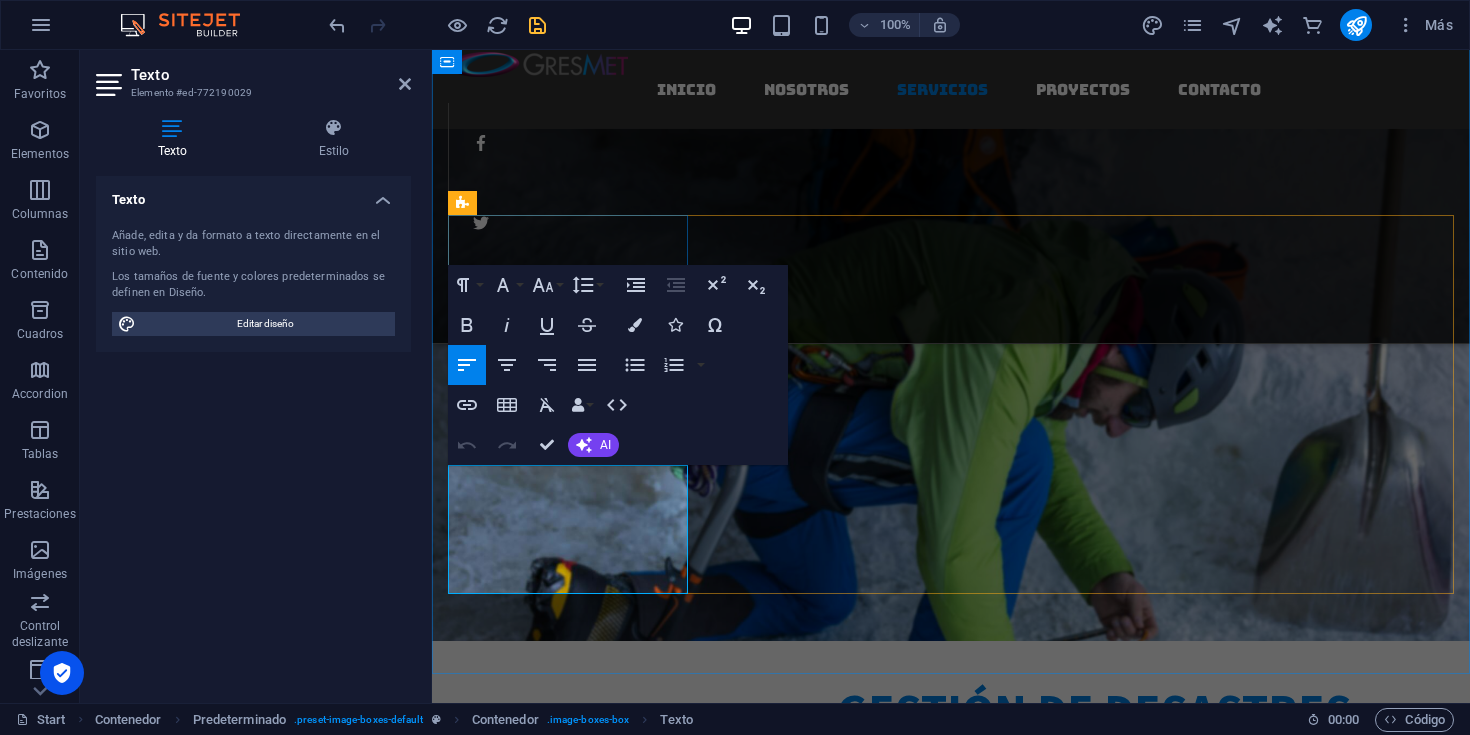 drag, startPoint x: 568, startPoint y: 579, endPoint x: 461, endPoint y: 477, distance: 147.8276 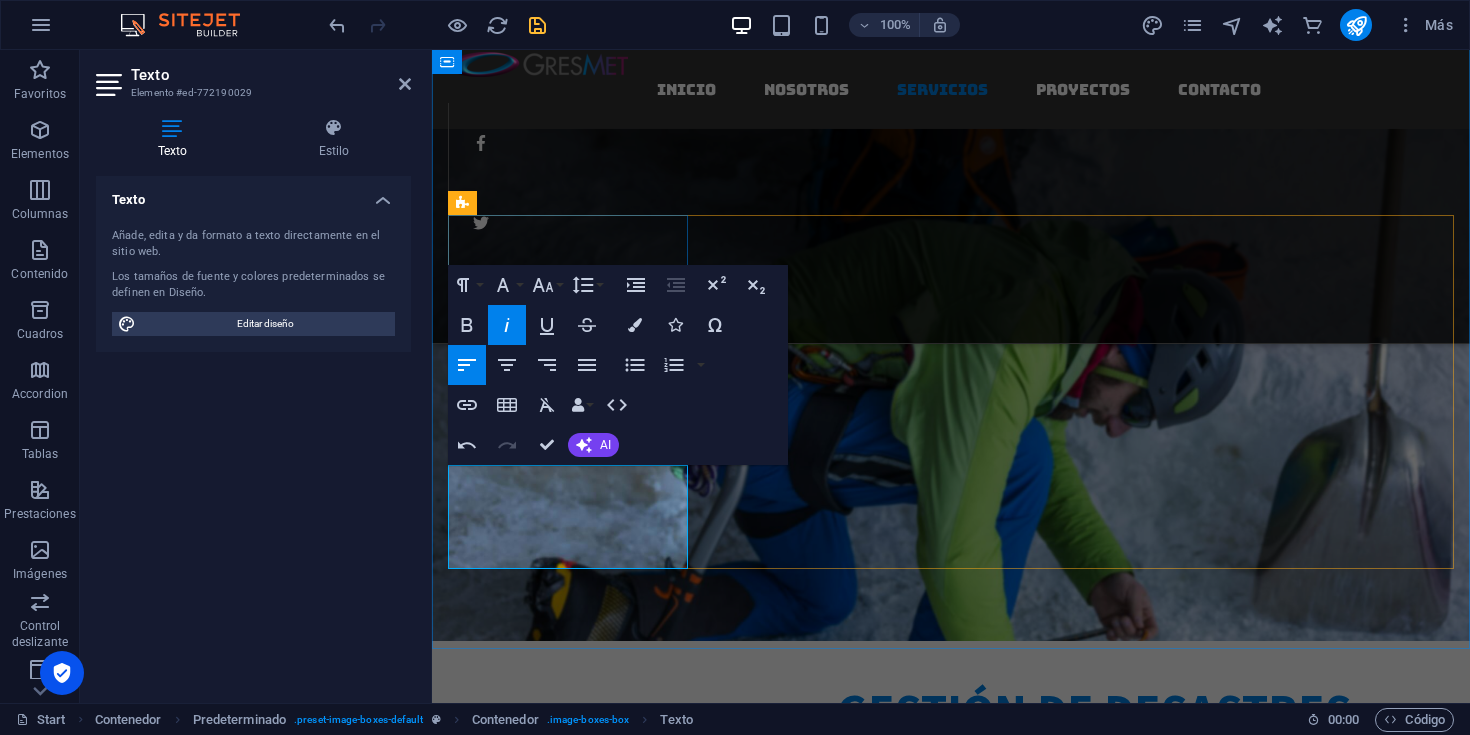 drag, startPoint x: 472, startPoint y: 480, endPoint x: 446, endPoint y: 480, distance: 26 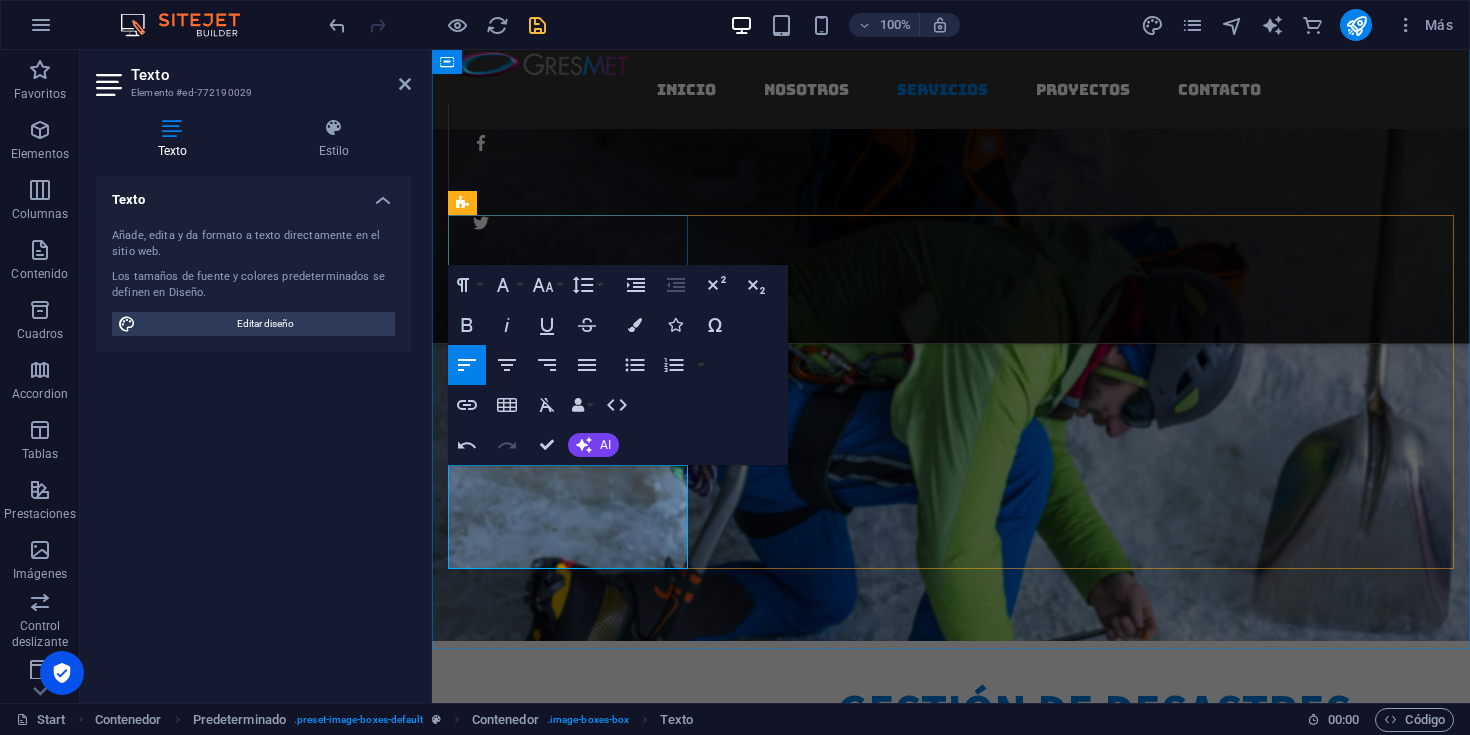 click on "INSTALACIÓN, MANTENCIÓN Y ADMINISTRACIÓN" at bounding box center [599, 1967] 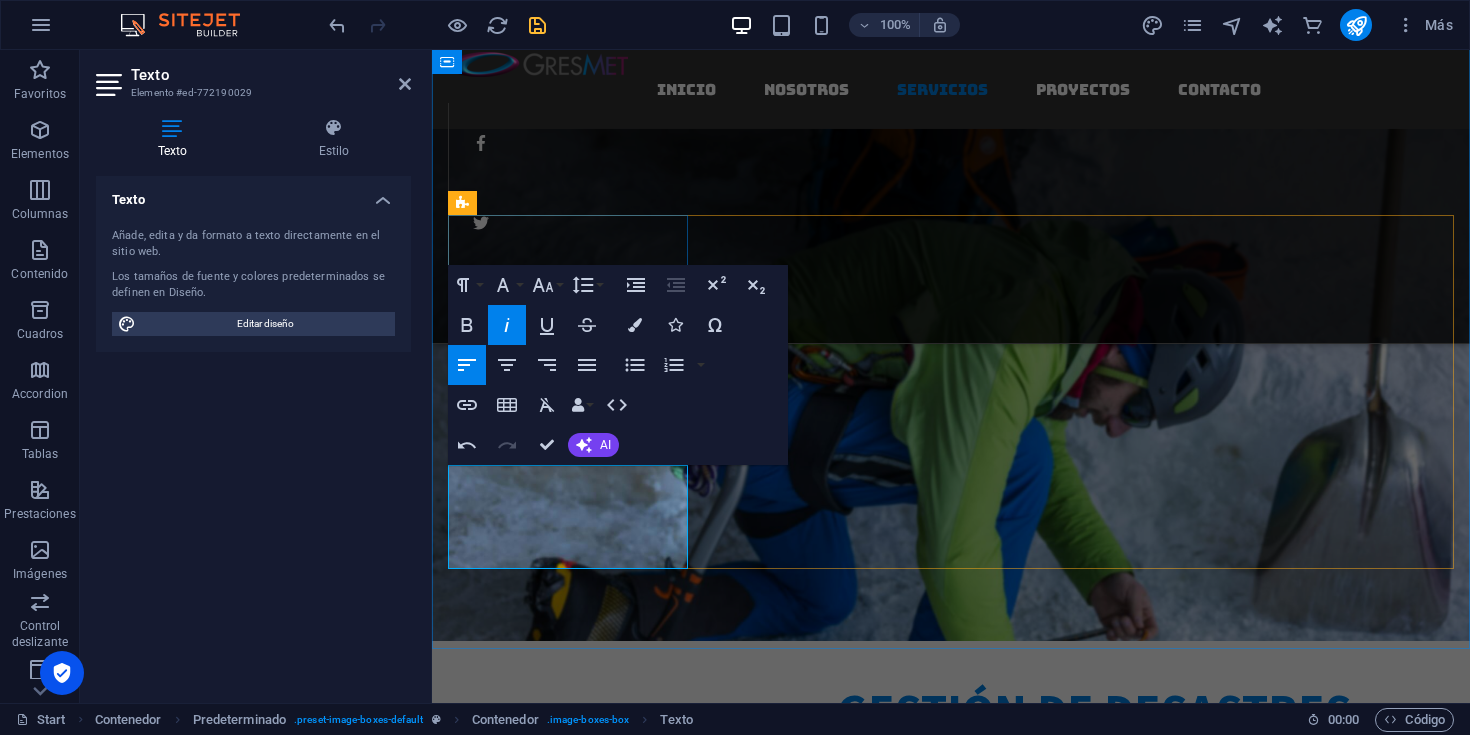 click on "INSTALACIÓN, MANTENCIÓN Y ADMINISTRACIÓN" at bounding box center (951, 1968) 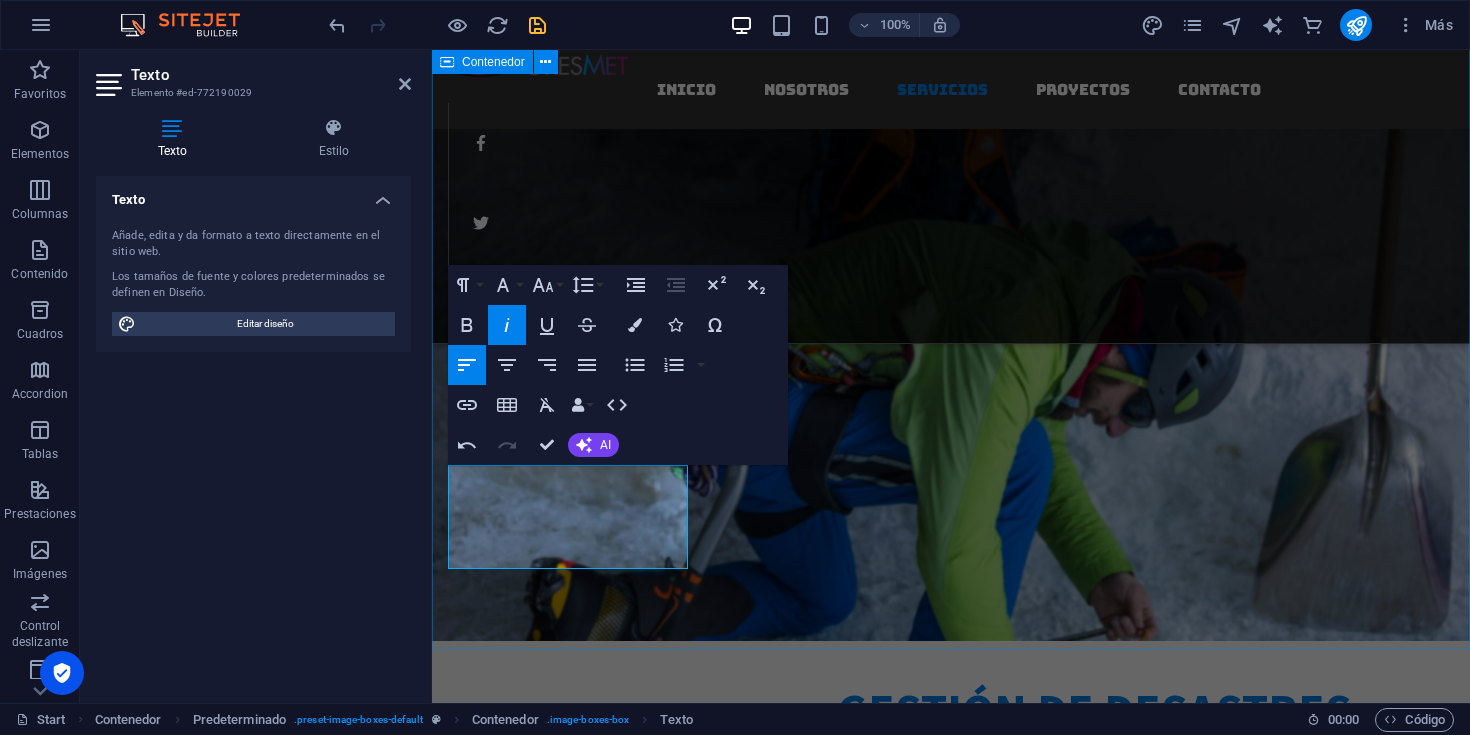 click on "Nuestros  Servicios Analizamos su problematica para identificar riesgos y diseñar soluciones efectivas. ESTACIONES METEOROLÓGICAS. INSTALACIÓN, MANTENCIÓN Y ADMINISTRACIÓN DE SISTEMAS METEOROLÓGICOS. Doorstep repair Lorem ipsum dolor sit amet, consetetur sadipscing elitr, sed diam nonumy eirmod tempor invidunt ut labore et dolore magna aliquyam erat, sed diam voluptua General carpentry  Lorem ipsum dolor sit amet, consetetur sadipscing elitr, sed diam nonumy eirmod tempor invidunt ut labore et dolore magna aliquyam erat, sed diam voluptua [PERSON_NAME] installation Lorem ipsum dolor sit amet, consetetur sadipscing elitr, sed diam nonumy eirmod tempor invidunt ut labore et dolore magna aliquyam erat, sed diam voluptua" at bounding box center [951, 2752] 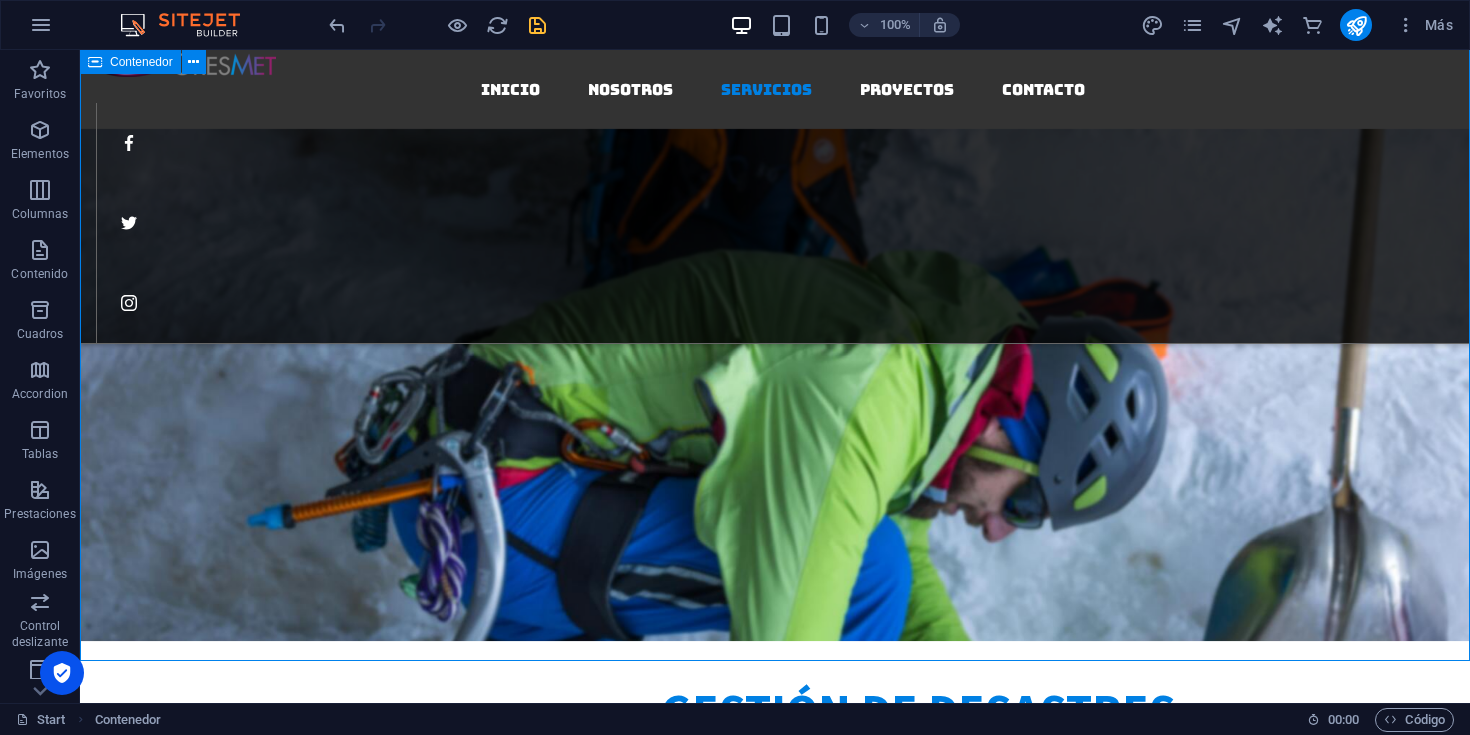 click on "Nuestros  Servicios Analizamos su problematica para identificar riesgos y diseñar soluciones efectivas. ESTACIONES METEOROLÓGICAS. INSTALACIÓN, MANTENCIÓN Y ADMINISTRACIÓN DE SISTEMAS METEOROLÓGICOS. Doorstep repair Lorem ipsum dolor sit amet, consetetur sadipscing elitr, sed diam nonumy eirmod tempor invidunt ut labore et dolore magna aliquyam erat, sed diam voluptua General carpentry  Lorem ipsum dolor sit amet, consetetur sadipscing elitr, sed diam nonumy eirmod tempor invidunt ut labore et dolore magna aliquyam erat, sed diam voluptua [PERSON_NAME] installation Lorem ipsum dolor sit amet, consetetur sadipscing elitr, sed diam nonumy eirmod tempor invidunt ut labore et dolore magna aliquyam erat, sed diam voluptua" at bounding box center [775, 2851] 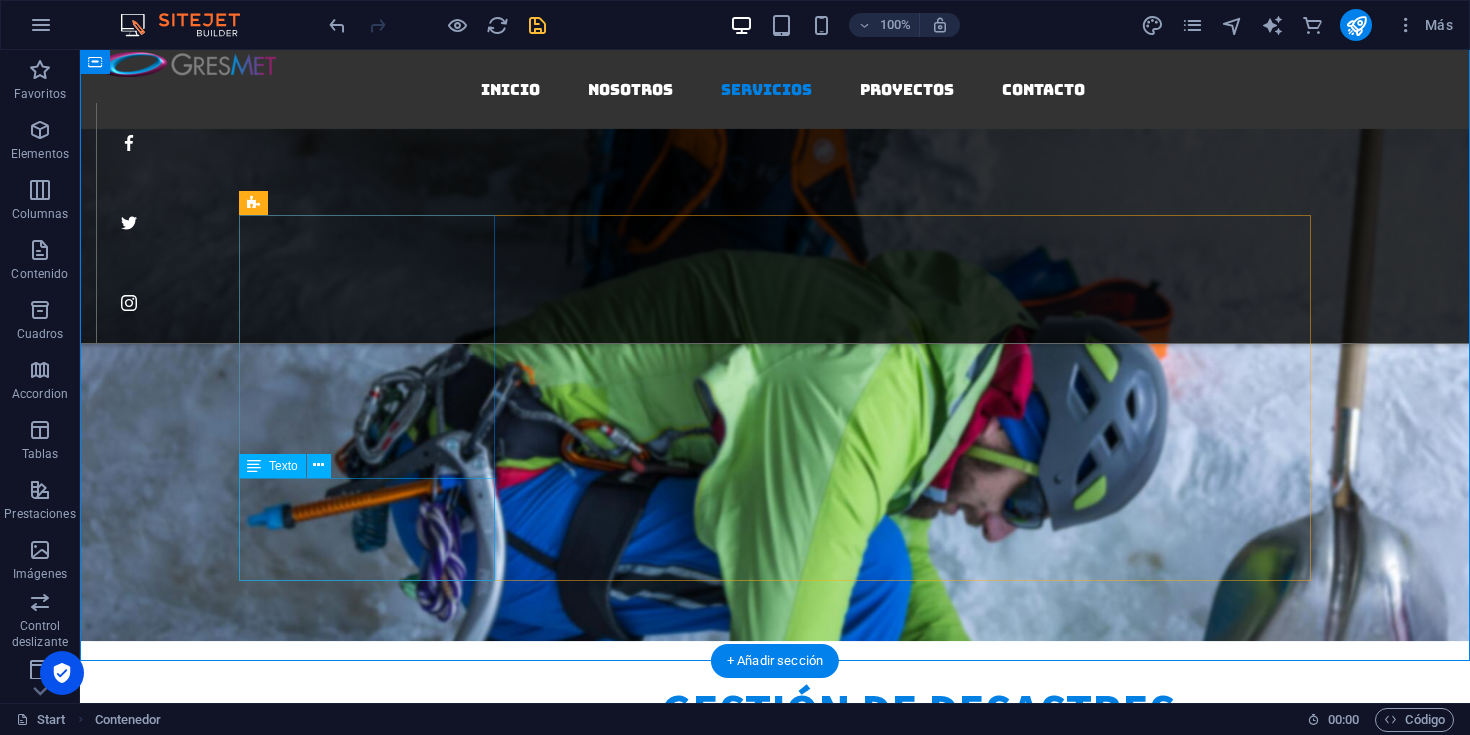click on "INSTALACIÓN, MANTENCIÓN Y ADMINISTRACIÓN DE SISTEMAS METEOROLÓGICOS." at bounding box center [775, 2018] 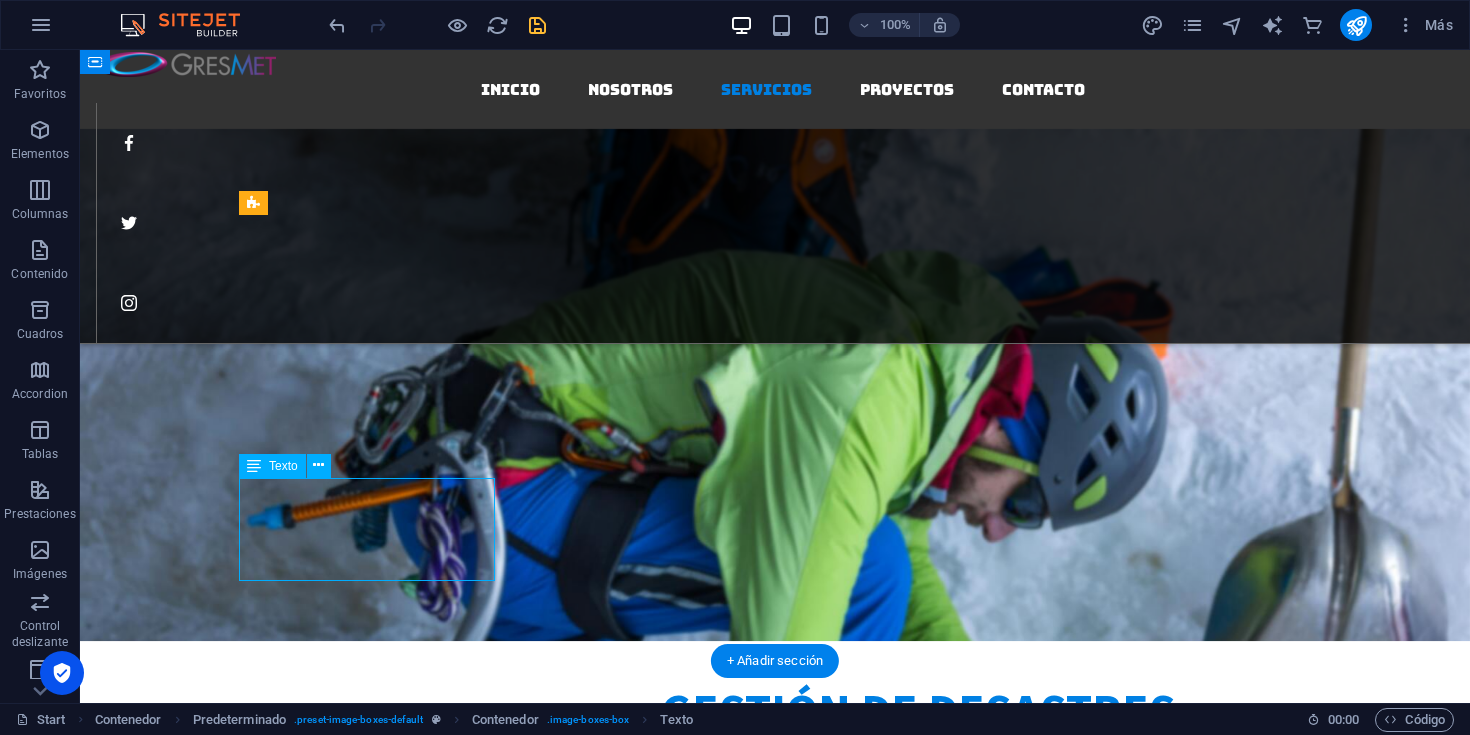 click on "INSTALACIÓN, MANTENCIÓN Y ADMINISTRACIÓN DE SISTEMAS METEOROLÓGICOS." at bounding box center [775, 2018] 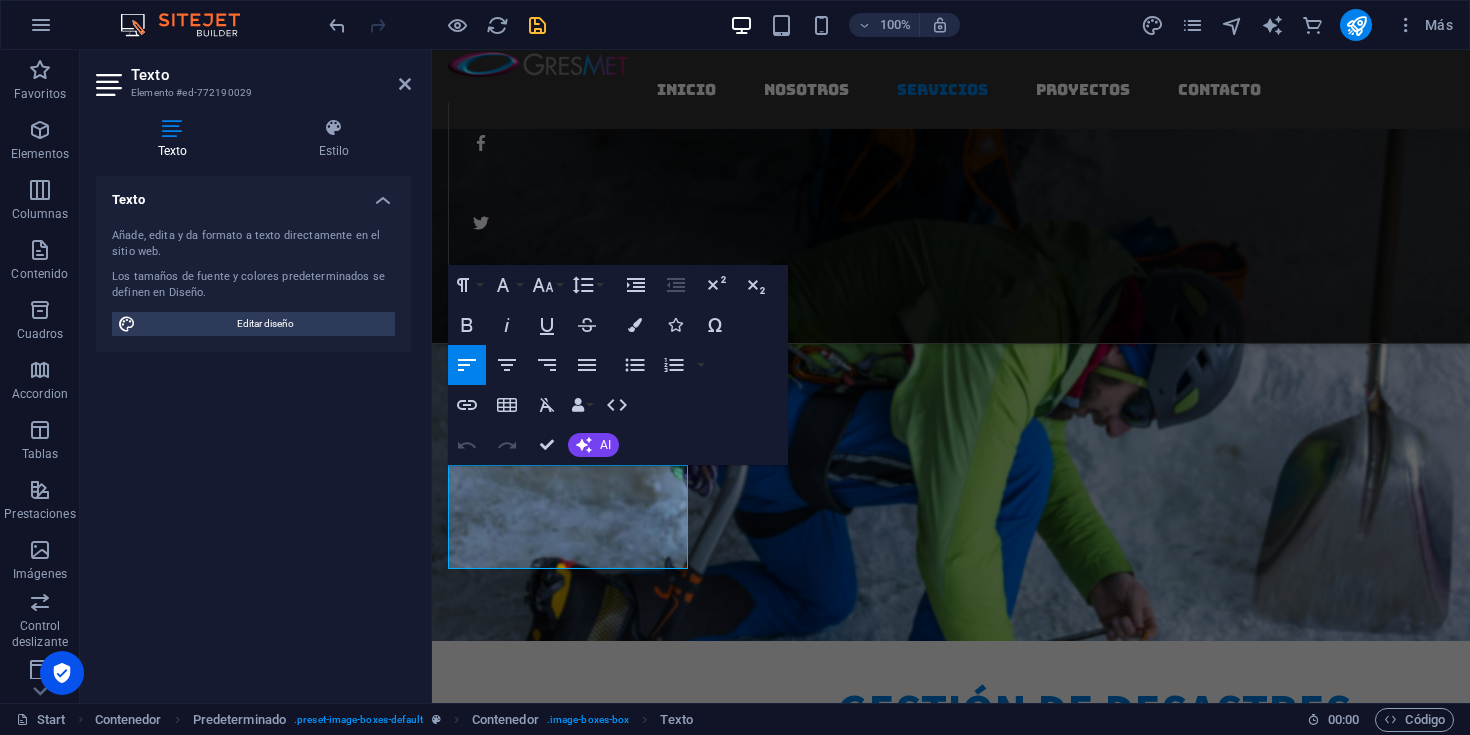 drag, startPoint x: 661, startPoint y: 557, endPoint x: 402, endPoint y: 471, distance: 272.90475 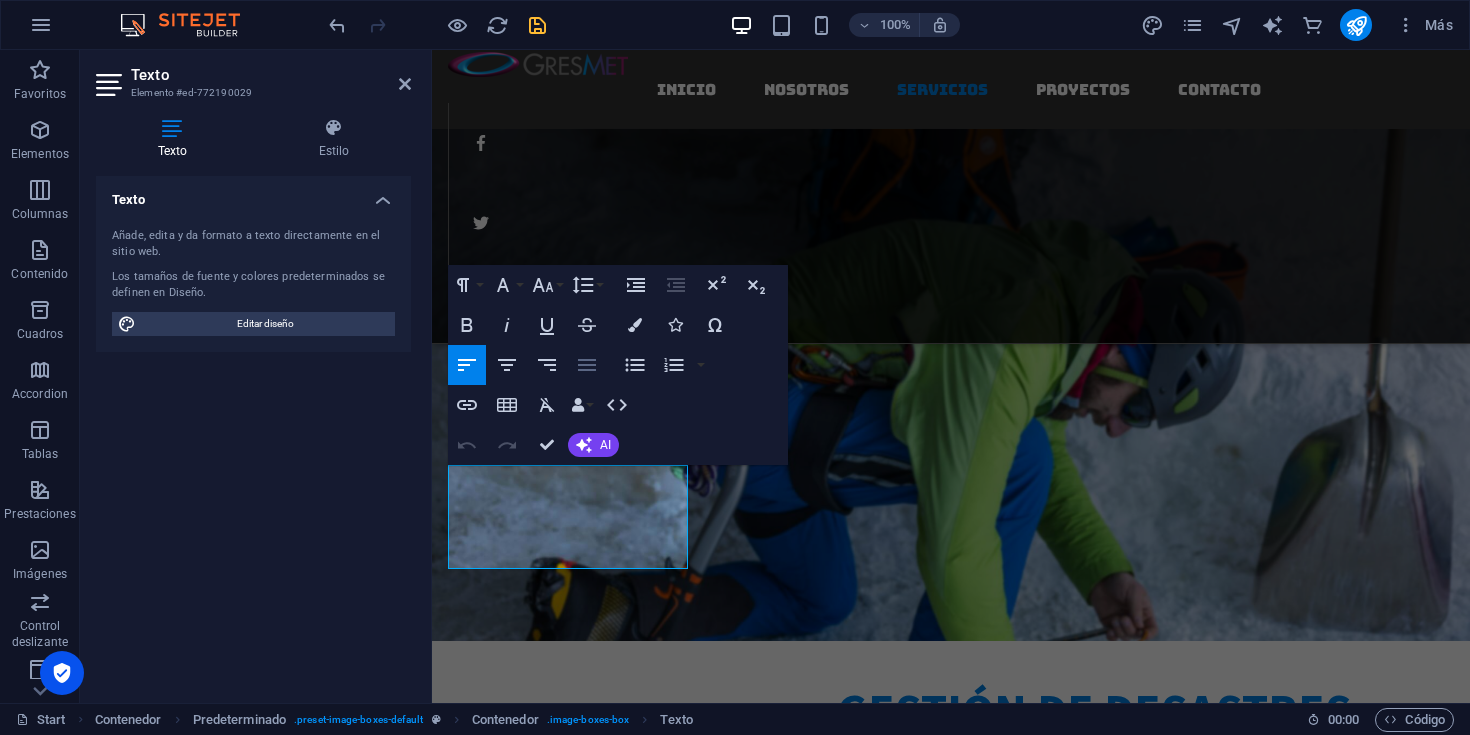 click 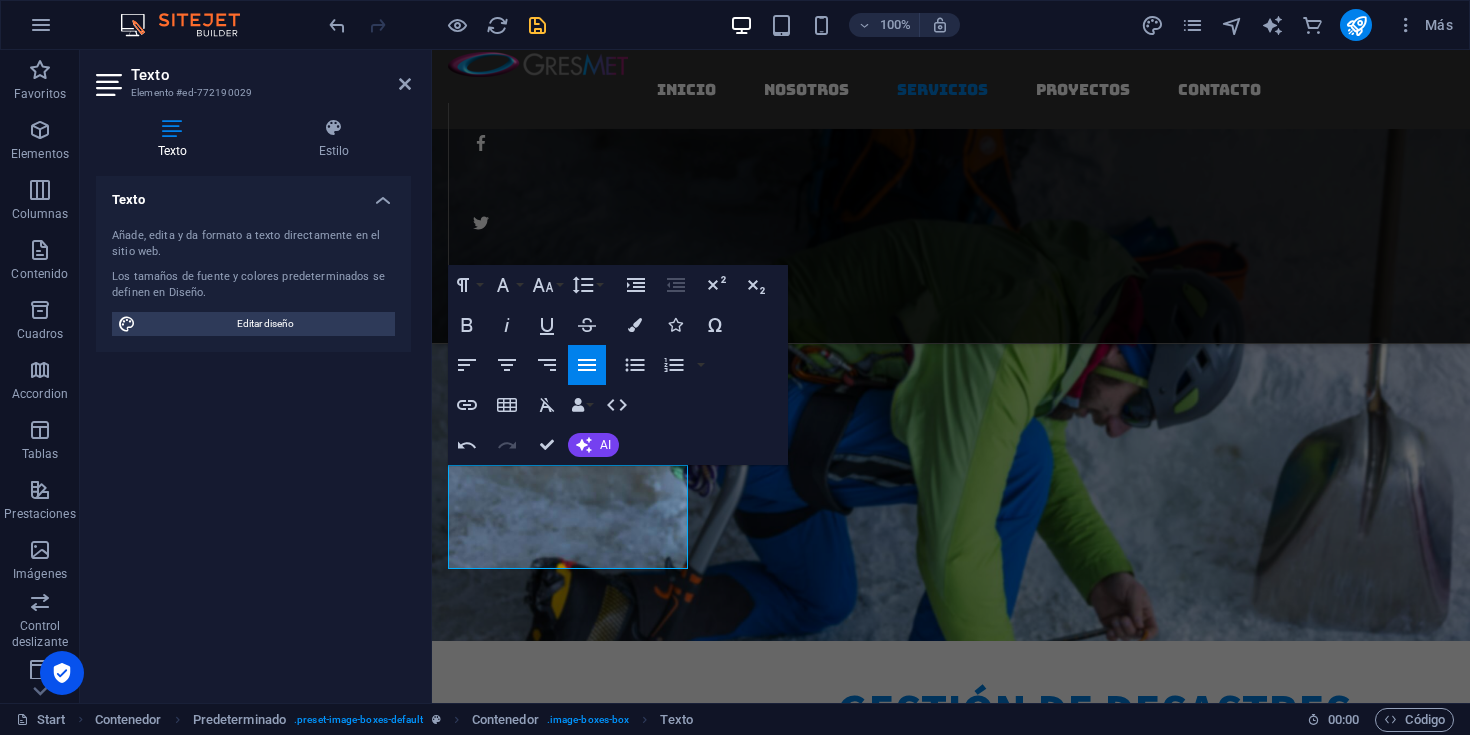click 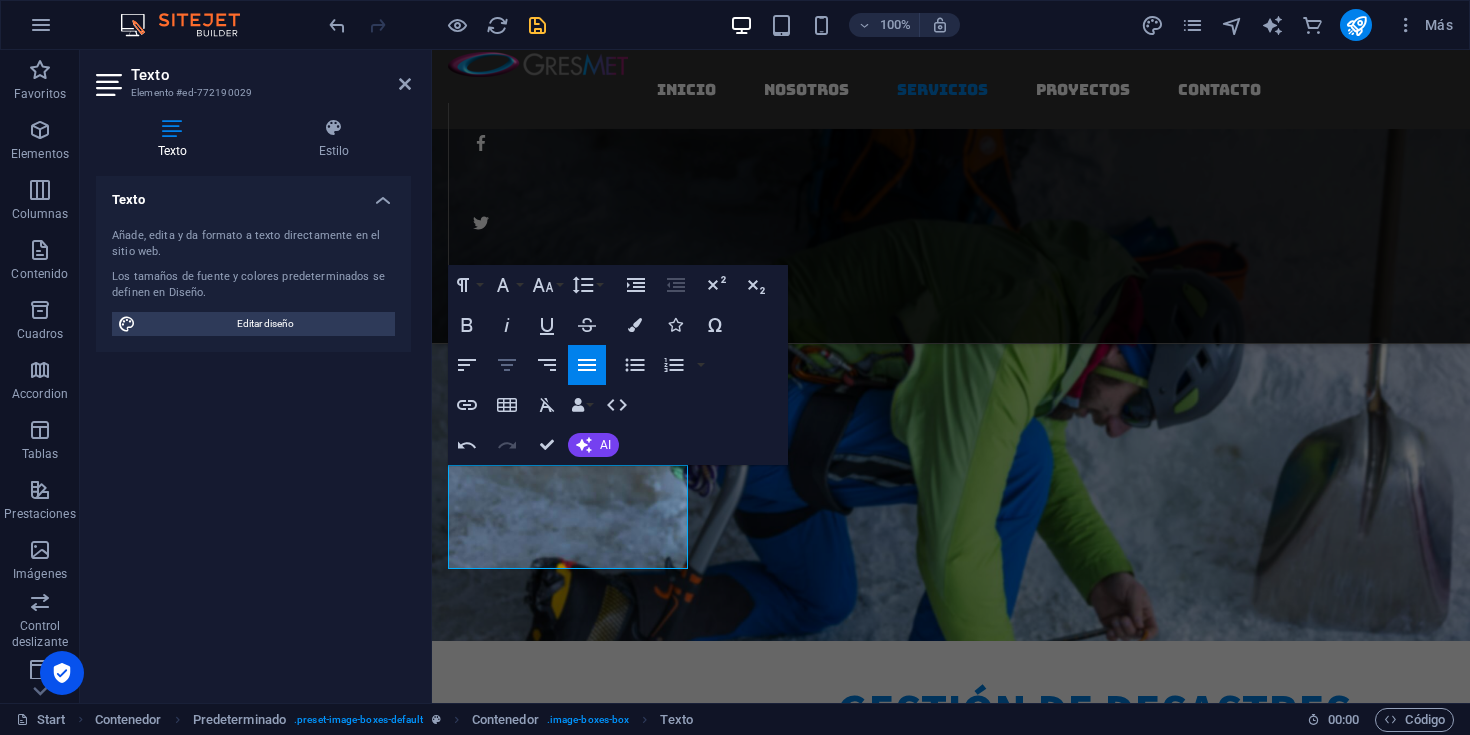 click 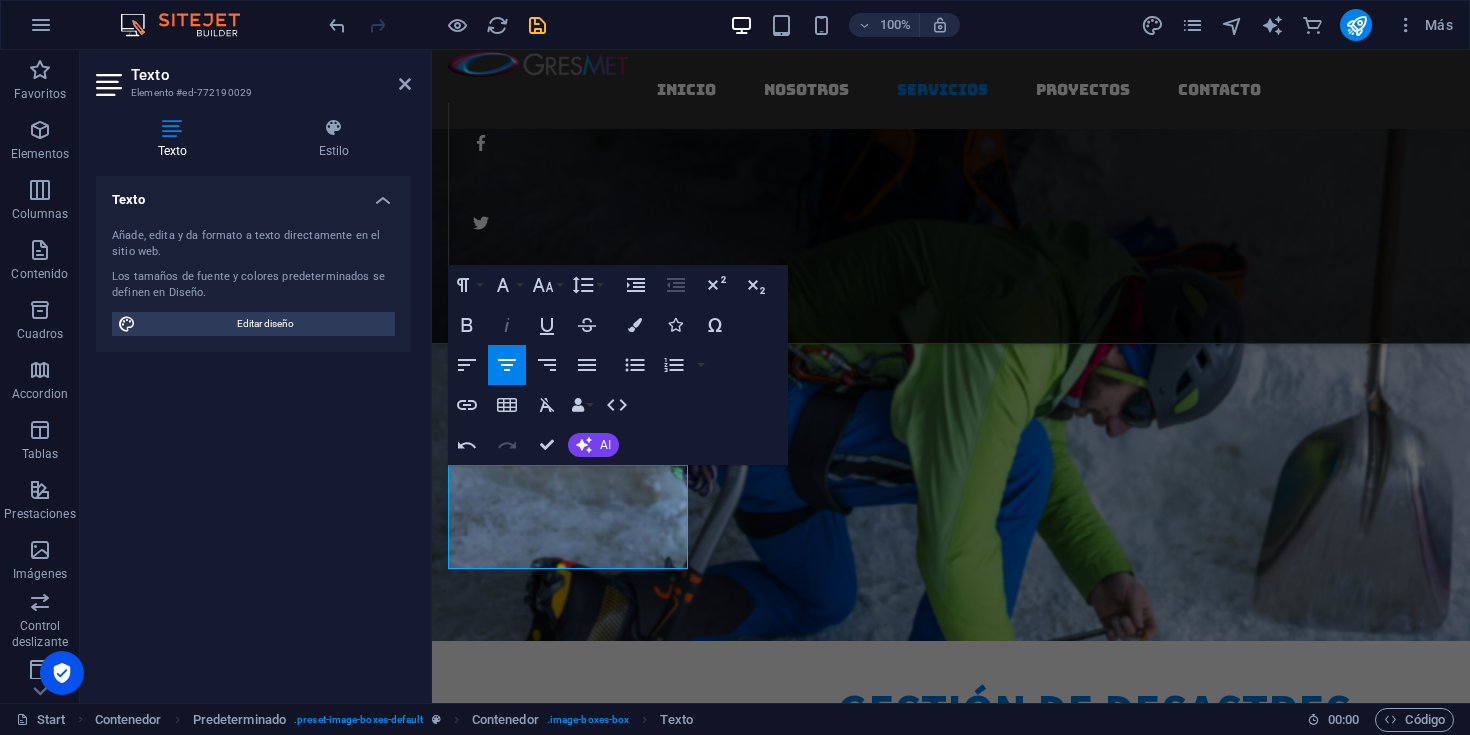 click 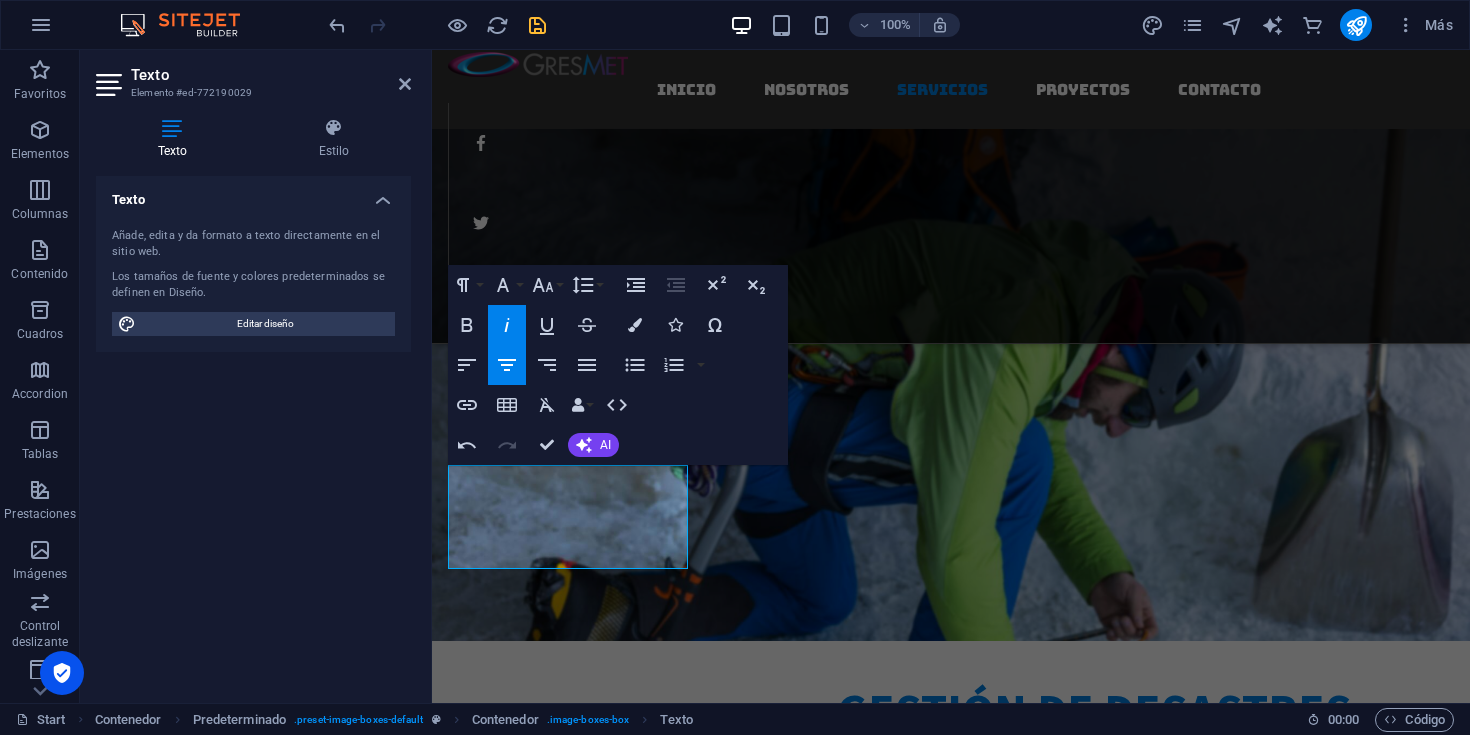 click 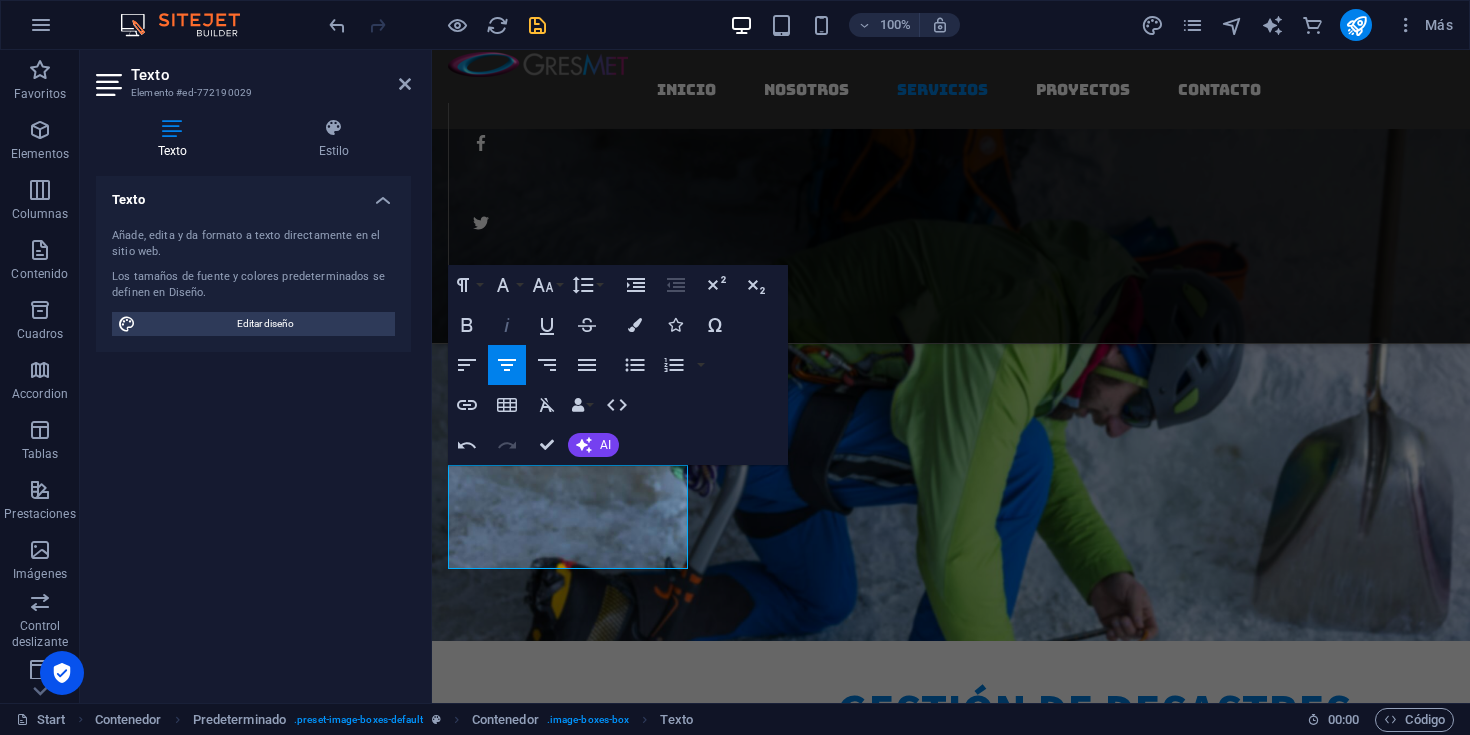 click 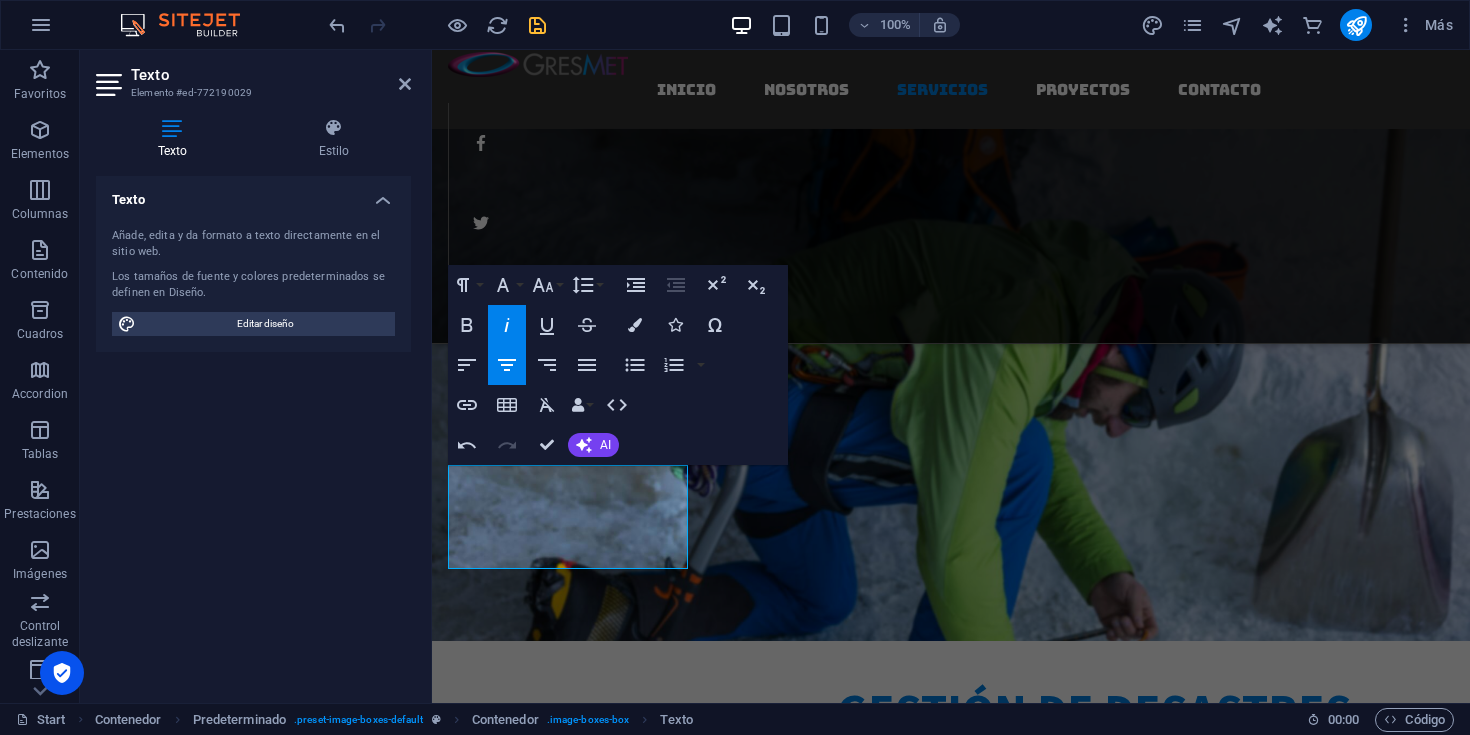 click 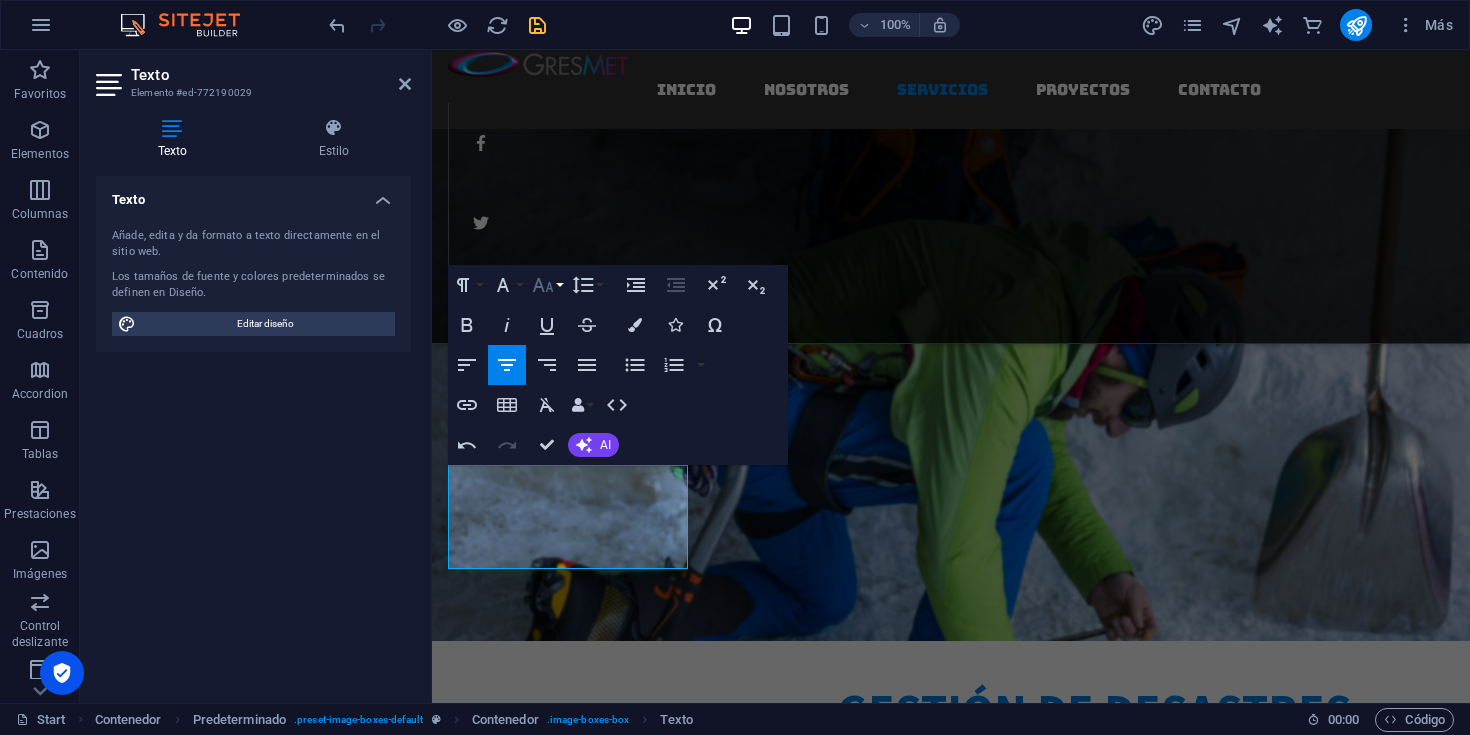 click 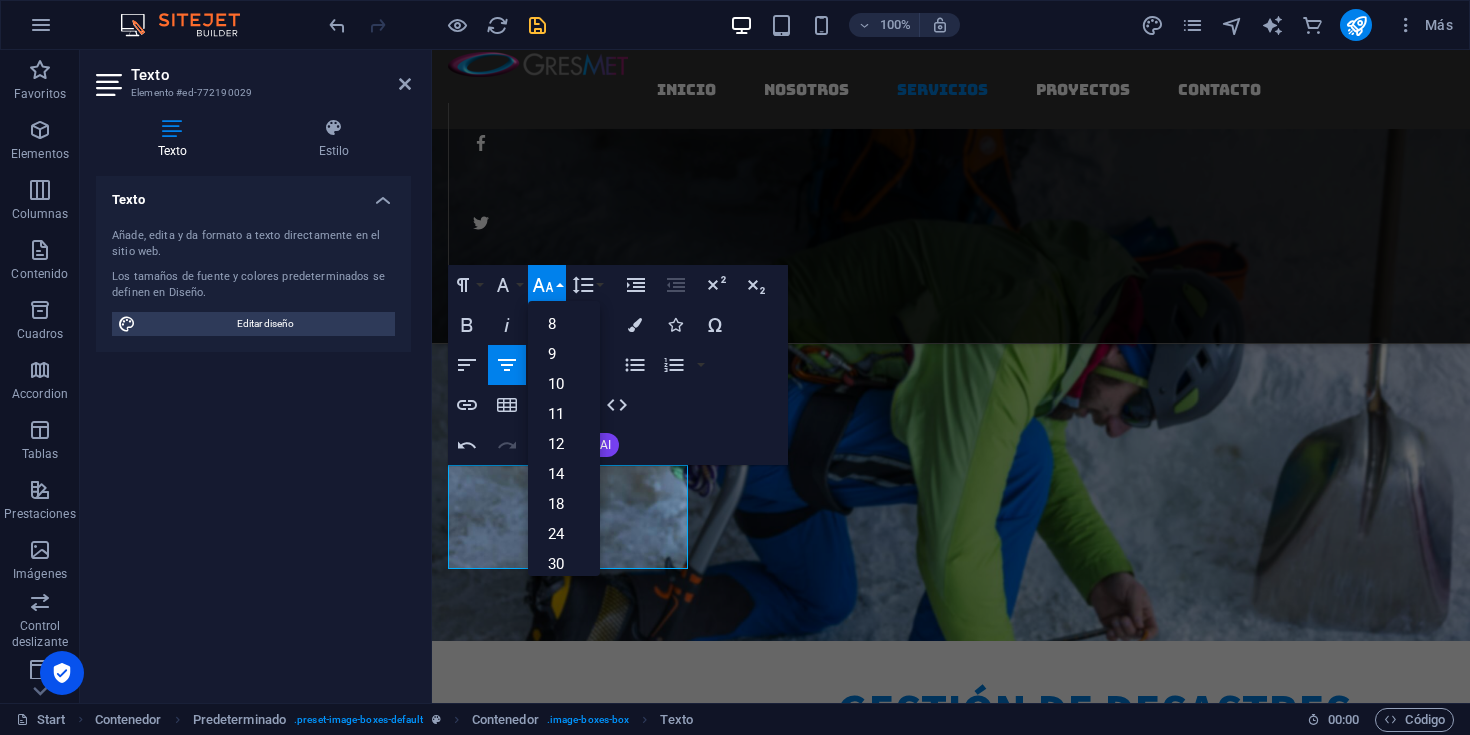 click 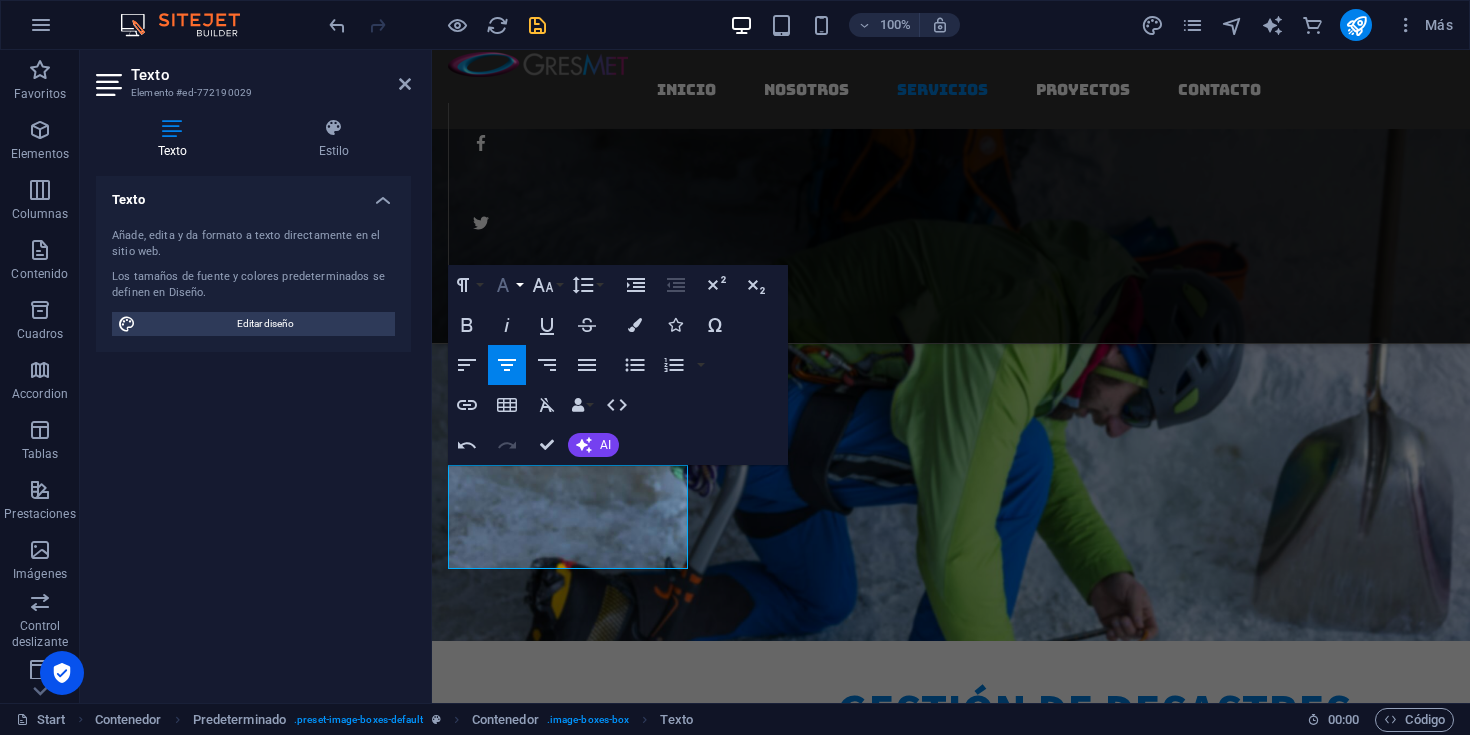 click on "Font Family" at bounding box center (507, 285) 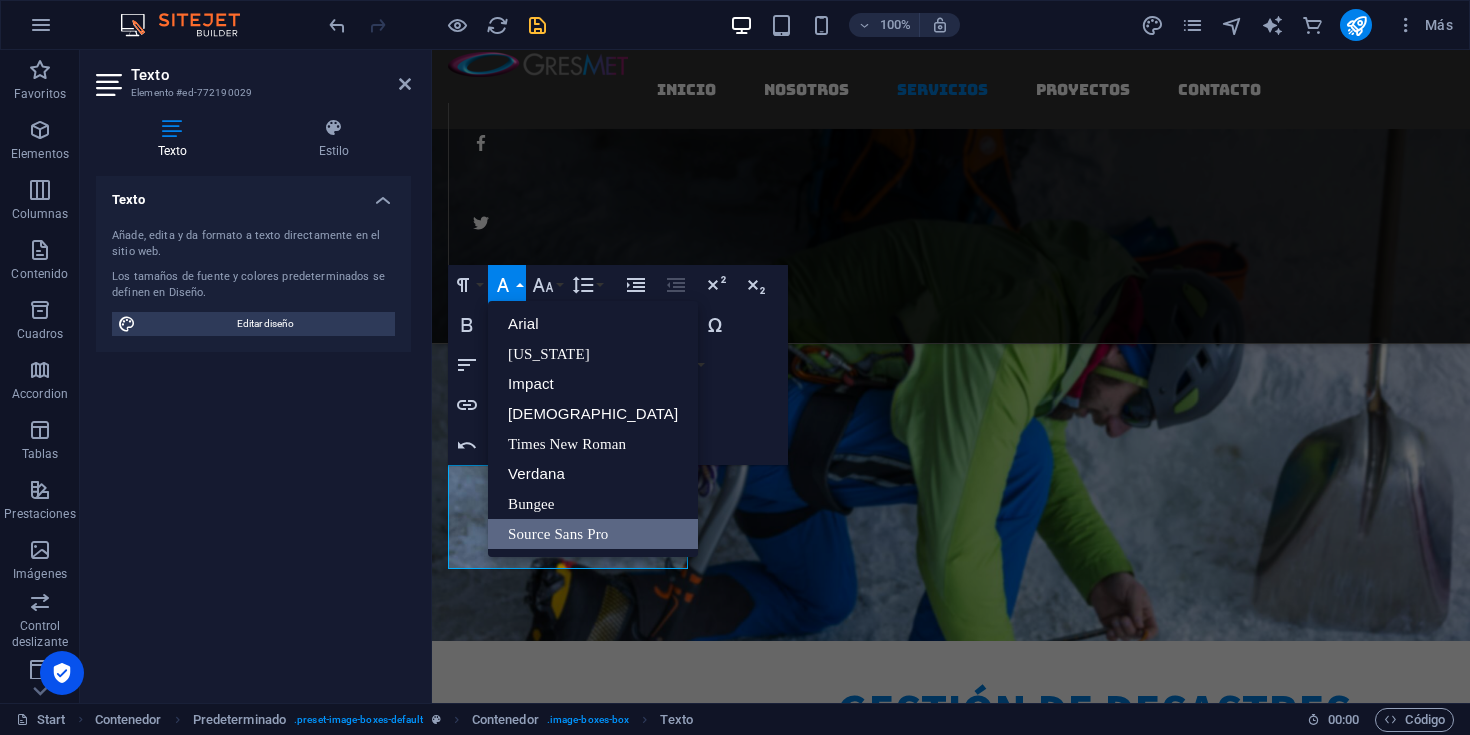 scroll, scrollTop: 0, scrollLeft: 0, axis: both 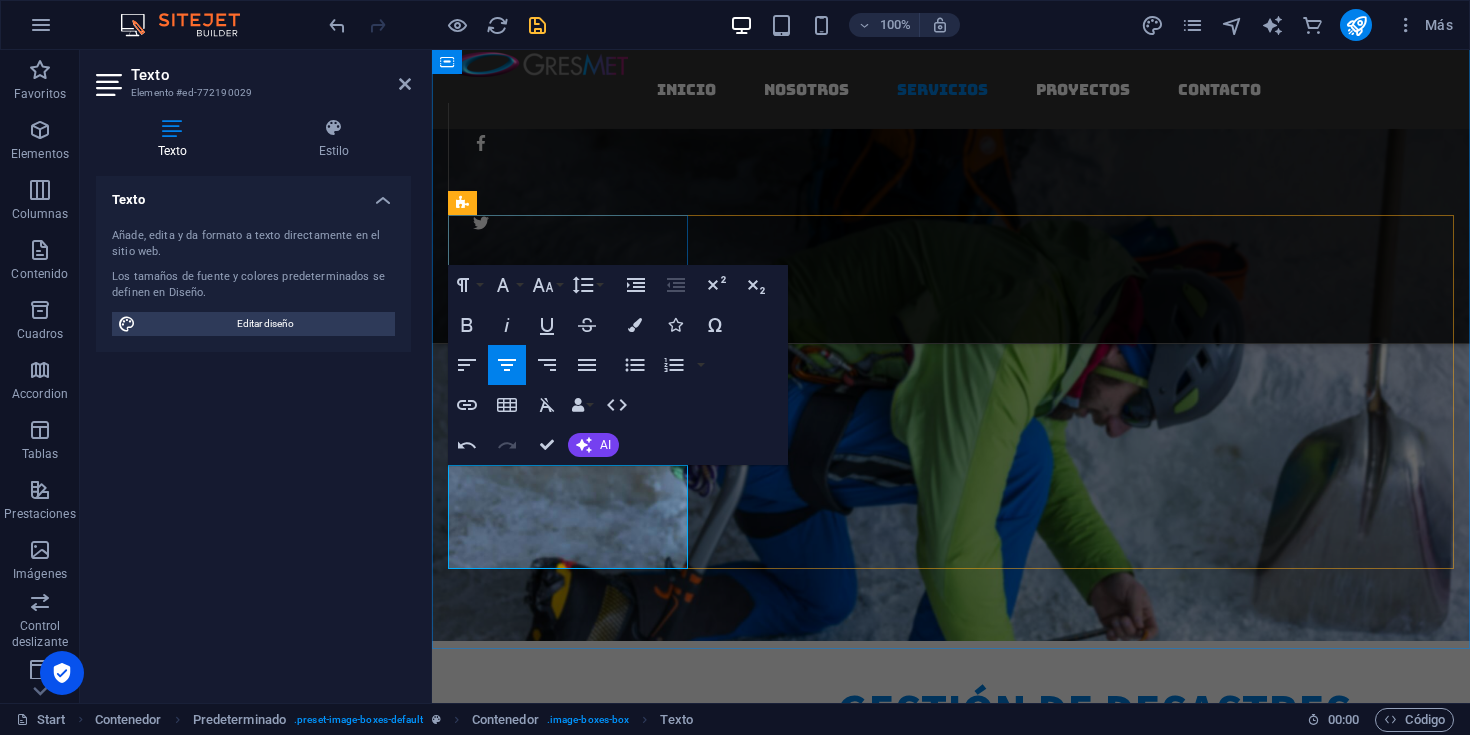 click on "INSTALACIÓN, MANTENCIÓN Y ADMINISTRACIÓN" at bounding box center (951, 1968) 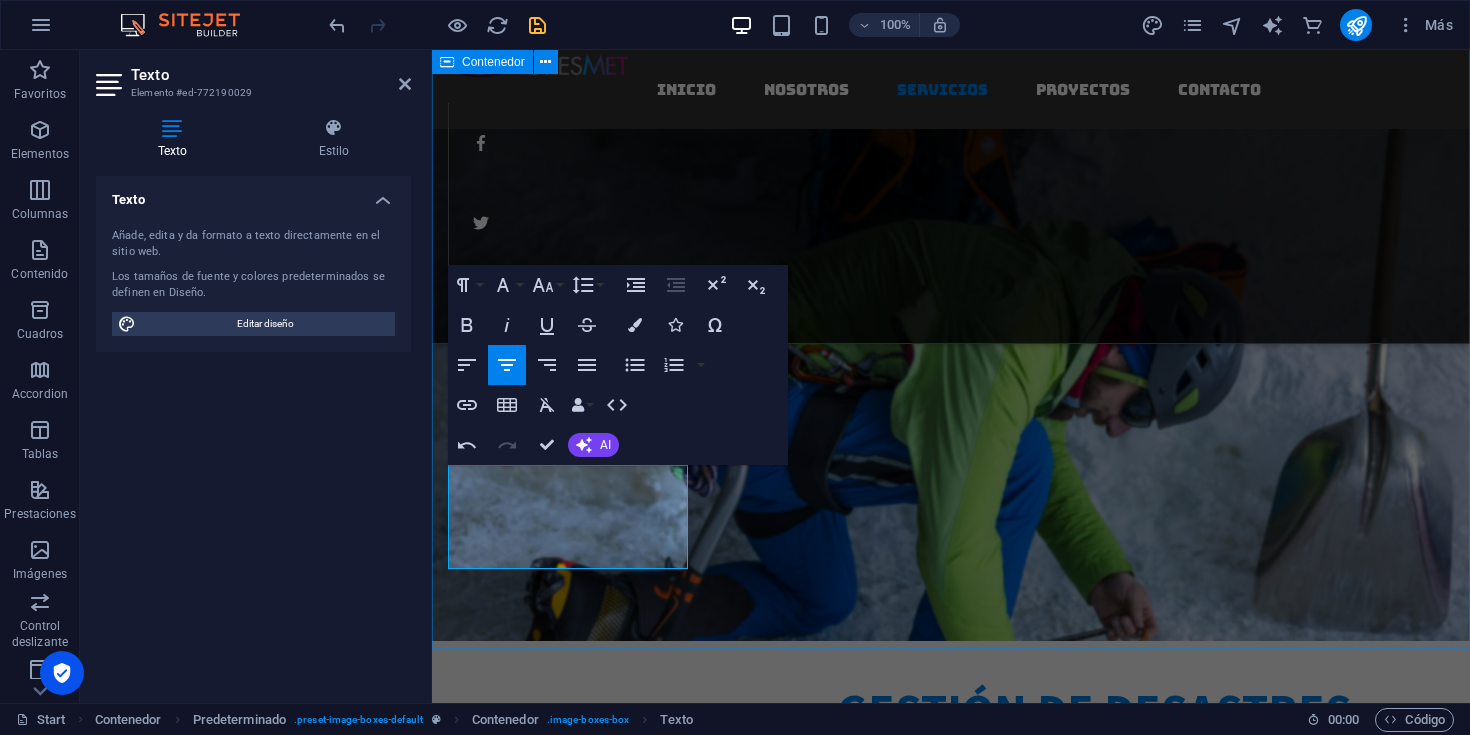 click on "Nuestros  Servicios Analizamos su problematica para identificar riesgos y diseñar soluciones efectivas. ESTACIONES METEOROLÓGICAS. INSTALACIÓN, MANTENCIÓN Y ADMINISTRACIÓN DE SISTEMAS METEOROLÓGICOS. Doorstep repair Lorem ipsum dolor sit amet, consetetur sadipscing elitr, sed diam nonumy eirmod tempor invidunt ut labore et dolore magna aliquyam erat, sed diam voluptua General carpentry  Lorem ipsum dolor sit amet, consetetur sadipscing elitr, sed diam nonumy eirmod tempor invidunt ut labore et dolore magna aliquyam erat, sed diam voluptua [PERSON_NAME] installation Lorem ipsum dolor sit amet, consetetur sadipscing elitr, sed diam nonumy eirmod tempor invidunt ut labore et dolore magna aliquyam erat, sed diam voluptua" at bounding box center [951, 2752] 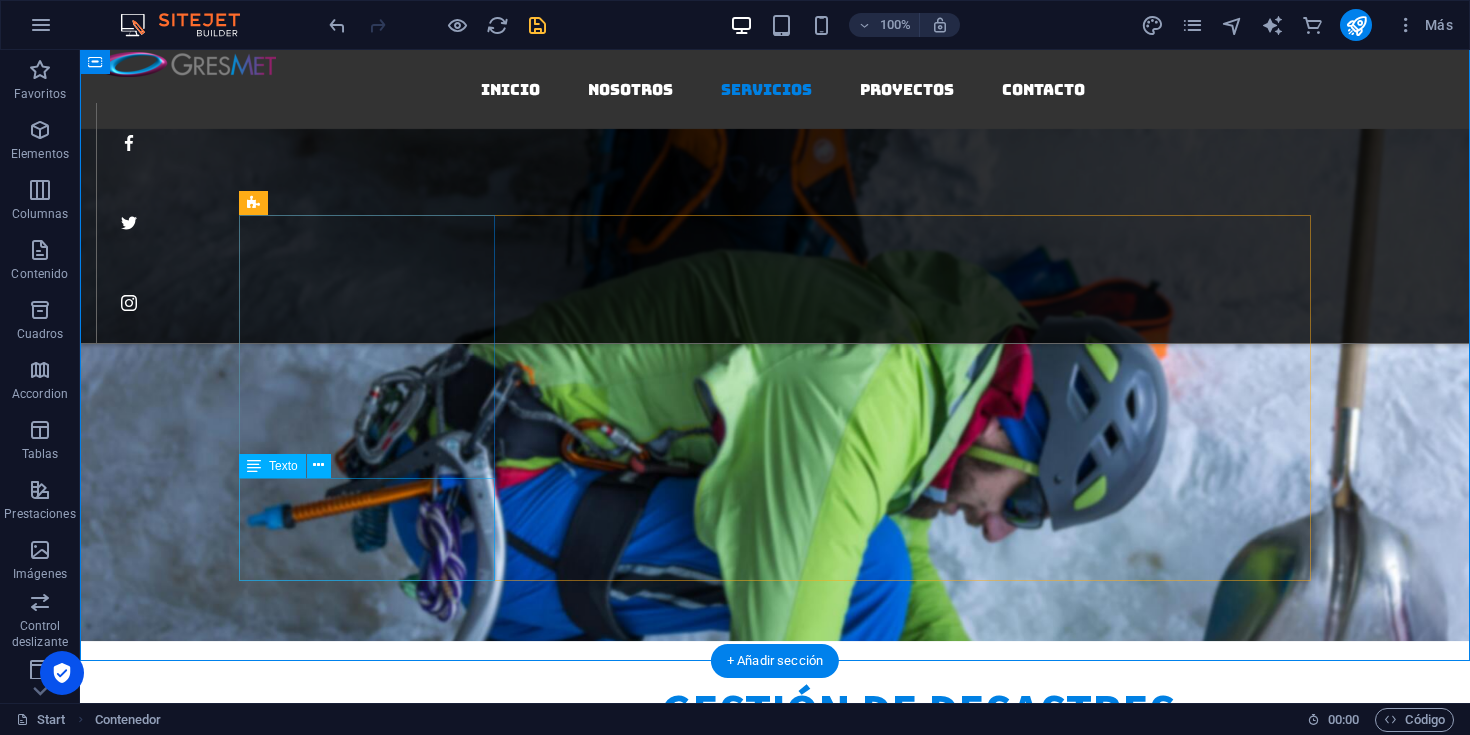 click on "INSTALACIÓN, MANTENCIÓN Y ADMINISTRACIÓN DE SISTEMAS METEOROLÓGICOS." at bounding box center [775, 2018] 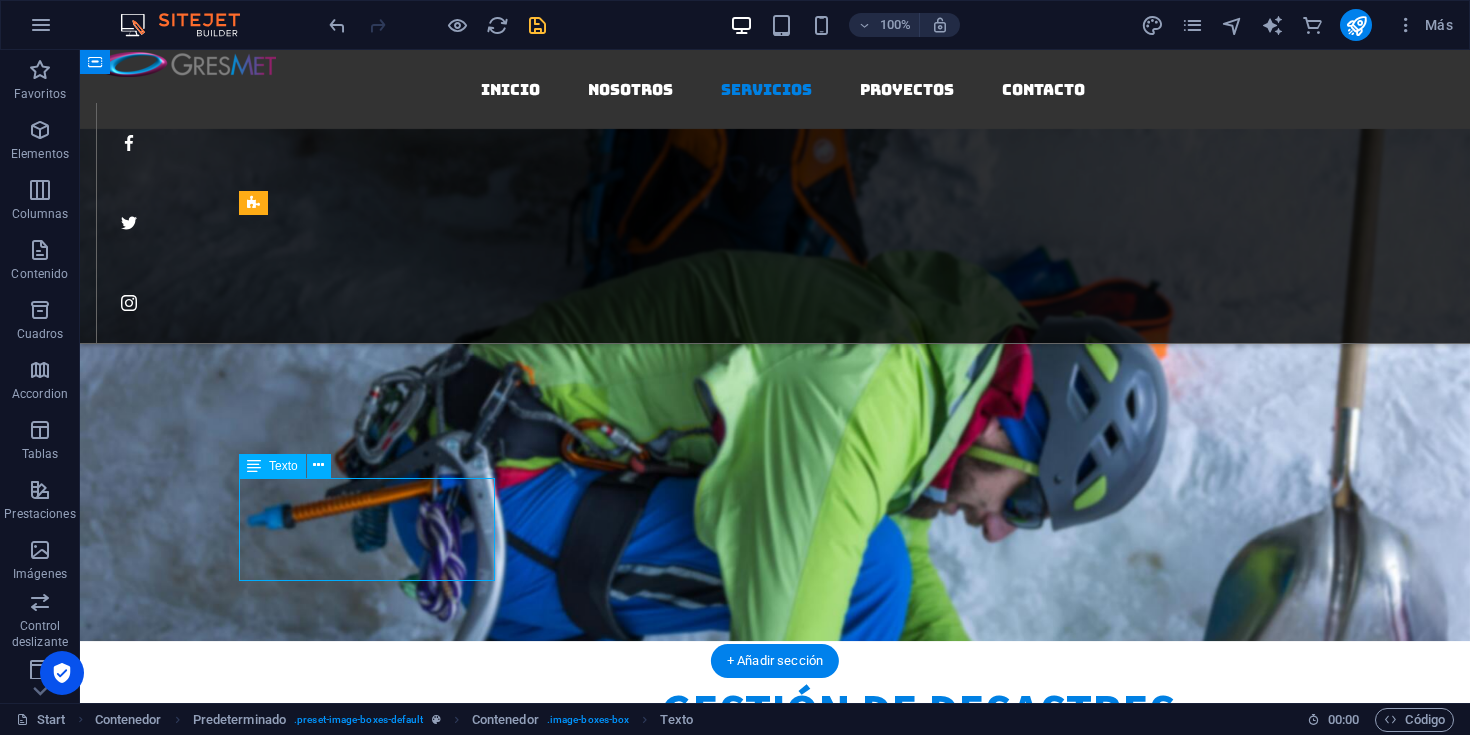 click on "INSTALACIÓN, MANTENCIÓN Y ADMINISTRACIÓN DE SISTEMAS METEOROLÓGICOS." at bounding box center (775, 2018) 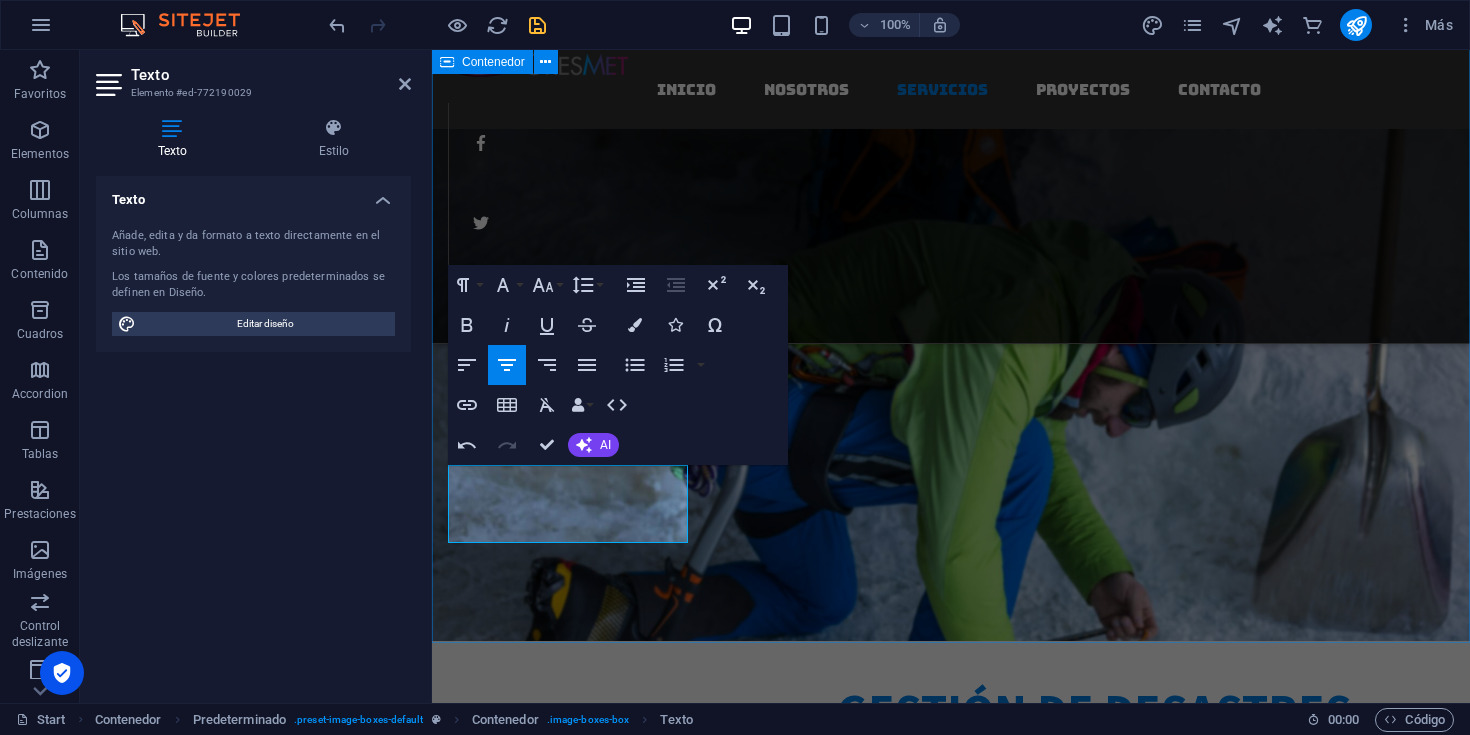 click on "Nuestros  Servicios Analizamos su problematica para identificar riesgos y diseñar soluciones efectivas. ESTACIONES METEOROLÓGICAS. INSTALACIÓN, MANTENCIÓN Y ADMINISTRACIÓN DE SISTEMAS METEOROLÓGICOS. Doorstep repair Lorem ipsum dolor sit amet, consetetur sadipscing elitr, sed diam nonumy eirmod tempor invidunt ut labore et dolore magna aliquyam erat, sed diam voluptua General carpentry  Lorem ipsum dolor sit amet, consetetur sadipscing elitr, sed diam nonumy eirmod tempor invidunt ut labore et dolore magna aliquyam erat, sed diam voluptua [PERSON_NAME] installation Lorem ipsum dolor sit amet, consetetur sadipscing elitr, sed diam nonumy eirmod tempor invidunt ut labore et dolore magna aliquyam erat, sed diam voluptua" at bounding box center (951, 2739) 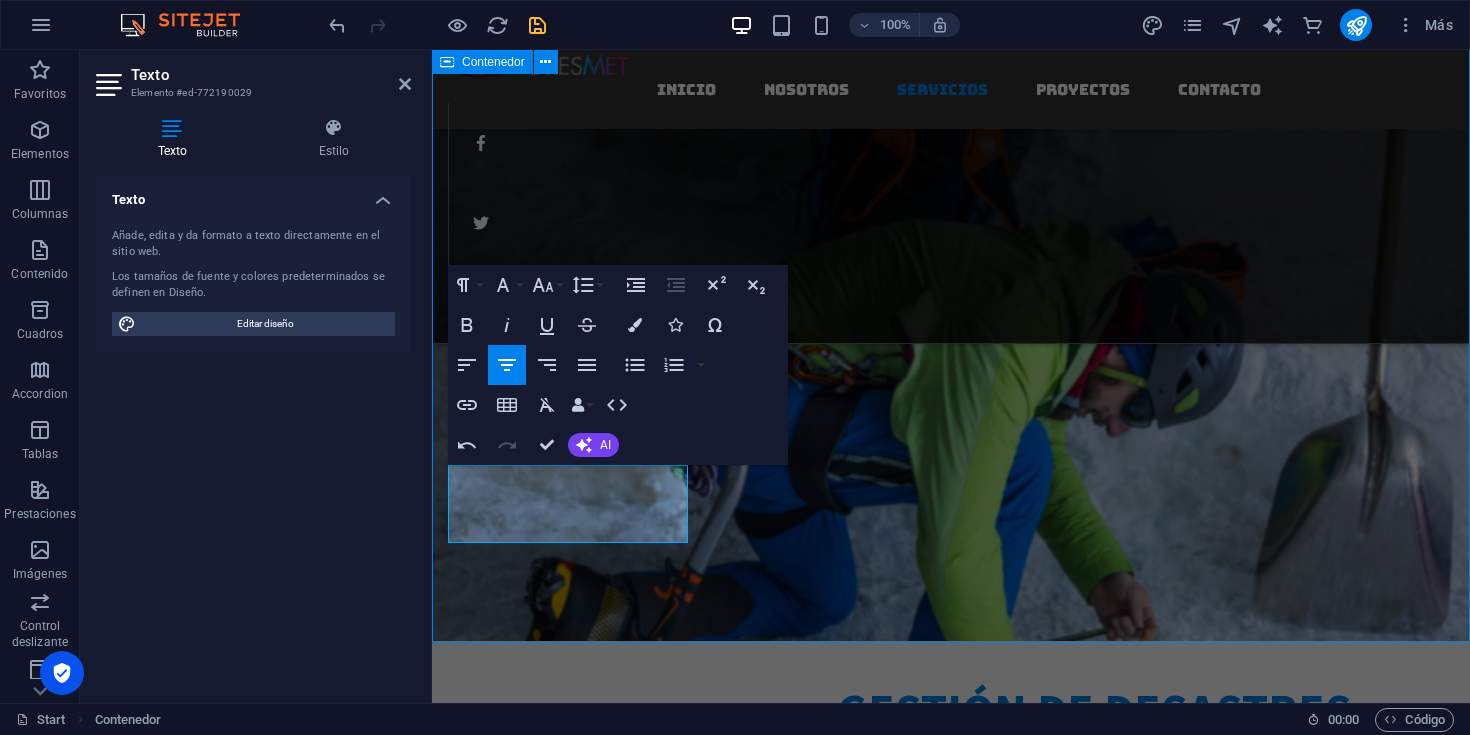 scroll, scrollTop: 2561, scrollLeft: 0, axis: vertical 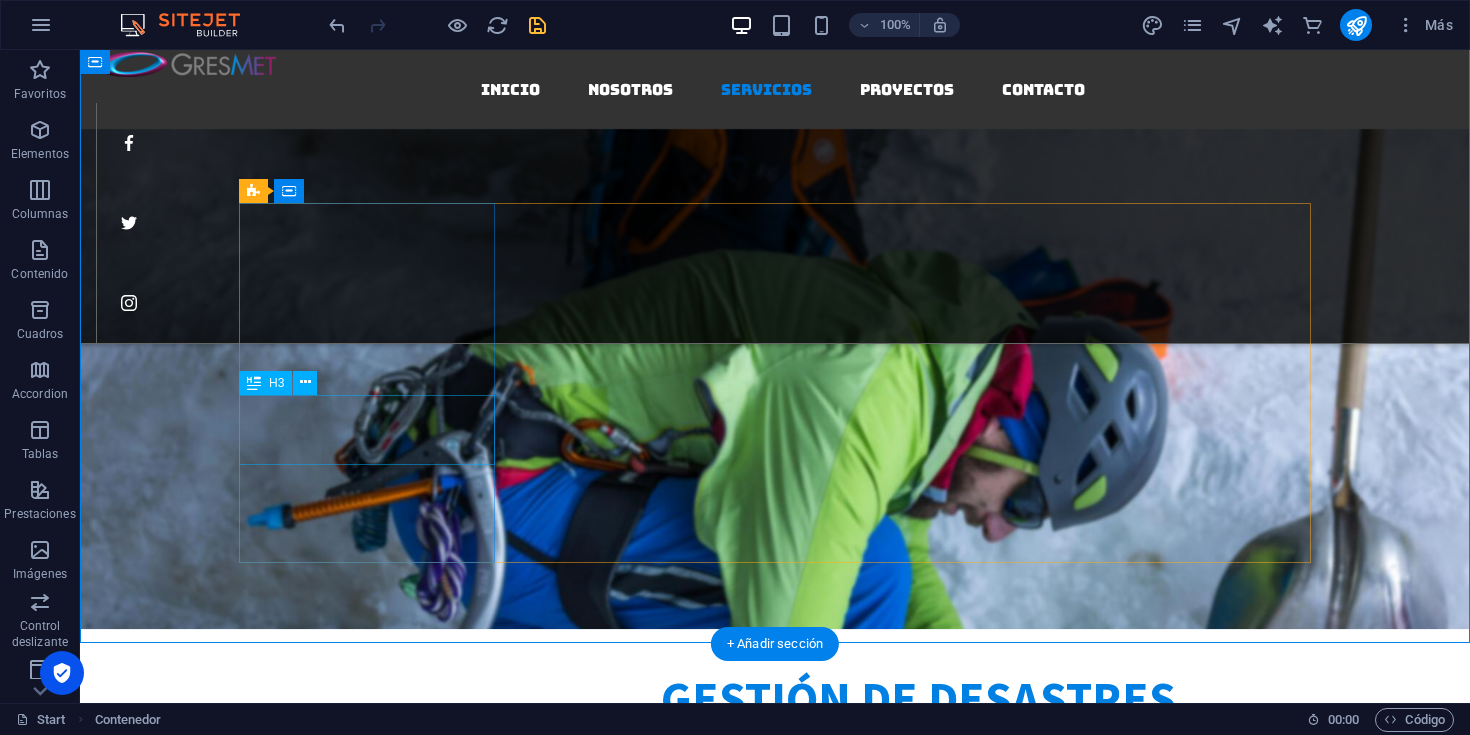 click on "ESTACIONES METEOROLÓGICAS." at bounding box center [775, 1946] 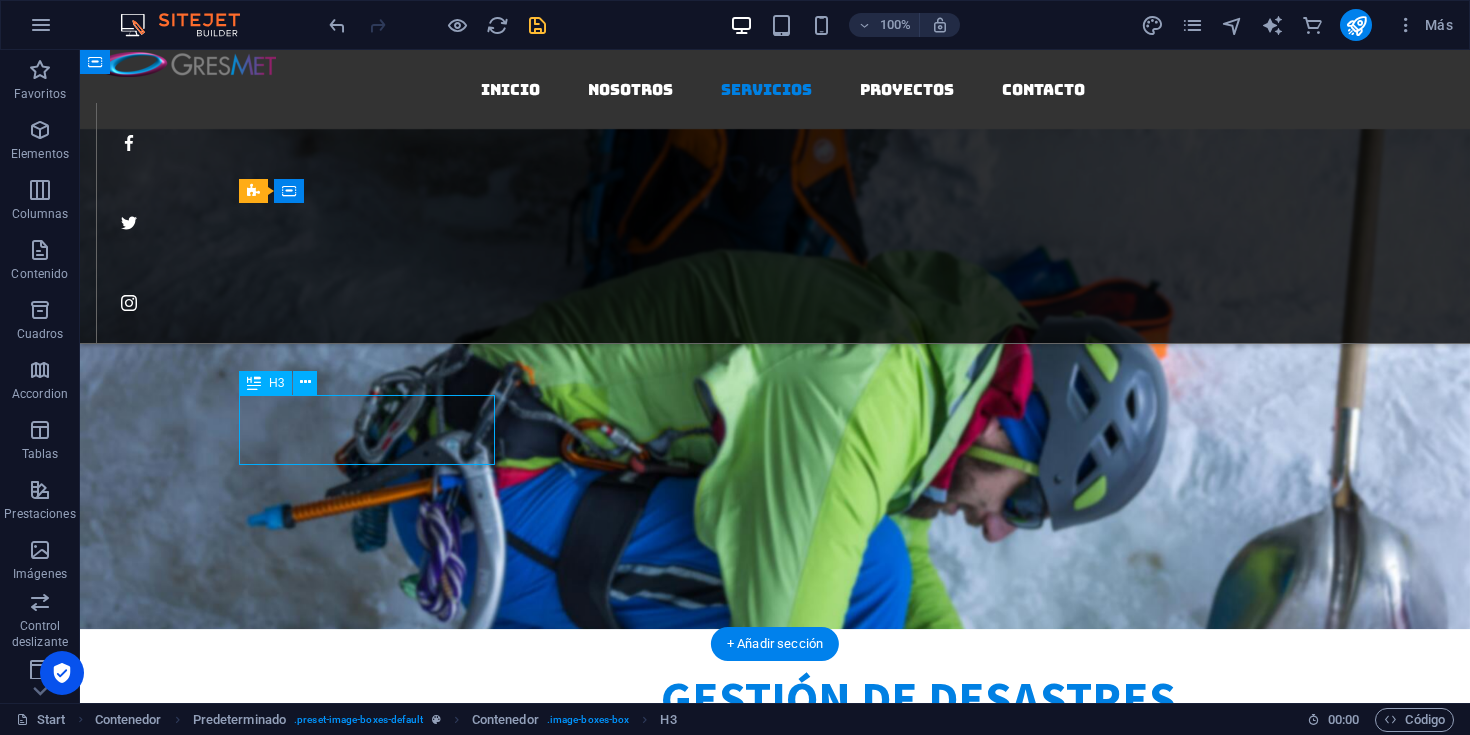 click on "ESTACIONES METEOROLÓGICAS." at bounding box center [775, 1946] 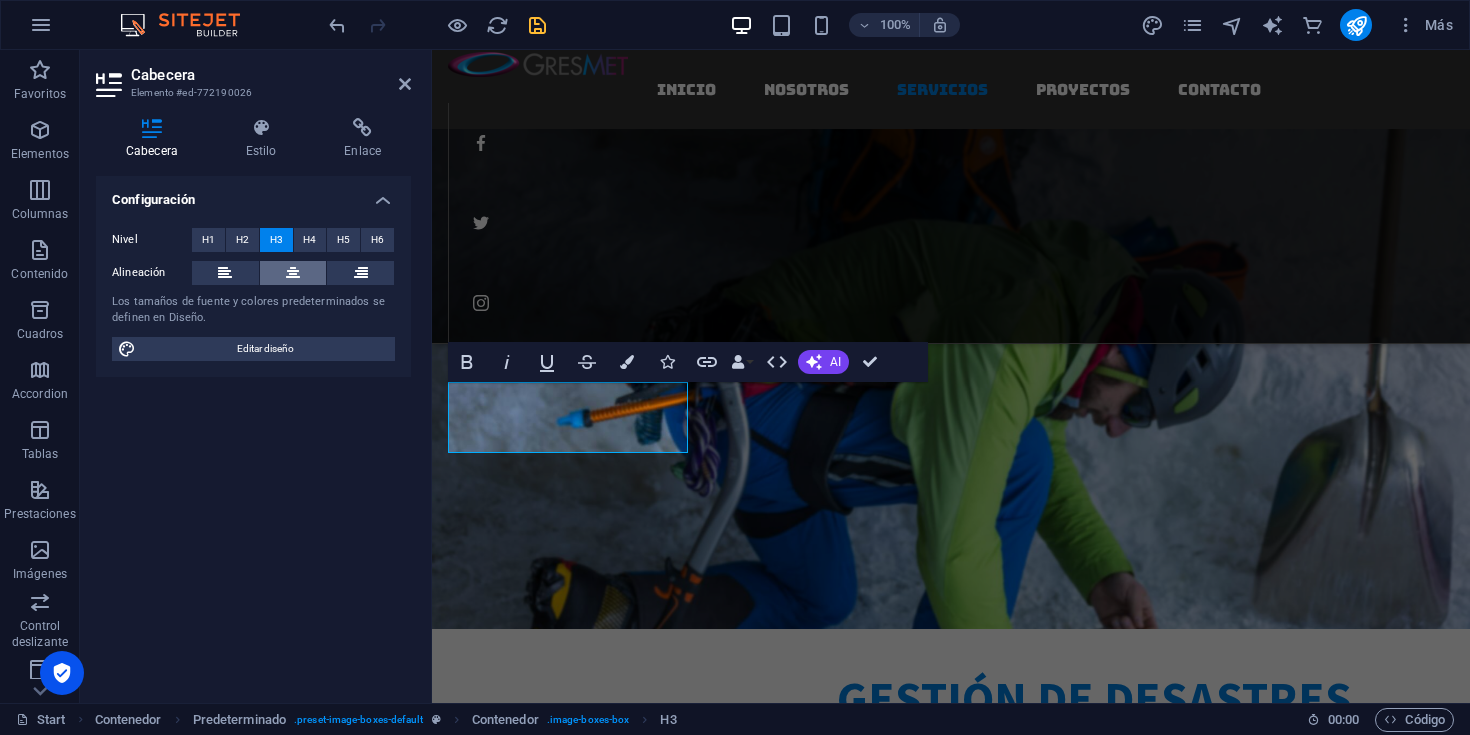 click at bounding box center [293, 273] 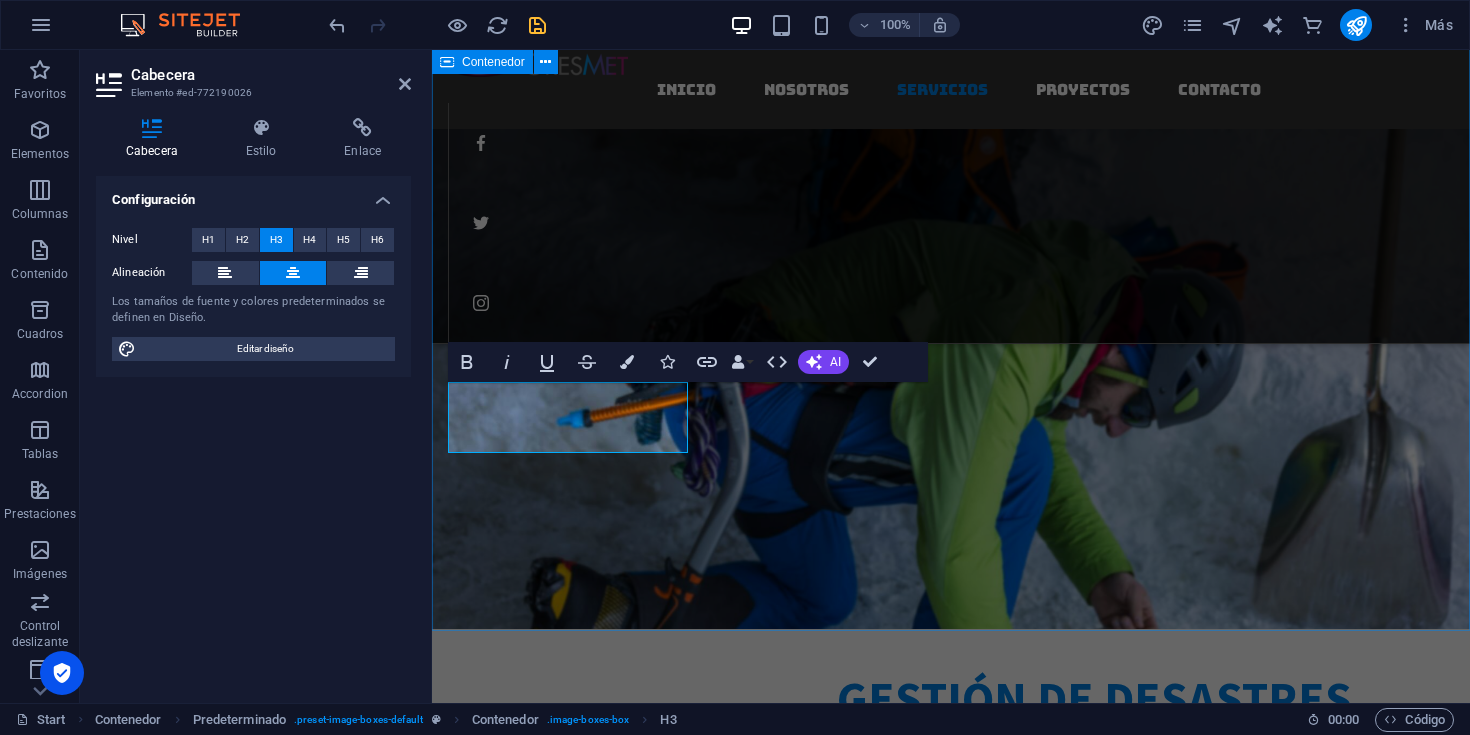 click on "Nuestros  Servicios Analizamos su problematica para identificar riesgos y diseñar soluciones efectivas. ESTACIONES METEOROLÓGICAS. INSTALACIÓN, MANTENCIÓN Y ADMINISTRACIÓN DE SISTEMAS METEOROLÓGICOS. Doorstep repair Lorem ipsum dolor sit amet, consetetur sadipscing elitr, sed diam nonumy eirmod tempor invidunt ut labore et dolore magna aliquyam erat, sed diam voluptua General carpentry  Lorem ipsum dolor sit amet, consetetur sadipscing elitr, sed diam nonumy eirmod tempor invidunt ut labore et dolore magna aliquyam erat, sed diam voluptua [PERSON_NAME] installation Lorem ipsum dolor sit amet, consetetur sadipscing elitr, sed diam nonumy eirmod tempor invidunt ut labore et dolore magna aliquyam erat, sed diam voluptua" at bounding box center [951, 2727] 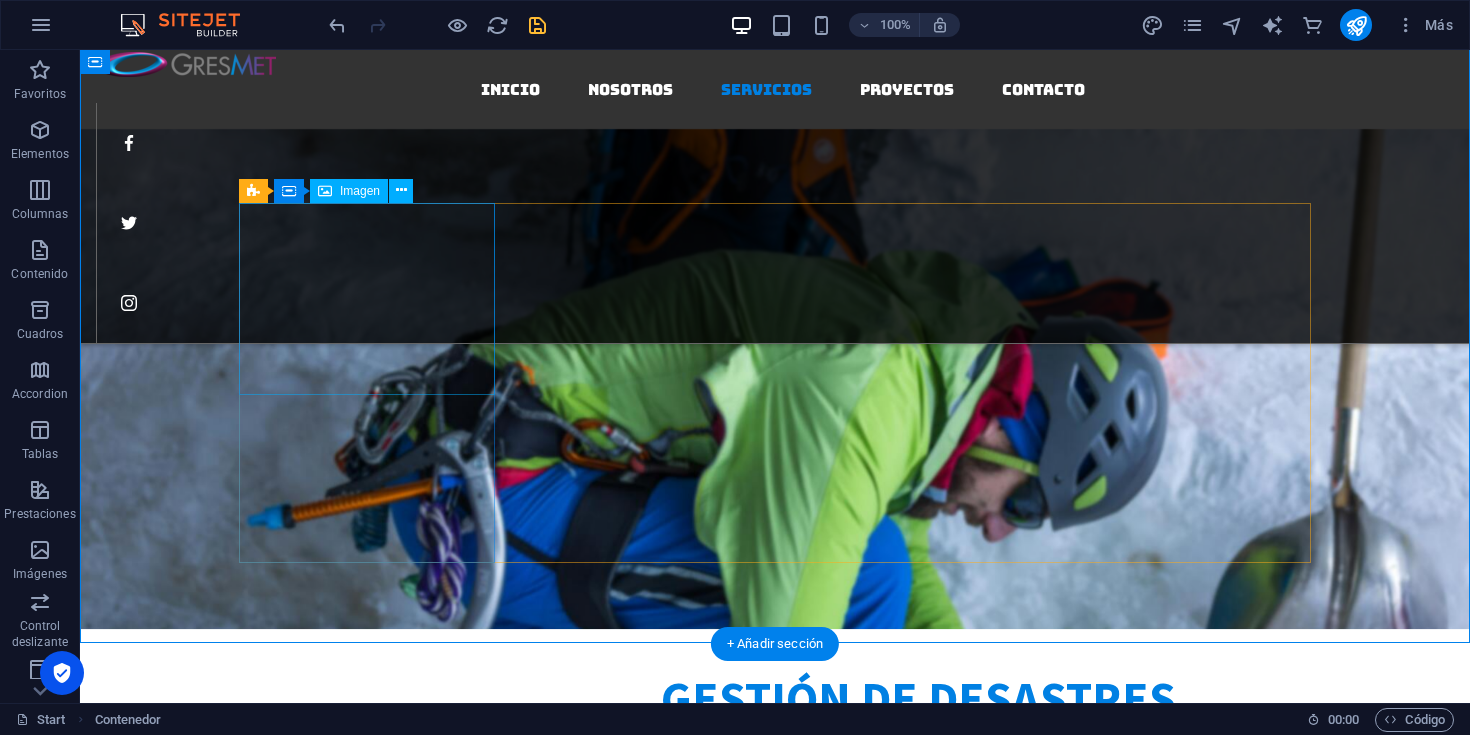 click at bounding box center (775, 1526) 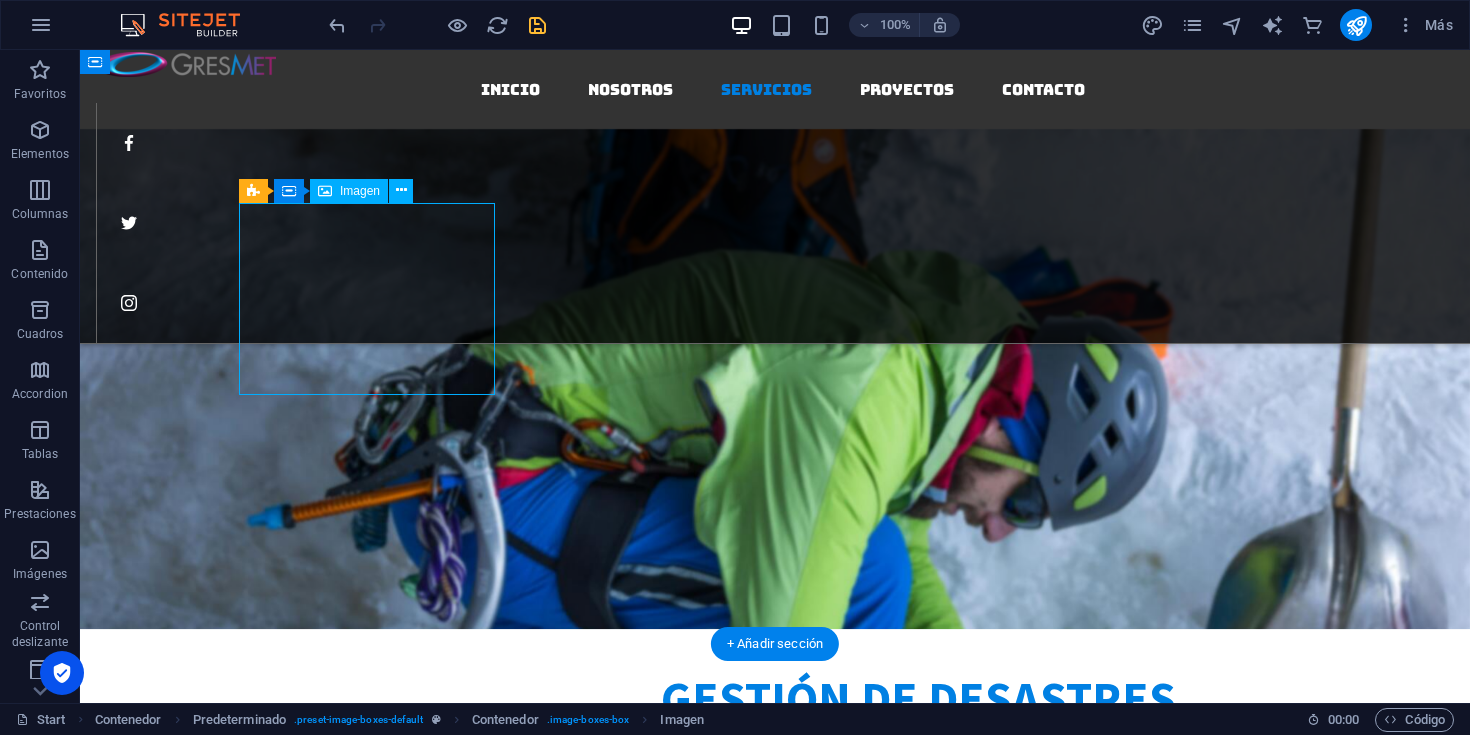click at bounding box center [775, 1526] 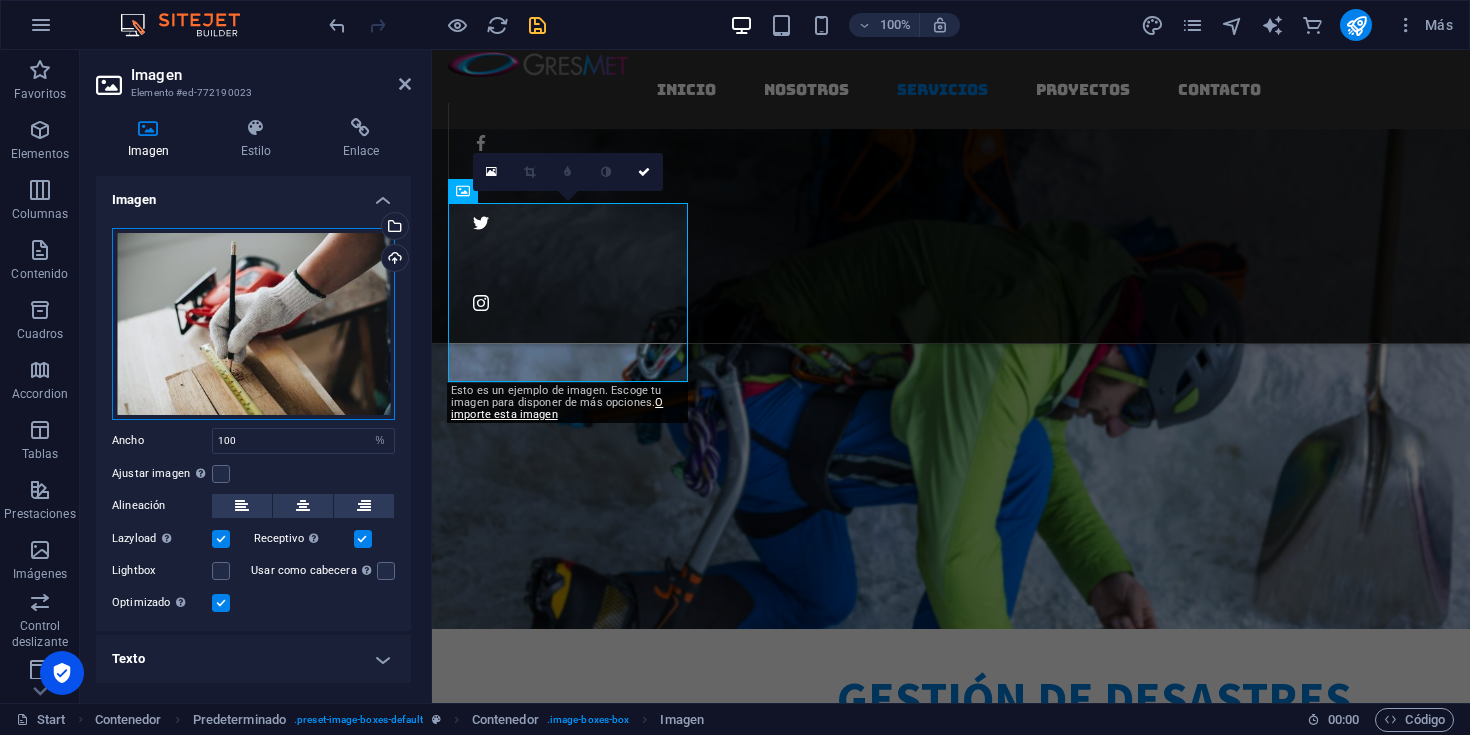 click on "Arrastra archivos aquí, haz clic para escoger archivos o  selecciona archivos de Archivos o de nuestra galería gratuita de fotos y vídeos" at bounding box center [253, 324] 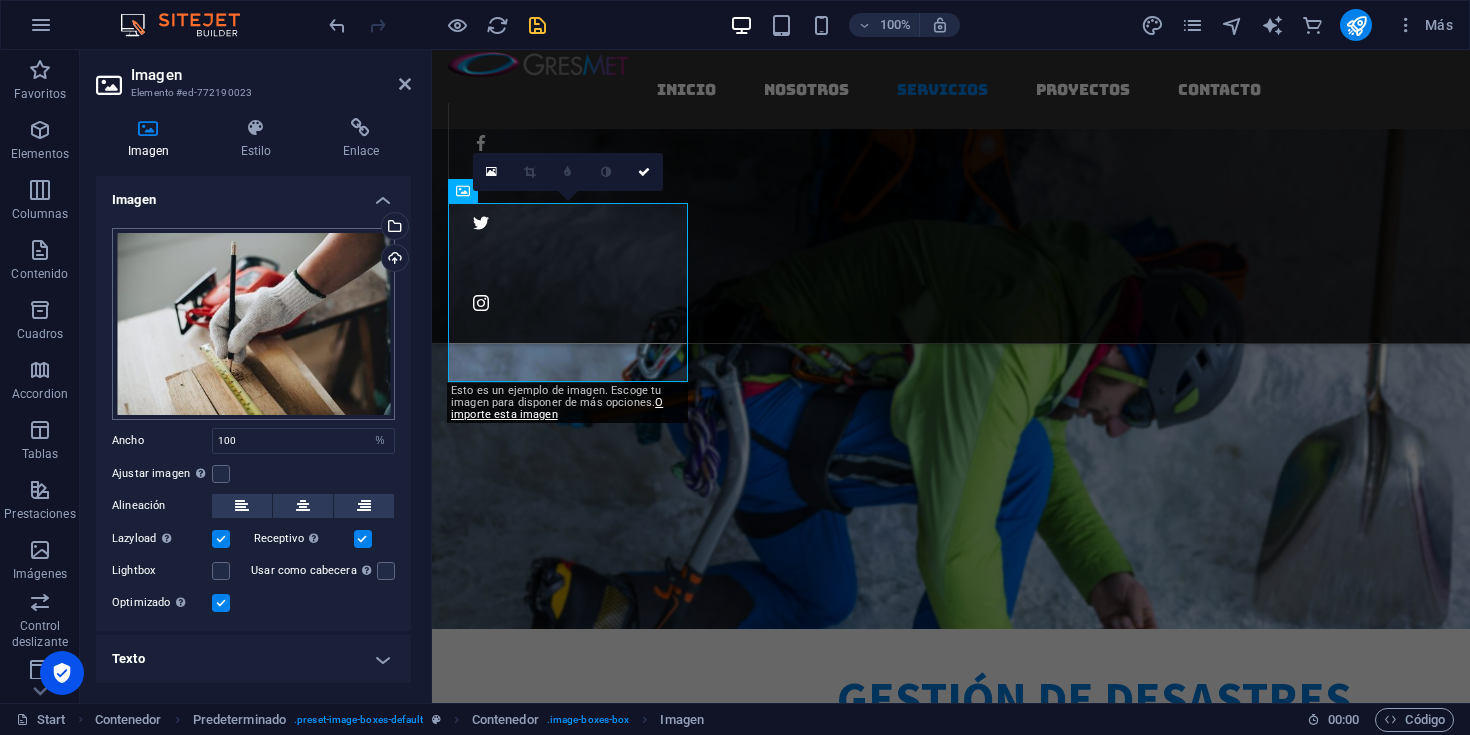 scroll, scrollTop: 3173, scrollLeft: 0, axis: vertical 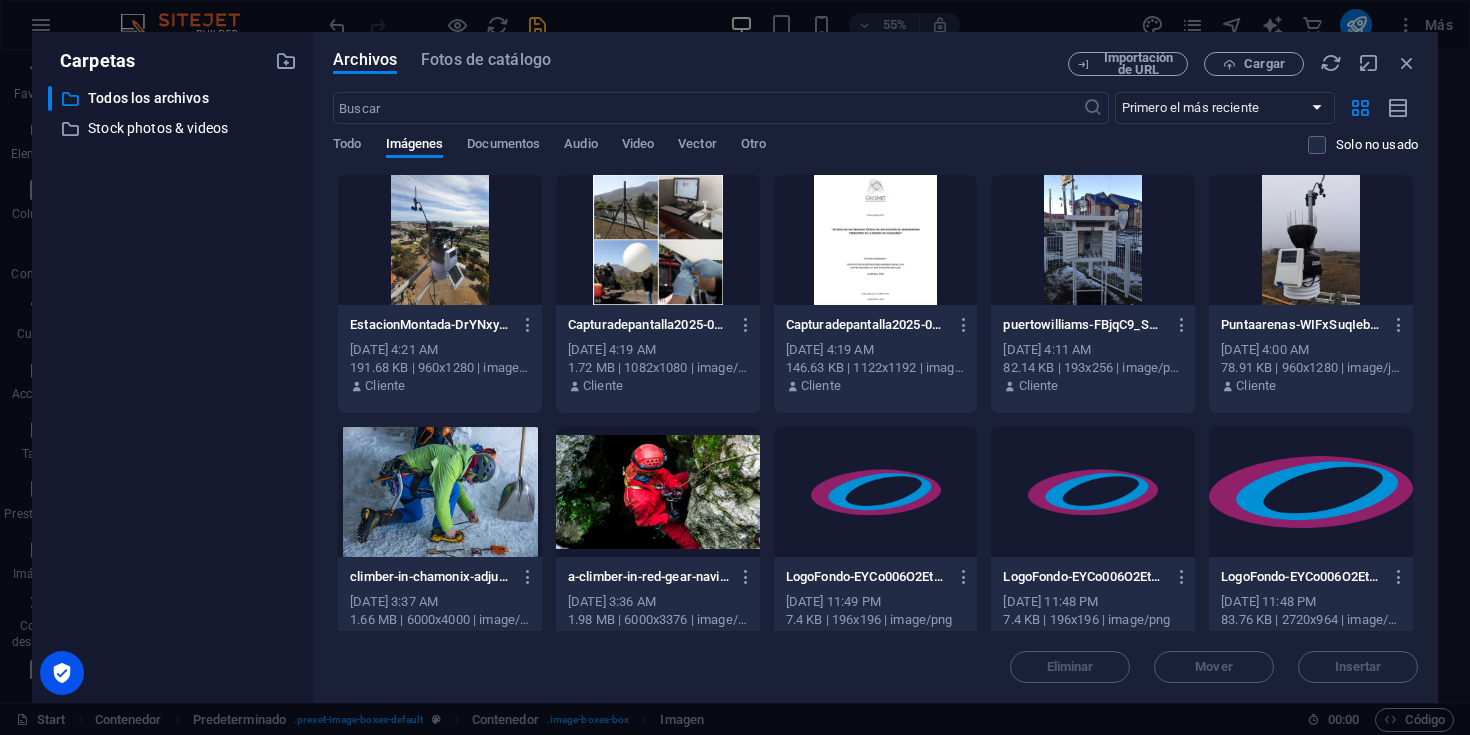click on "​ Todos los archivos Todos los archivos ​ Stock photos & videos Stock photos & videos" at bounding box center (172, 386) 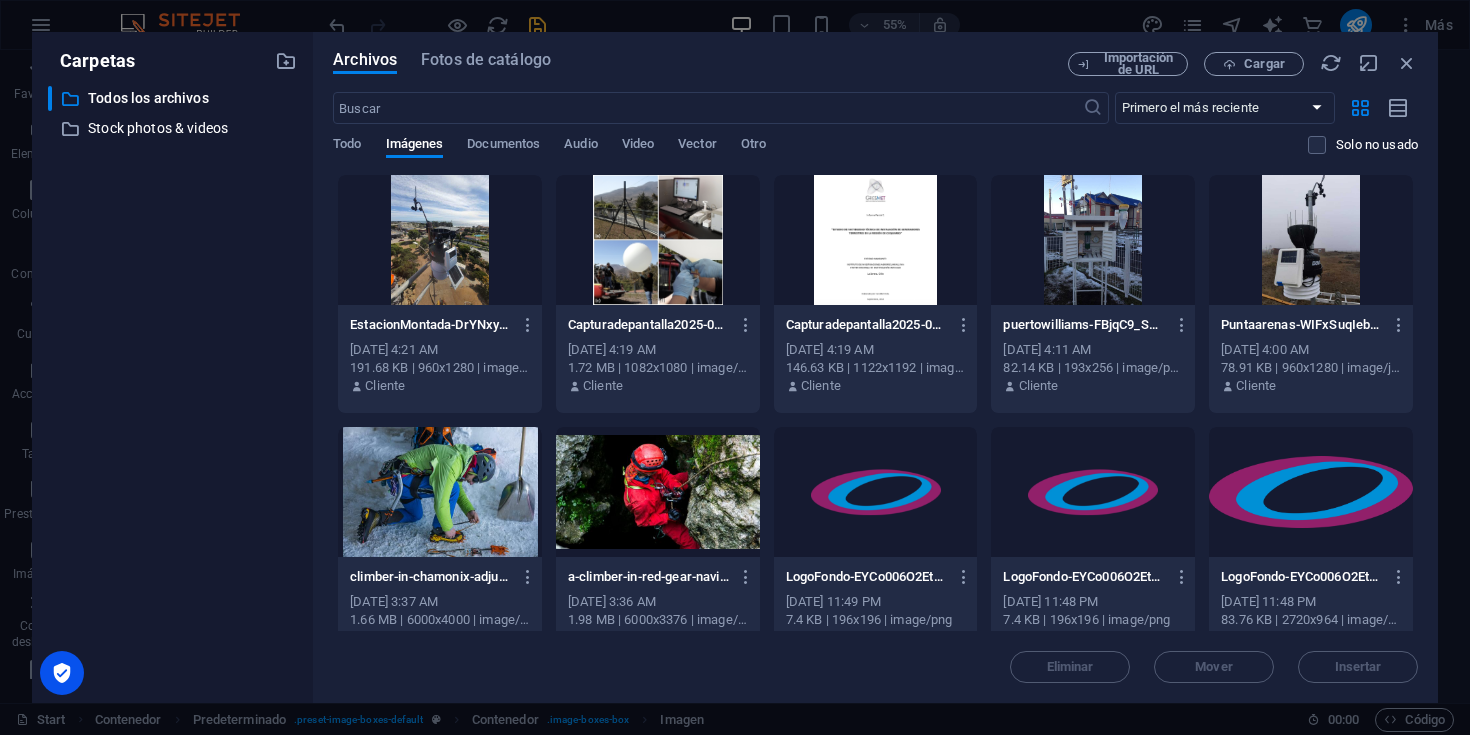 click on "Archivos Fotos de catálogo Importación de URL Cargar ​ Primero el más reciente Primero el más antiguo Nombre (A-Z) Nombre (Z-A) Tamaño (0-9) Tamaño (9-0) Resolución (0-9) Resolución (9-0) Todo Imágenes Documentos Audio Video Vector Otro Solo no usado Arrastra archivos aquí para cargarlos de inmediato EstacionMontada-DrYNxyE1tPiVjqnlrOkvBg.jpeg EstacionMontada-DrYNxyE1tPiVjqnlrOkvBg.jpeg [DATE] 4:21 AM 191.68 KB | 960x1280 | image/jpeg Cliente Capturadepantalla2025-07-02alas10.18.27p.m.-naVcijKIgch-18aL1qqNiA.png Capturadepantalla2025-07-02alas10.18.27p.m.-naVcijKIgch-18aL1qqNiA.png [DATE] 4:19 AM 1.72 MB | 1082x1080 | image/png Cliente Capturadepantalla2025-07-02alas10.19.20p.m.-giLfZNT3QlSoOzLMVxZWmQ.png Capturadepantalla2025-07-02alas10.19.20p.m.-giLfZNT3QlSoOzLMVxZWmQ.png [DATE] 4:19 AM 146.63 KB | 1122x1192 | image/png Cliente puertowilliams-FBjqC9_SDrON4kFZK93nwA.png puertowilliams-FBjqC9_SDrON4kFZK93nwA.png [DATE] 4:11 AM 82.14 KB | 193x256 | image/png Cliente Cliente" at bounding box center (875, 367) 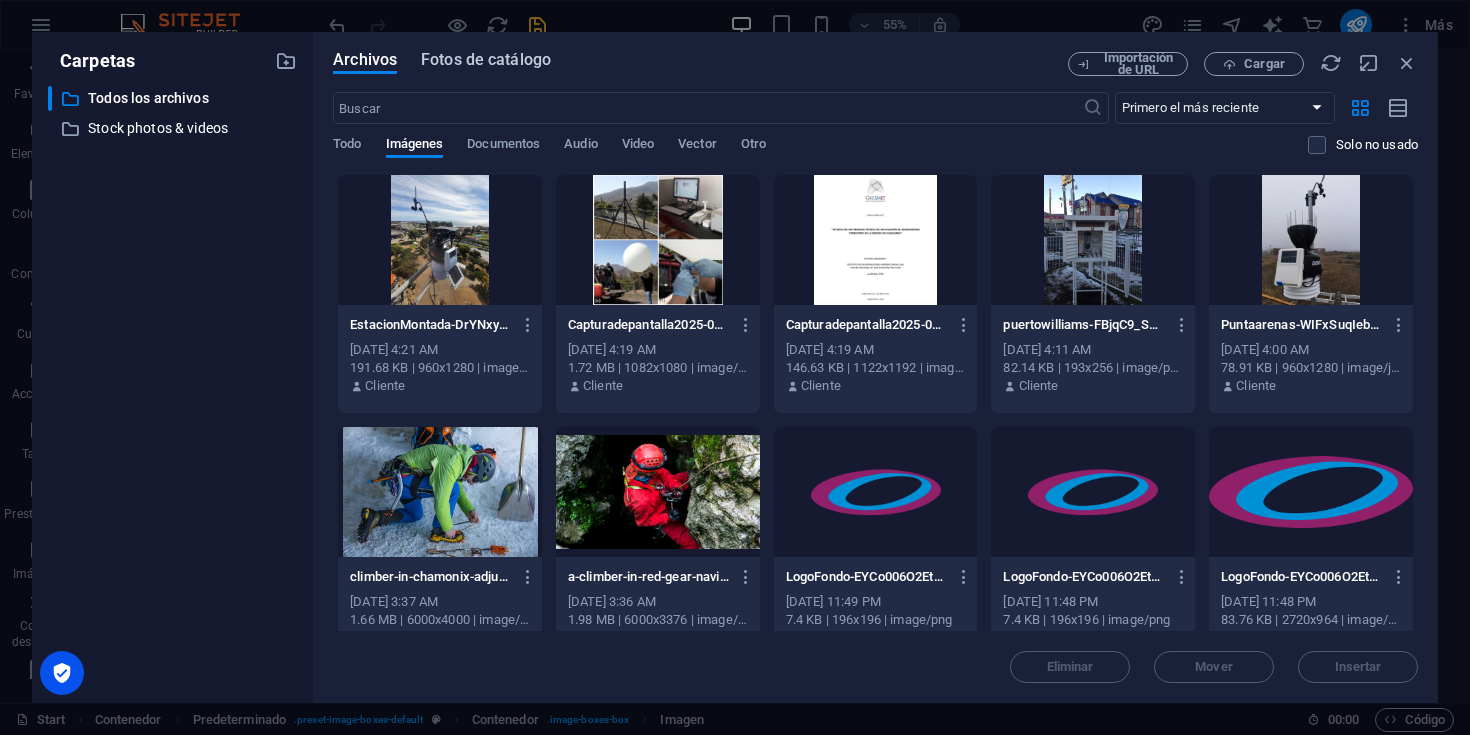 click on "Fotos de catálogo" at bounding box center (486, 60) 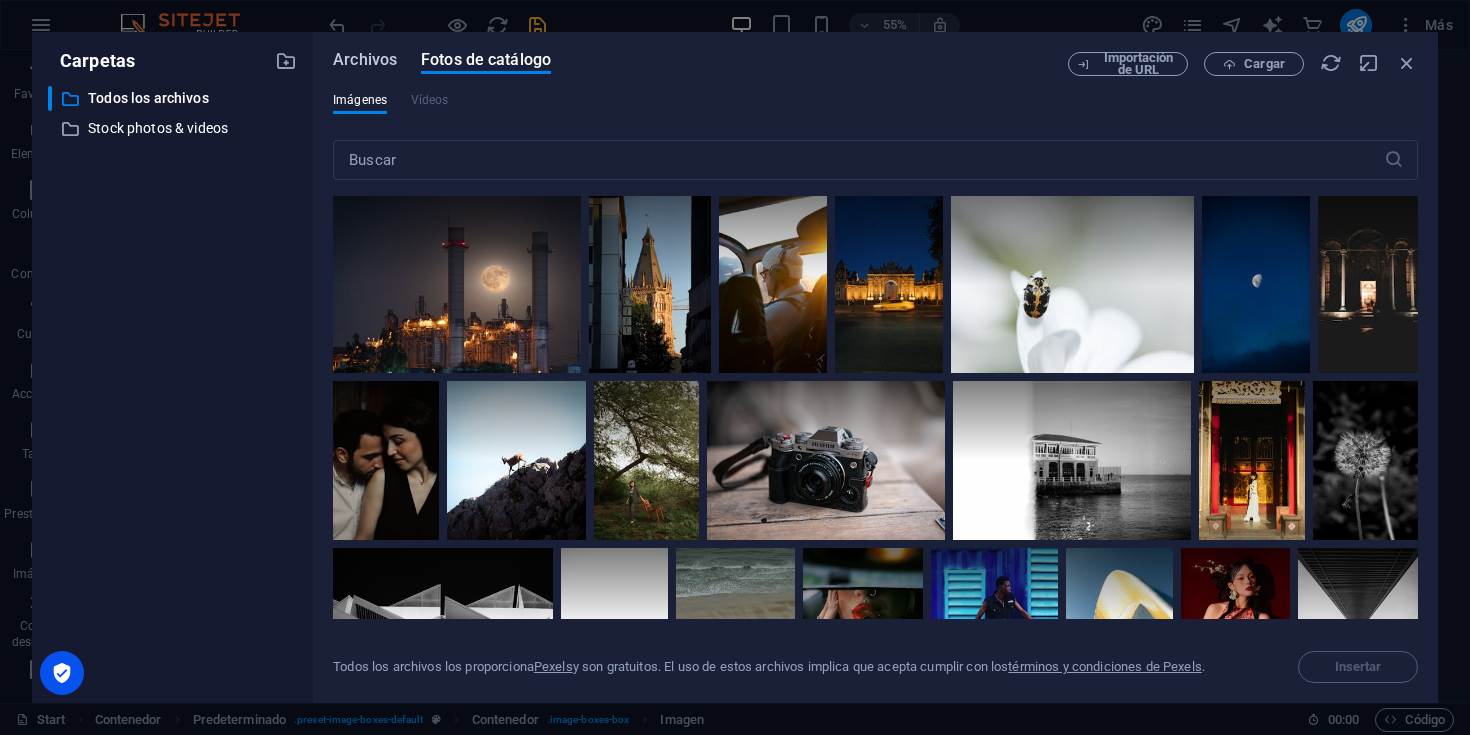 click on "Archivos" at bounding box center (365, 60) 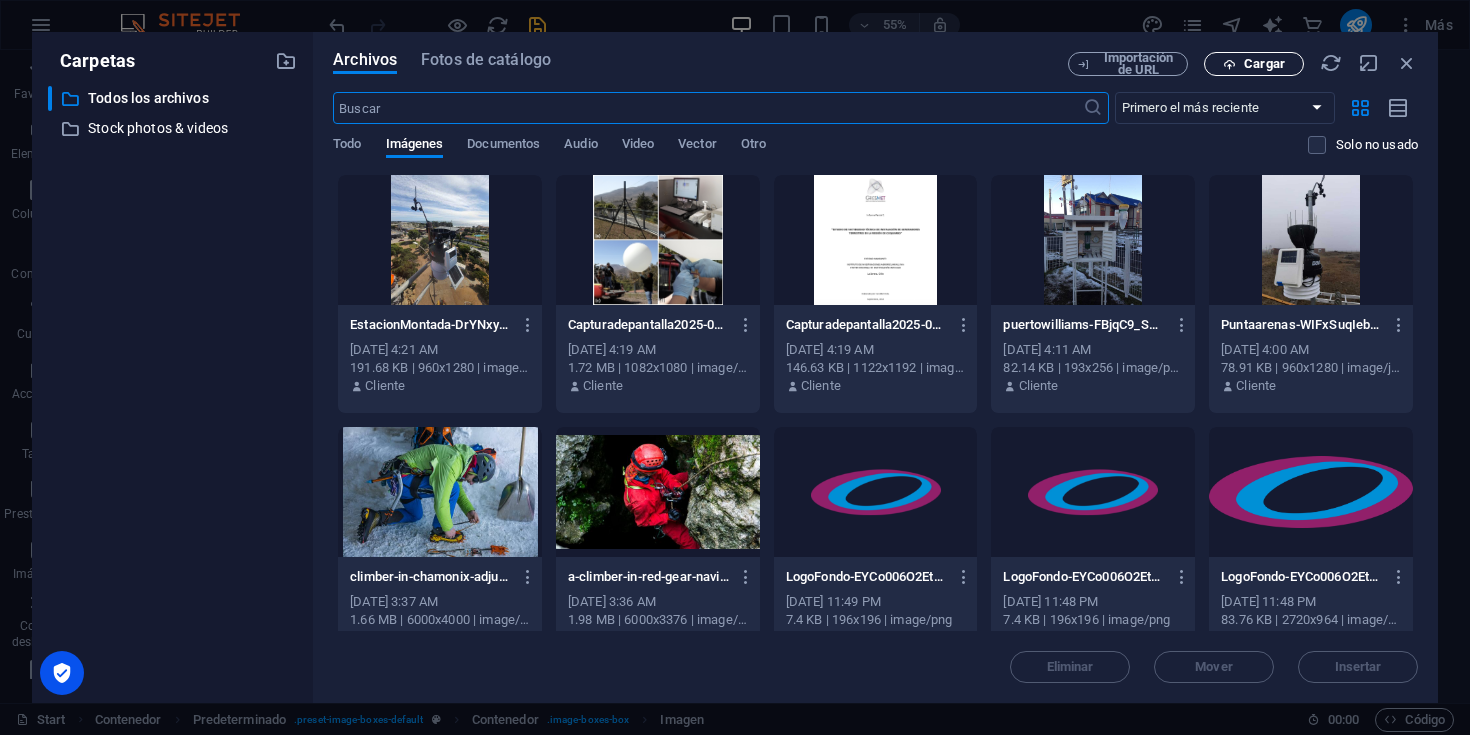 click on "Cargar" at bounding box center (1264, 64) 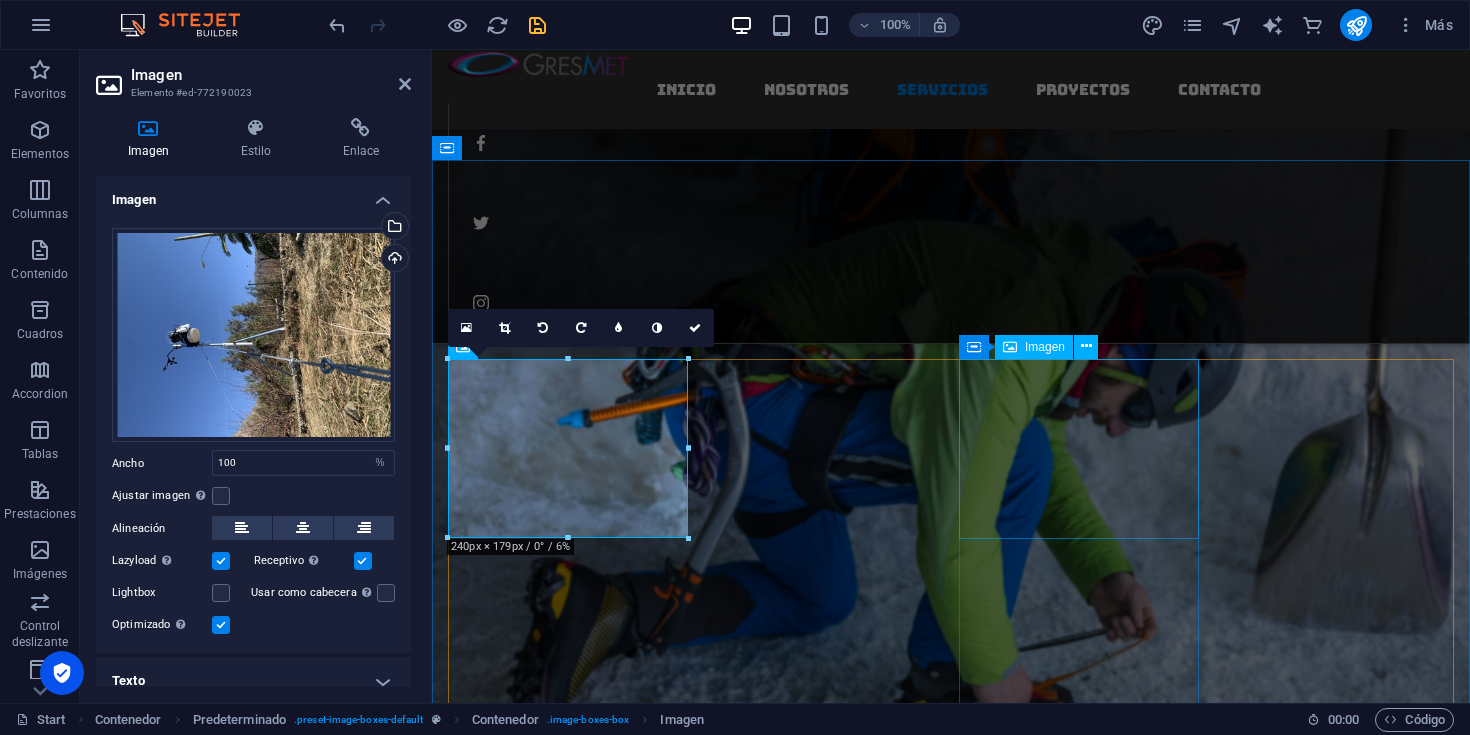 scroll, scrollTop: 2405, scrollLeft: 0, axis: vertical 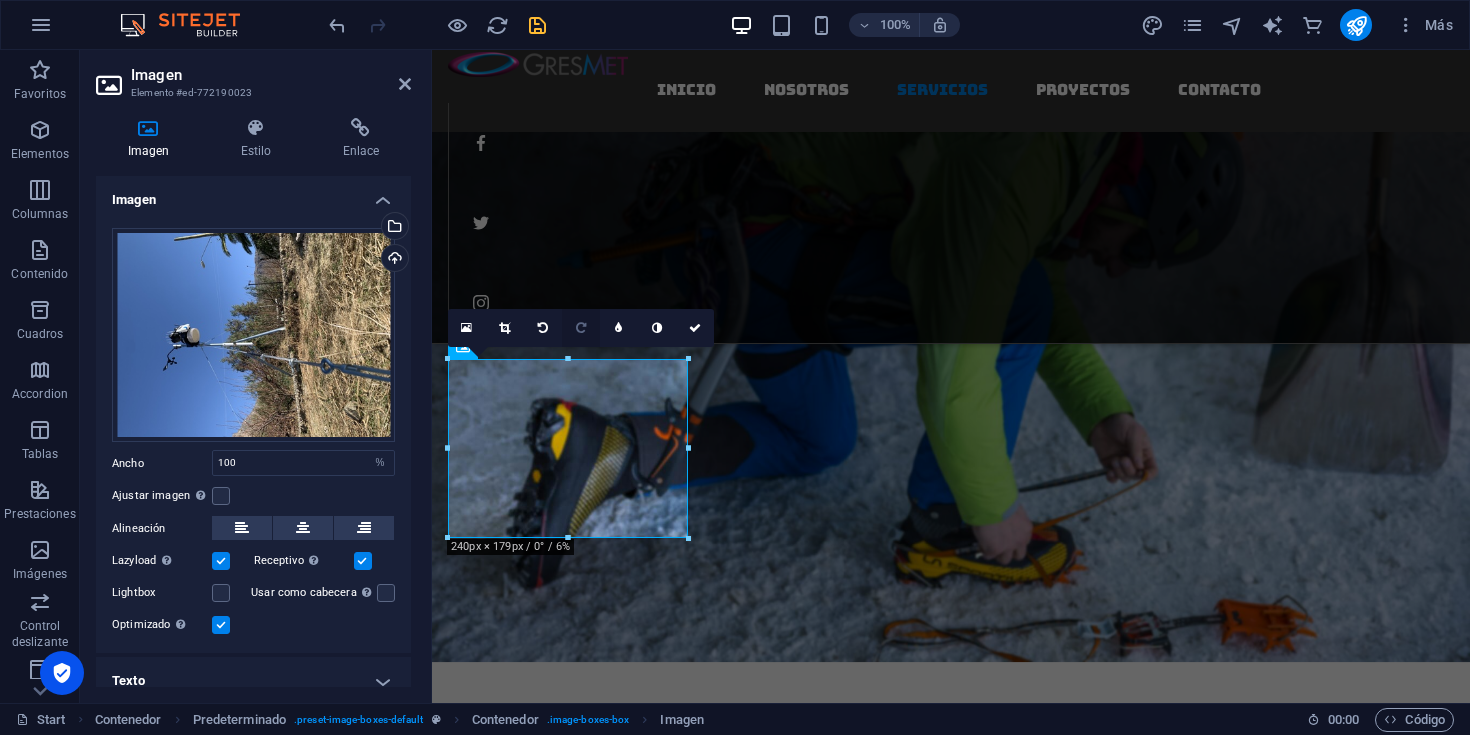 click at bounding box center [581, 328] 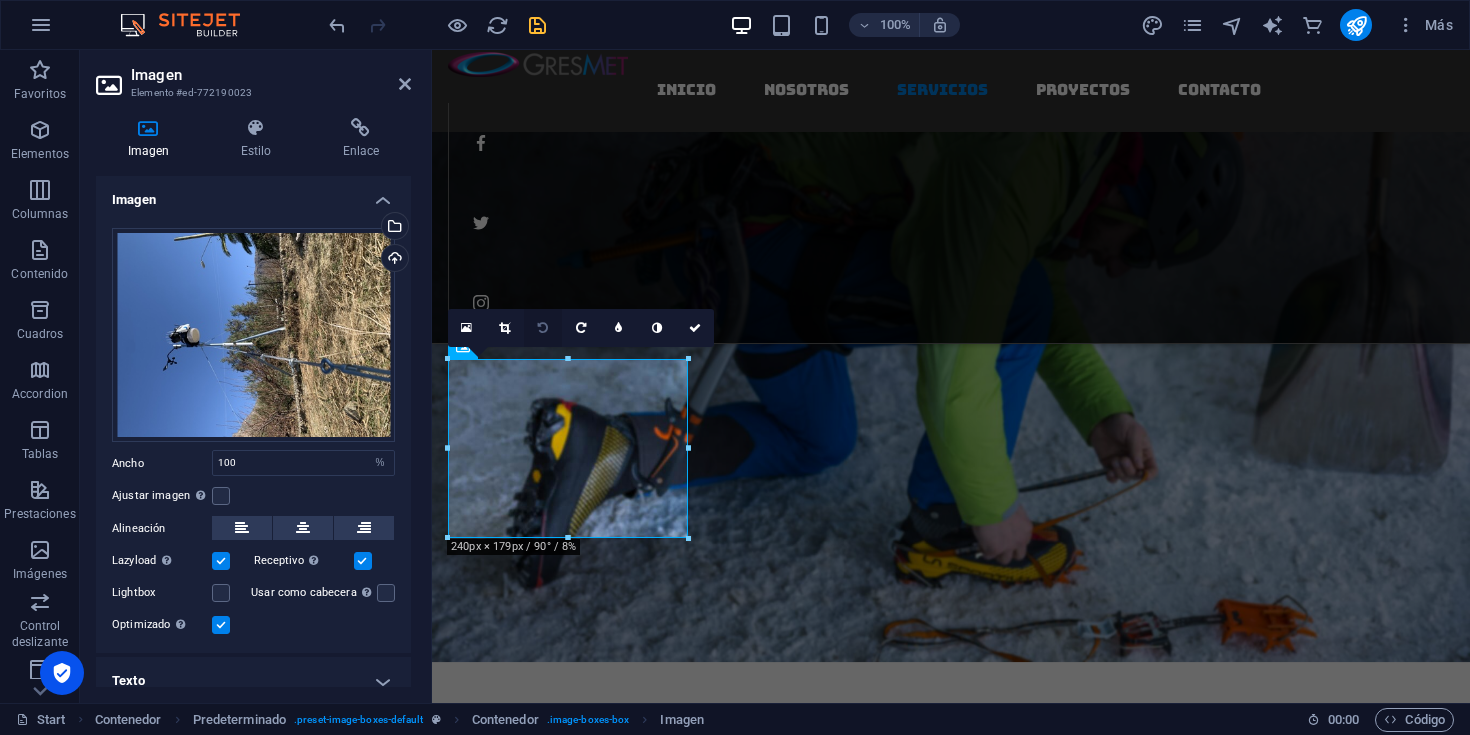 click at bounding box center [543, 328] 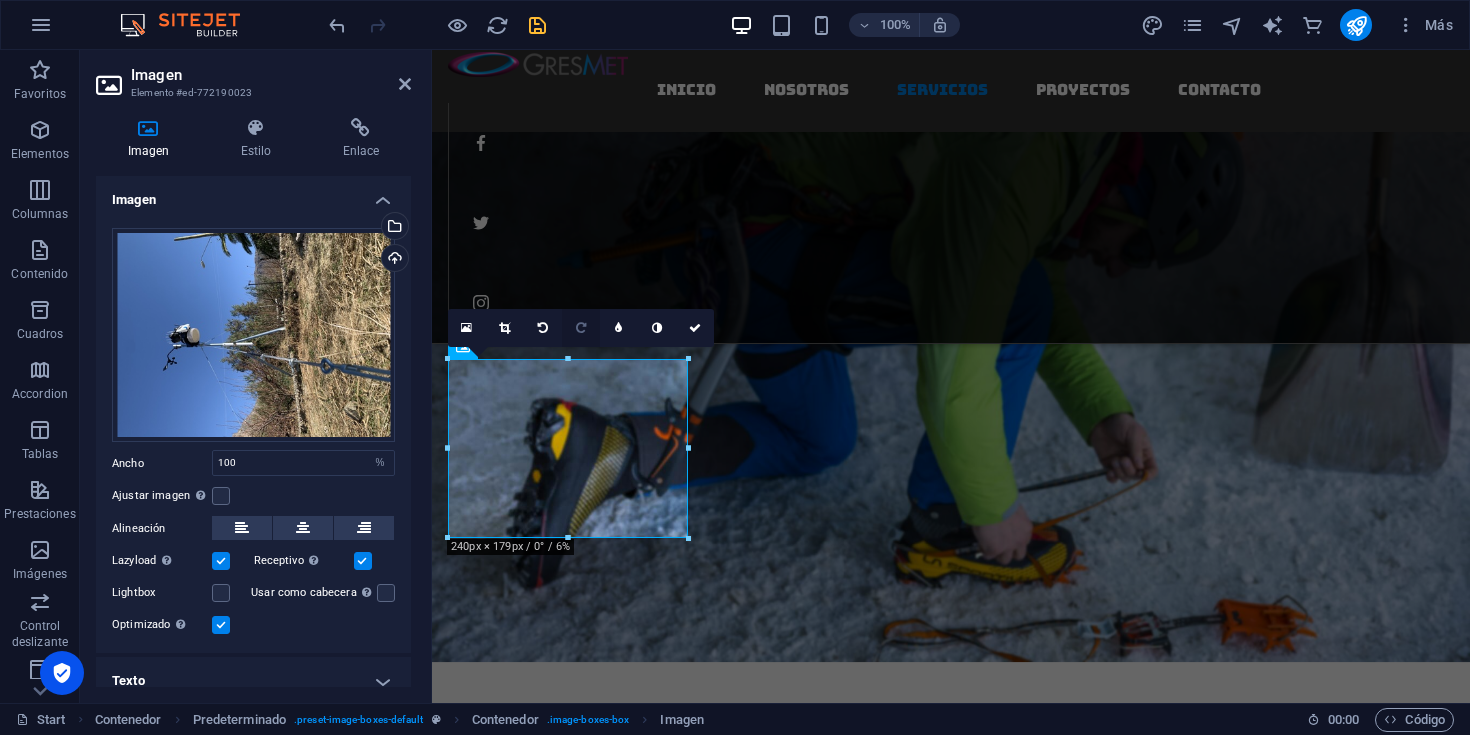 click at bounding box center (581, 328) 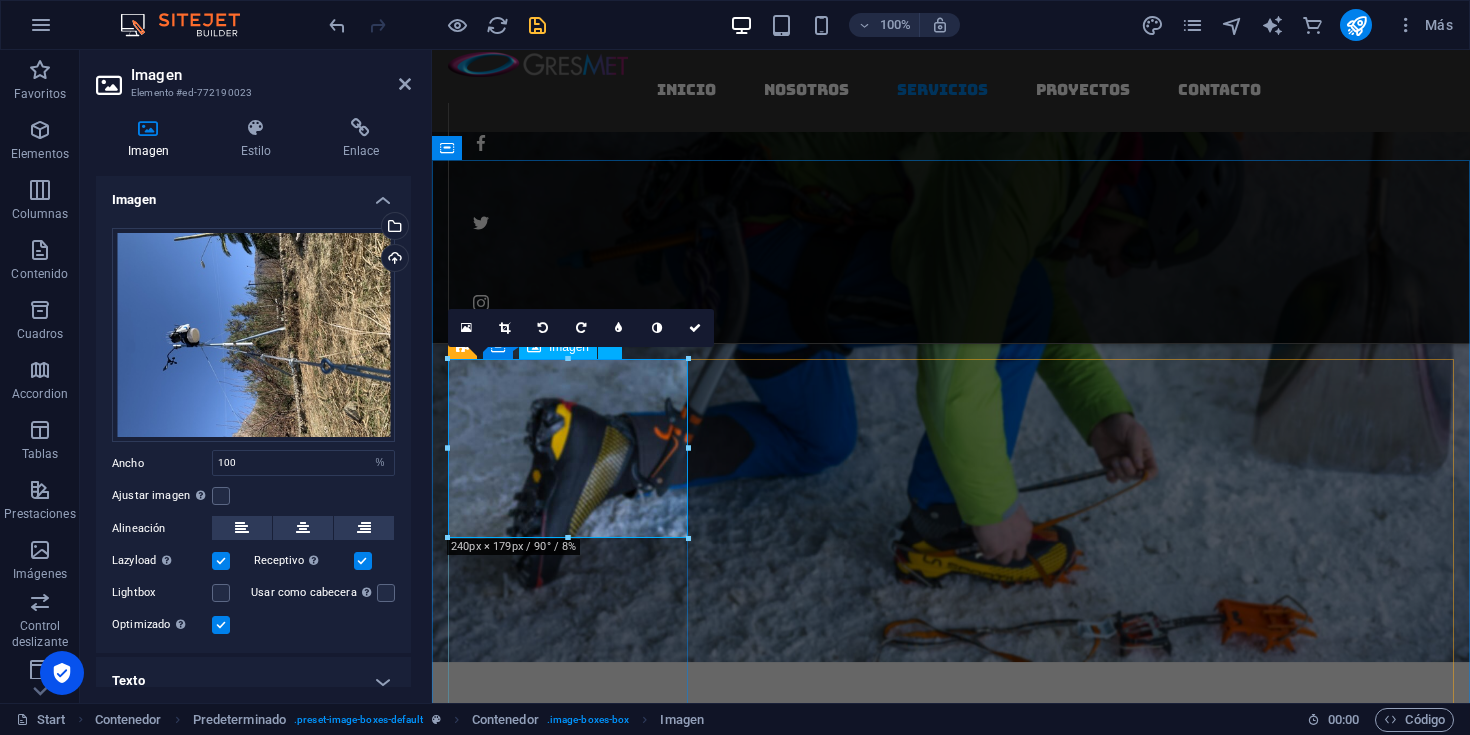 click at bounding box center (951, 1952) 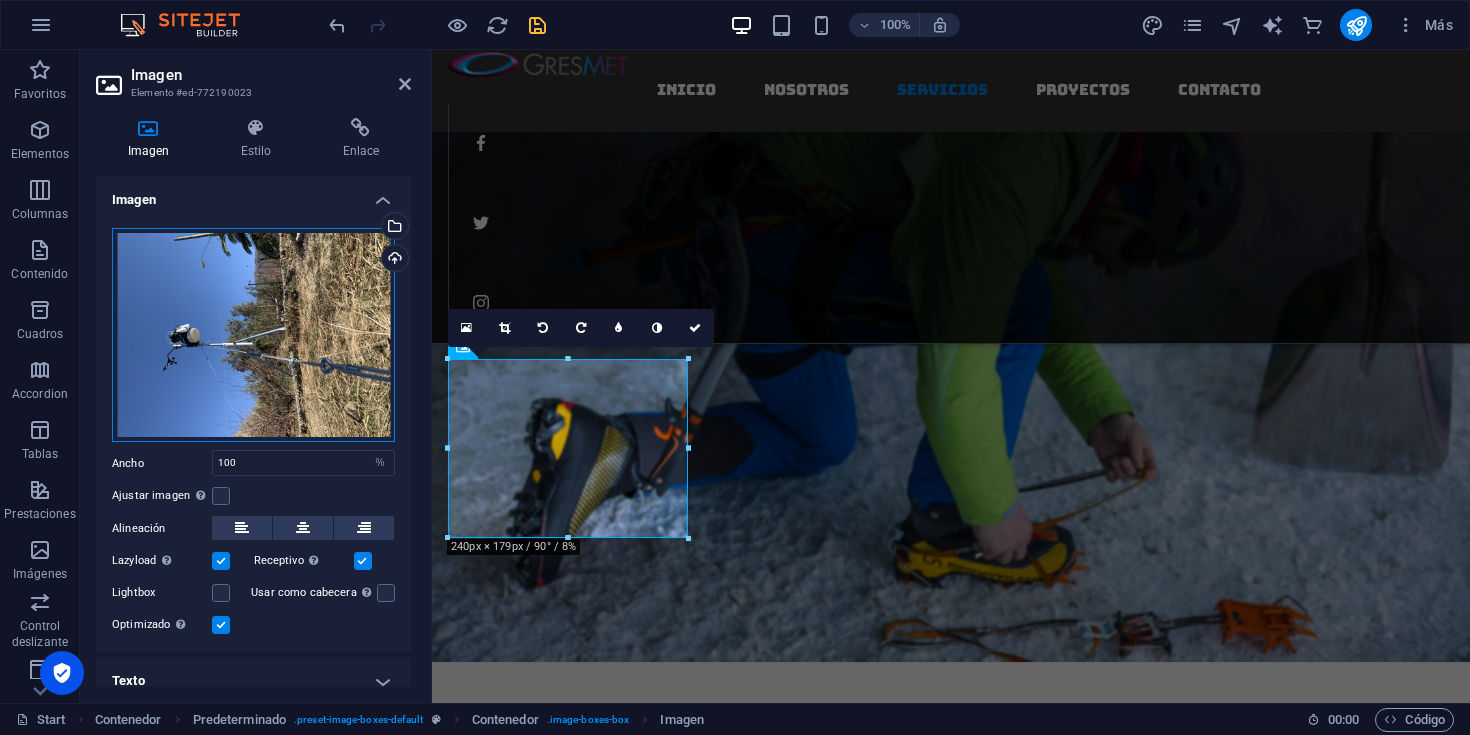 click on "Arrastra archivos aquí, haz clic para escoger archivos o  selecciona archivos de Archivos o de nuestra galería gratuita de fotos y vídeos" at bounding box center (253, 335) 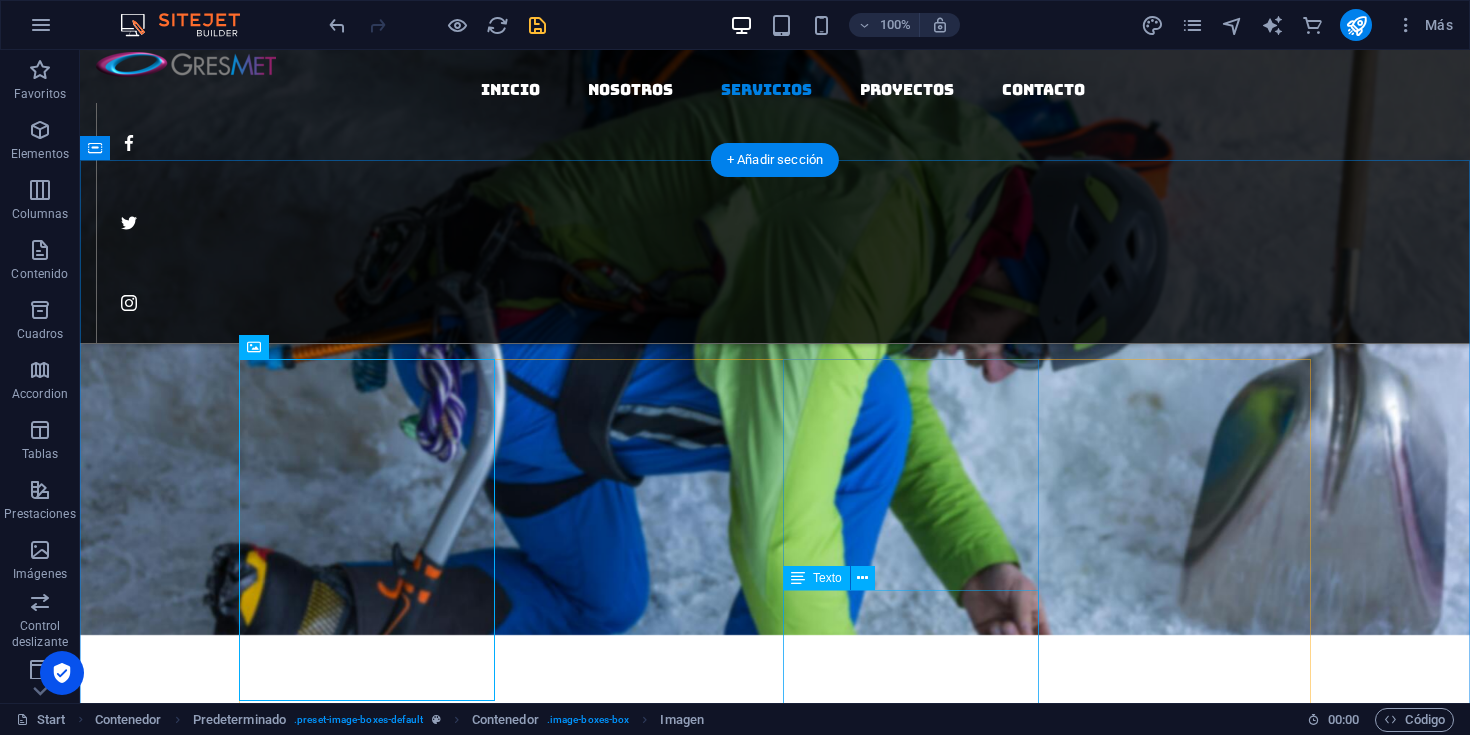 scroll, scrollTop: 2405, scrollLeft: 0, axis: vertical 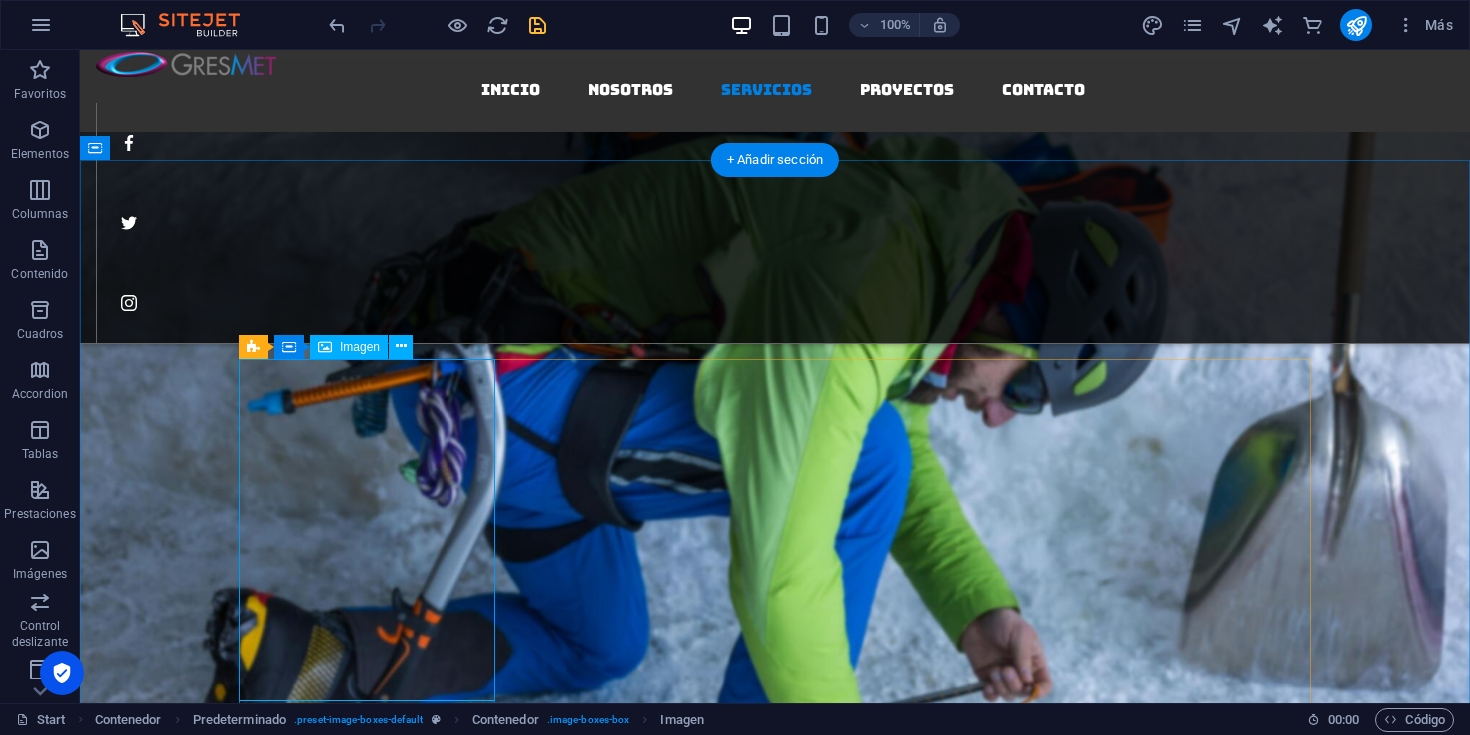 click at bounding box center [775, 2046] 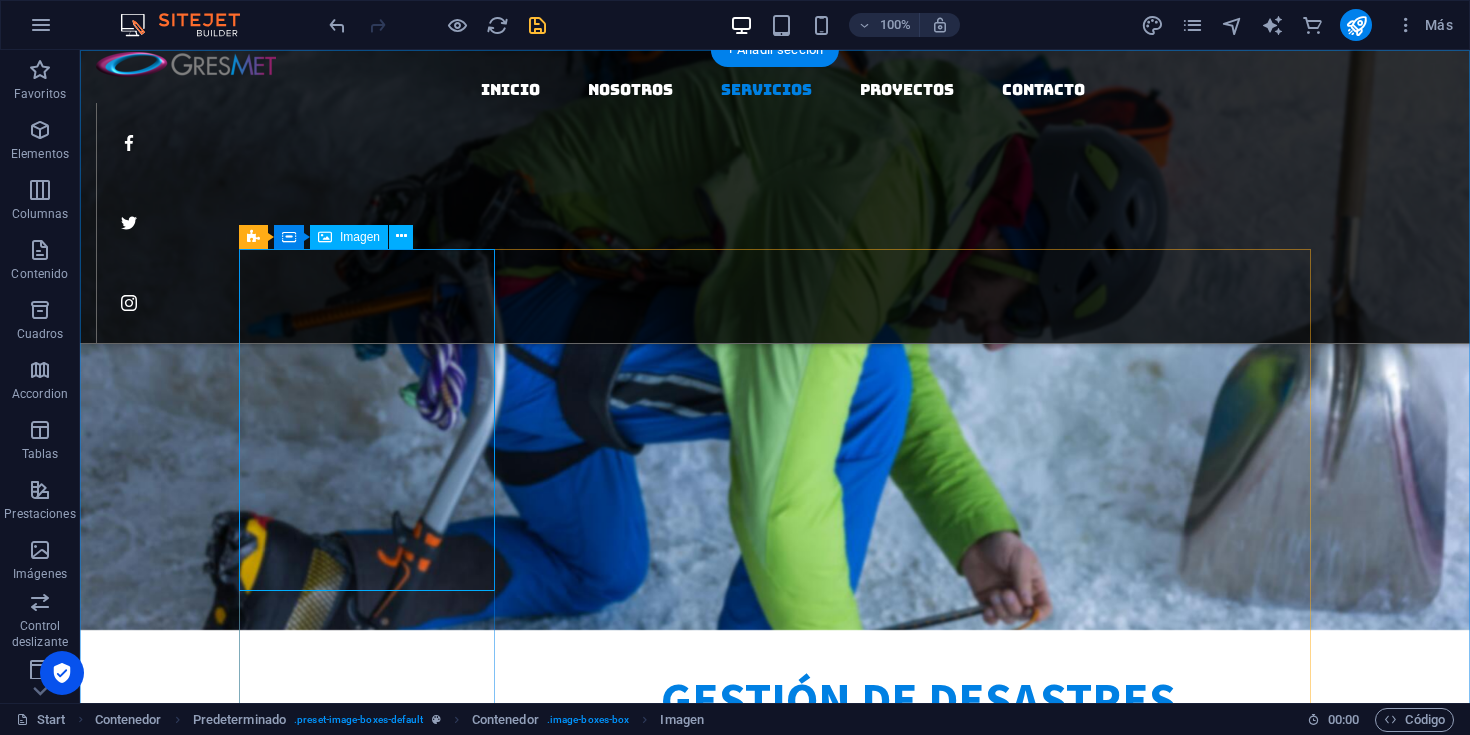 scroll, scrollTop: 2564, scrollLeft: 0, axis: vertical 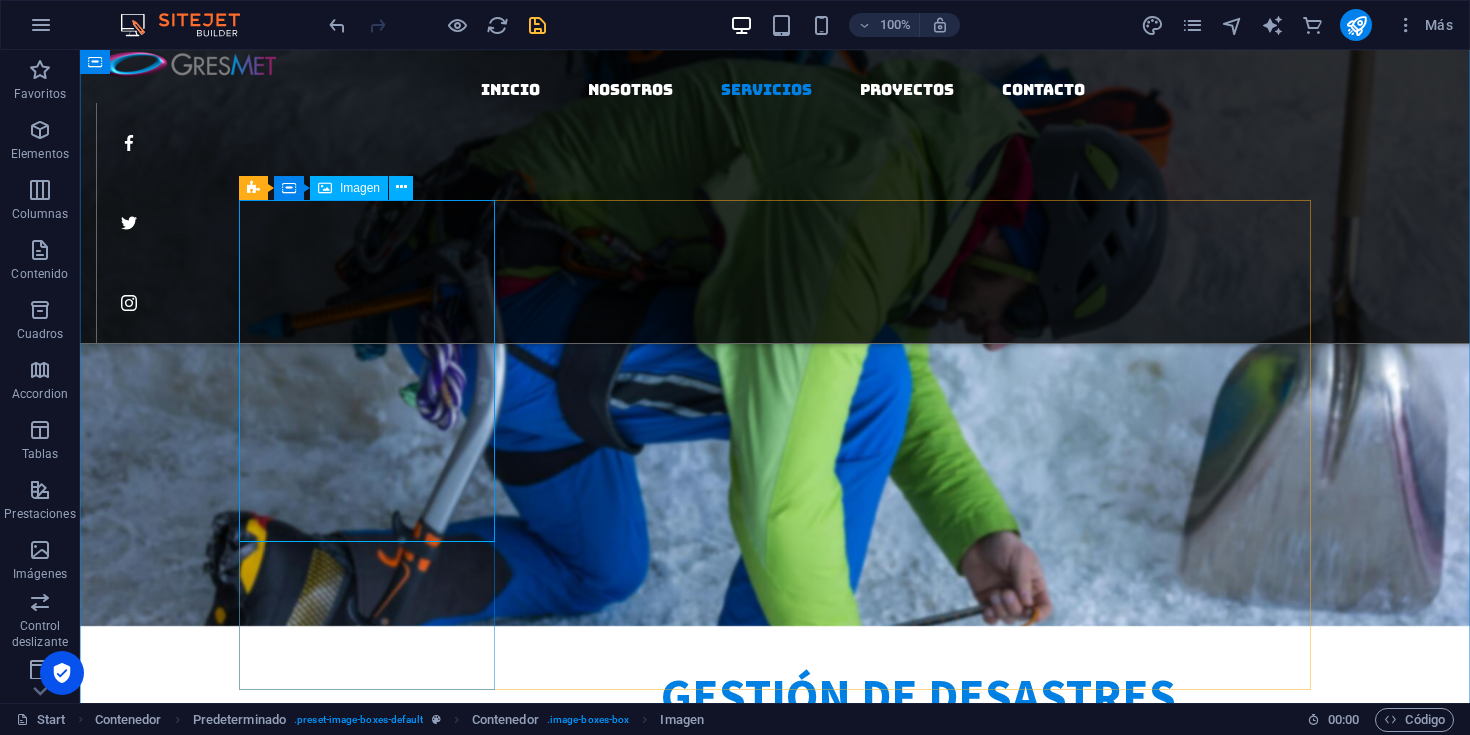 click at bounding box center (775, 1837) 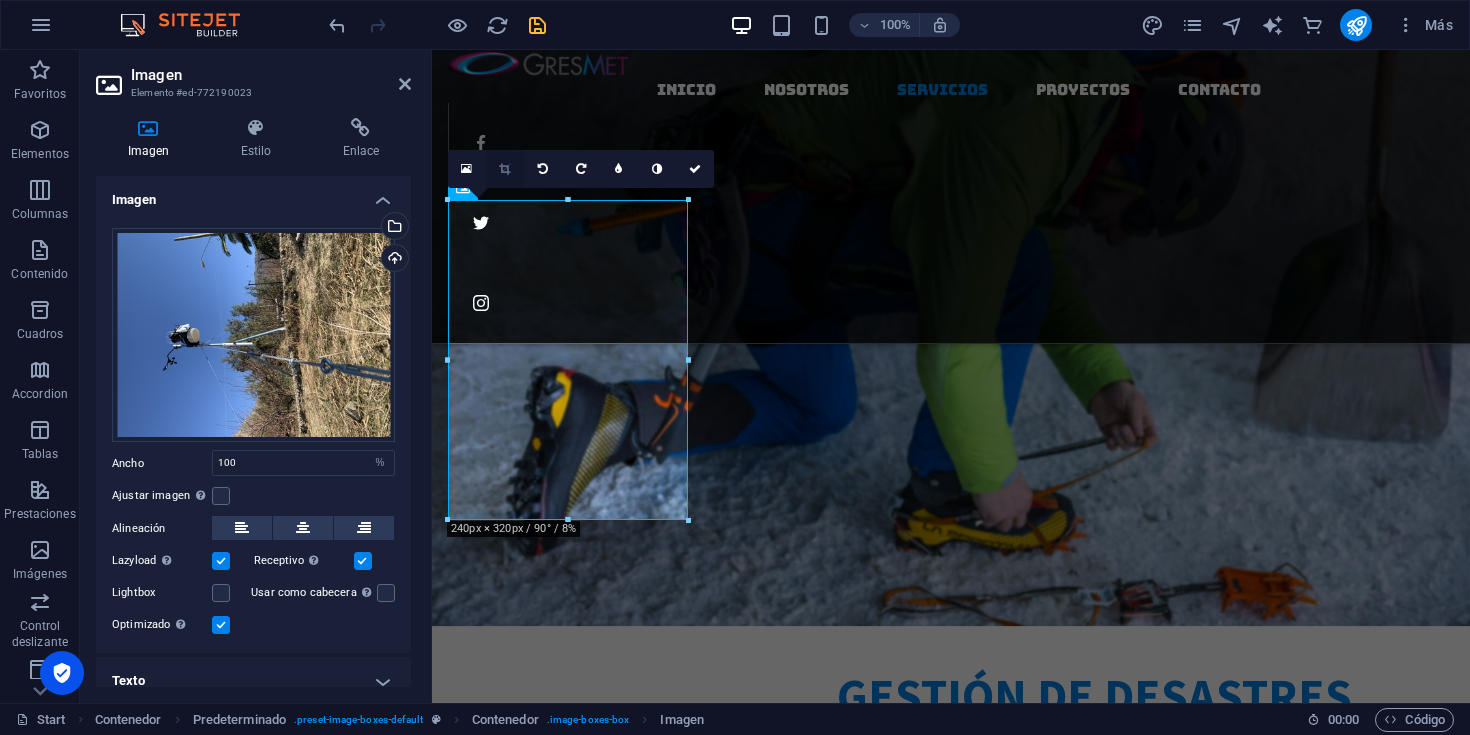 click at bounding box center [504, 169] 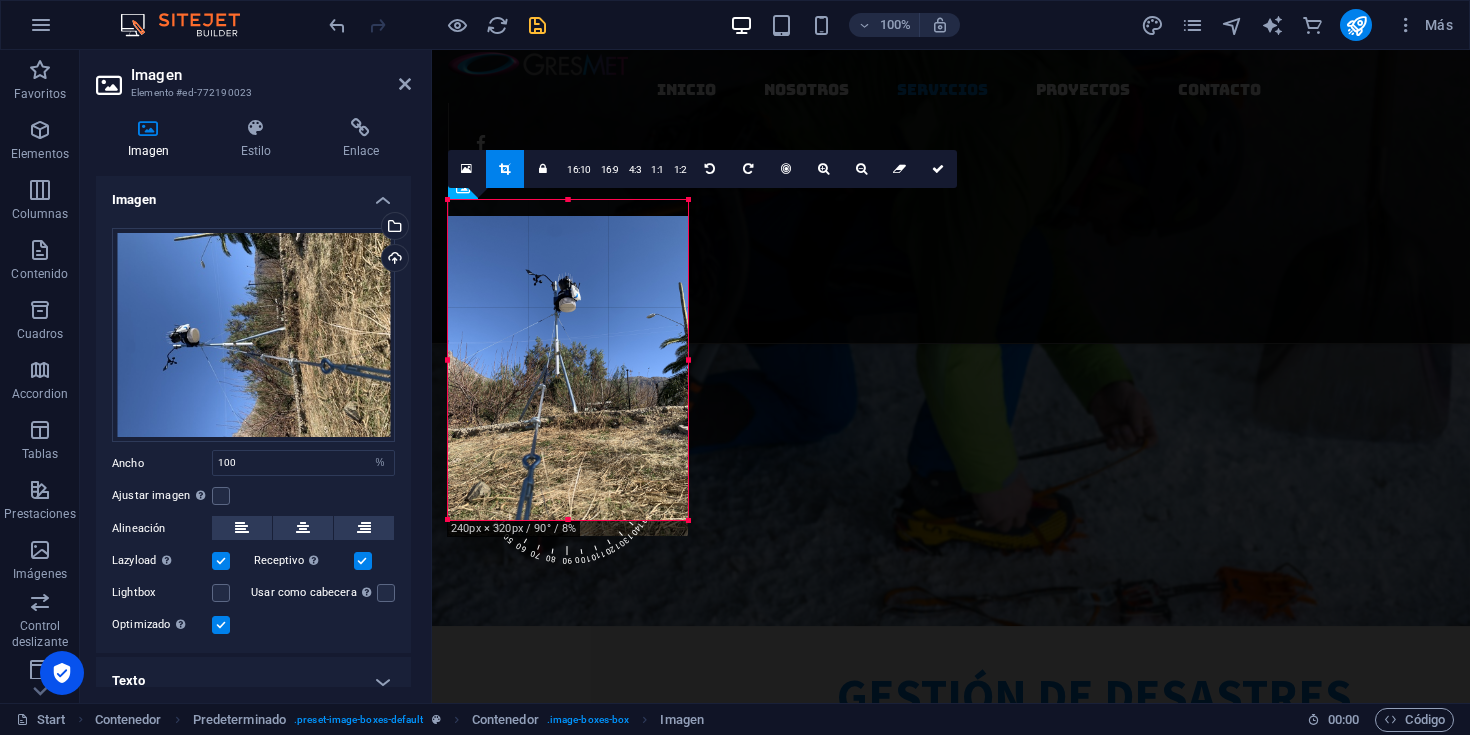 click on "180 170 160 150 140 130 120 110 100 90 80 70 60 50 40 30 20 10 0 -10 -20 -30 -40 -50 -60 -70 -80 -90 -100 -110 -120 -130 -140 -150 -160 -170 240px × 320px / 90° / 8% 16:10 16:9 4:3 1:1 1:2 0" at bounding box center [568, 360] 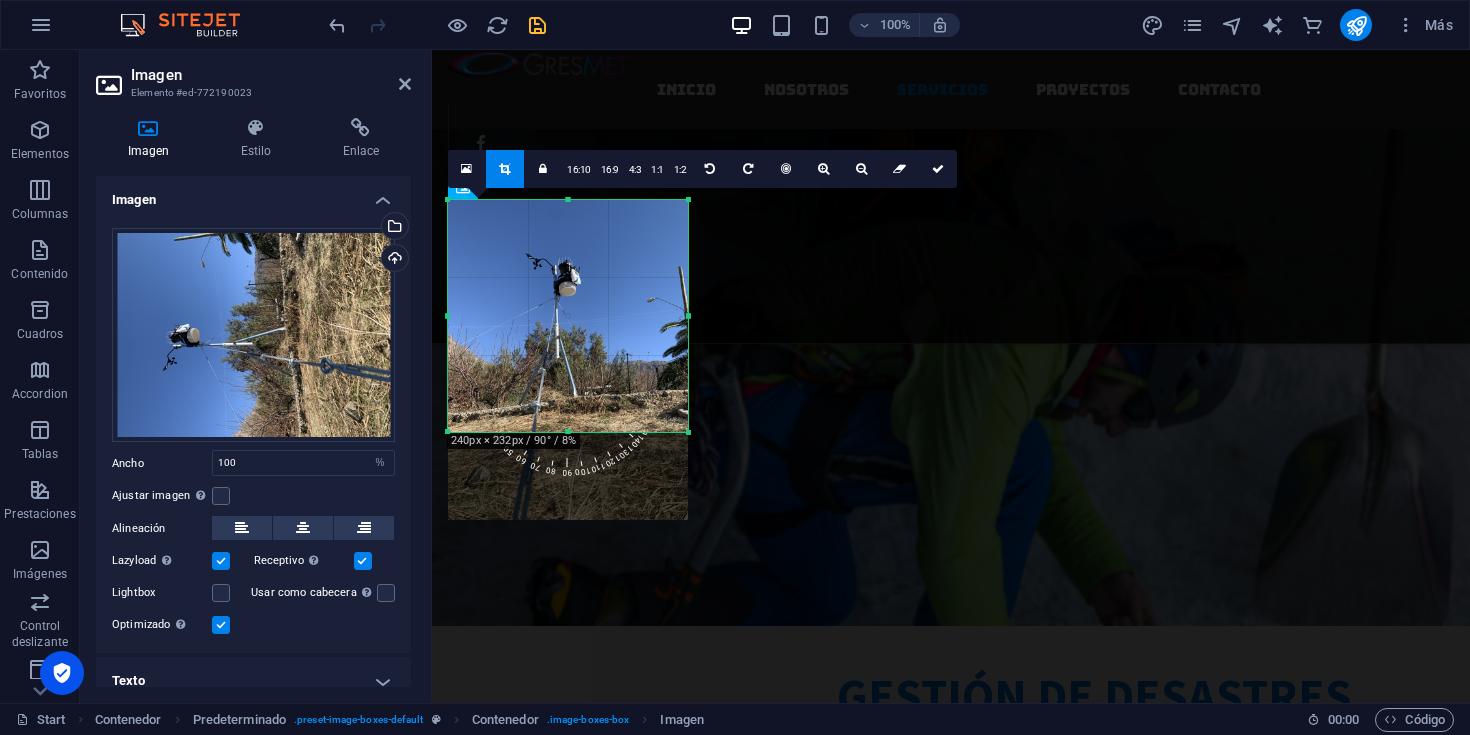 drag, startPoint x: 684, startPoint y: 520, endPoint x: 691, endPoint y: 432, distance: 88.27797 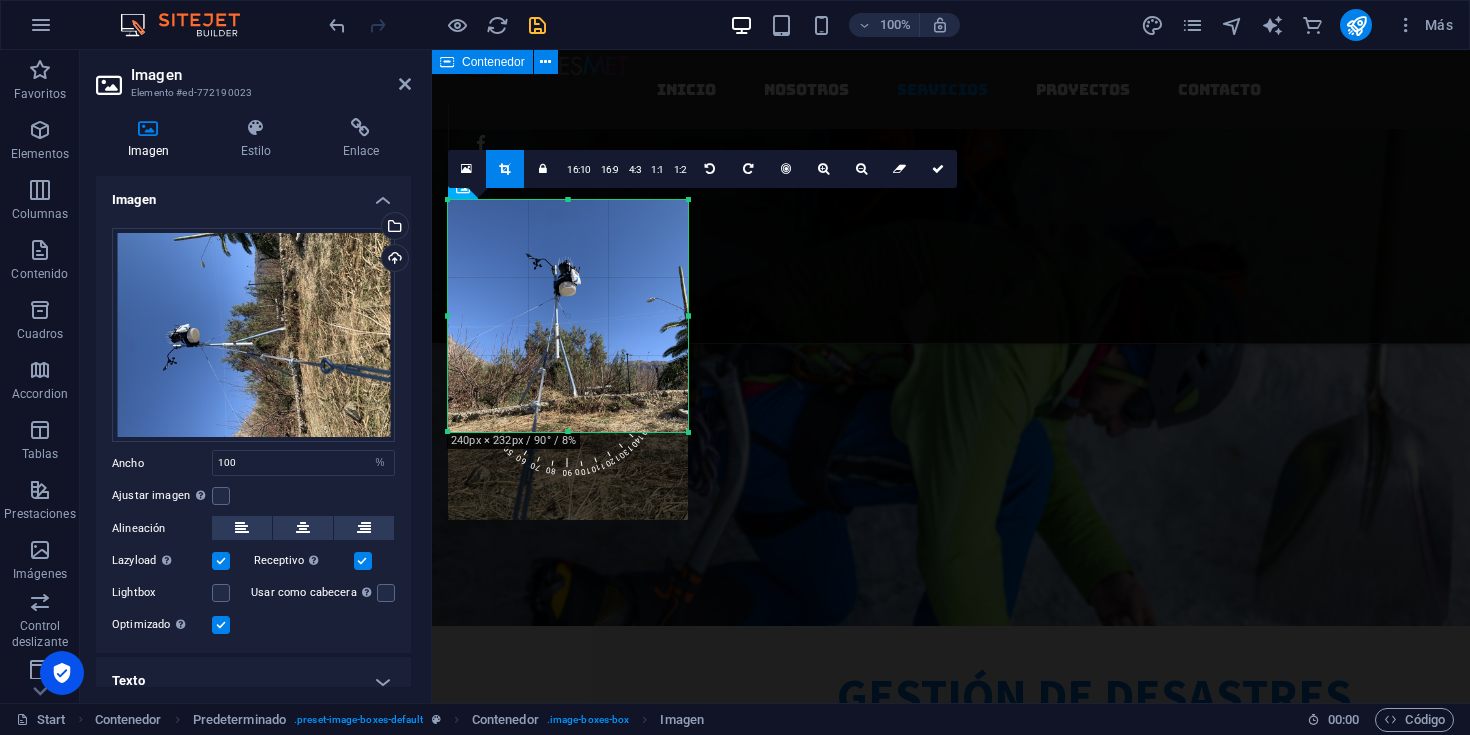 click on "Nuestros  Servicios Analizamos su problematica para identificar riesgos y diseñar soluciones efectivas. ESTACIONES METEOROLÓGICAS. INSTALACIÓN, MANTENCIÓN Y ADMINISTRACIÓN DE SISTEMAS METEOROLÓGICOS. Doorstep repair Lorem ipsum dolor sit amet, consetetur sadipscing elitr, sed diam nonumy eirmod tempor invidunt ut labore et dolore magna aliquyam erat, sed diam voluptua General carpentry  Lorem ipsum dolor sit amet, consetetur sadipscing elitr, sed diam nonumy eirmod tempor invidunt ut labore et dolore magna aliquyam erat, sed diam voluptua [PERSON_NAME] installation Lorem ipsum dolor sit amet, consetetur sadipscing elitr, sed diam nonumy eirmod tempor invidunt ut labore et dolore magna aliquyam erat, sed diam voluptua" at bounding box center [951, 2464] 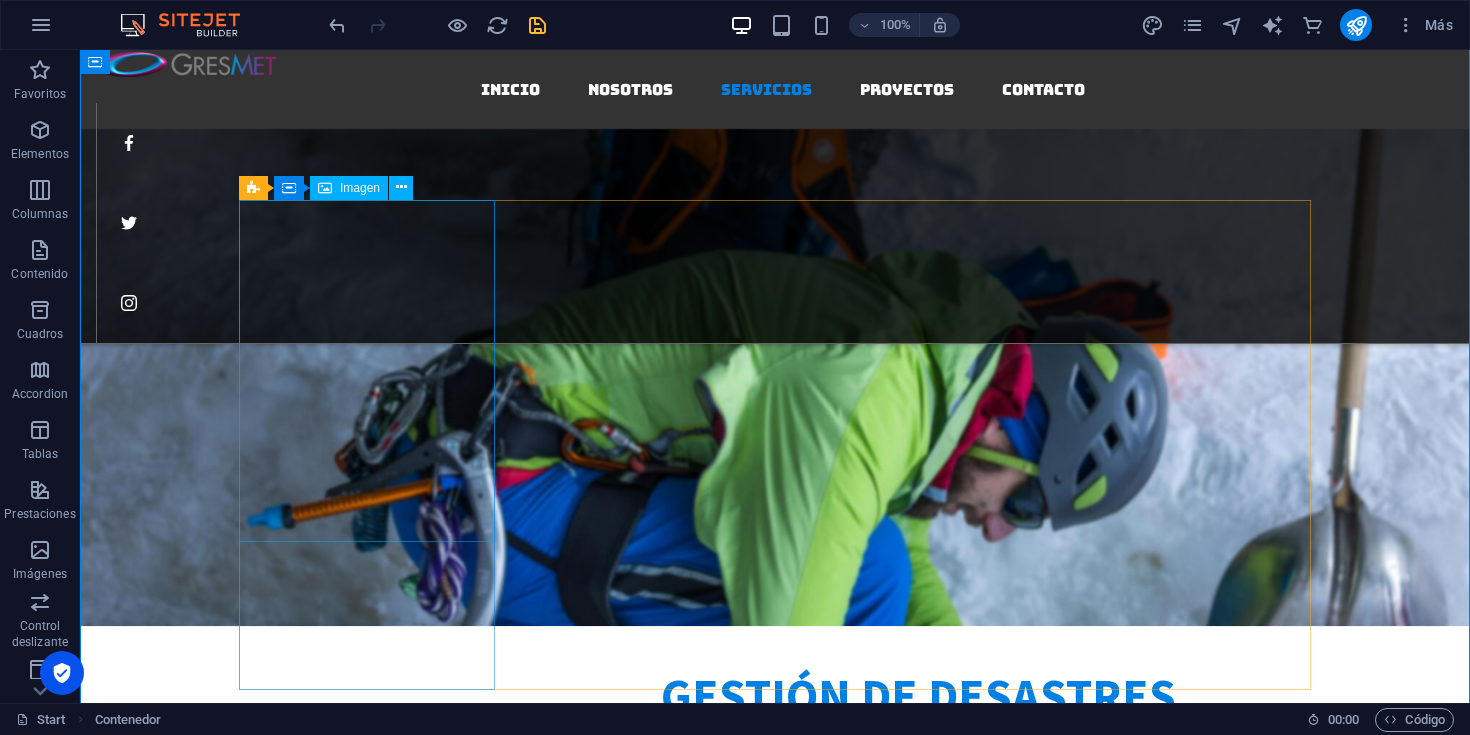 click at bounding box center [775, 1640] 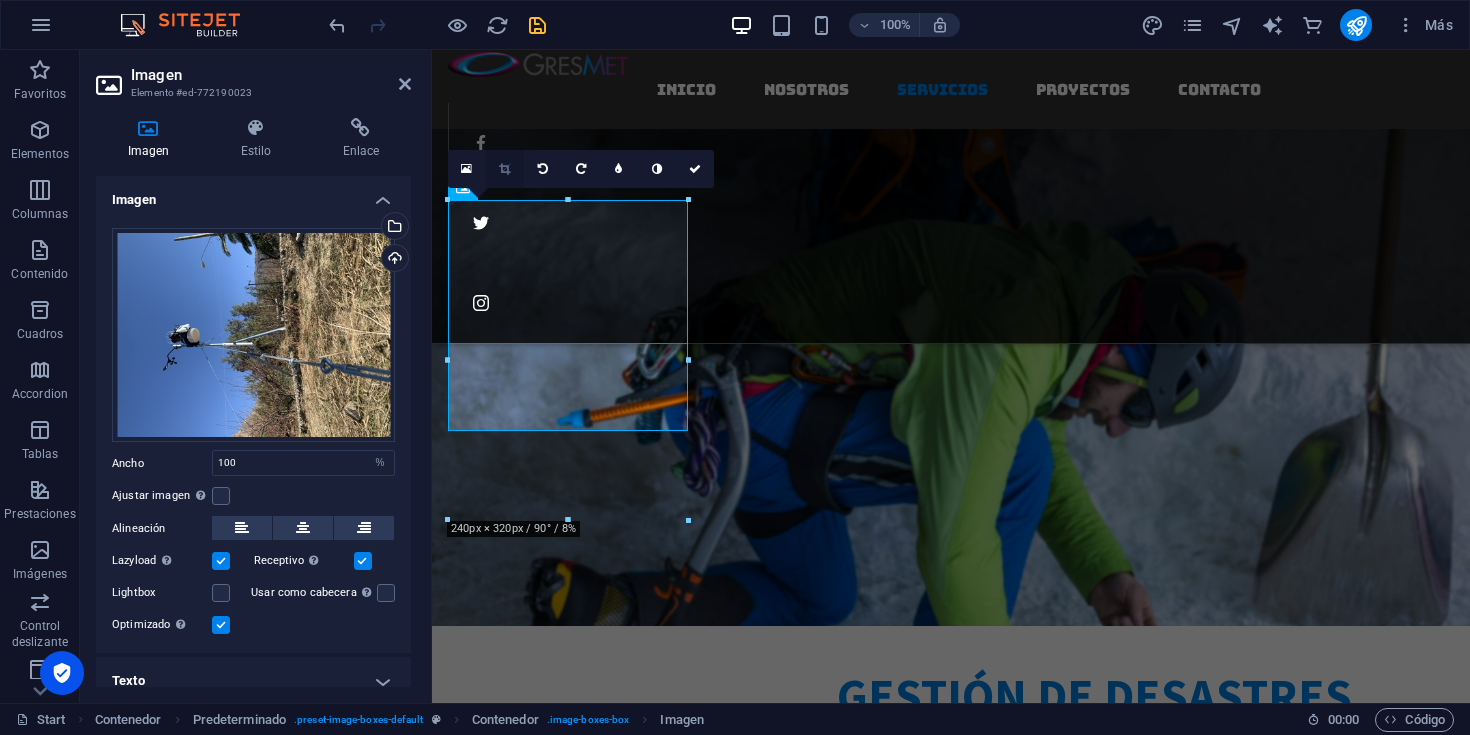click at bounding box center (504, 169) 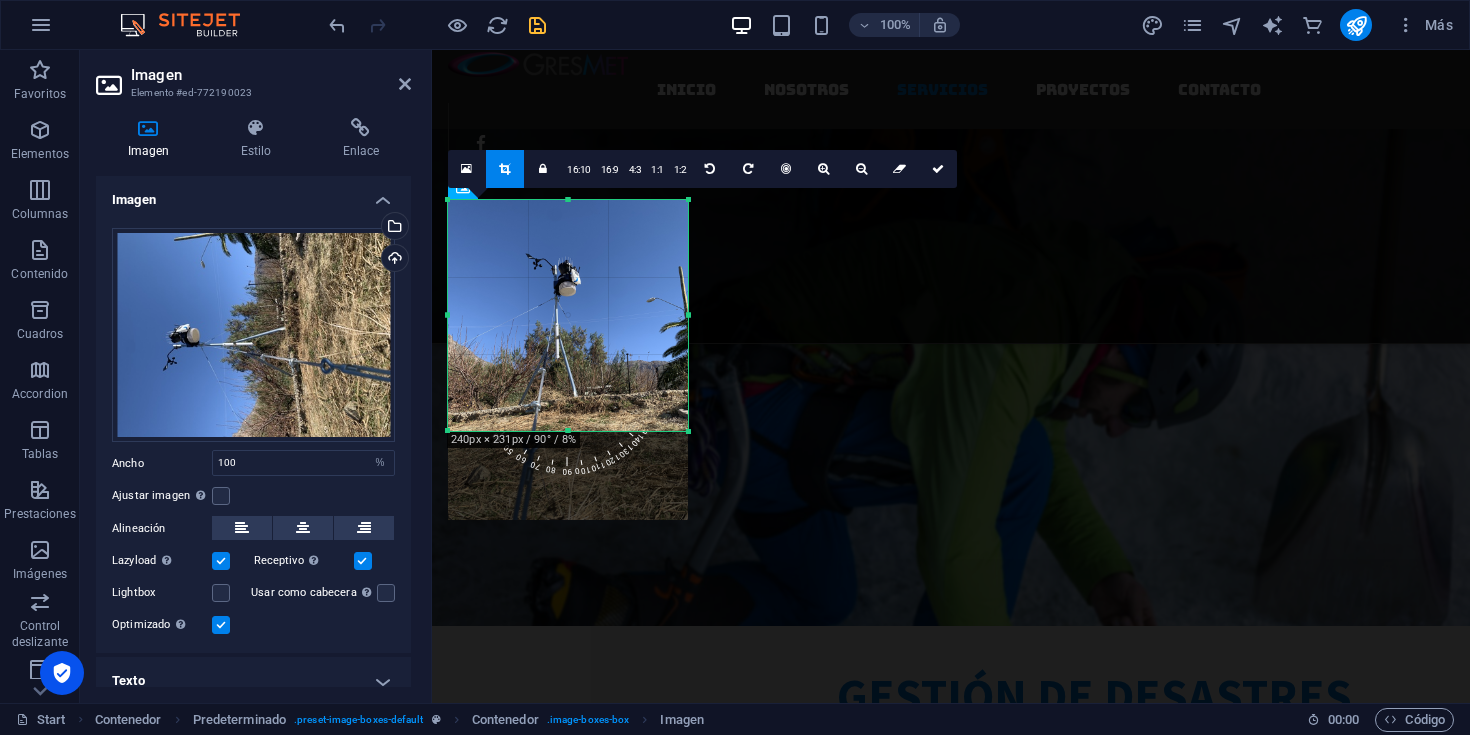 drag, startPoint x: 688, startPoint y: 429, endPoint x: 701, endPoint y: 428, distance: 13.038404 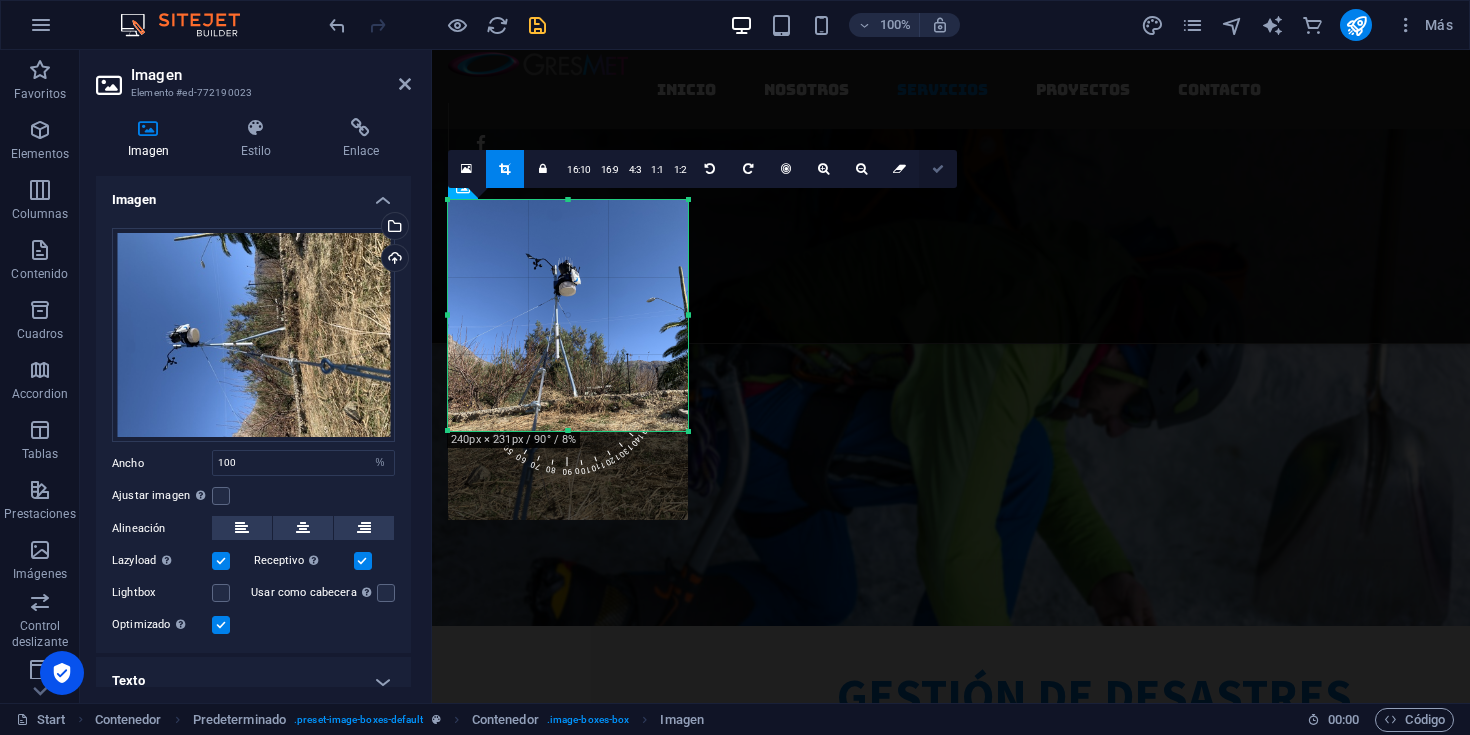 click at bounding box center (938, 169) 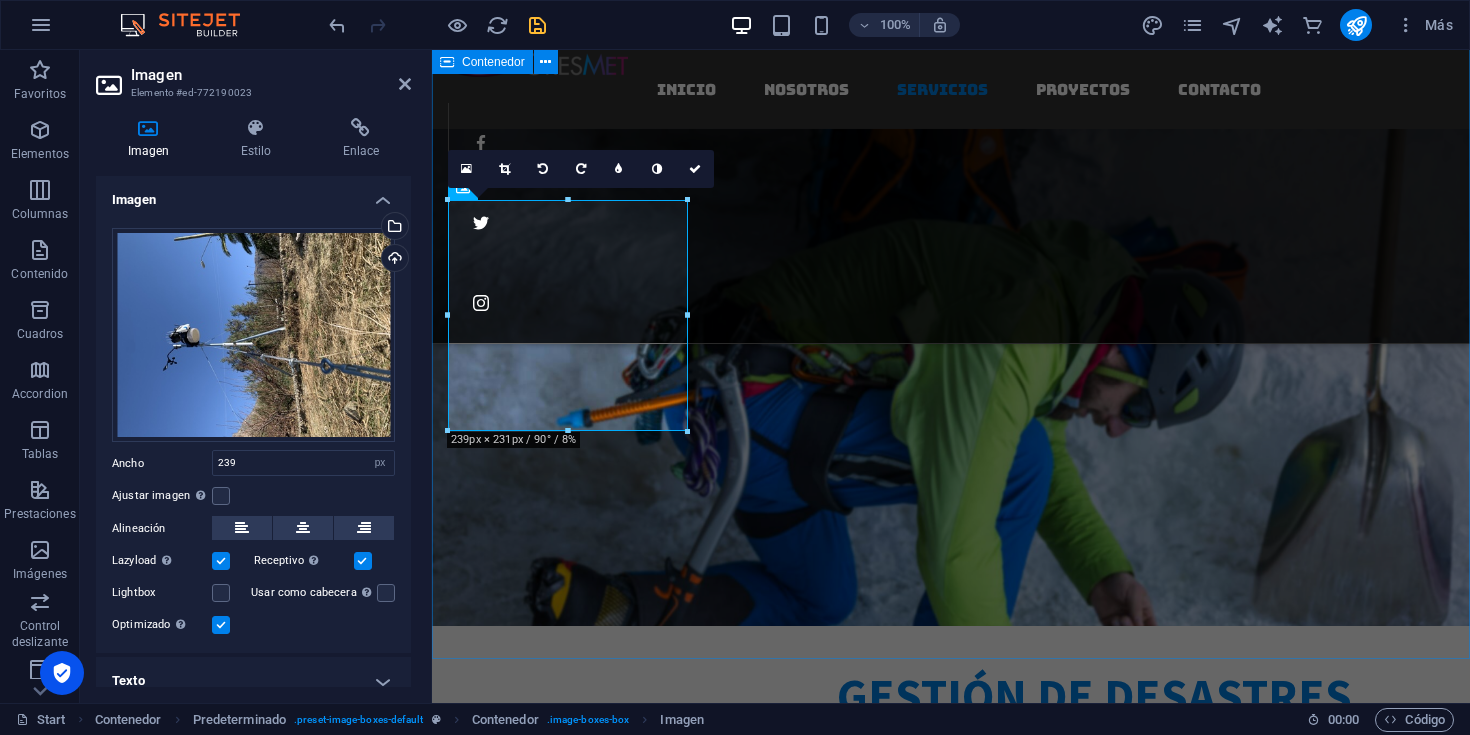 click on "Nuestros  Servicios Analizamos su problematica para identificar riesgos y diseñar soluciones efectivas. ESTACIONES METEOROLÓGICAS. INSTALACIÓN, MANTENCIÓN Y ADMINISTRACIÓN DE SISTEMAS METEOROLÓGICOS. Doorstep repair Lorem ipsum dolor sit amet, consetetur sadipscing elitr, sed diam nonumy eirmod tempor invidunt ut labore et dolore magna aliquyam erat, sed diam voluptua General carpentry  Lorem ipsum dolor sit amet, consetetur sadipscing elitr, sed diam nonumy eirmod tempor invidunt ut labore et dolore magna aliquyam erat, sed diam voluptua [PERSON_NAME] installation Lorem ipsum dolor sit amet, consetetur sadipscing elitr, sed diam nonumy eirmod tempor invidunt ut labore et dolore magna aliquyam erat, sed diam voluptua" at bounding box center [951, 2463] 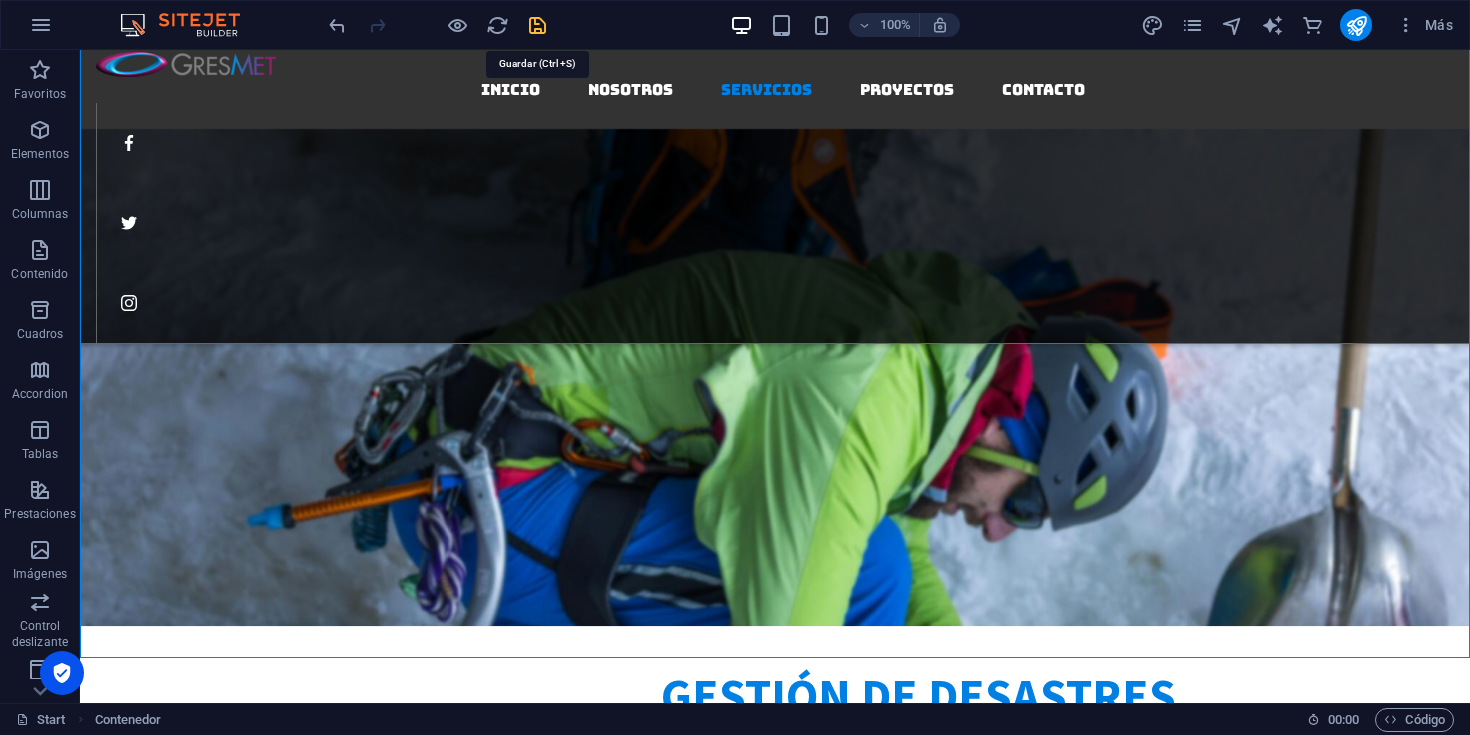 click at bounding box center (537, 25) 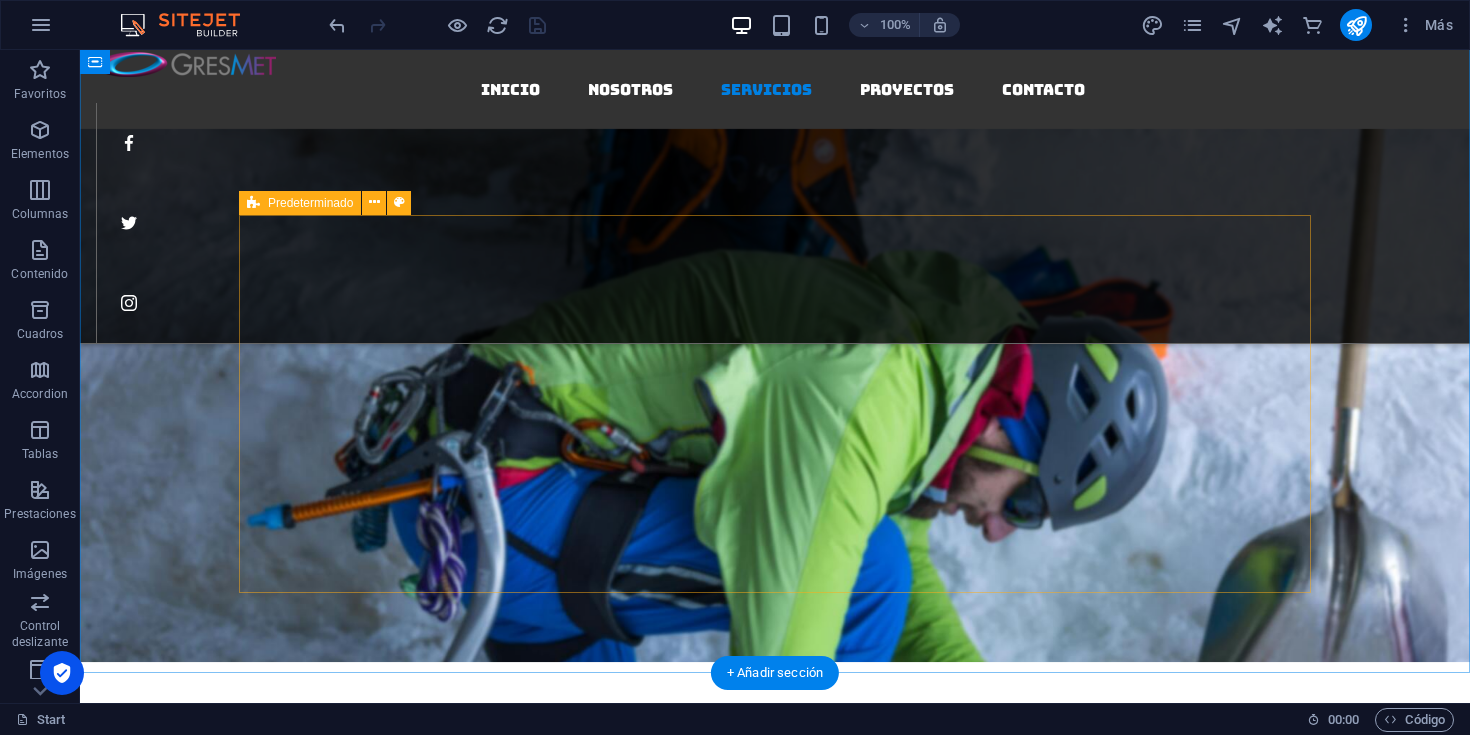 scroll, scrollTop: 2525, scrollLeft: 0, axis: vertical 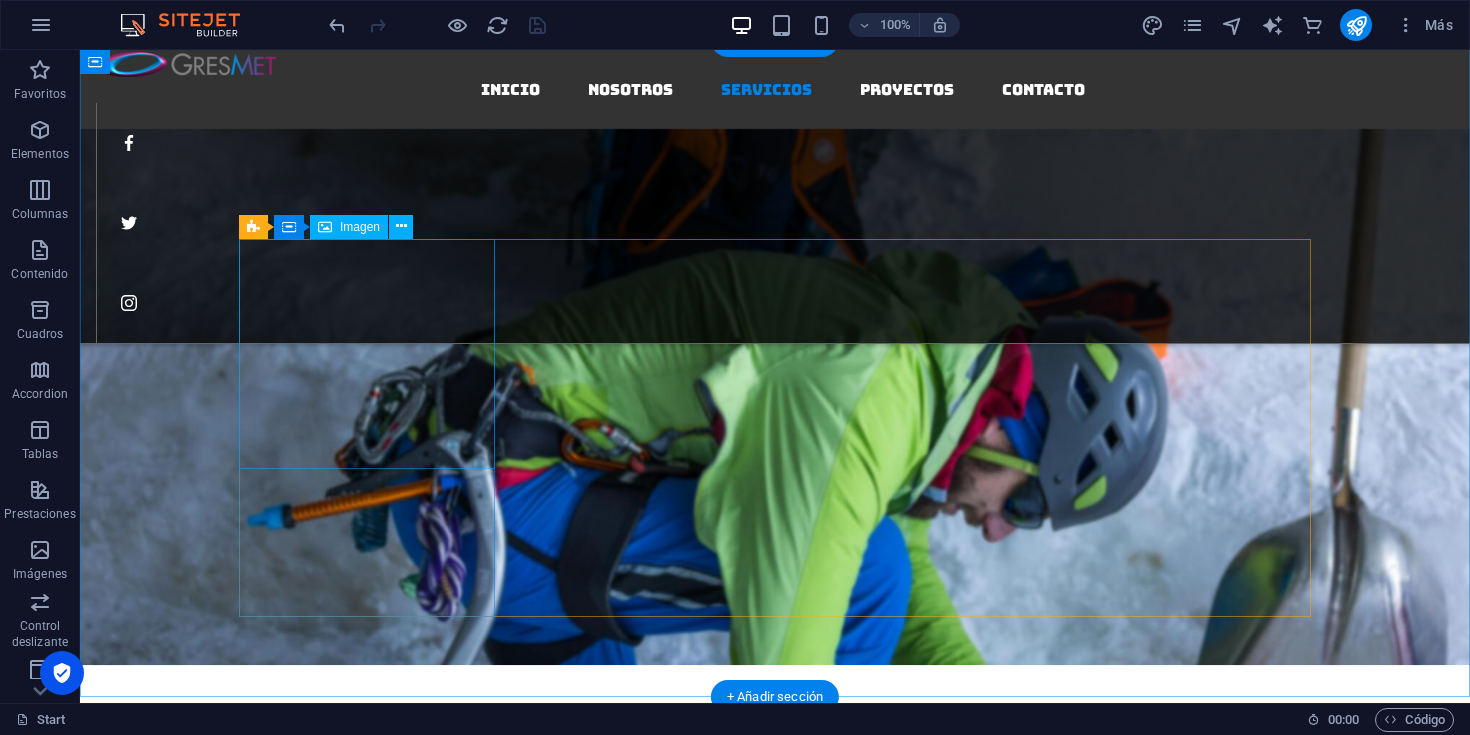 click at bounding box center [775, 1276] 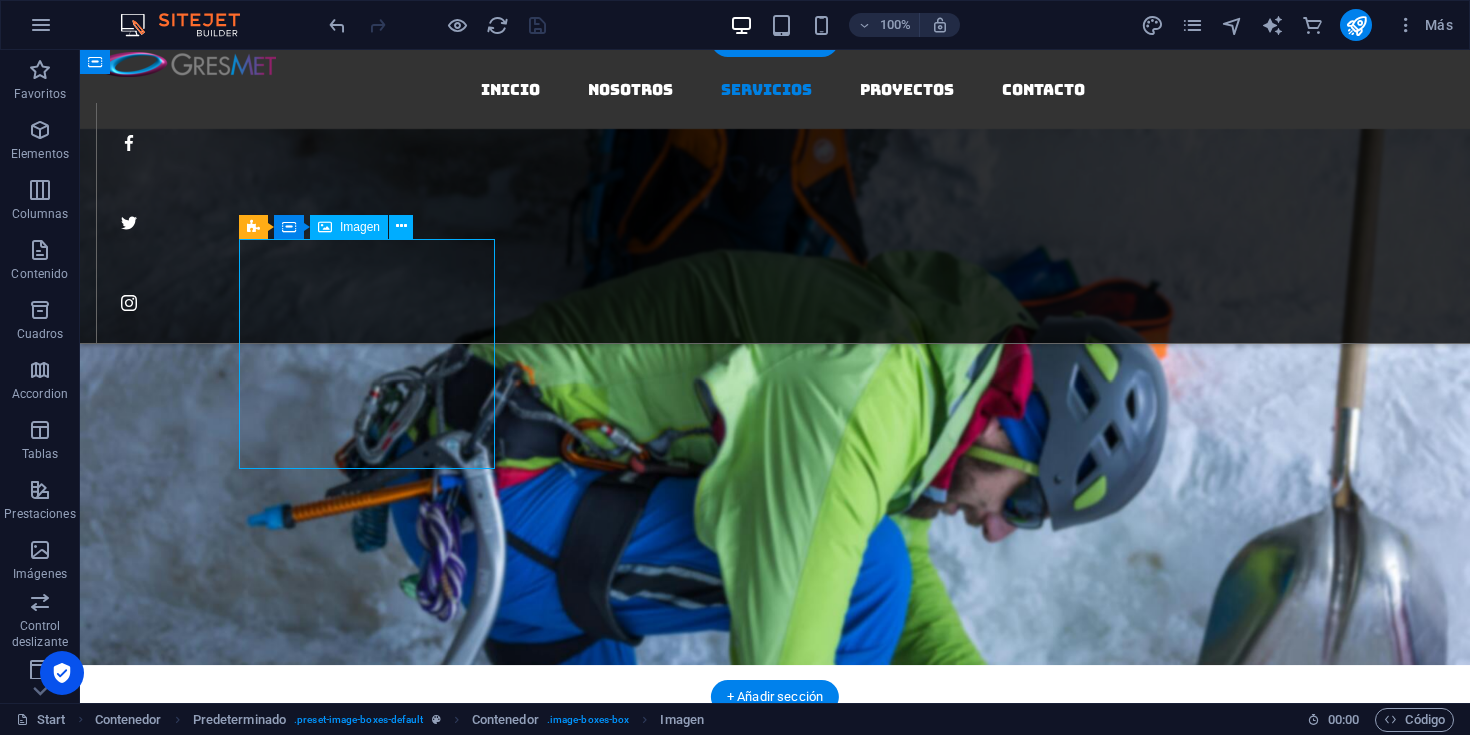 click at bounding box center (775, 1276) 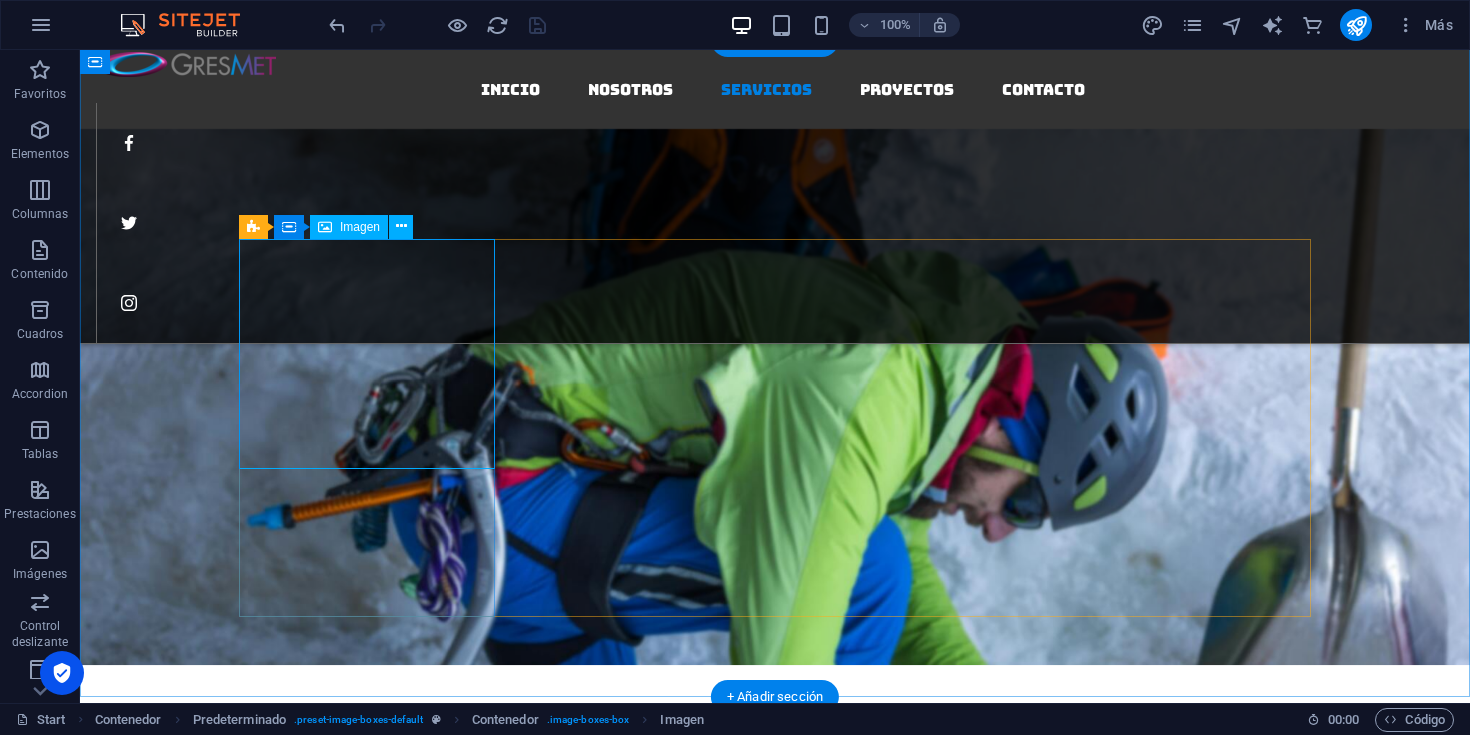 click at bounding box center (775, 1276) 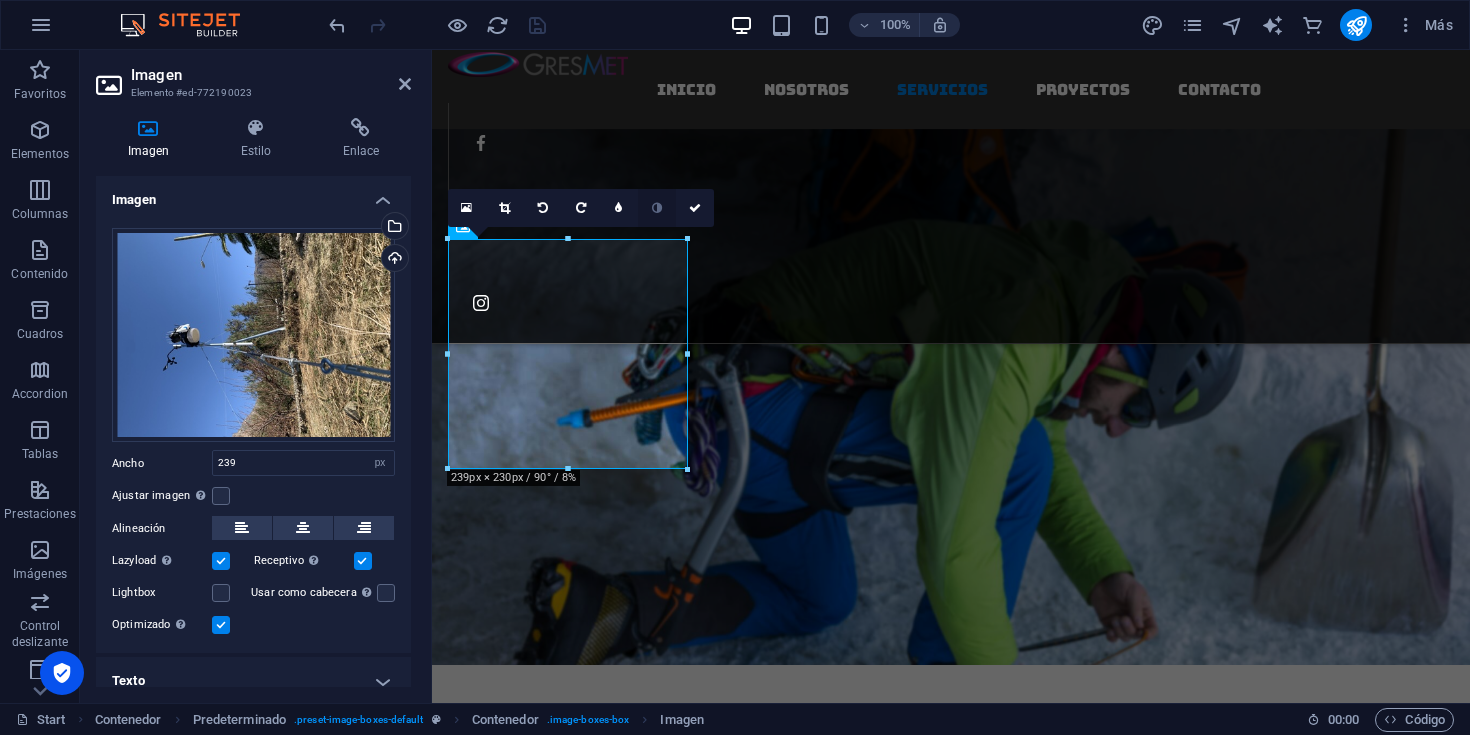 click at bounding box center (657, 208) 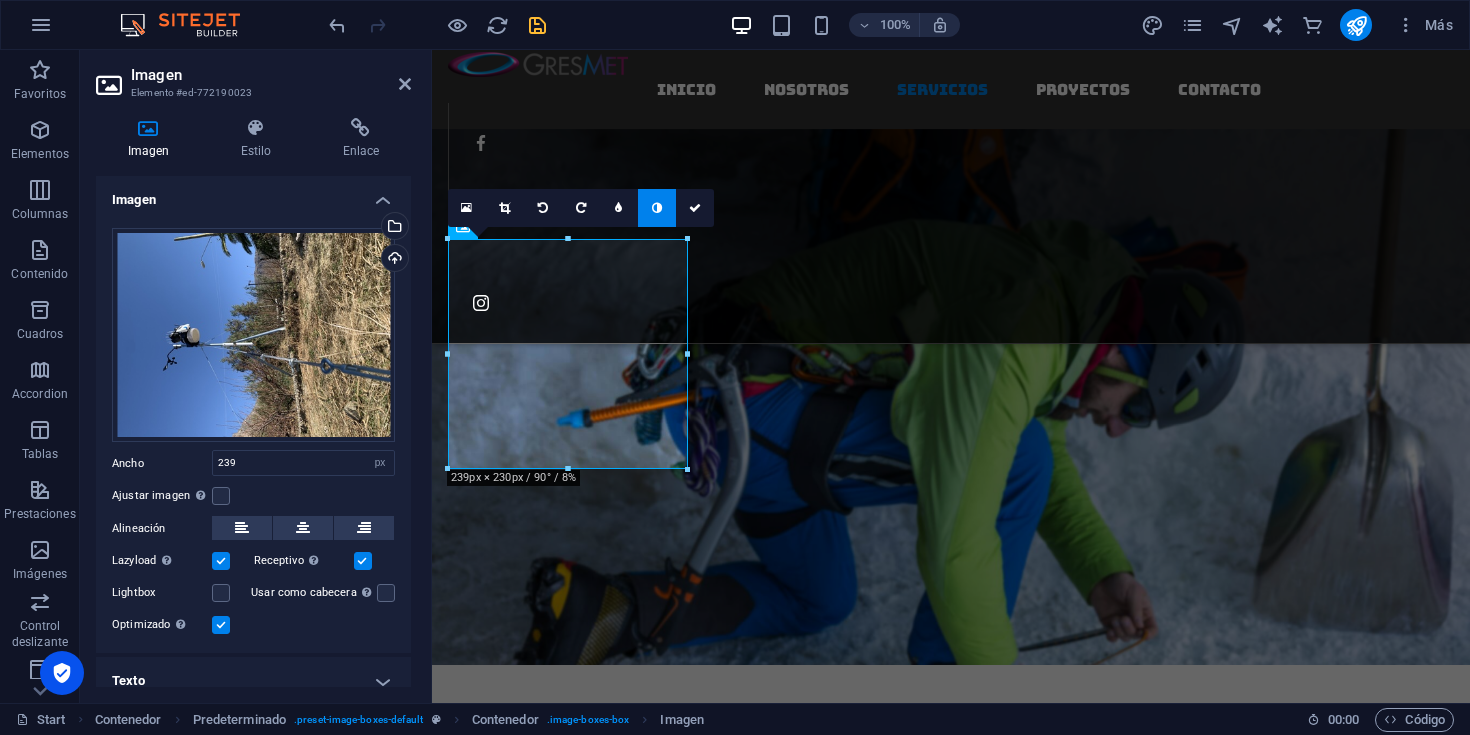 click at bounding box center [657, 208] 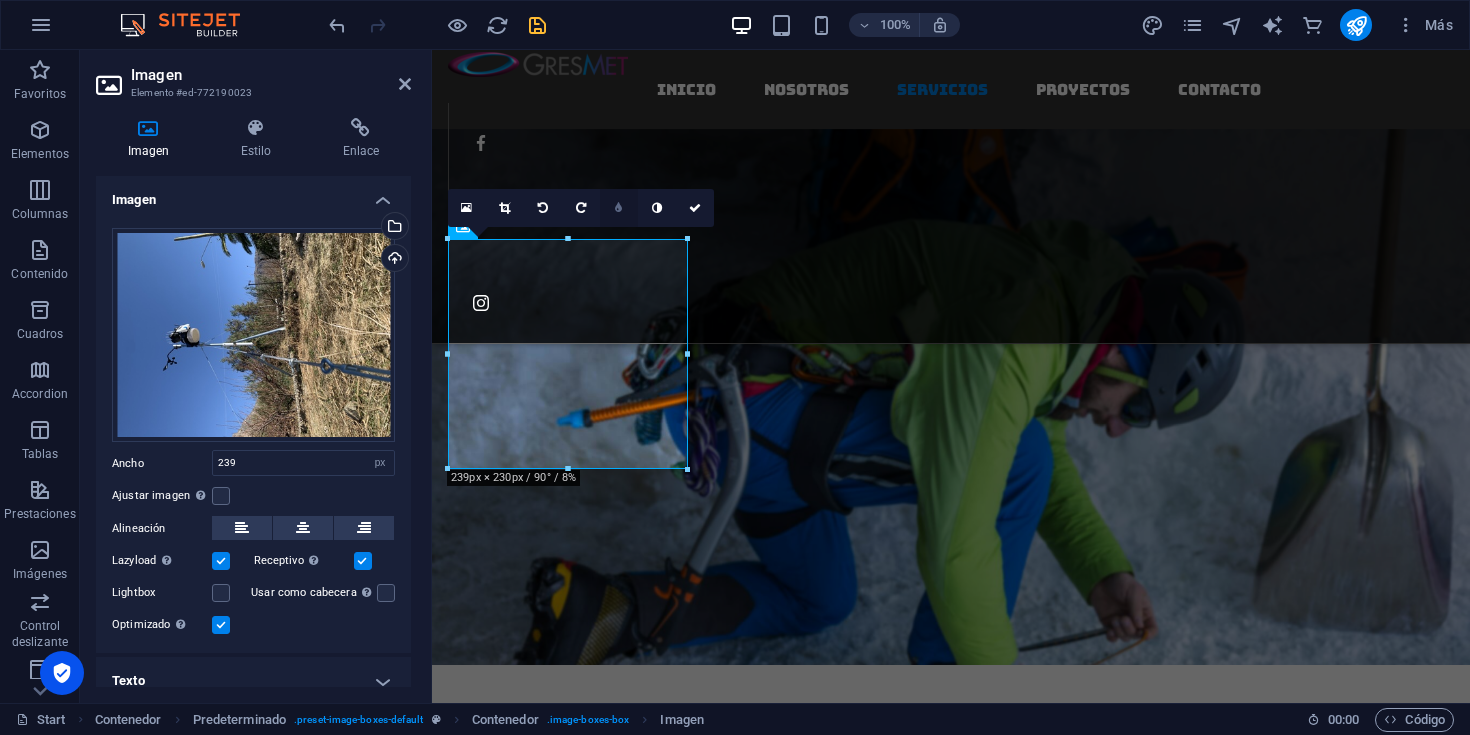 click at bounding box center [618, 208] 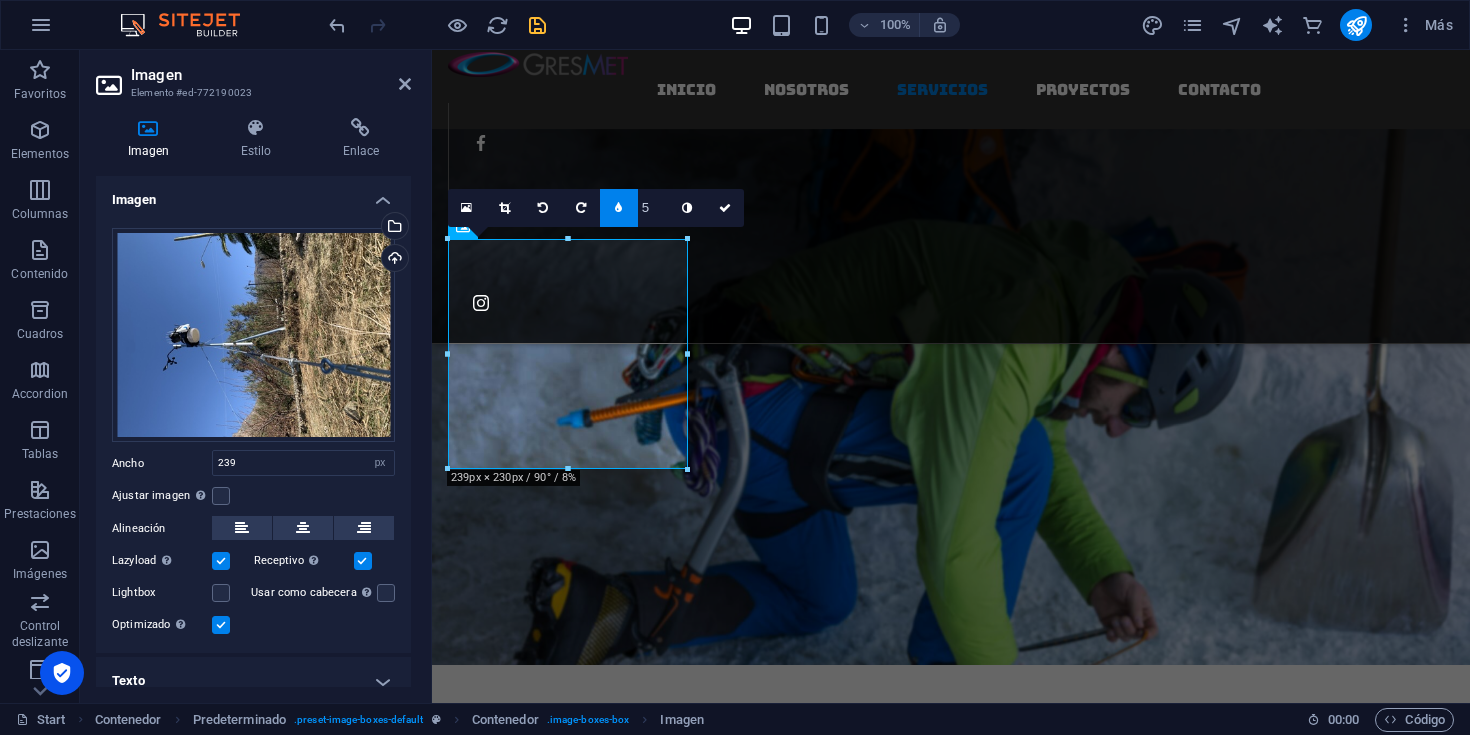 click at bounding box center (618, 208) 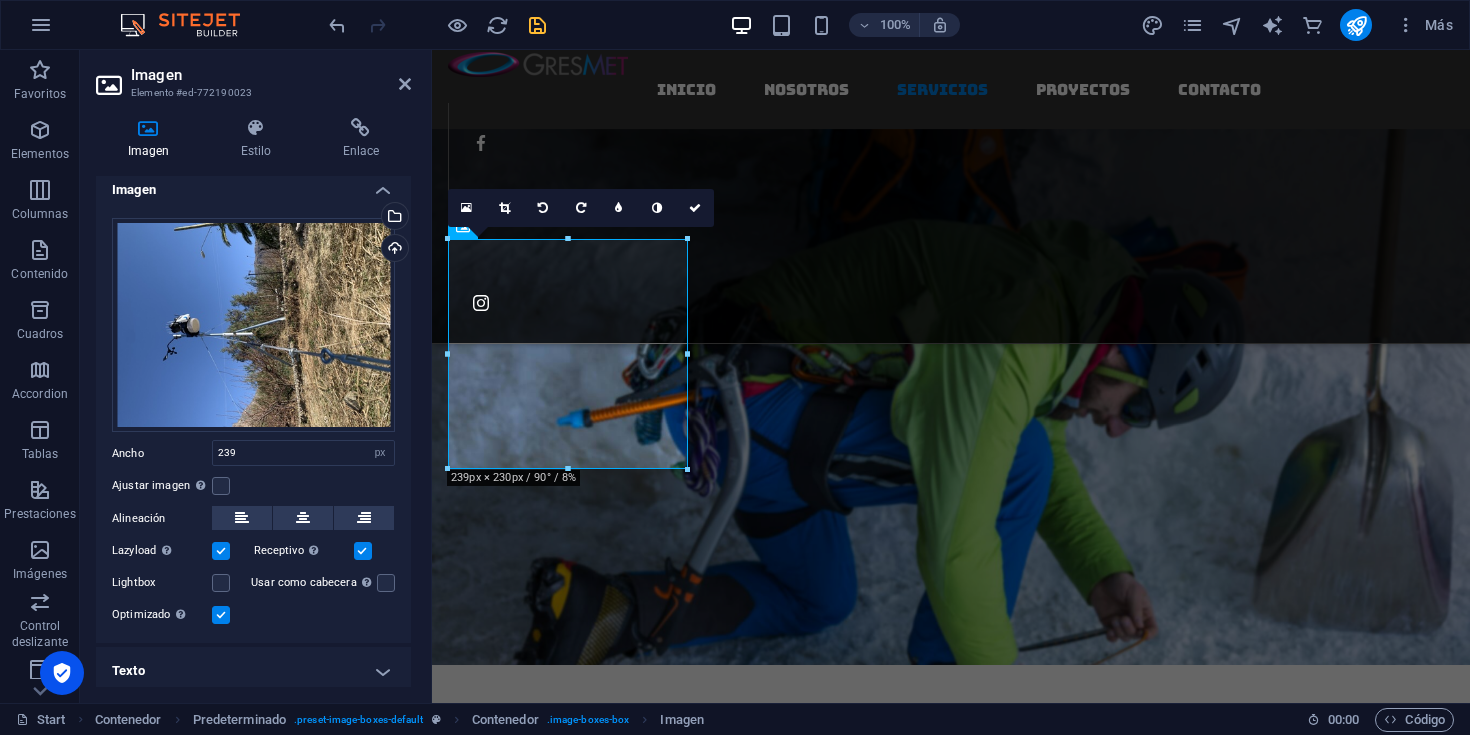 scroll, scrollTop: 15, scrollLeft: 0, axis: vertical 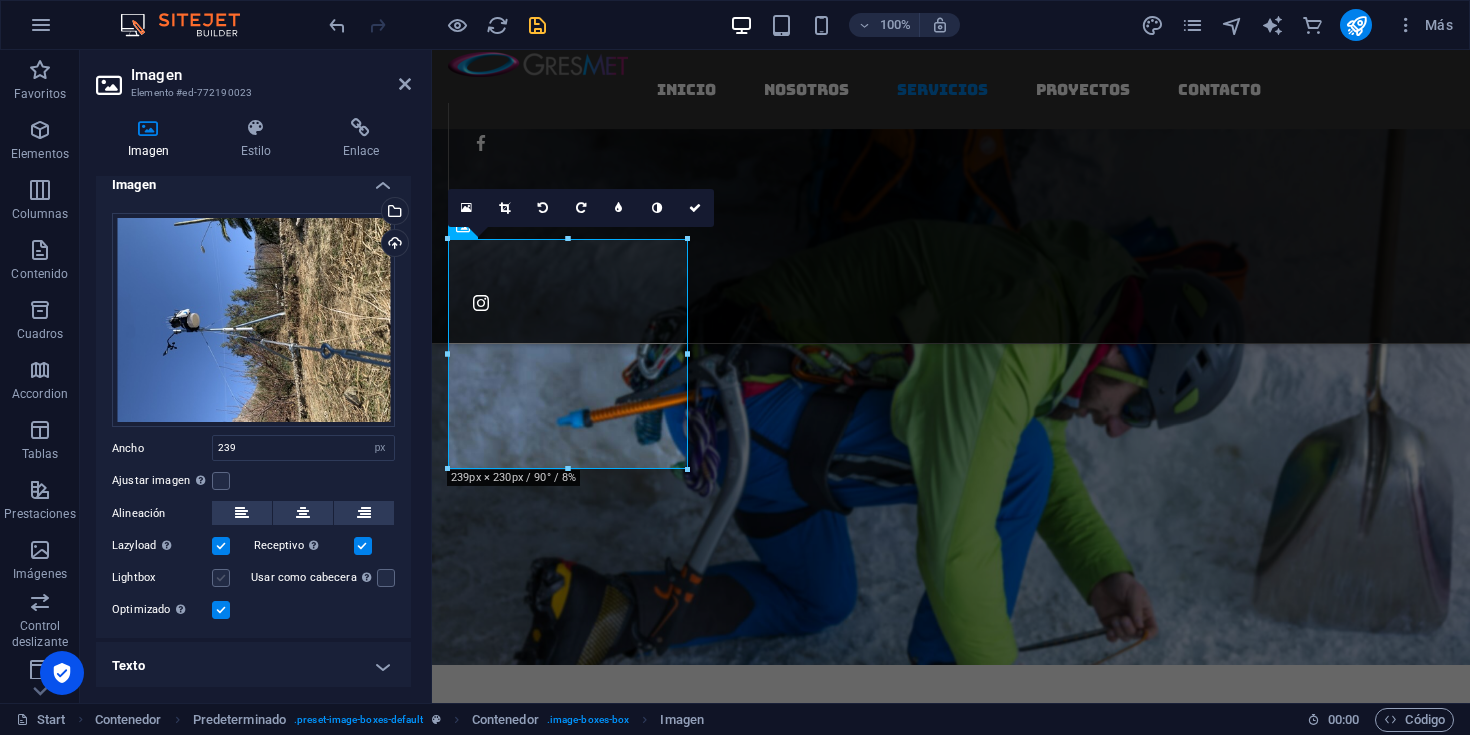 click at bounding box center (221, 578) 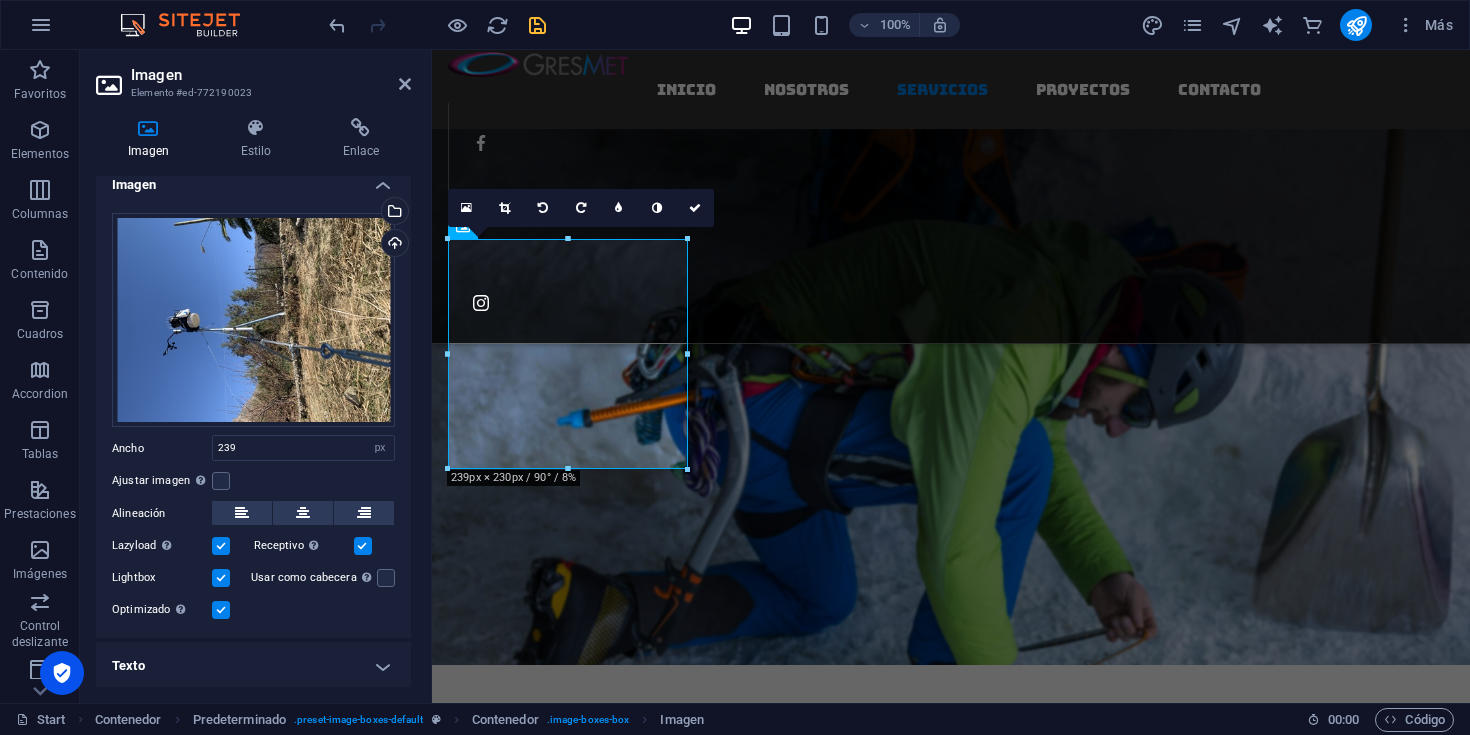 click on "Texto" at bounding box center (253, 666) 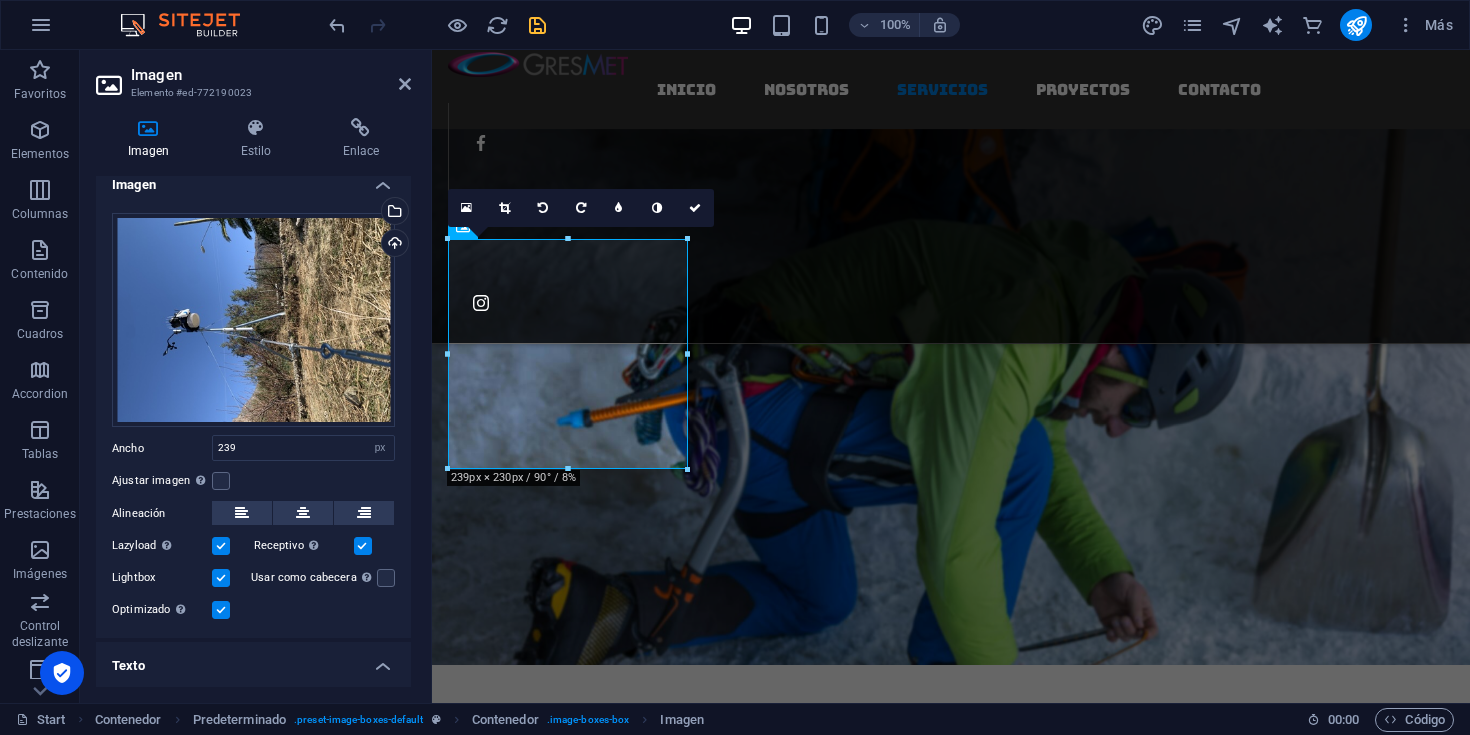 click on "Texto" at bounding box center (253, 660) 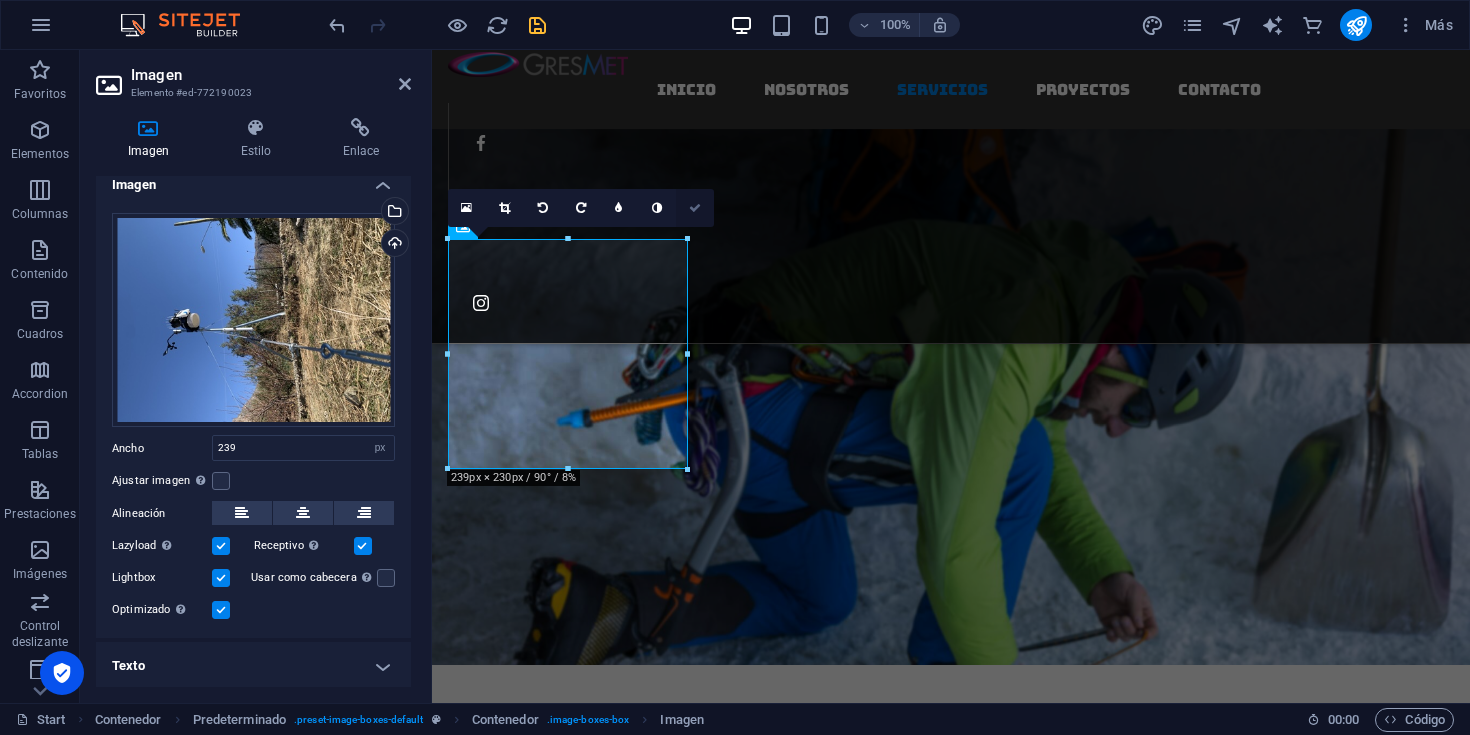 click at bounding box center (695, 208) 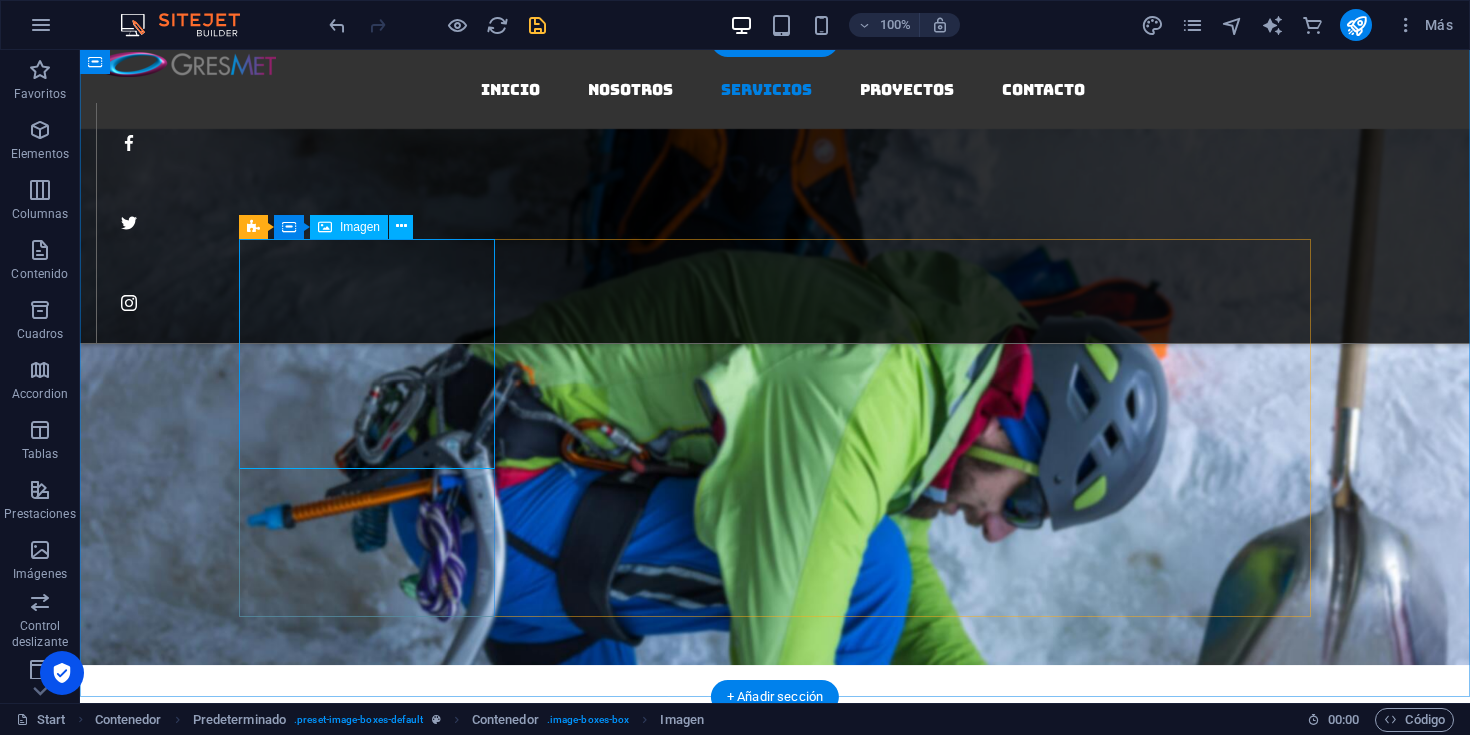 click at bounding box center [775, 1276] 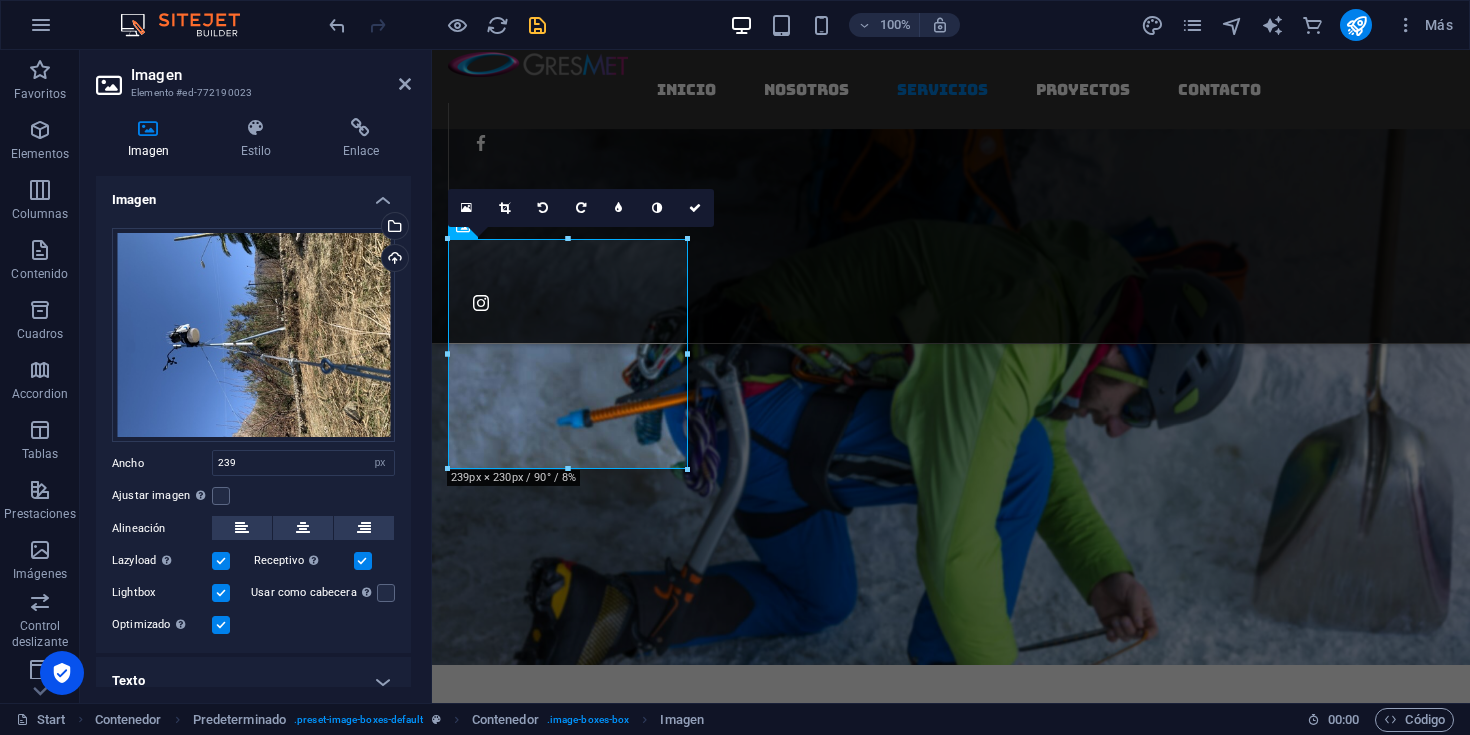 click at bounding box center (687, 354) 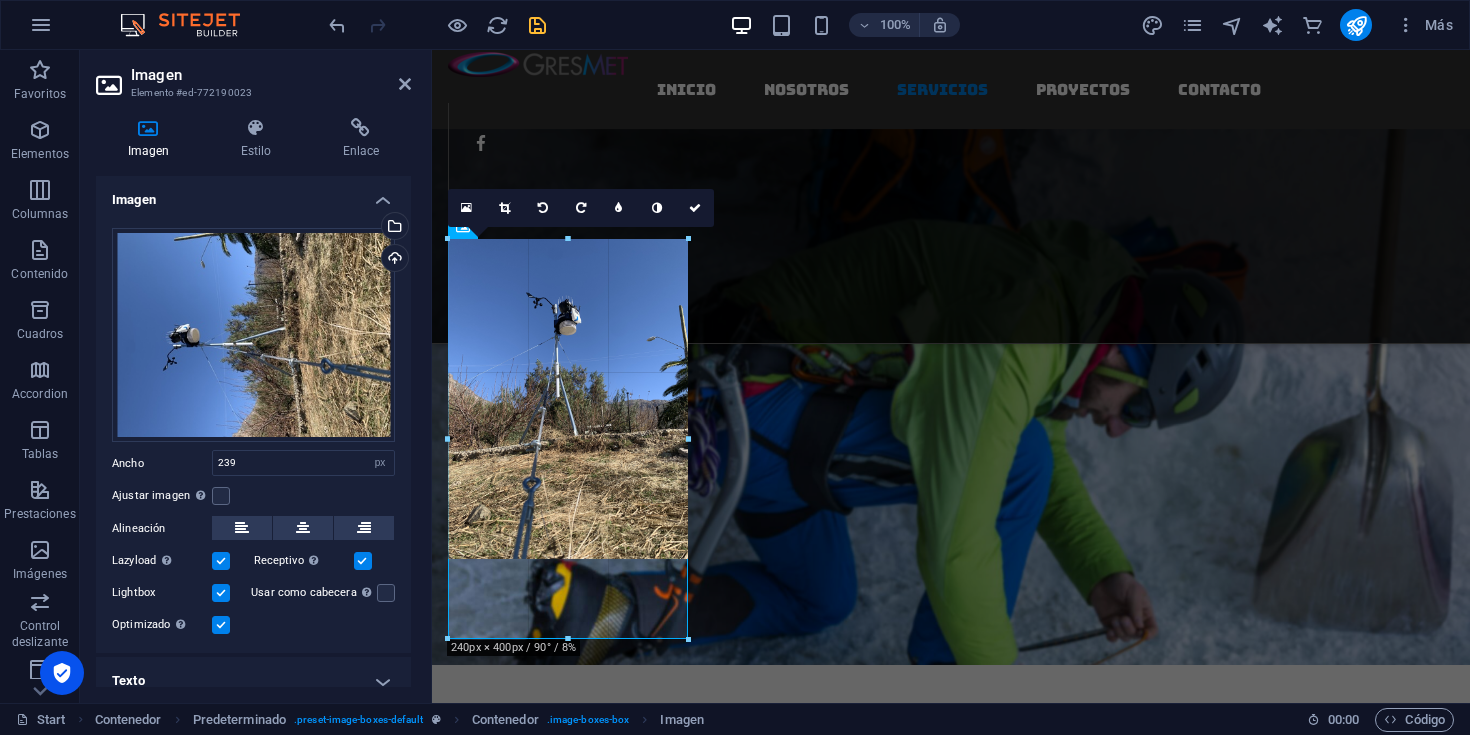 type on "240" 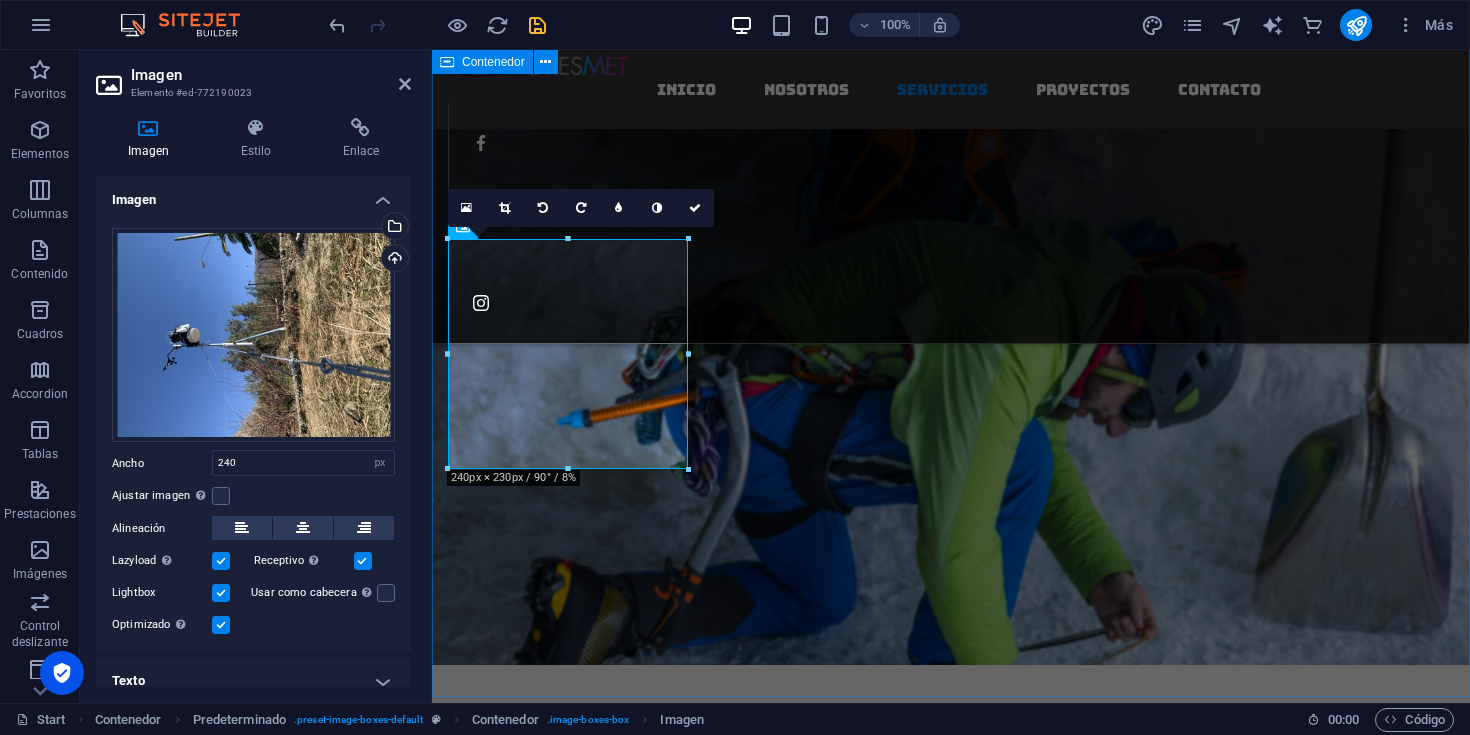 click on "Nuestros  Servicios Analizamos su problematica para identificar riesgos y diseñar soluciones efectivas. ESTACIONES METEOROLÓGICAS. INSTALACIÓN, MANTENCIÓN Y ADMINISTRACIÓN DE SISTEMAS METEOROLÓGICOS. Doorstep repair Lorem ipsum dolor sit amet, consetetur sadipscing elitr, sed diam nonumy eirmod tempor invidunt ut labore et dolore magna aliquyam erat, sed diam voluptua General carpentry  Lorem ipsum dolor sit amet, consetetur sadipscing elitr, sed diam nonumy eirmod tempor invidunt ut labore et dolore magna aliquyam erat, sed diam voluptua [PERSON_NAME] installation Lorem ipsum dolor sit amet, consetetur sadipscing elitr, sed diam nonumy eirmod tempor invidunt ut labore et dolore magna aliquyam erat, sed diam voluptua" at bounding box center [951, 2502] 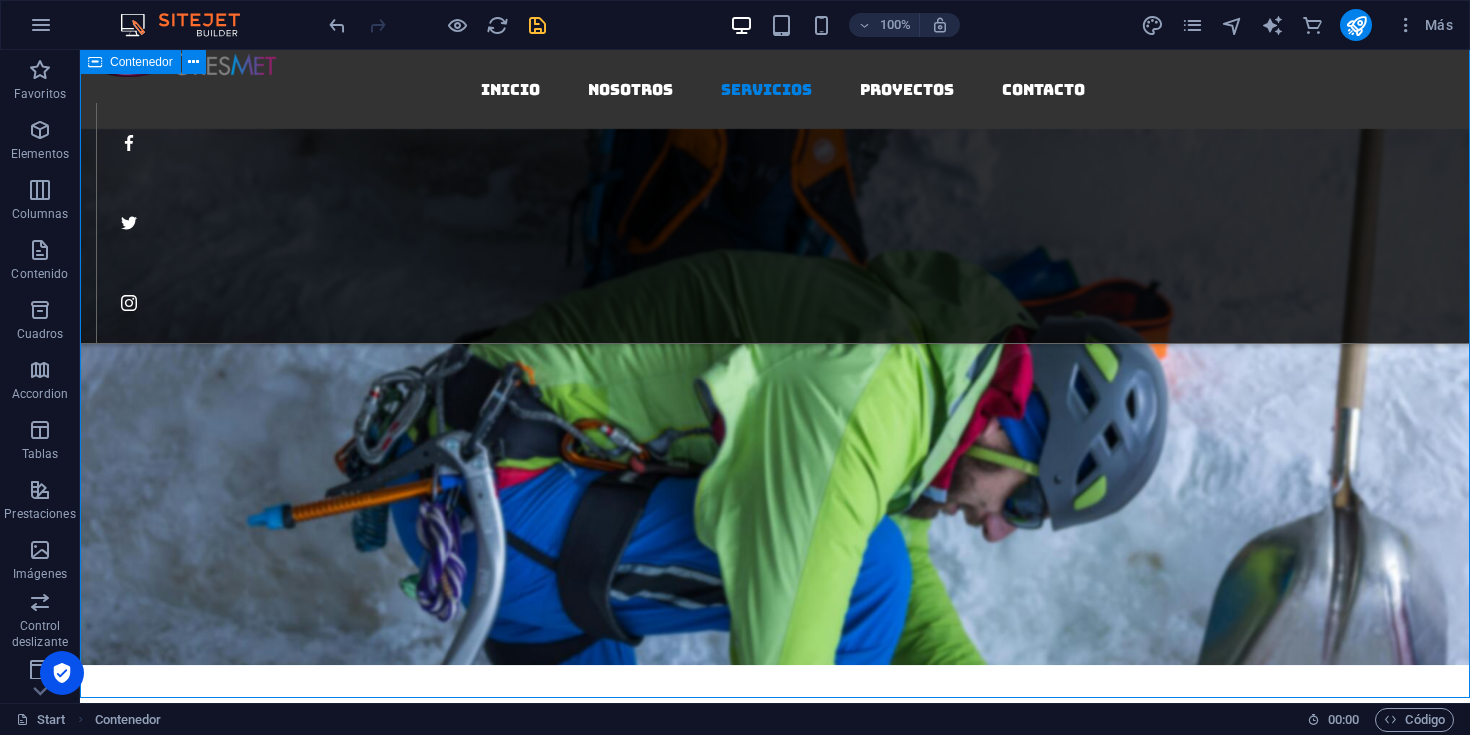 click on "Nuestros  Servicios Analizamos su problematica para identificar riesgos y diseñar soluciones efectivas. ESTACIONES METEOROLÓGICAS. INSTALACIÓN, MANTENCIÓN Y ADMINISTRACIÓN DE SISTEMAS METEOROLÓGICOS. Doorstep repair Lorem ipsum dolor sit amet, consetetur sadipscing elitr, sed diam nonumy eirmod tempor invidunt ut labore et dolore magna aliquyam erat, sed diam voluptua General carpentry  Lorem ipsum dolor sit amet, consetetur sadipscing elitr, sed diam nonumy eirmod tempor invidunt ut labore et dolore magna aliquyam erat, sed diam voluptua [PERSON_NAME] installation Lorem ipsum dolor sit amet, consetetur sadipscing elitr, sed diam nonumy eirmod tempor invidunt ut labore et dolore magna aliquyam erat, sed diam voluptua" at bounding box center (775, 2576) 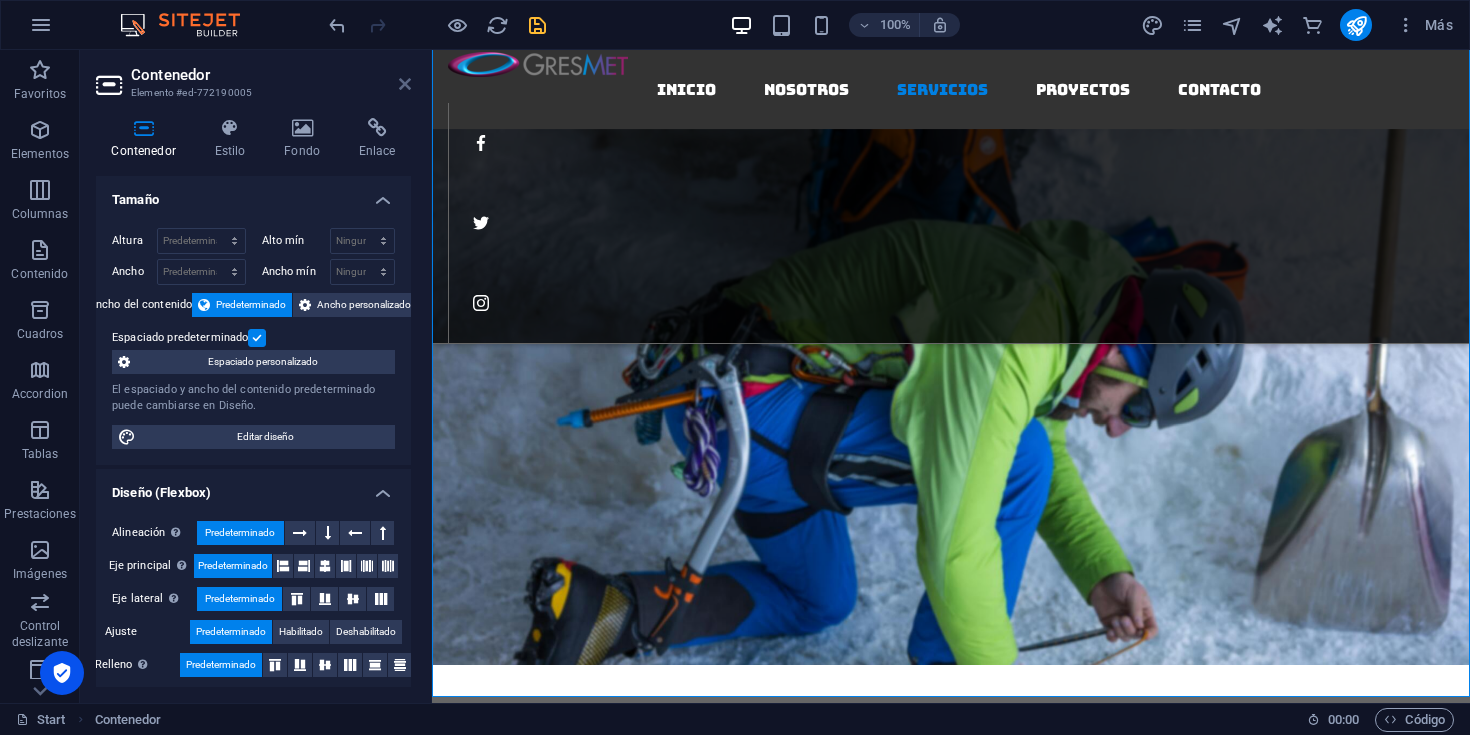 click at bounding box center (405, 84) 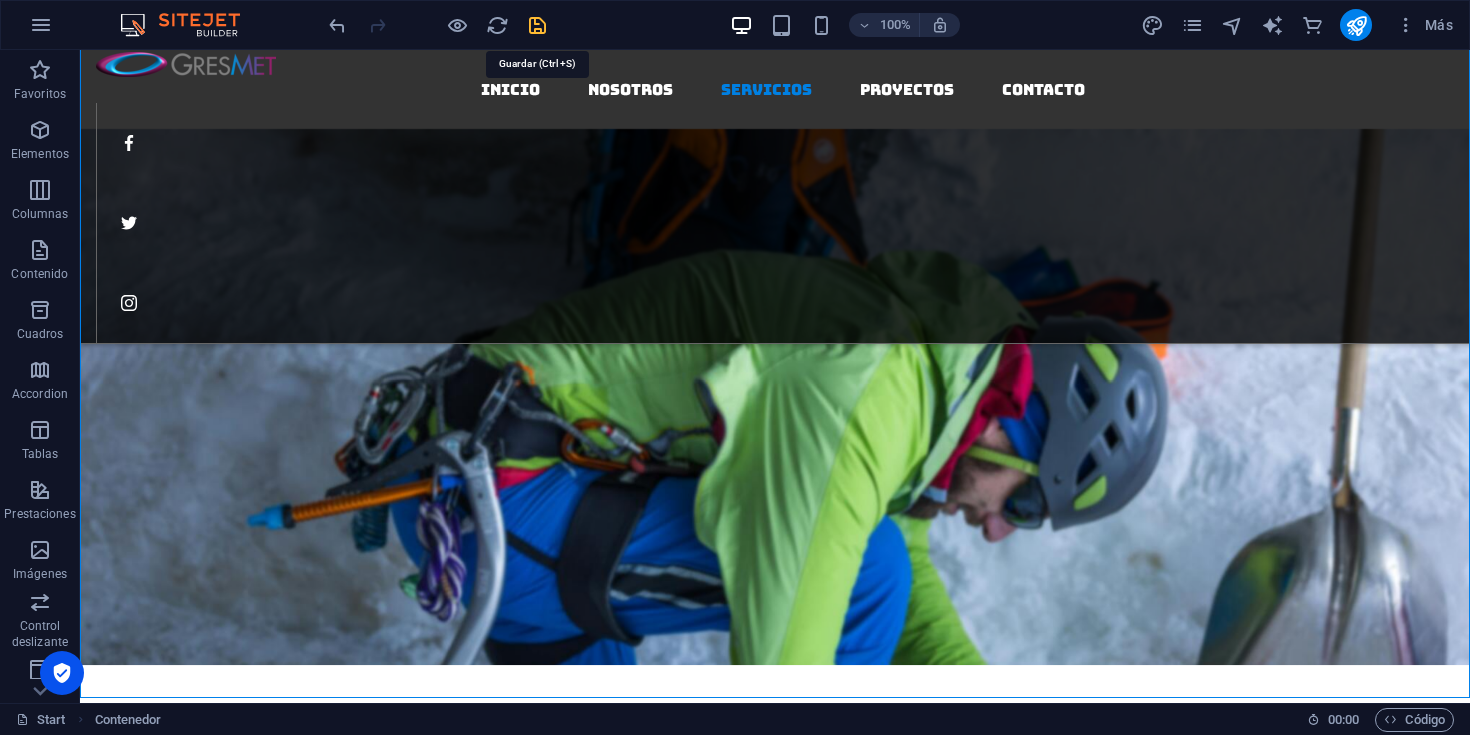 click at bounding box center [537, 25] 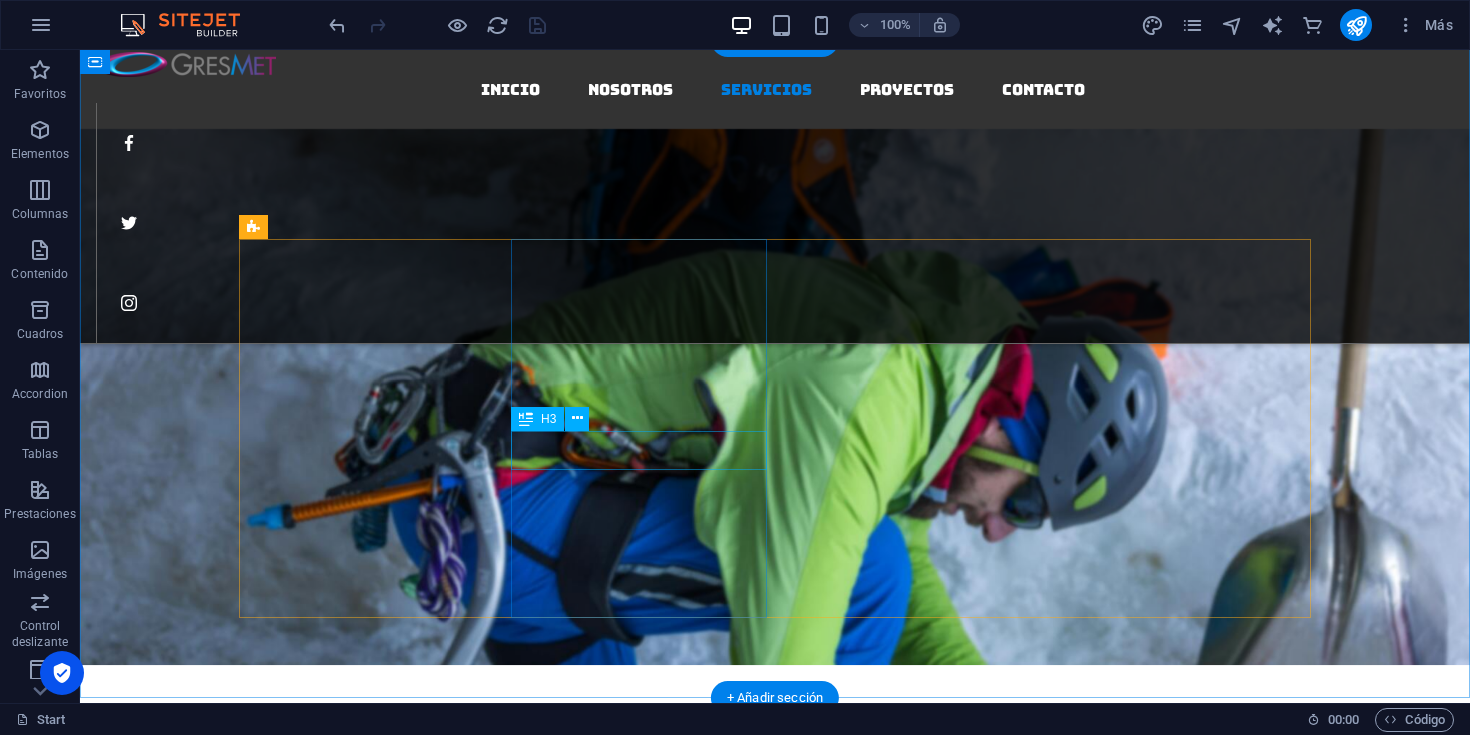 click on "Doorstep repair" at bounding box center [775, 2312] 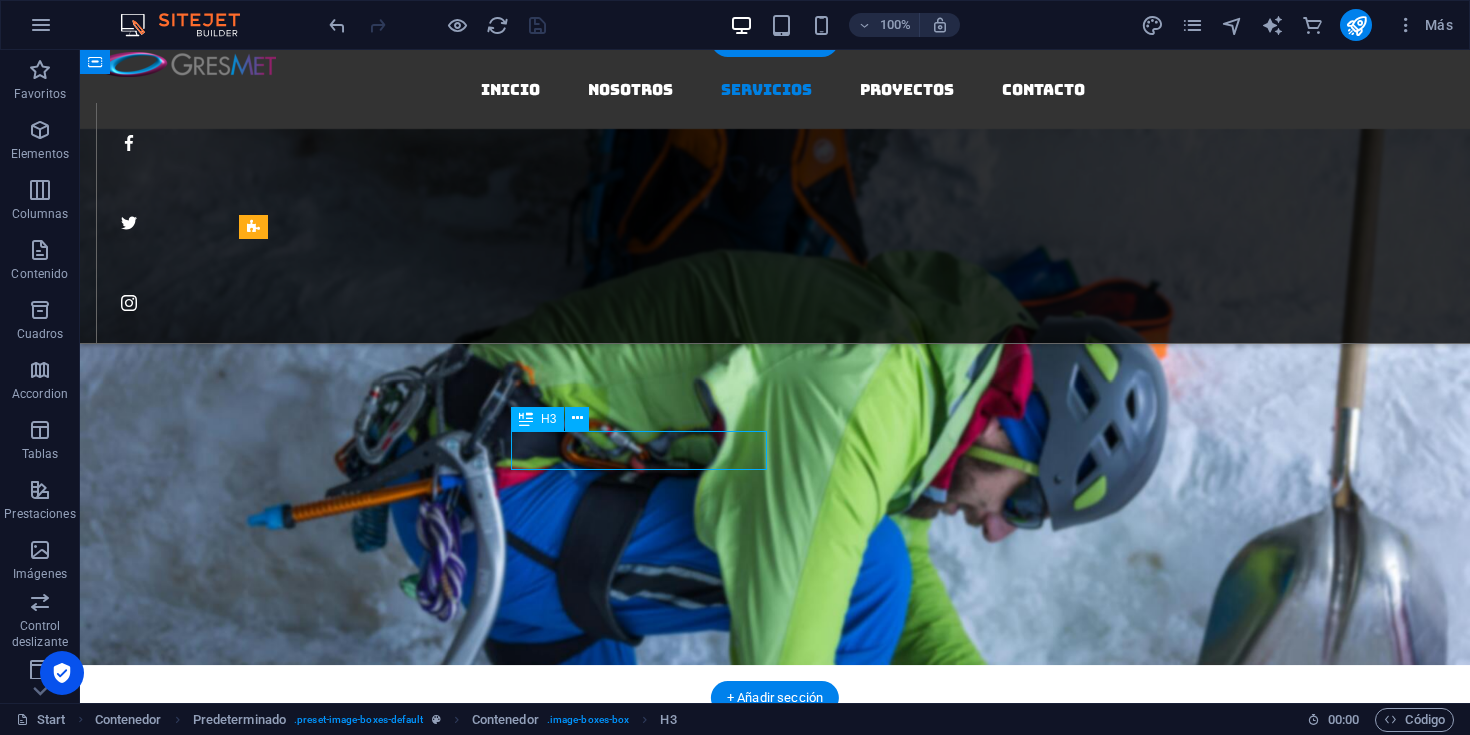 click on "Doorstep repair" at bounding box center [775, 2312] 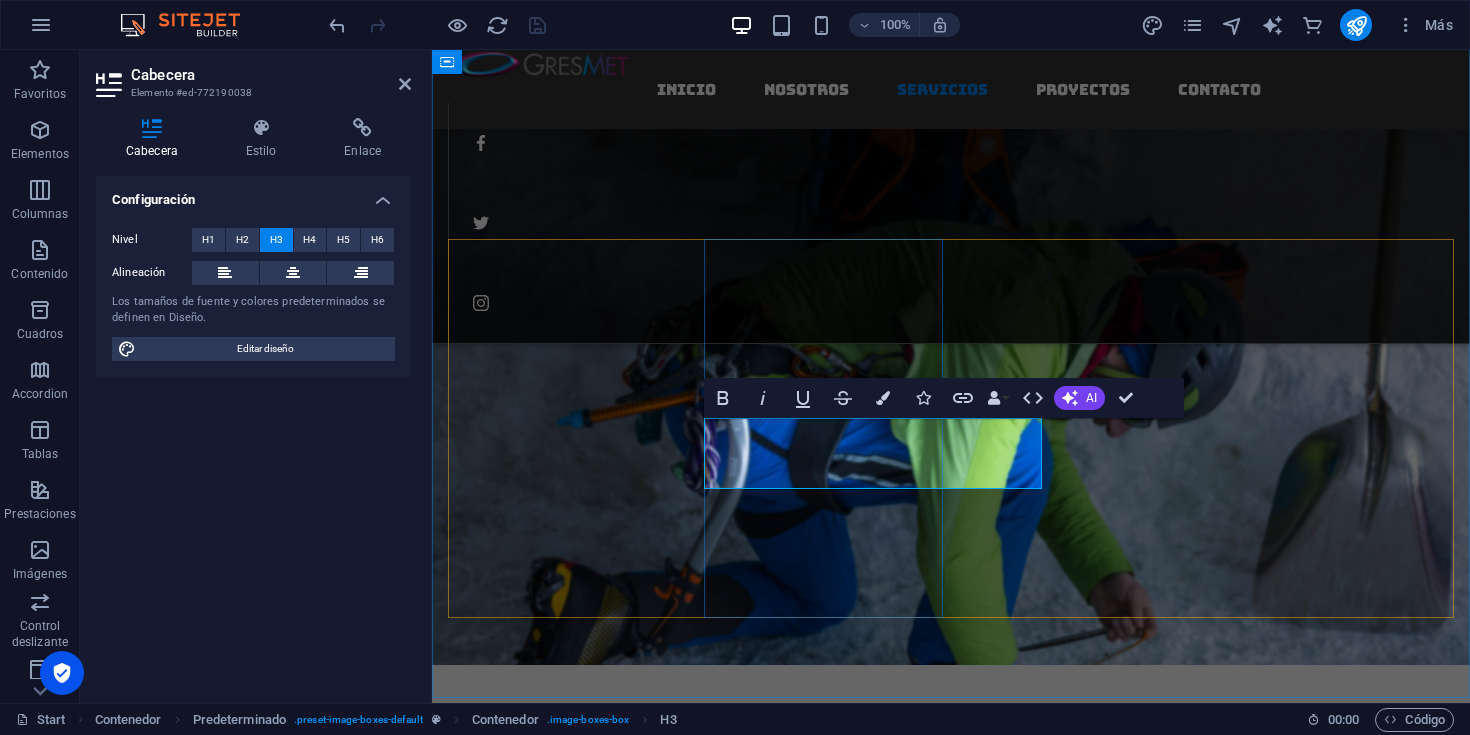 click on "ALERTAS Y PRONOSTICOSMETEOROLOGICOS" at bounding box center (951, 2263) 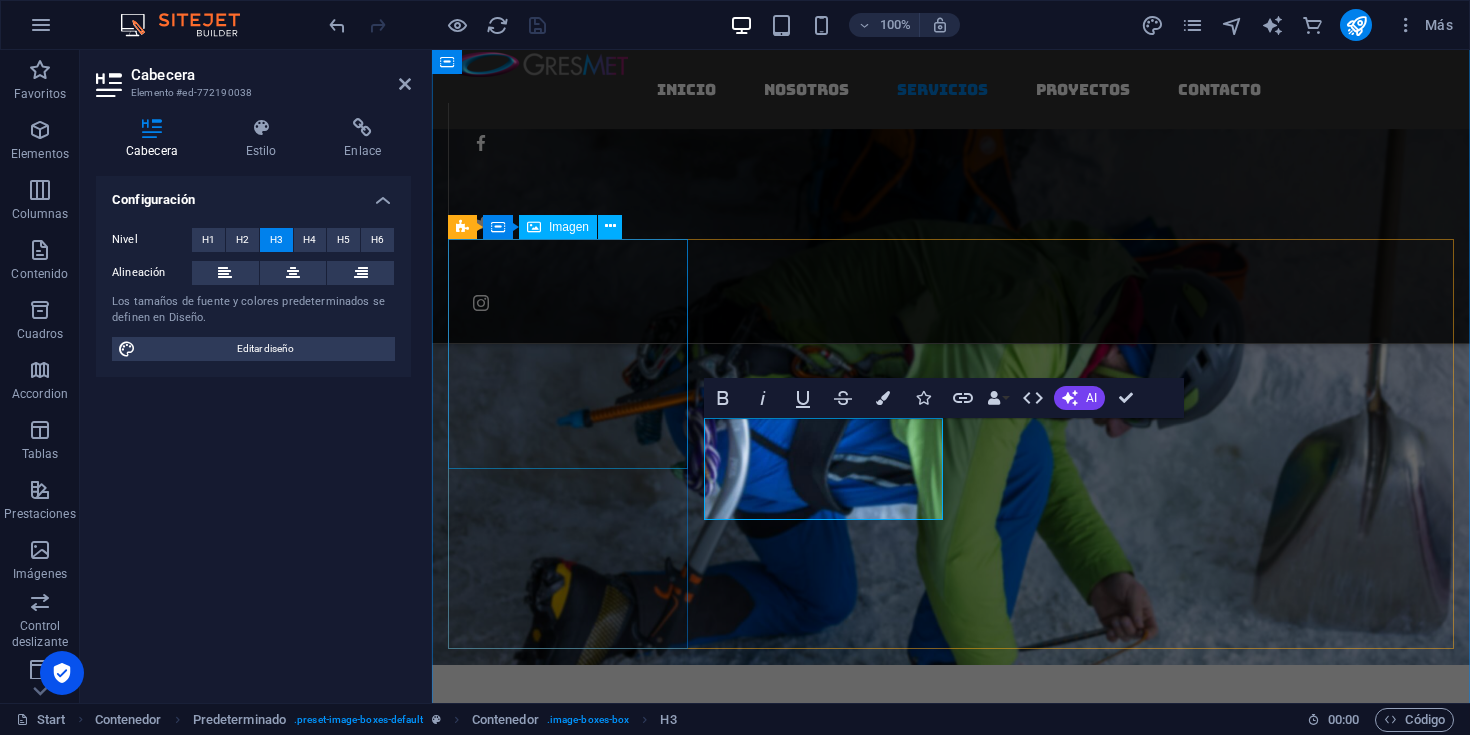 drag, startPoint x: 913, startPoint y: 500, endPoint x: 687, endPoint y: 432, distance: 236.00847 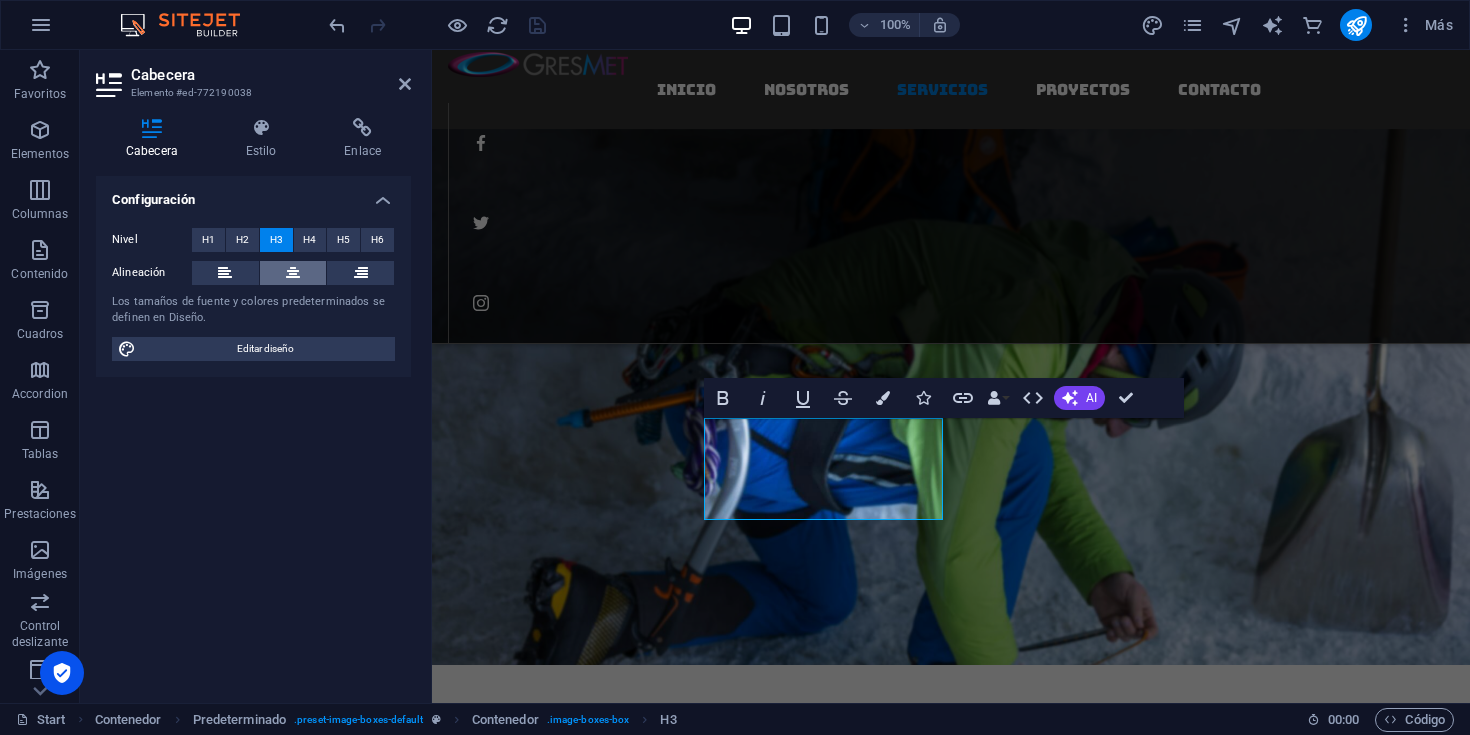 click at bounding box center (293, 273) 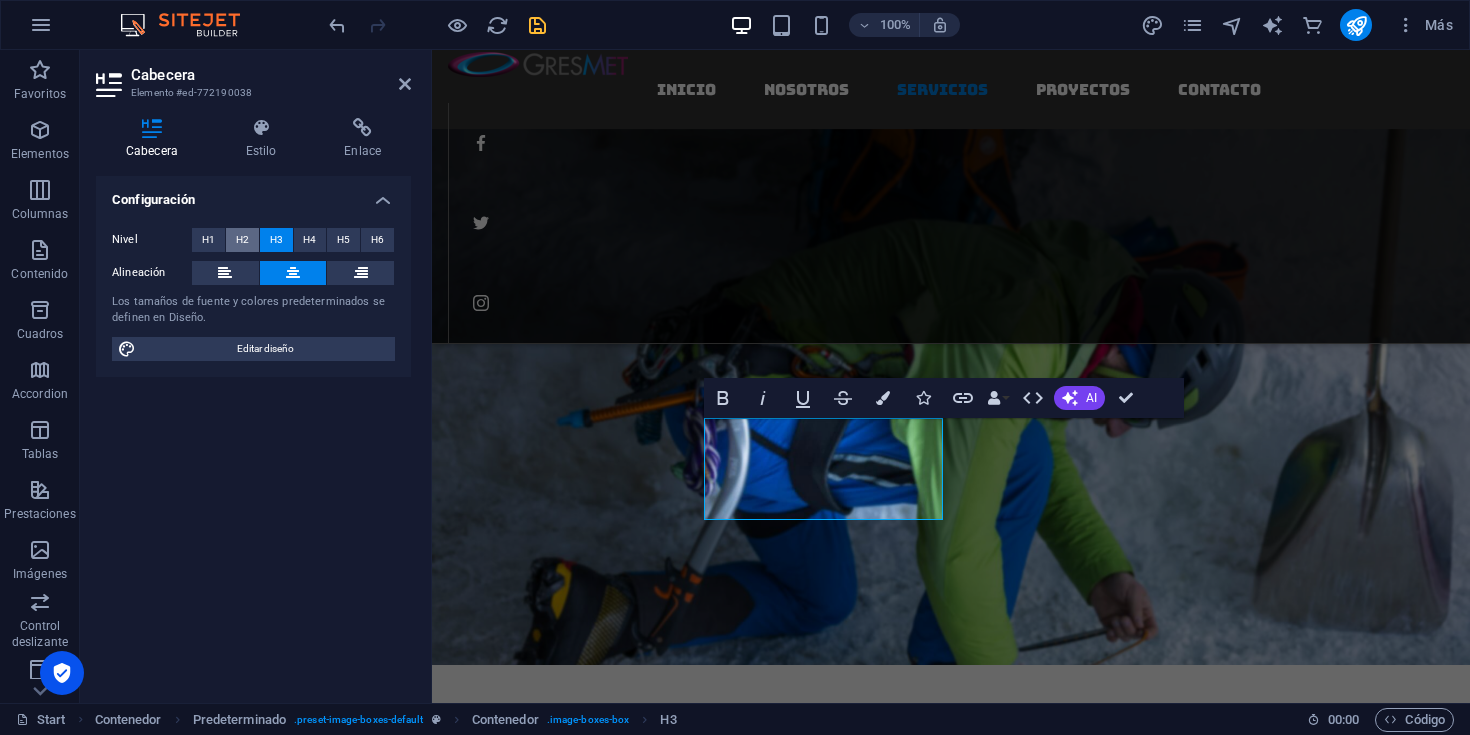 click on "H2" at bounding box center (242, 240) 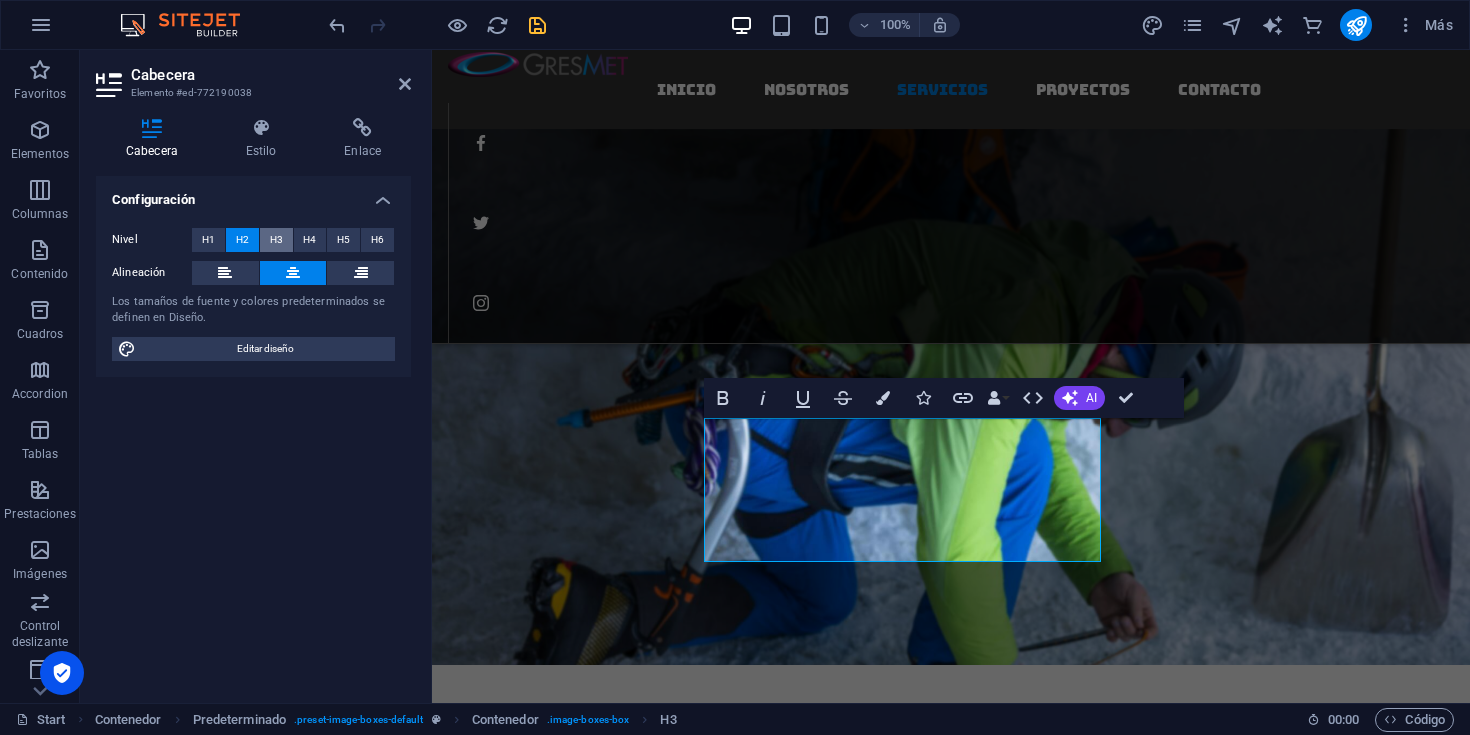 click on "H3" at bounding box center [276, 240] 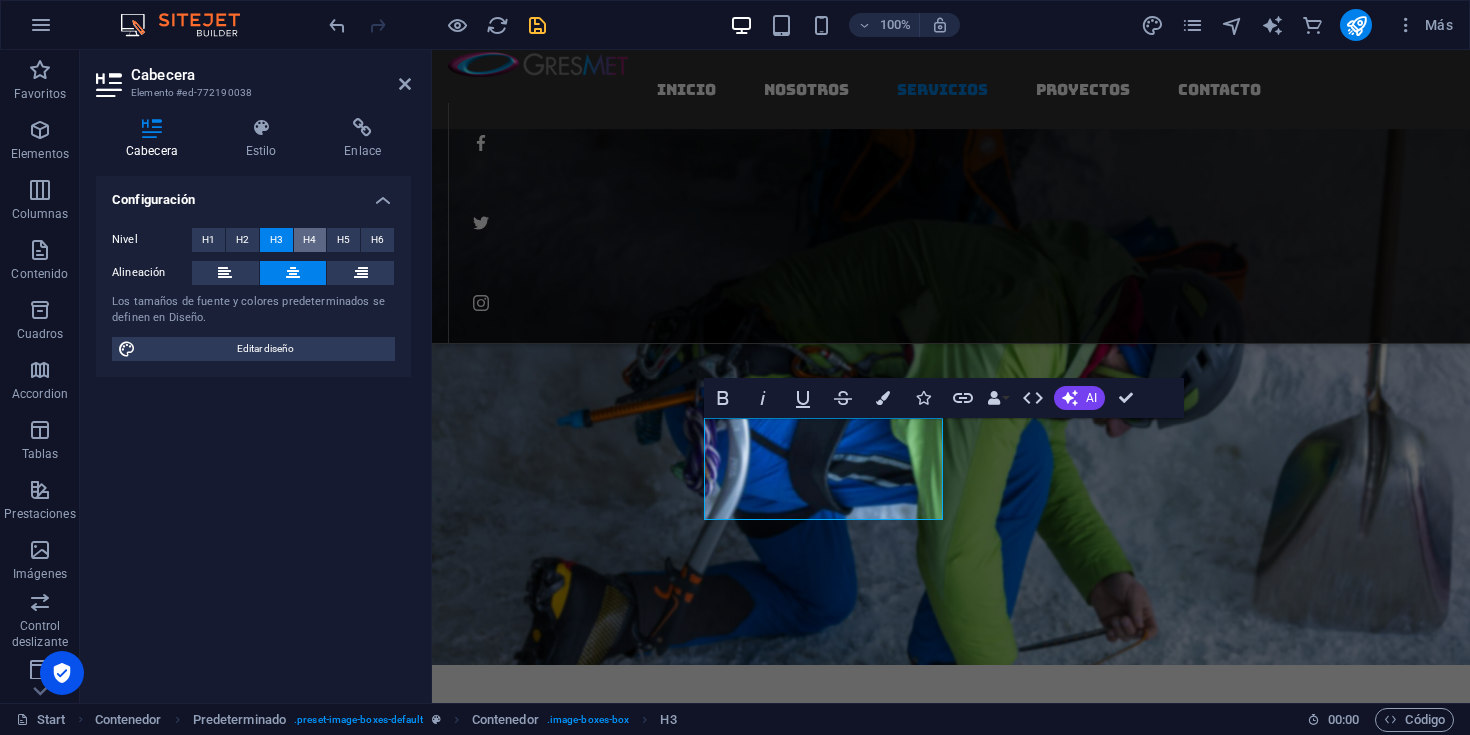 click on "H4" at bounding box center (309, 240) 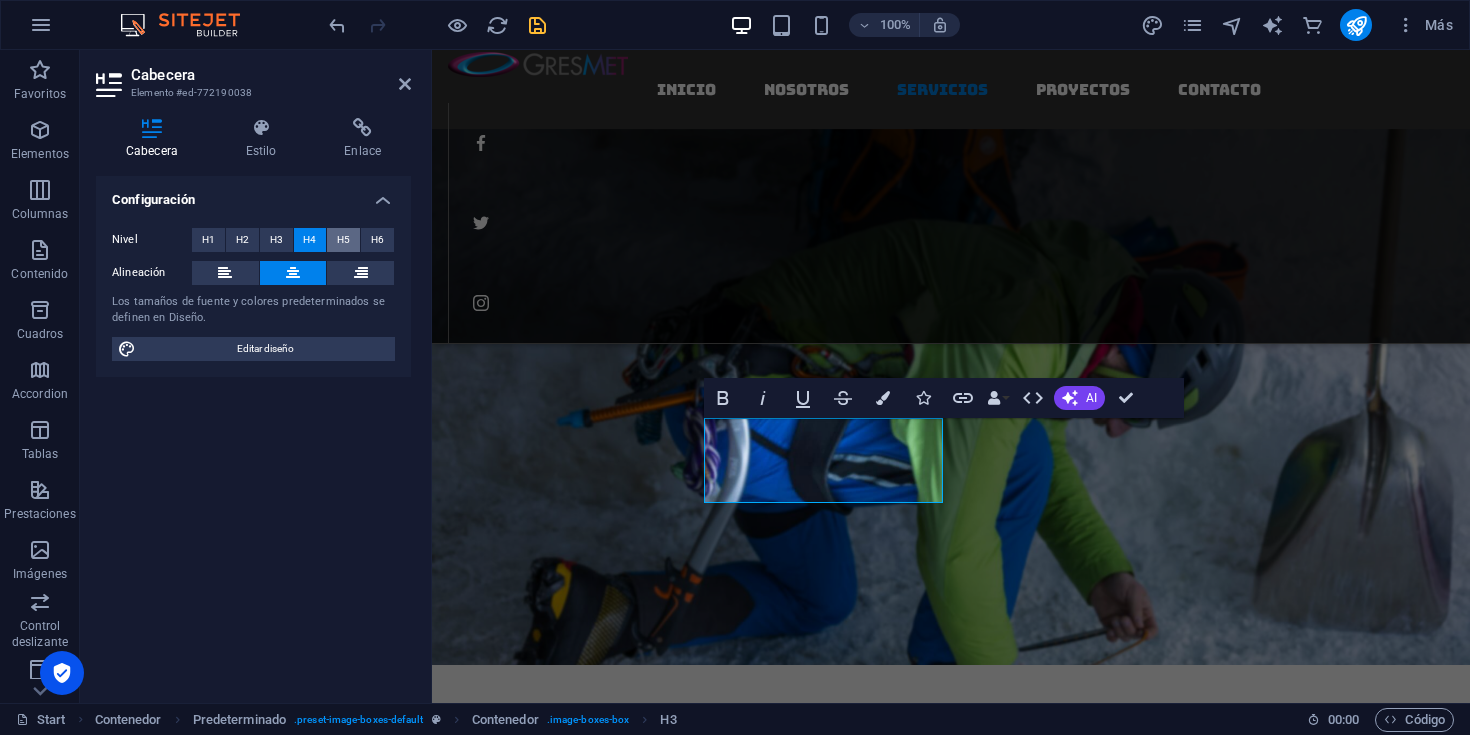 click on "H5" at bounding box center (343, 240) 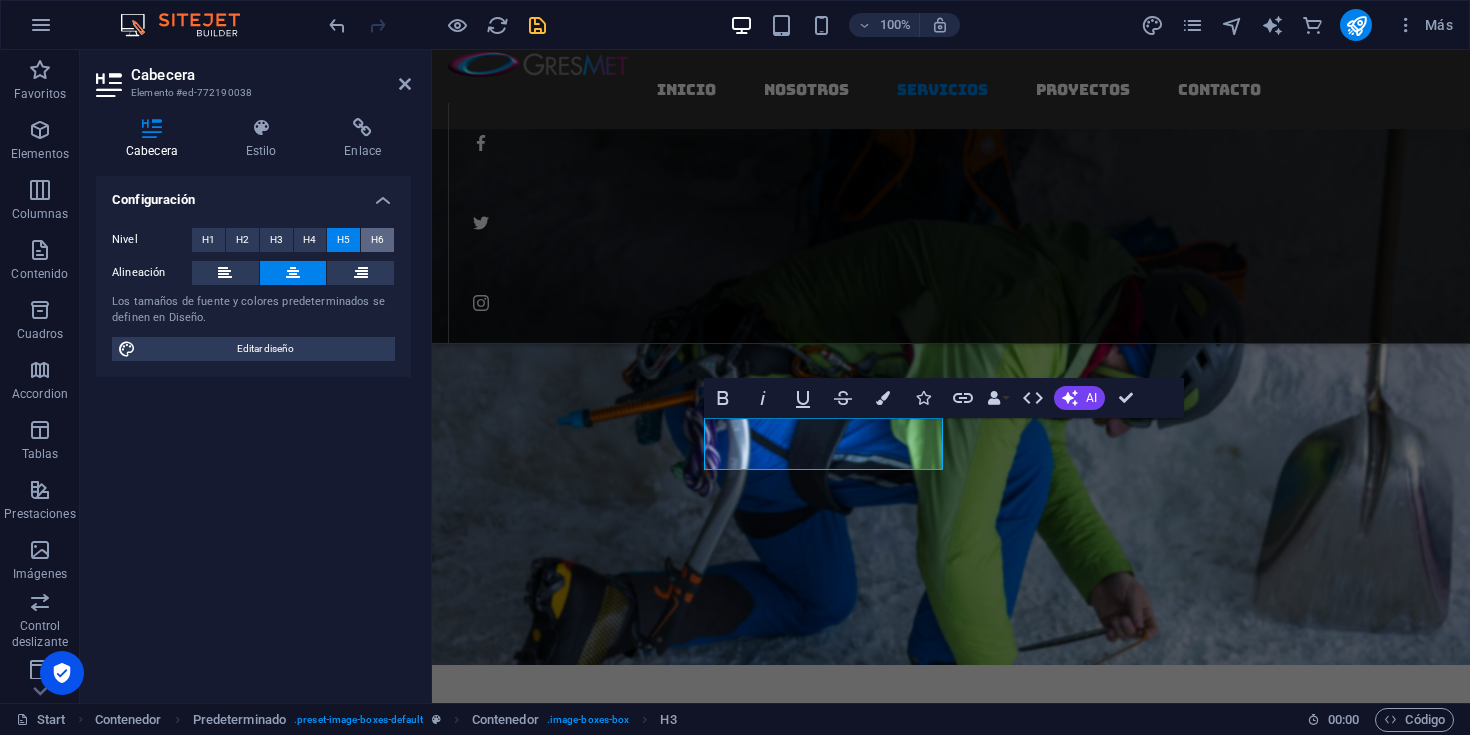 click on "H6" at bounding box center [377, 240] 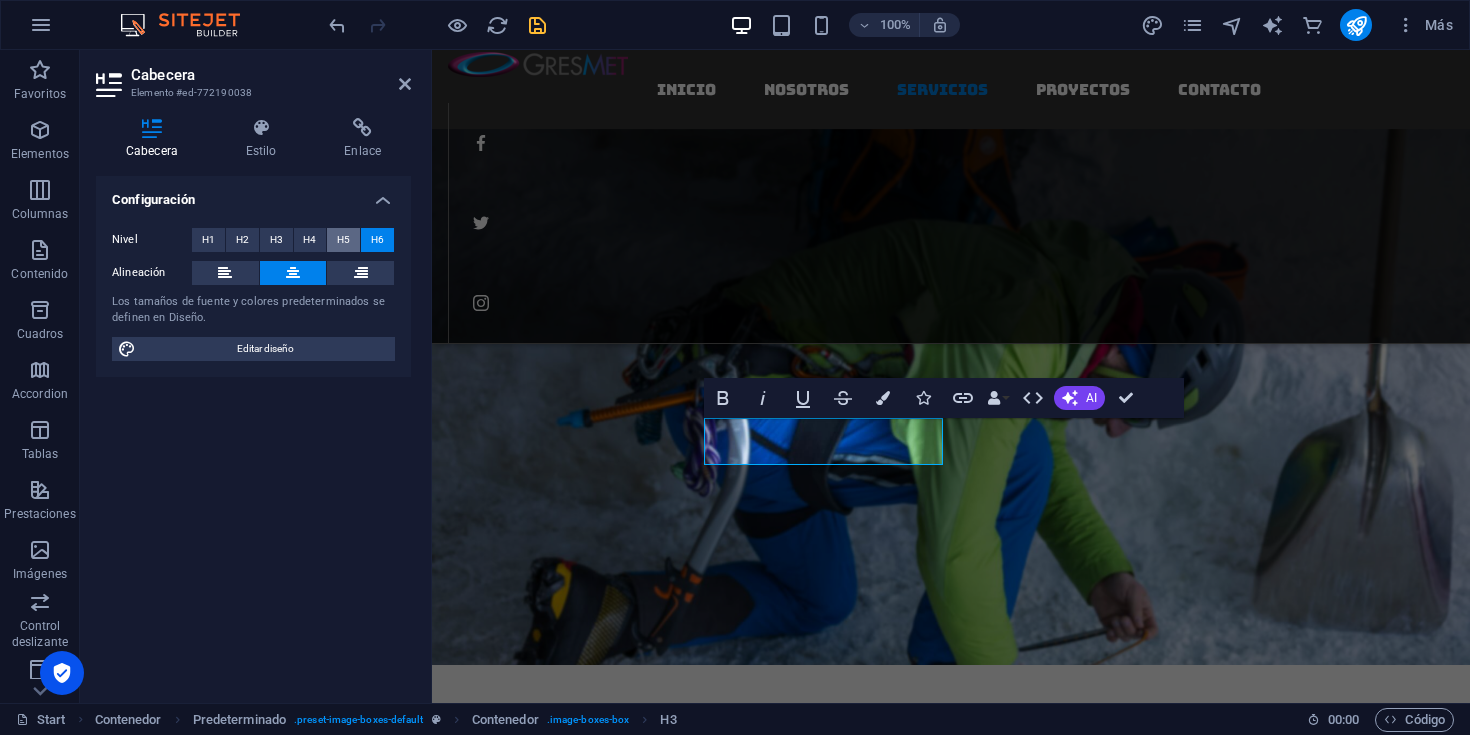 click on "H5" at bounding box center (343, 240) 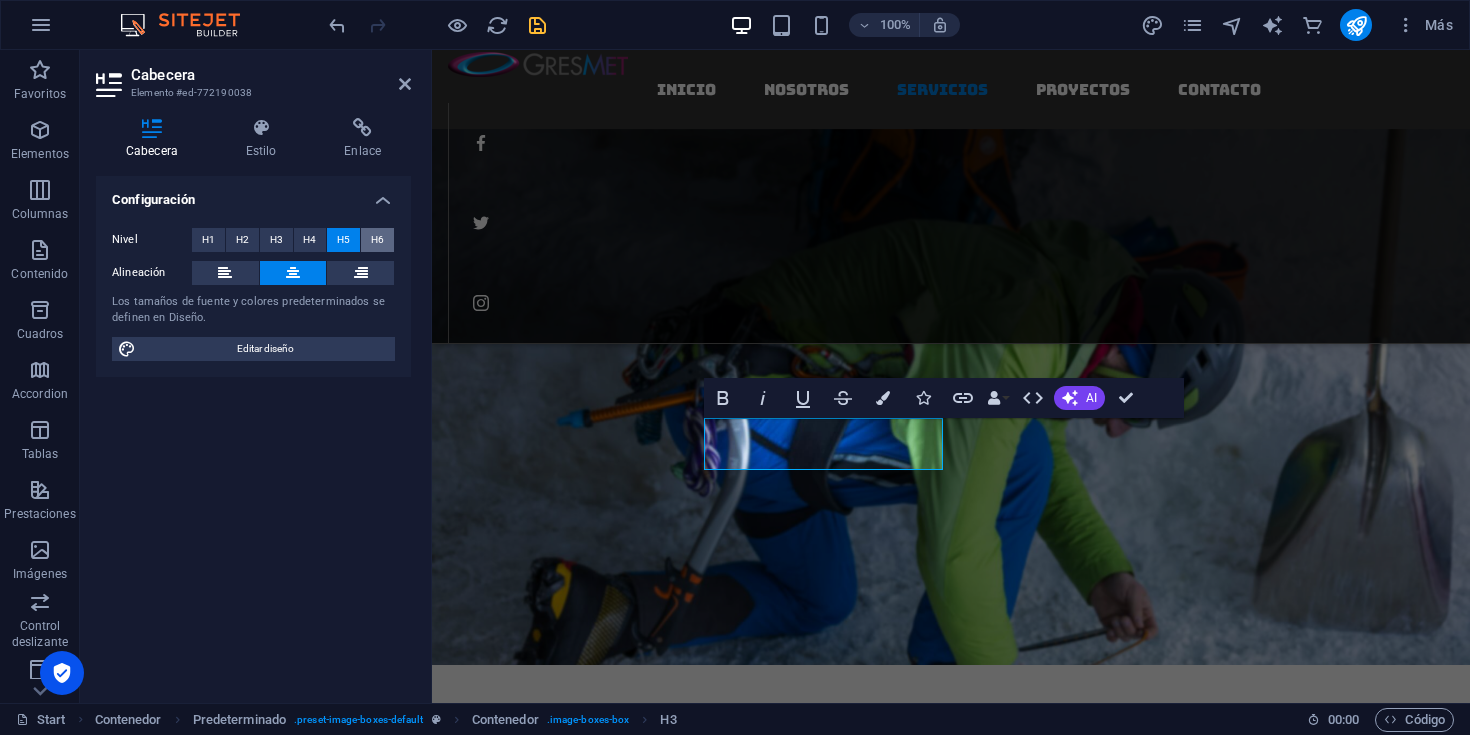 click on "H6" at bounding box center (377, 240) 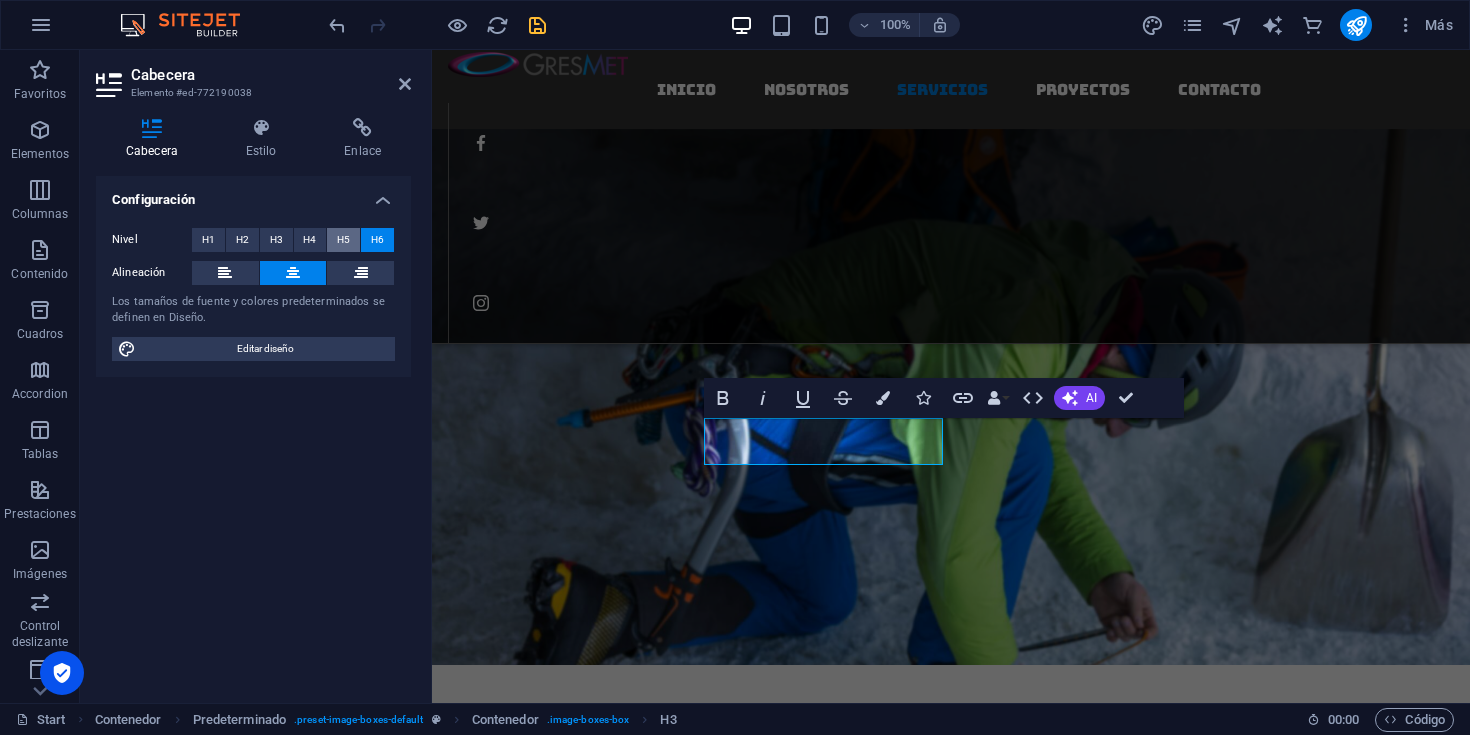 click on "H5" at bounding box center (343, 240) 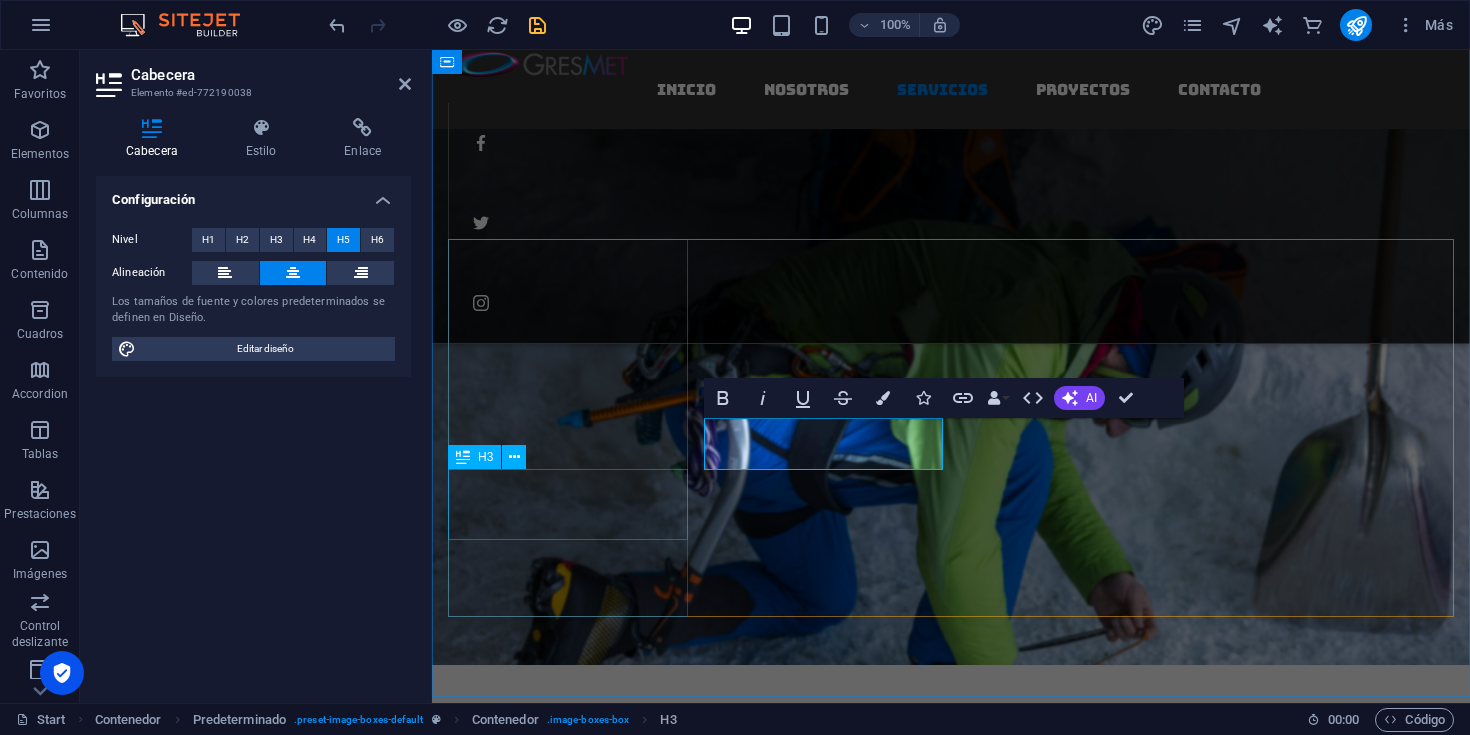 click on "ESTACIONES METEOROLÓGICAS." at bounding box center [951, 1411] 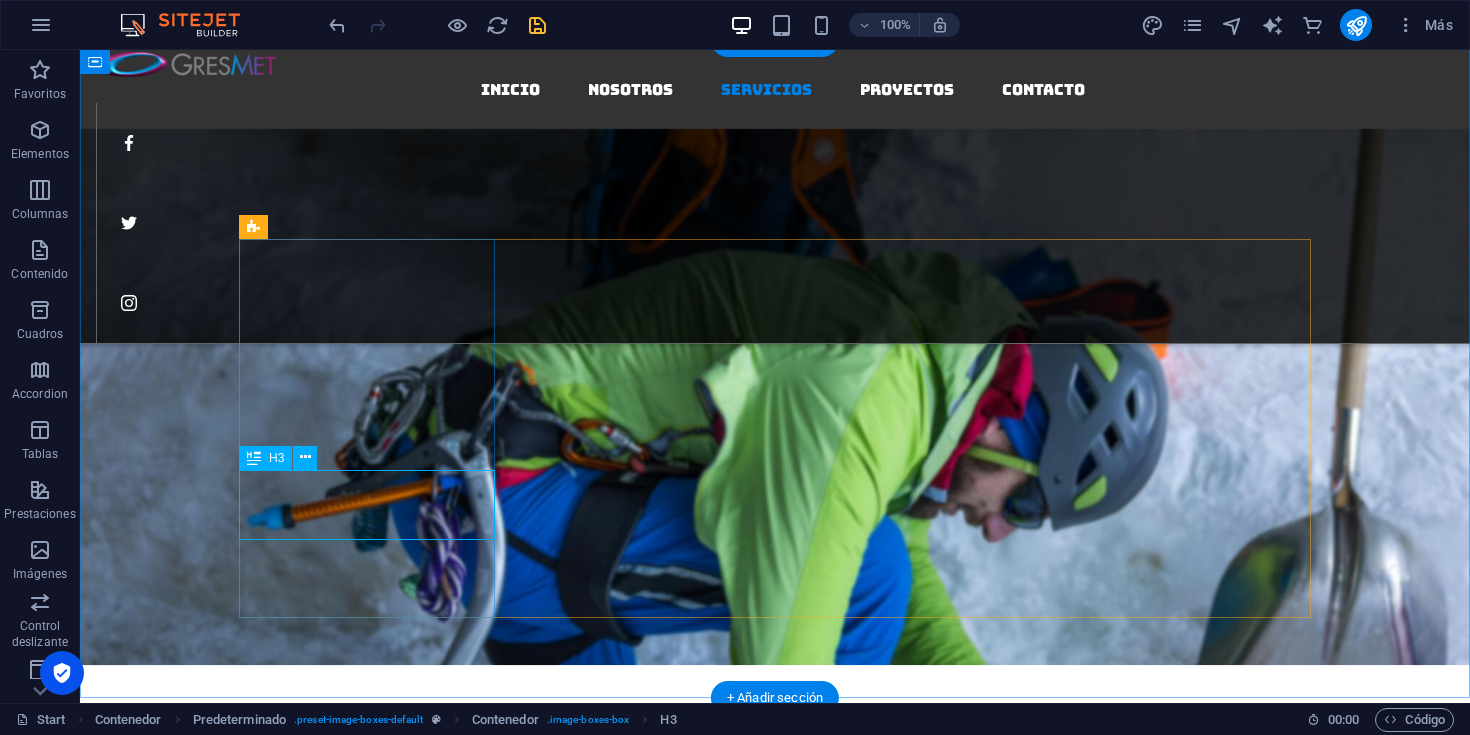 click on "ESTACIONES METEOROLÓGICAS." at bounding box center (775, 1411) 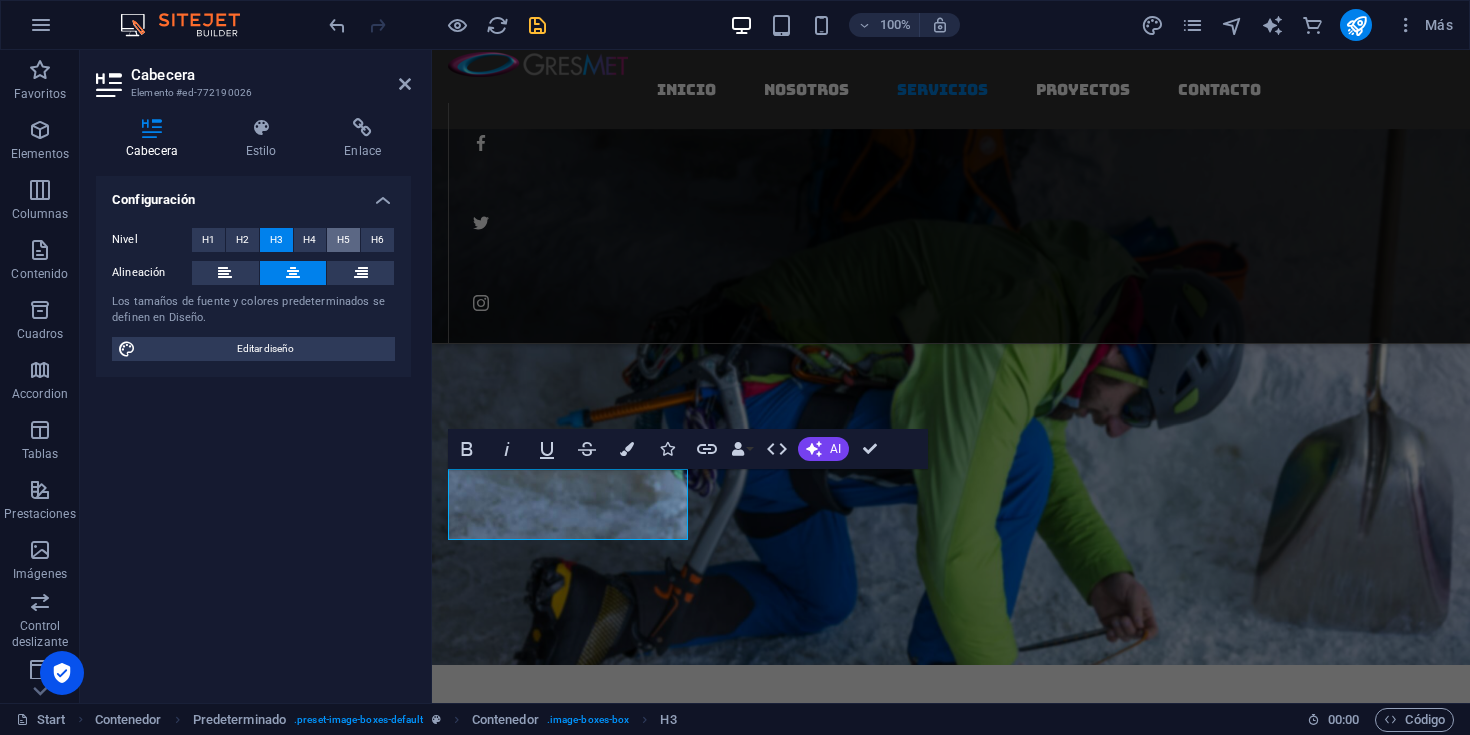 click on "H5" at bounding box center (343, 240) 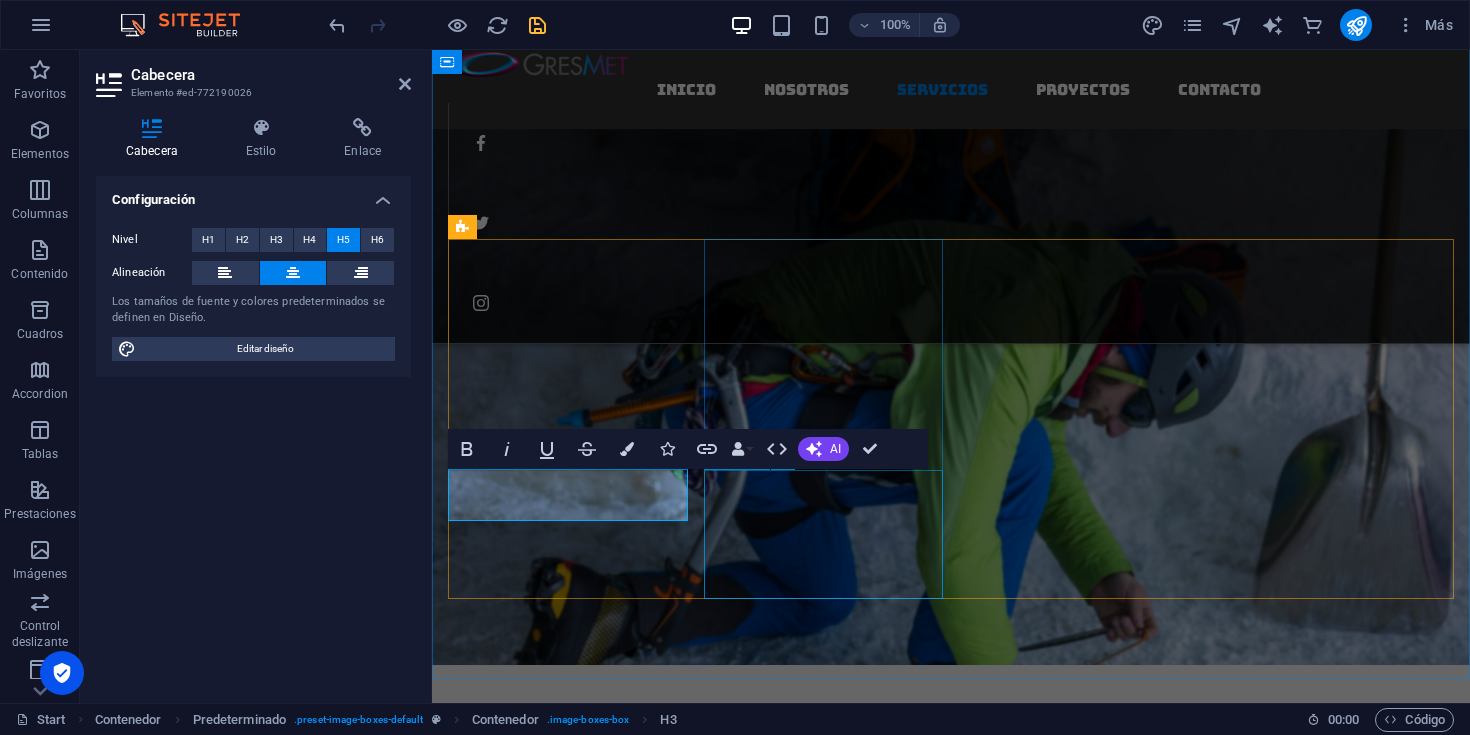 click on "Lorem ipsum dolor sit amet, consetetur sadipscing elitr, sed diam nonumy eirmod tempor invidunt ut labore et dolore magna aliquyam erat, sed diam voluptua" at bounding box center (951, 2270) 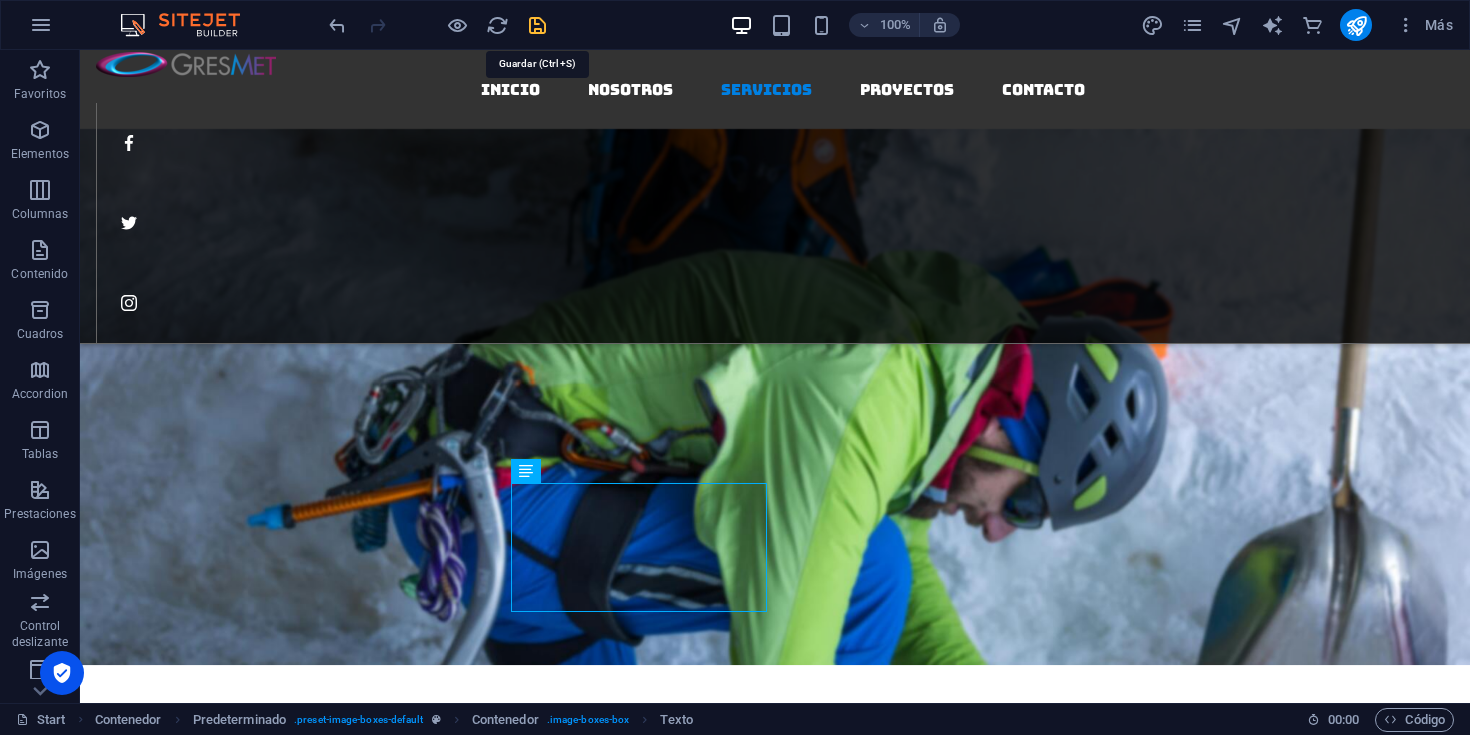 click at bounding box center [537, 25] 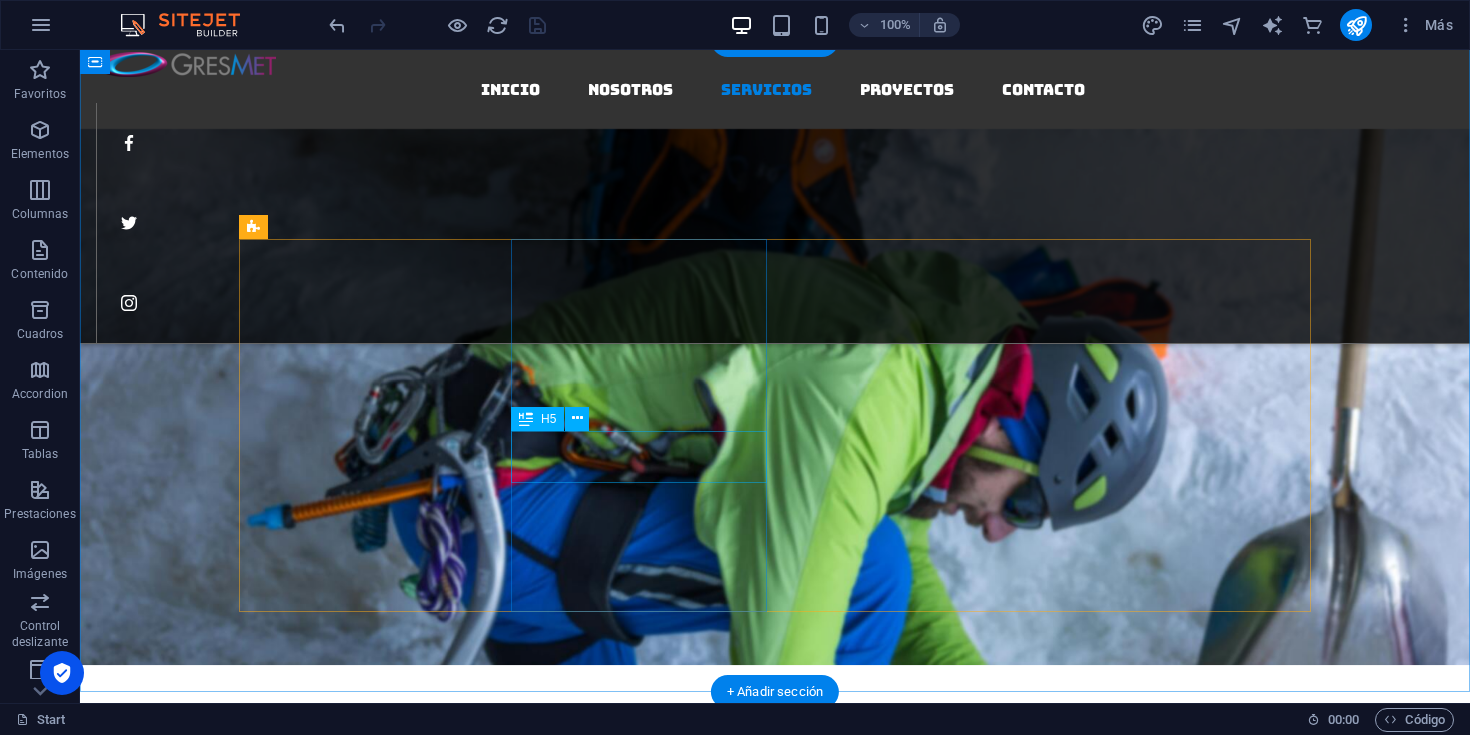 click on "ALERTAS Y PRONOSTICOS METEOROLOGICOS" at bounding box center [775, 2293] 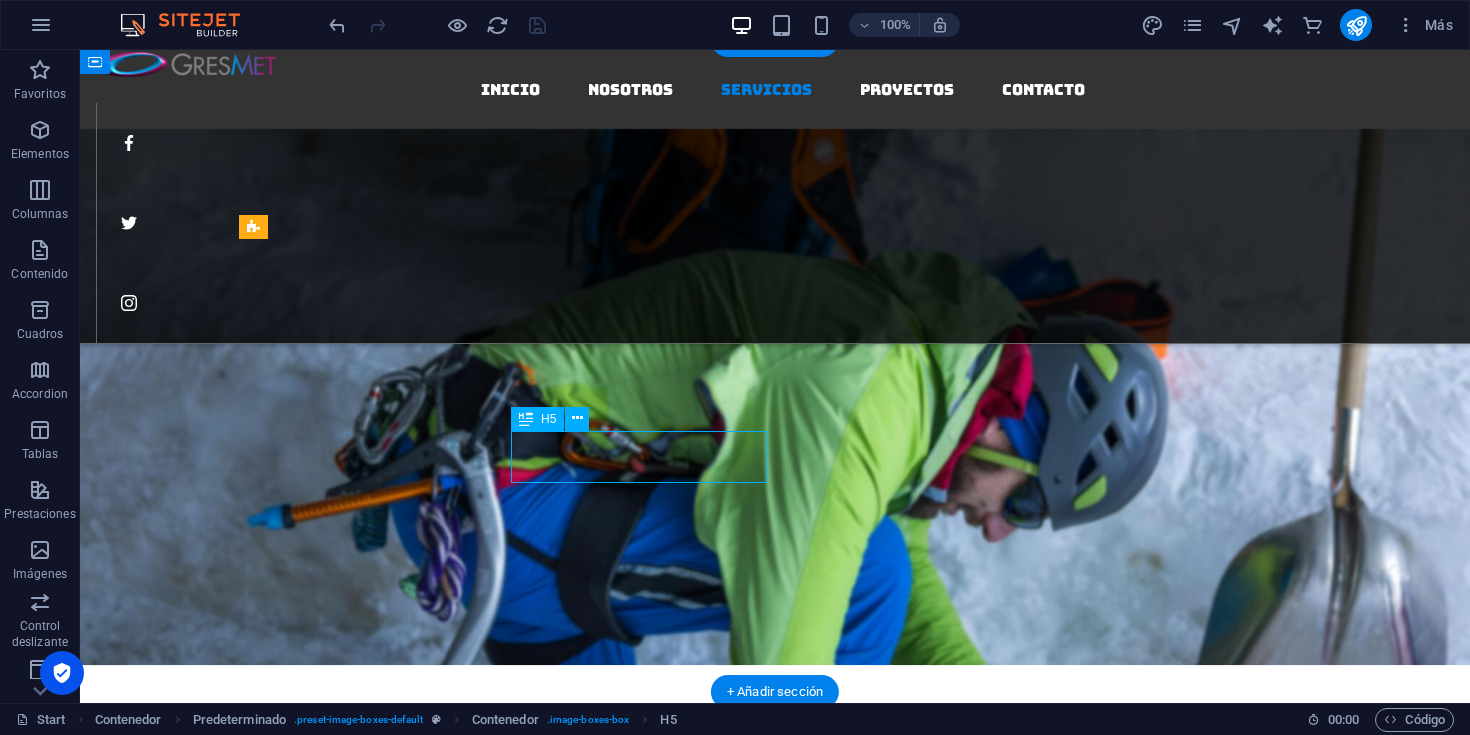click on "ALERTAS Y PRONOSTICOS METEOROLOGICOS" at bounding box center (775, 2293) 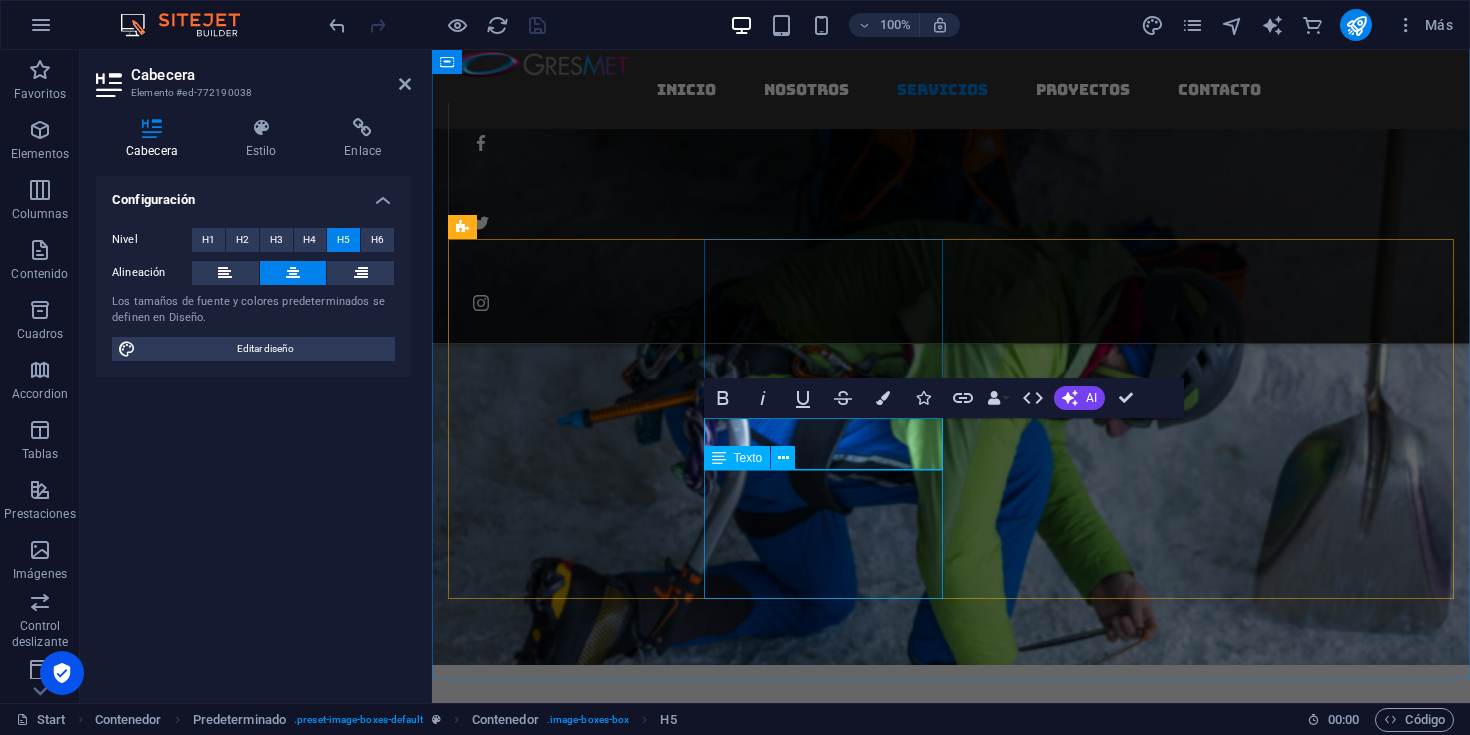 click on "Lorem ipsum dolor sit amet, consetetur sadipscing elitr, sed diam nonumy eirmod tempor invidunt ut labore et dolore magna aliquyam erat, sed diam voluptua" at bounding box center [951, 2270] 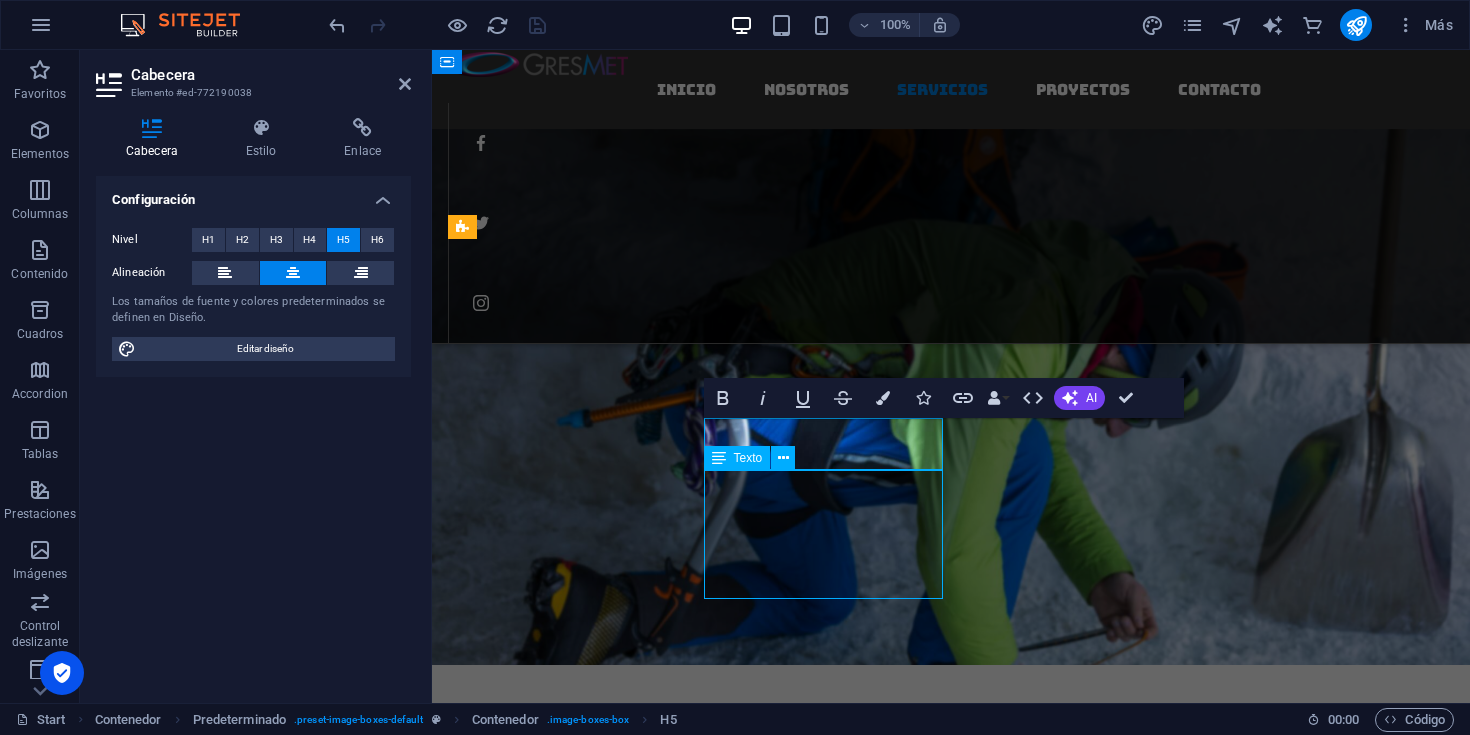 click on "Lorem ipsum dolor sit amet, consetetur sadipscing elitr, sed diam nonumy eirmod tempor invidunt ut labore et dolore magna aliquyam erat, sed diam voluptua" at bounding box center (951, 2270) 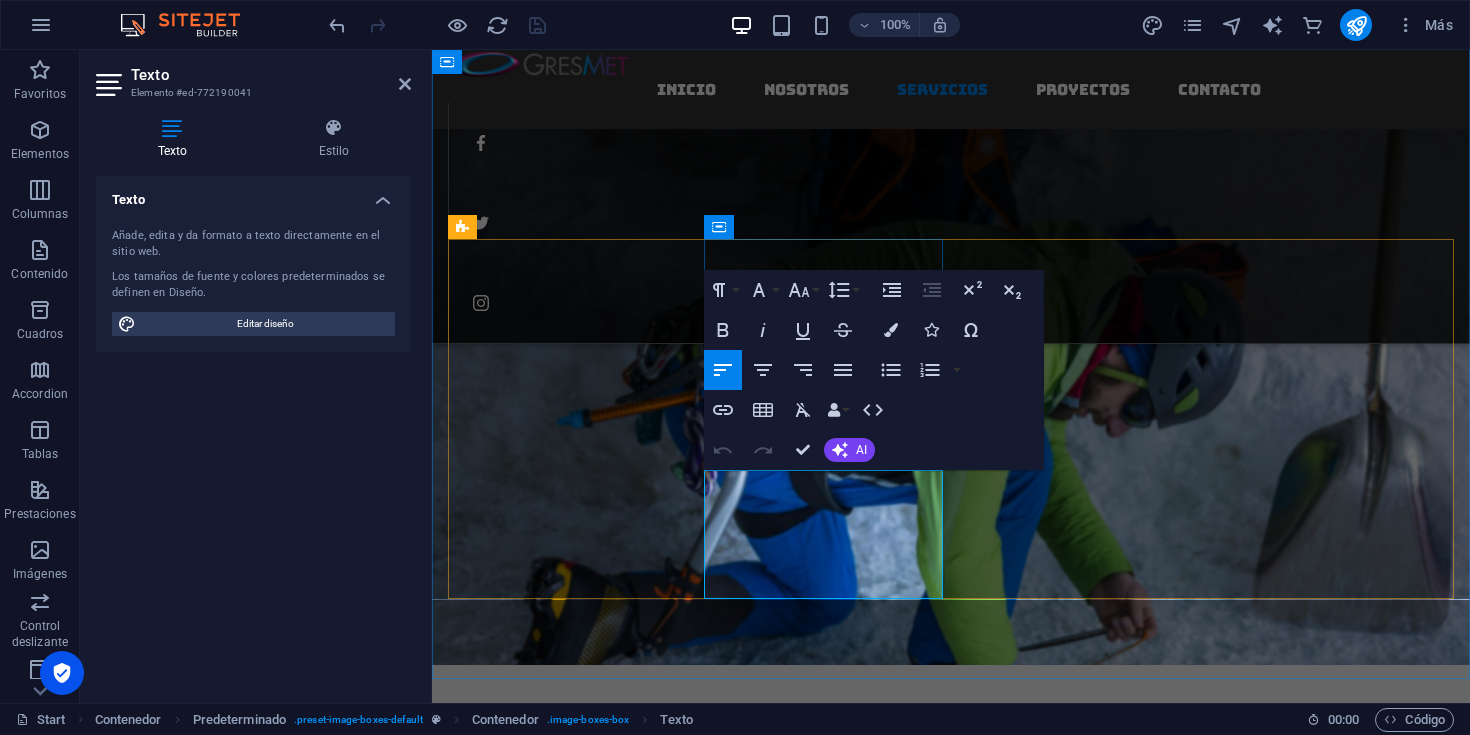drag, startPoint x: 827, startPoint y: 585, endPoint x: 730, endPoint y: 483, distance: 140.75865 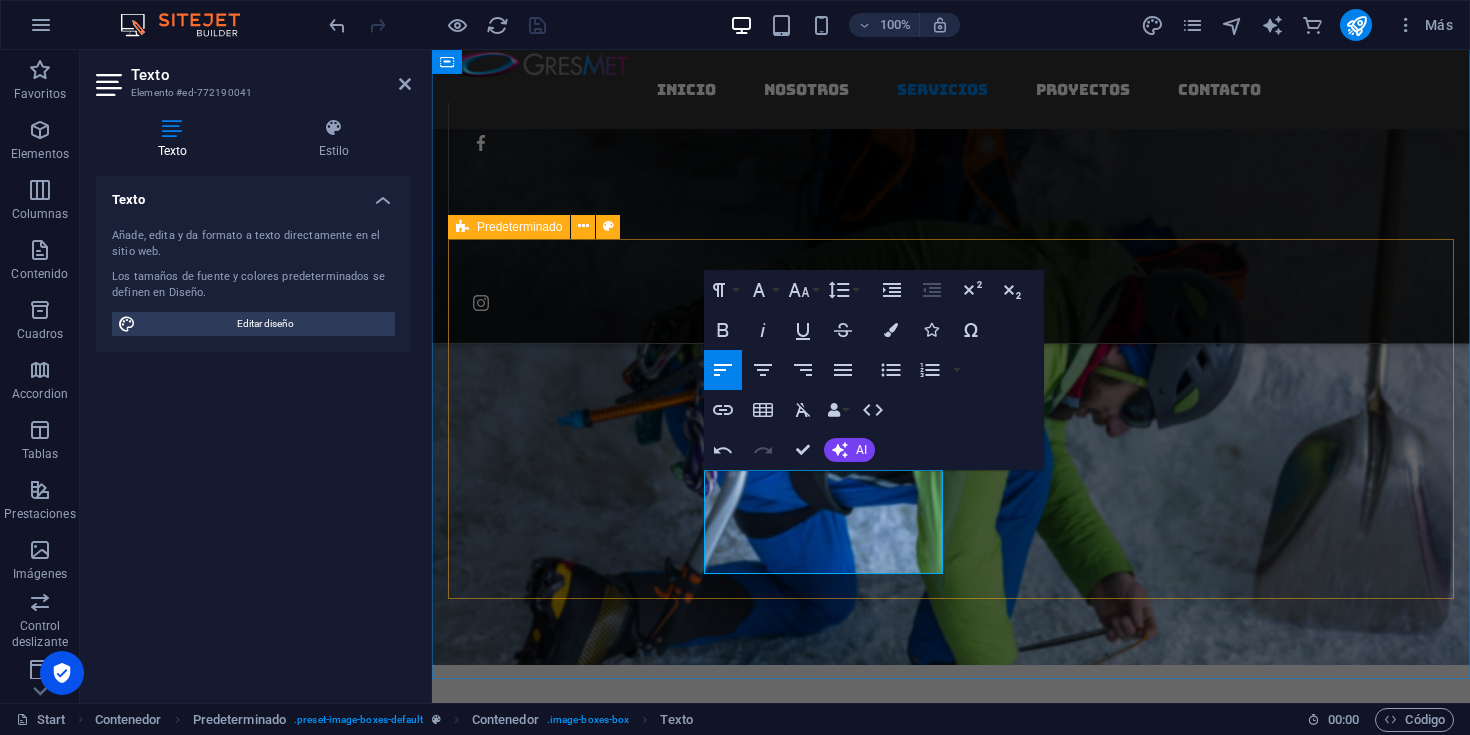 drag, startPoint x: 730, startPoint y: 479, endPoint x: 693, endPoint y: 481, distance: 37.054016 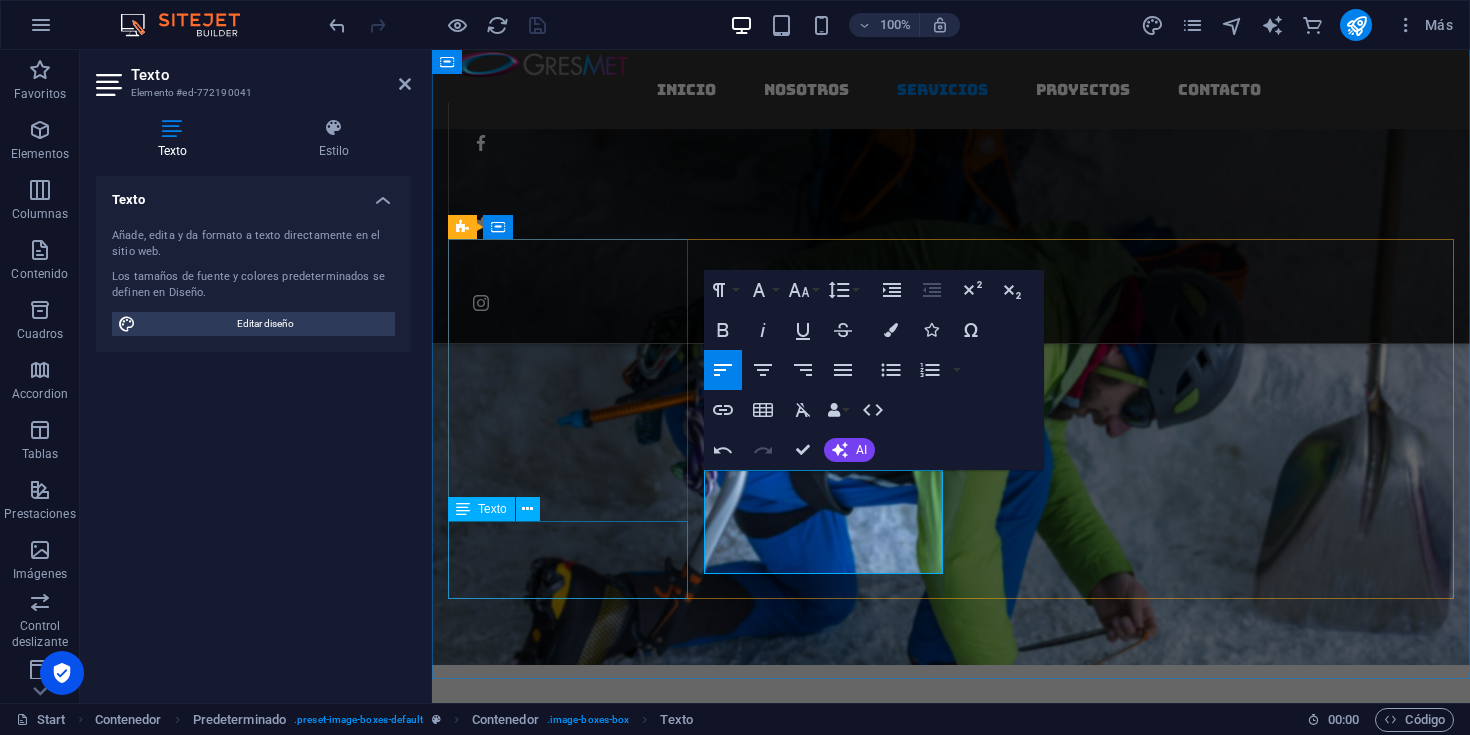 click on "INSTALACIÓN, MANTENCIÓN Y ADMINISTRACIÓN DE SISTEMAS METEOROLÓGICOS." at bounding box center [951, 1444] 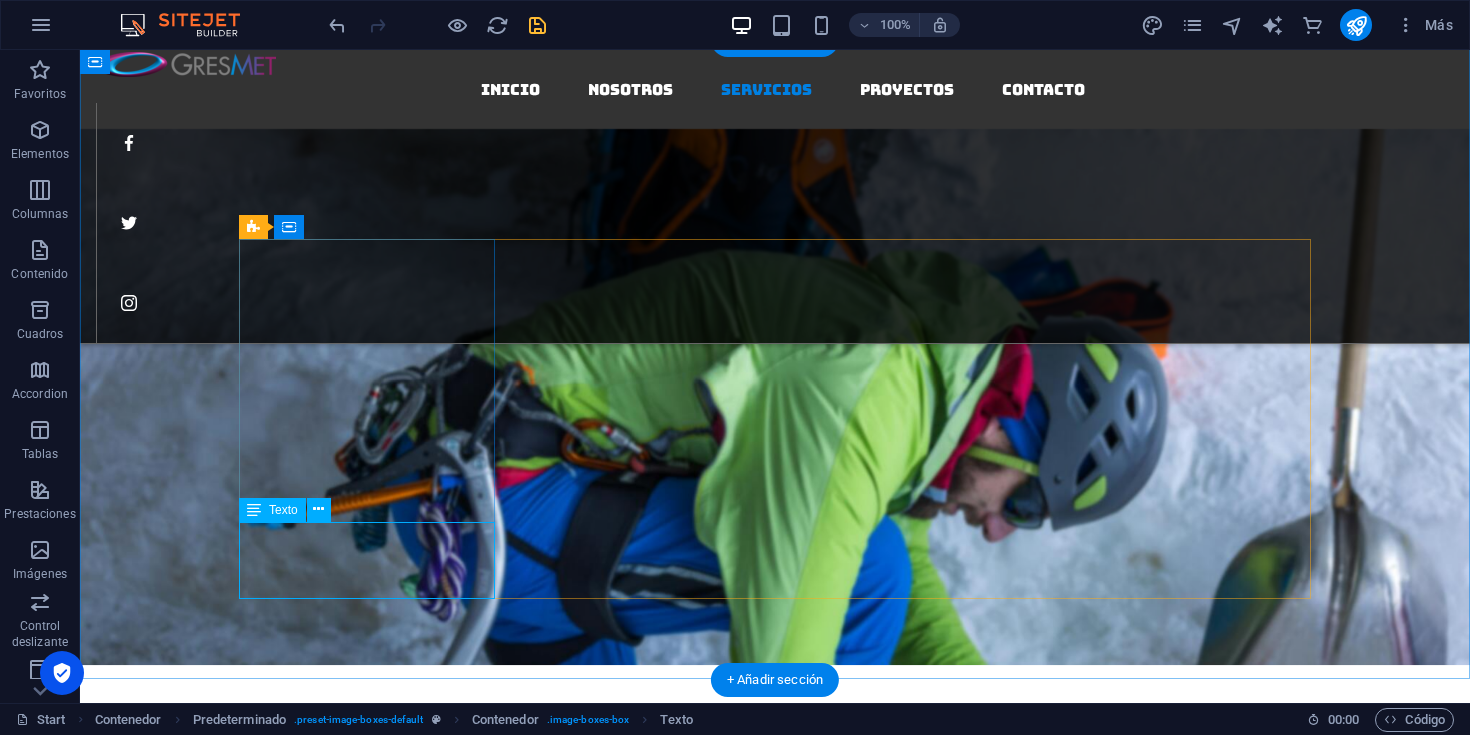 click on "INSTALACIÓN, MANTENCIÓN Y ADMINISTRACIÓN DE SISTEMAS METEOROLÓGICOS." at bounding box center (775, 1444) 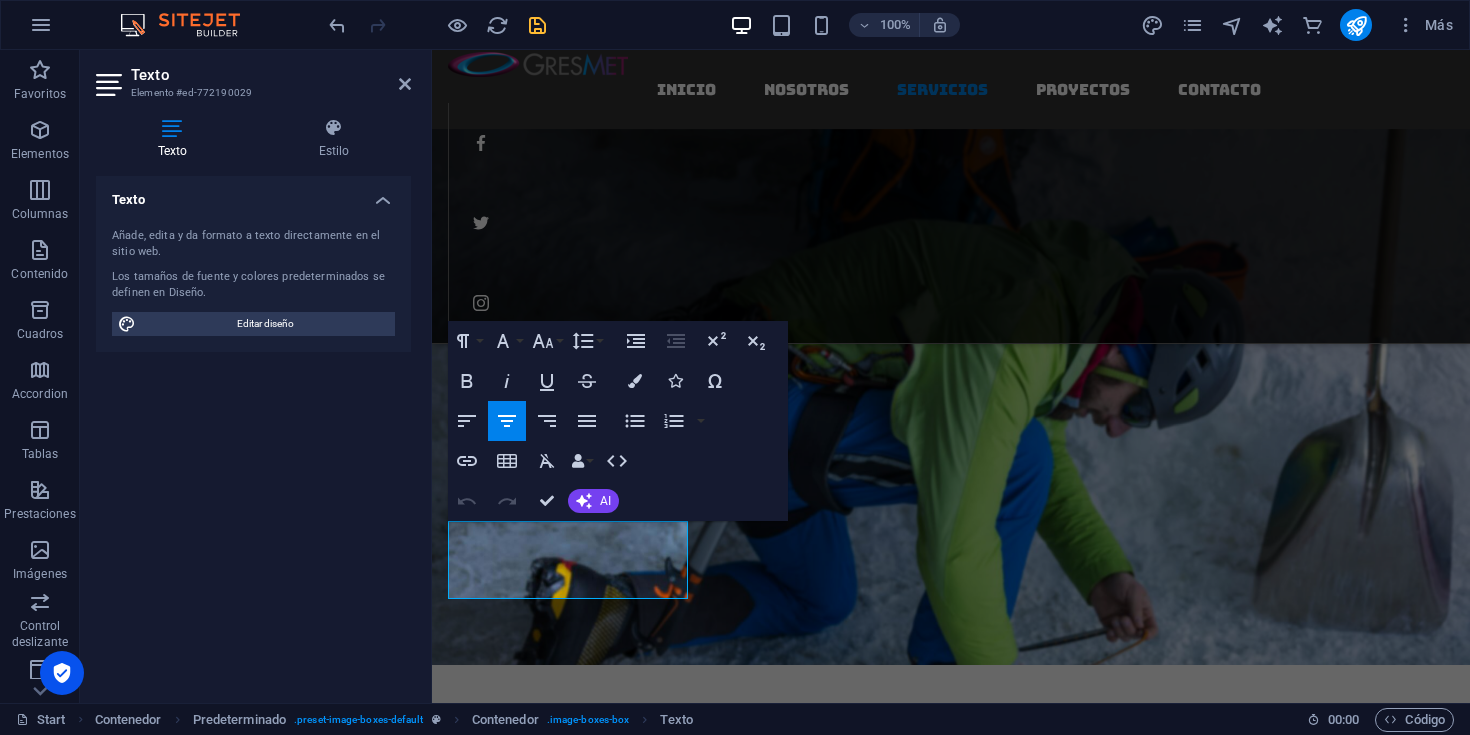 drag, startPoint x: 682, startPoint y: 584, endPoint x: 400, endPoint y: 515, distance: 290.3188 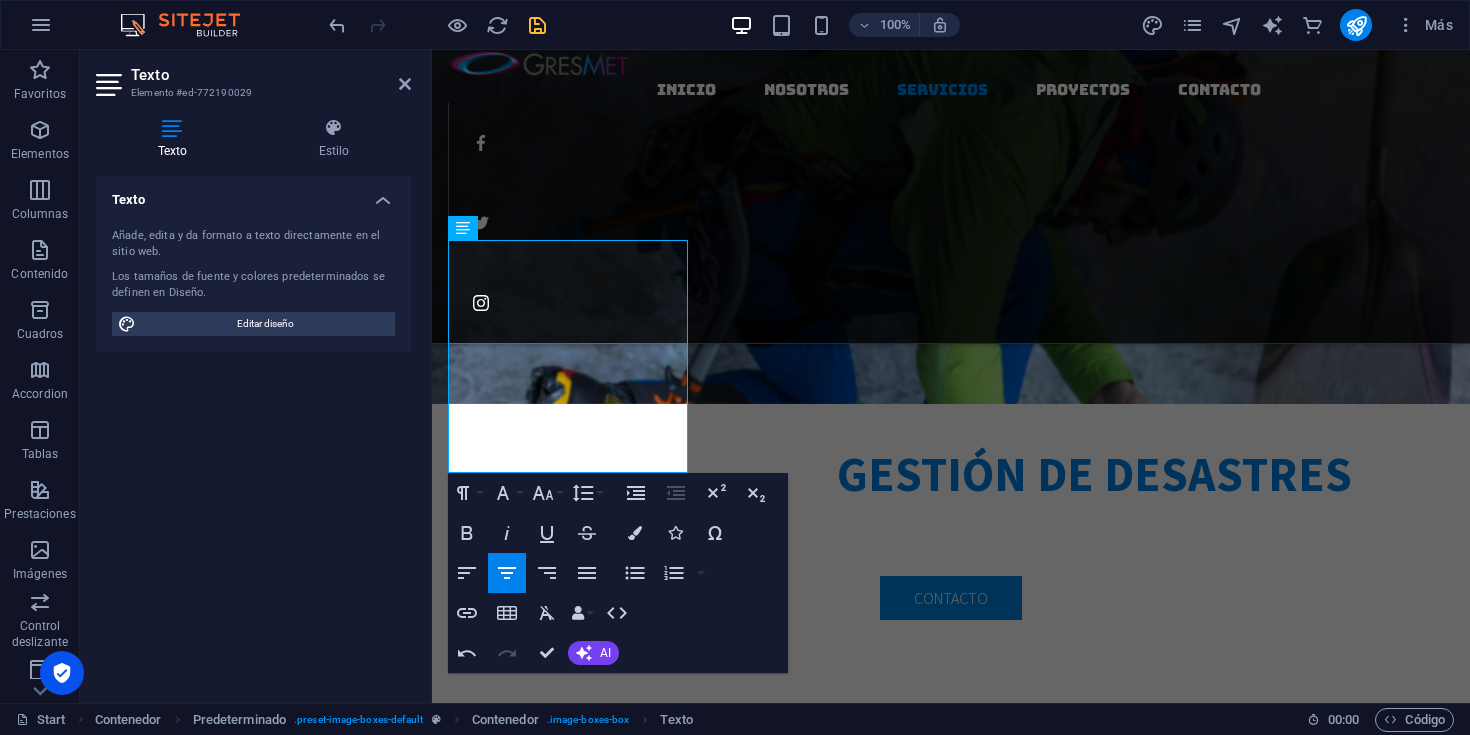 scroll, scrollTop: 2806, scrollLeft: 0, axis: vertical 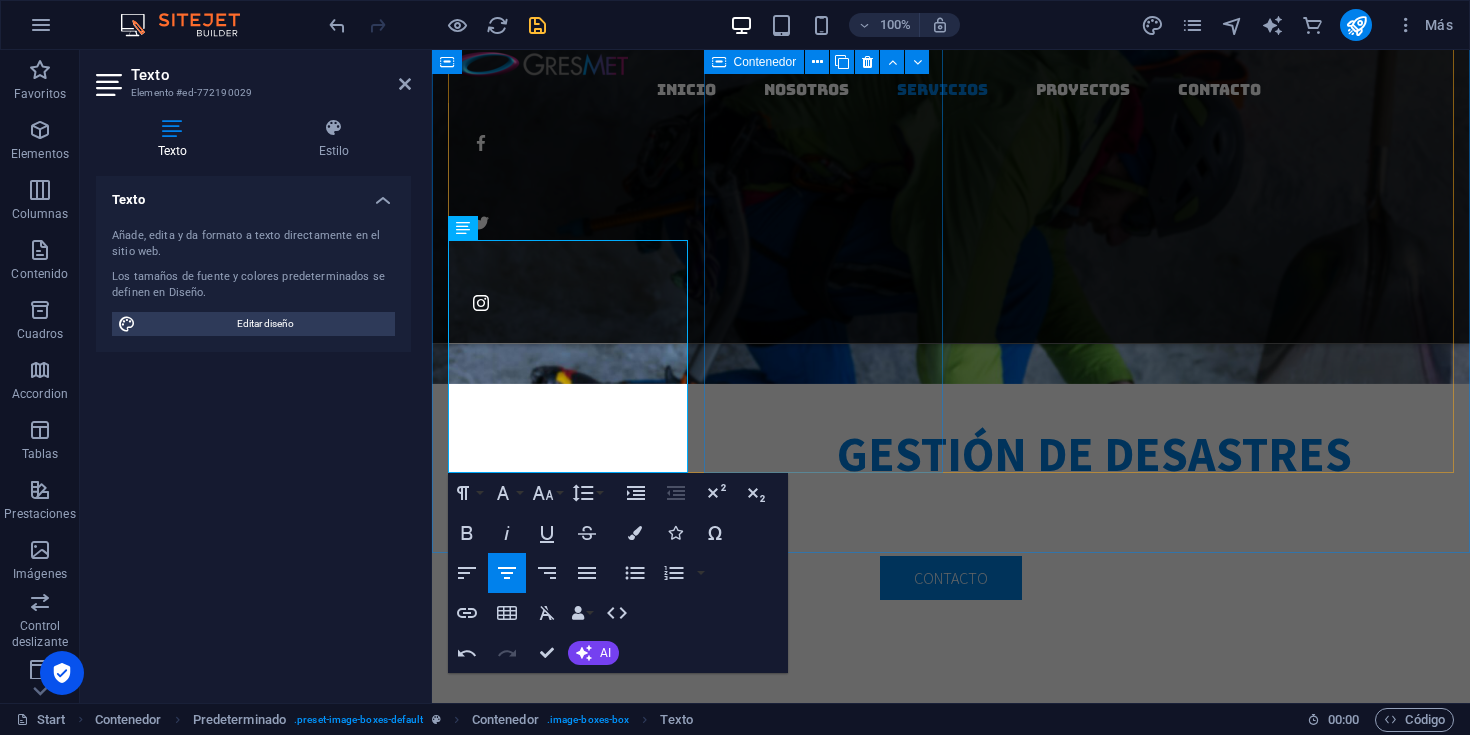 click on "ALERTAS Y PRONOSTICOS METEOROLOGICOS Este servicio permite anticipar eventos extremos y tomar decisiones preventivas que protejan personas, infraestructuras y operaciones críticas." at bounding box center [951, 1598] 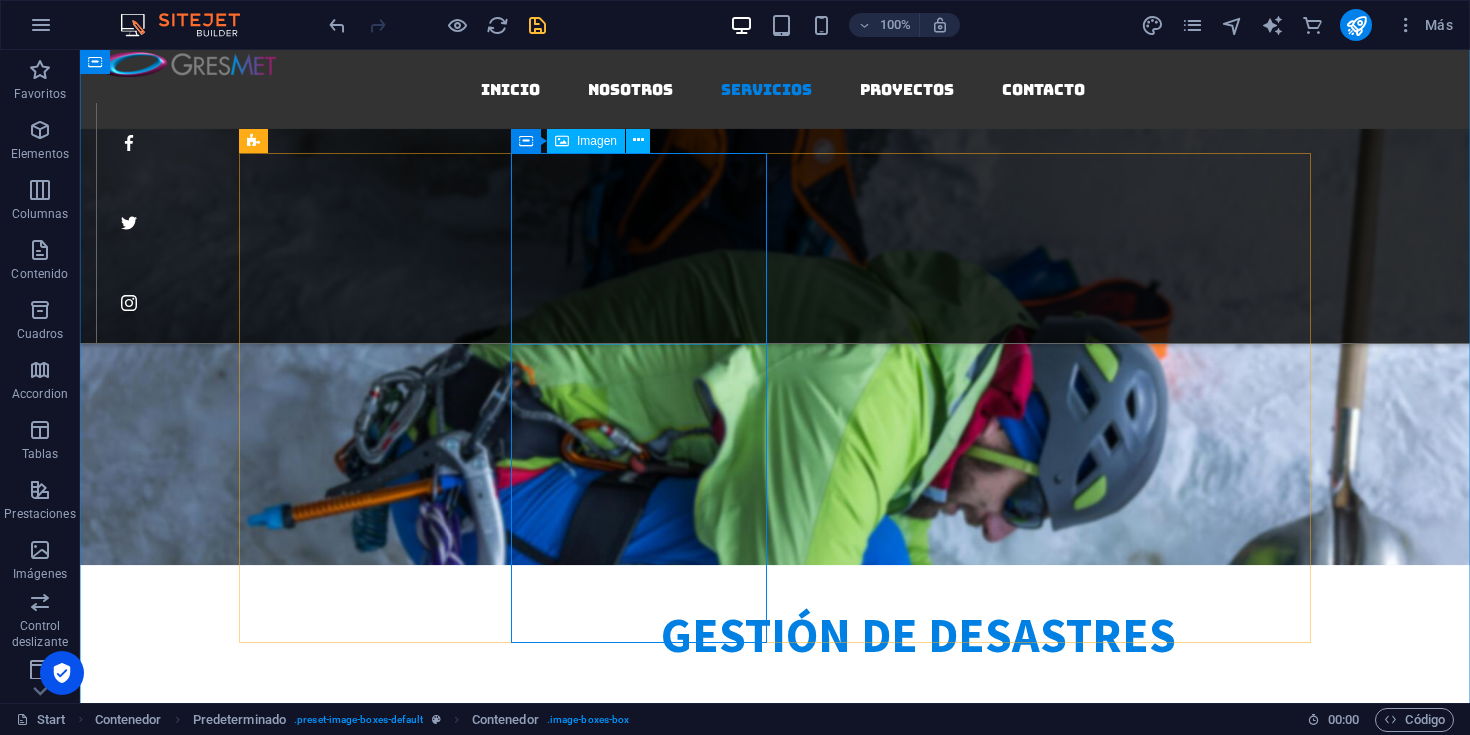 scroll, scrollTop: 2611, scrollLeft: 0, axis: vertical 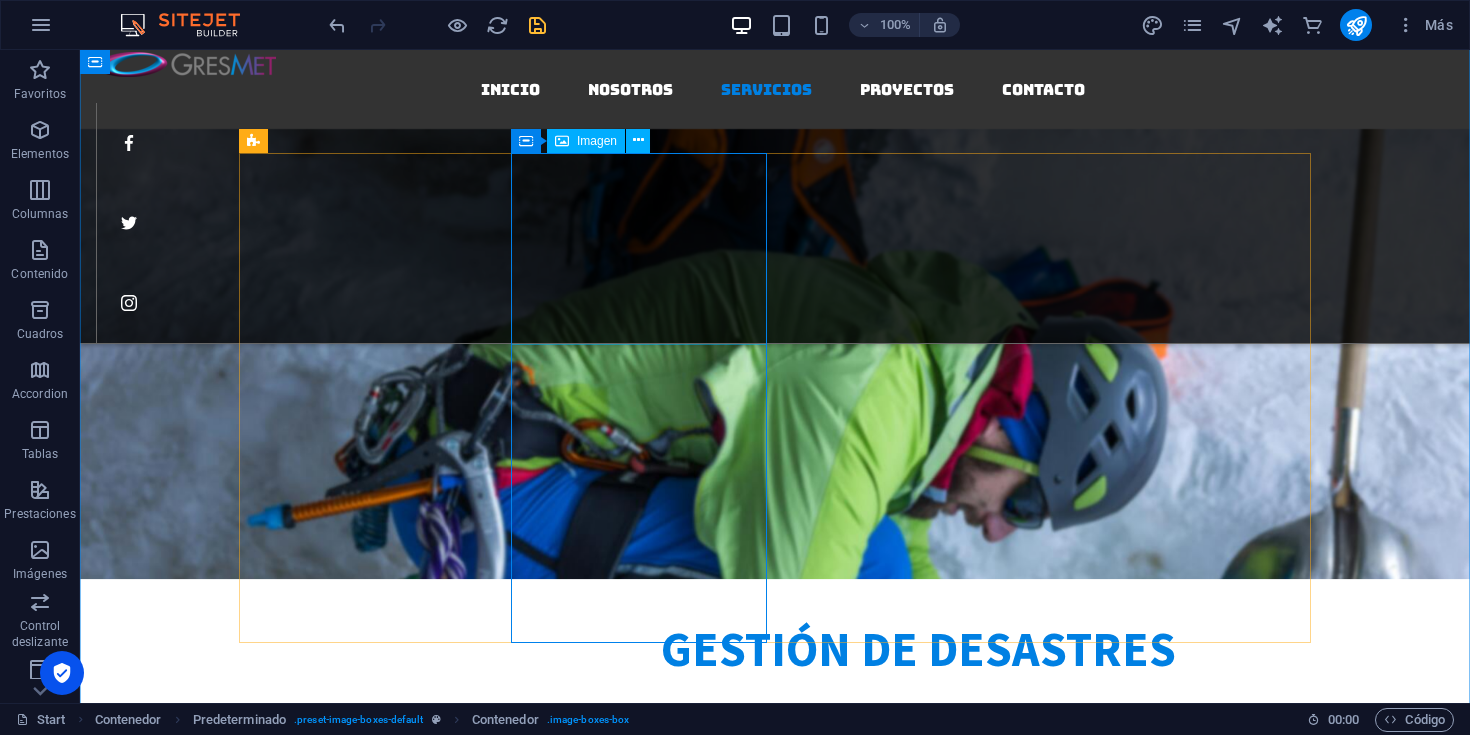 click at bounding box center [775, 1792] 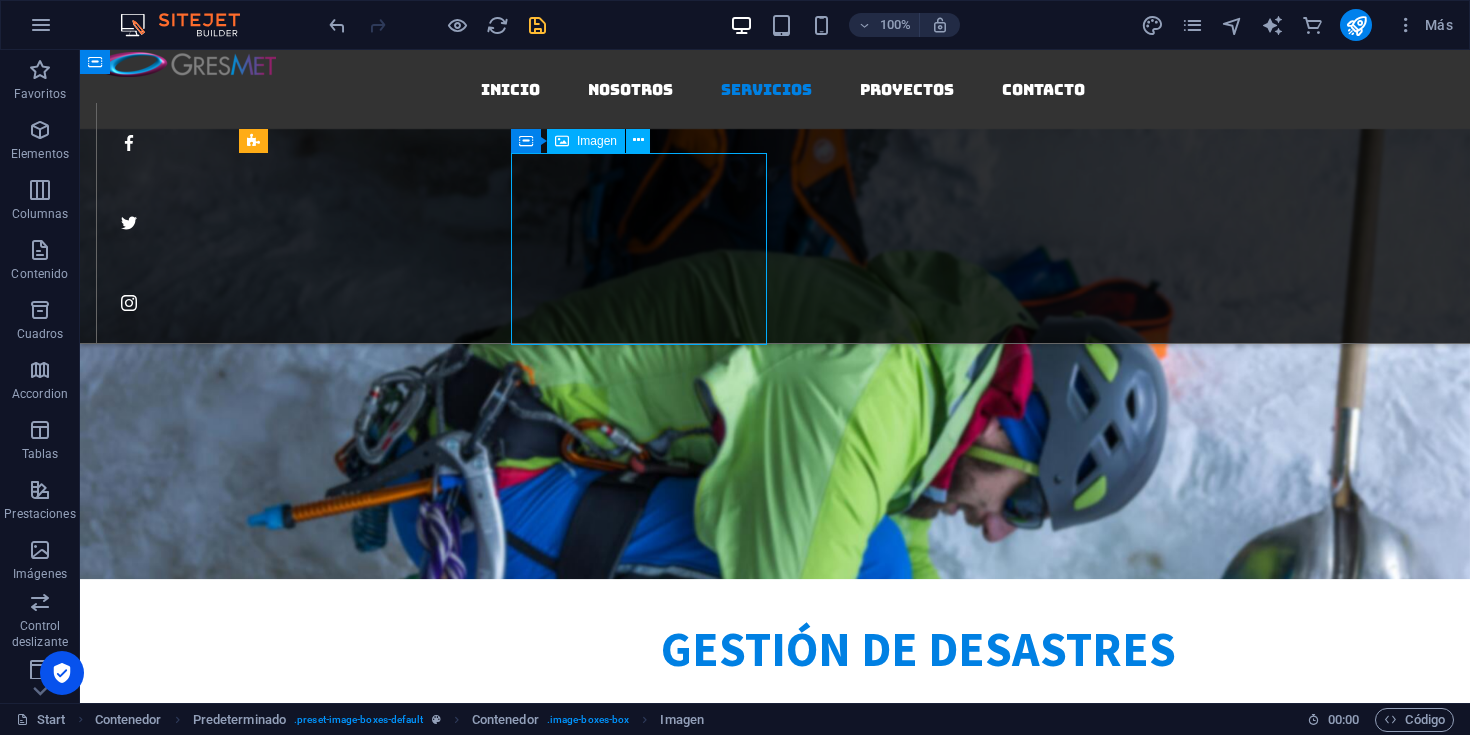 click at bounding box center (775, 1792) 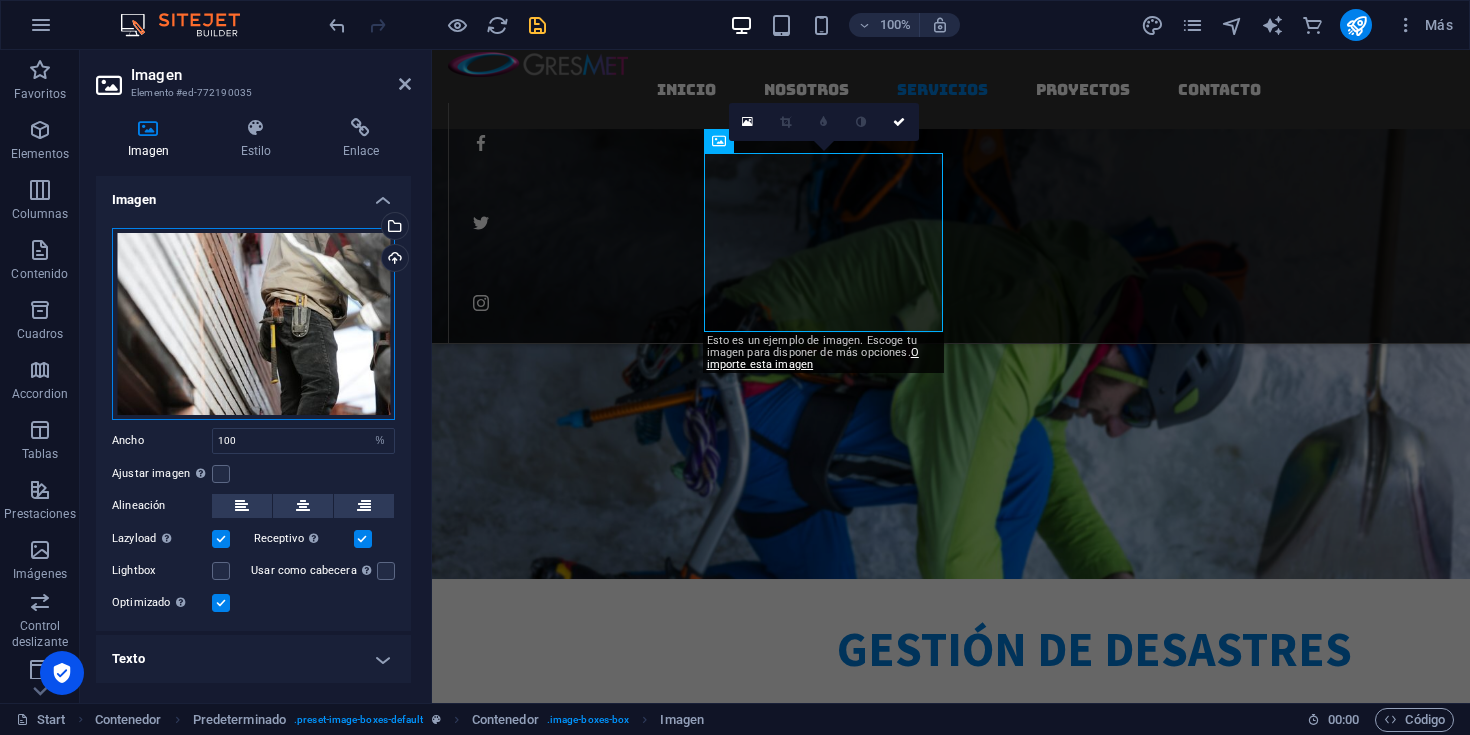 click on "Arrastra archivos aquí, haz clic para escoger archivos o  selecciona archivos de Archivos o de nuestra galería gratuita de fotos y vídeos" at bounding box center (253, 324) 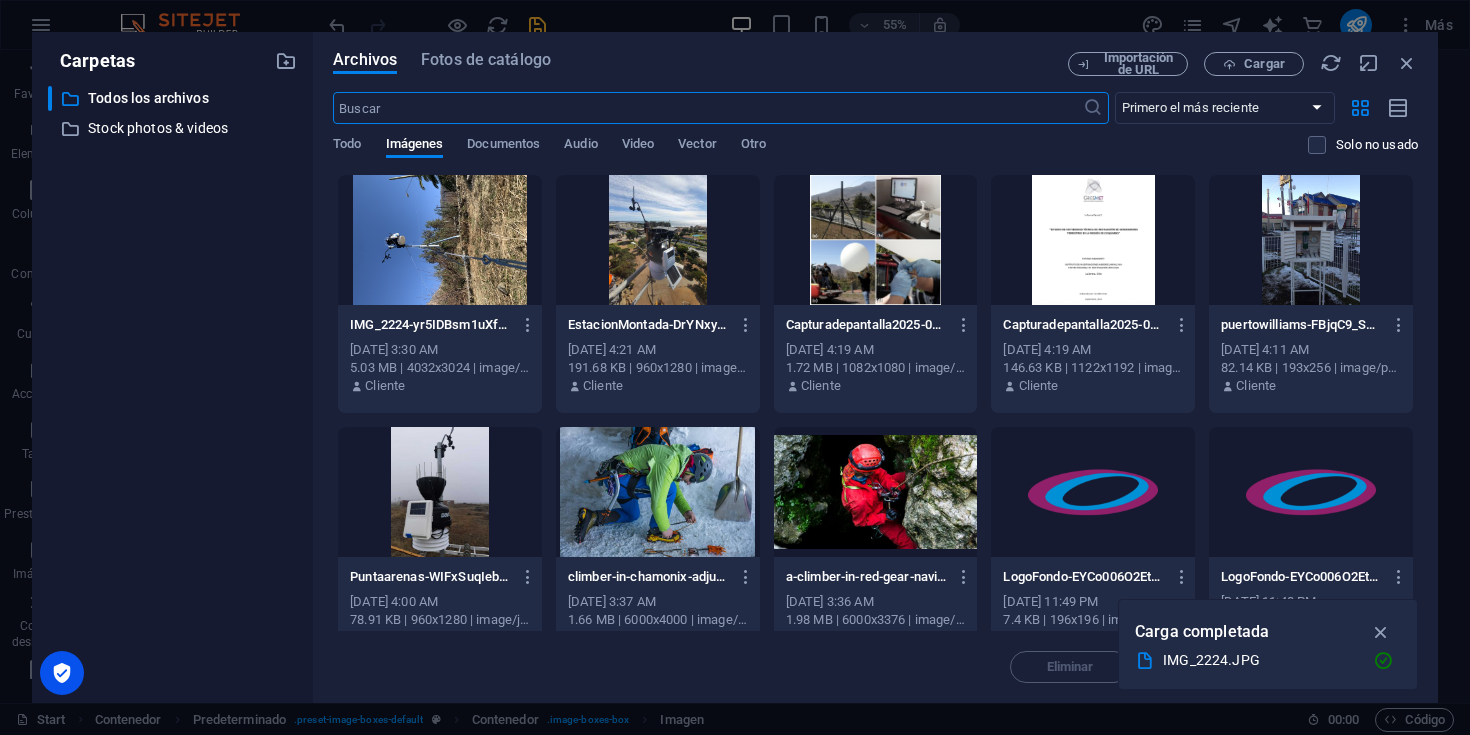click on "​ Todos los archivos Todos los archivos ​ Stock photos & videos Stock photos & videos" at bounding box center (172, 386) 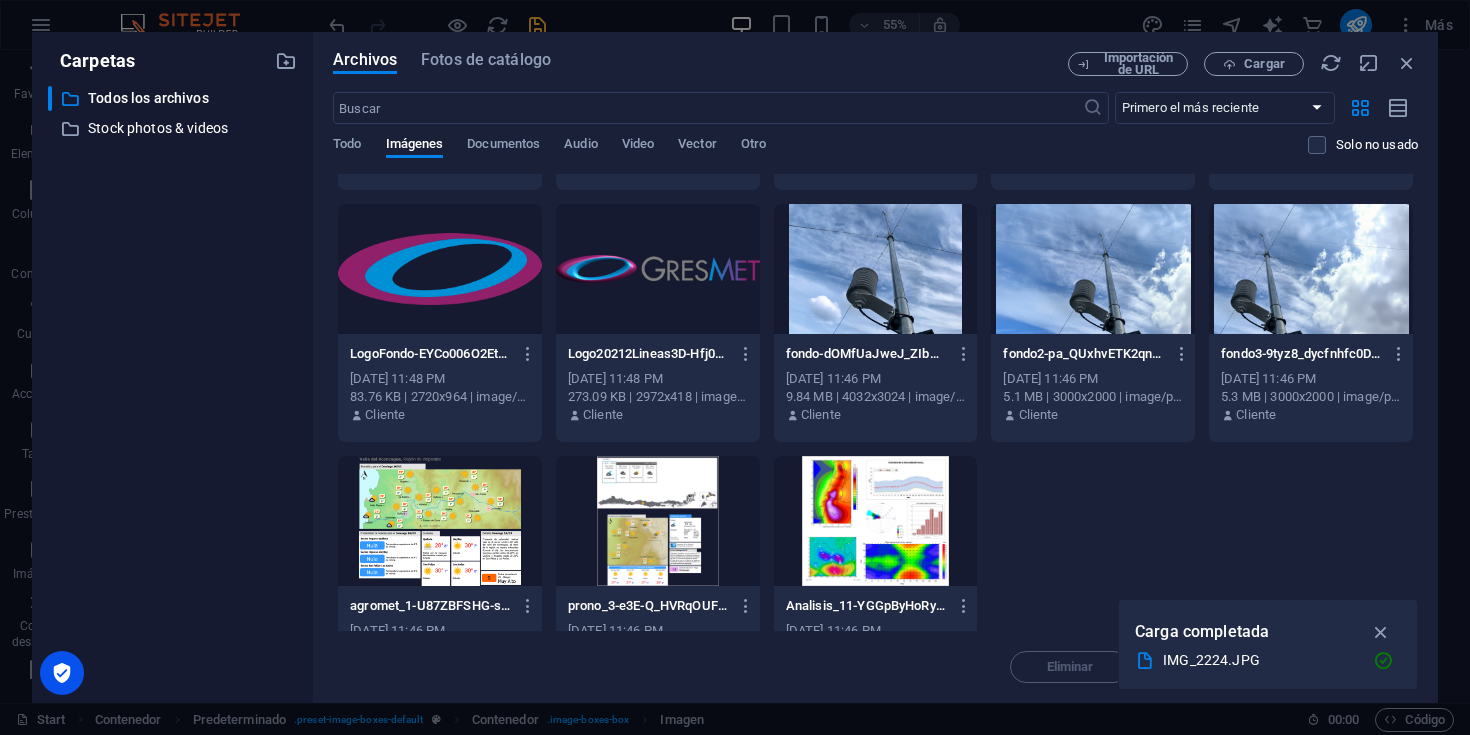 scroll, scrollTop: 539, scrollLeft: 0, axis: vertical 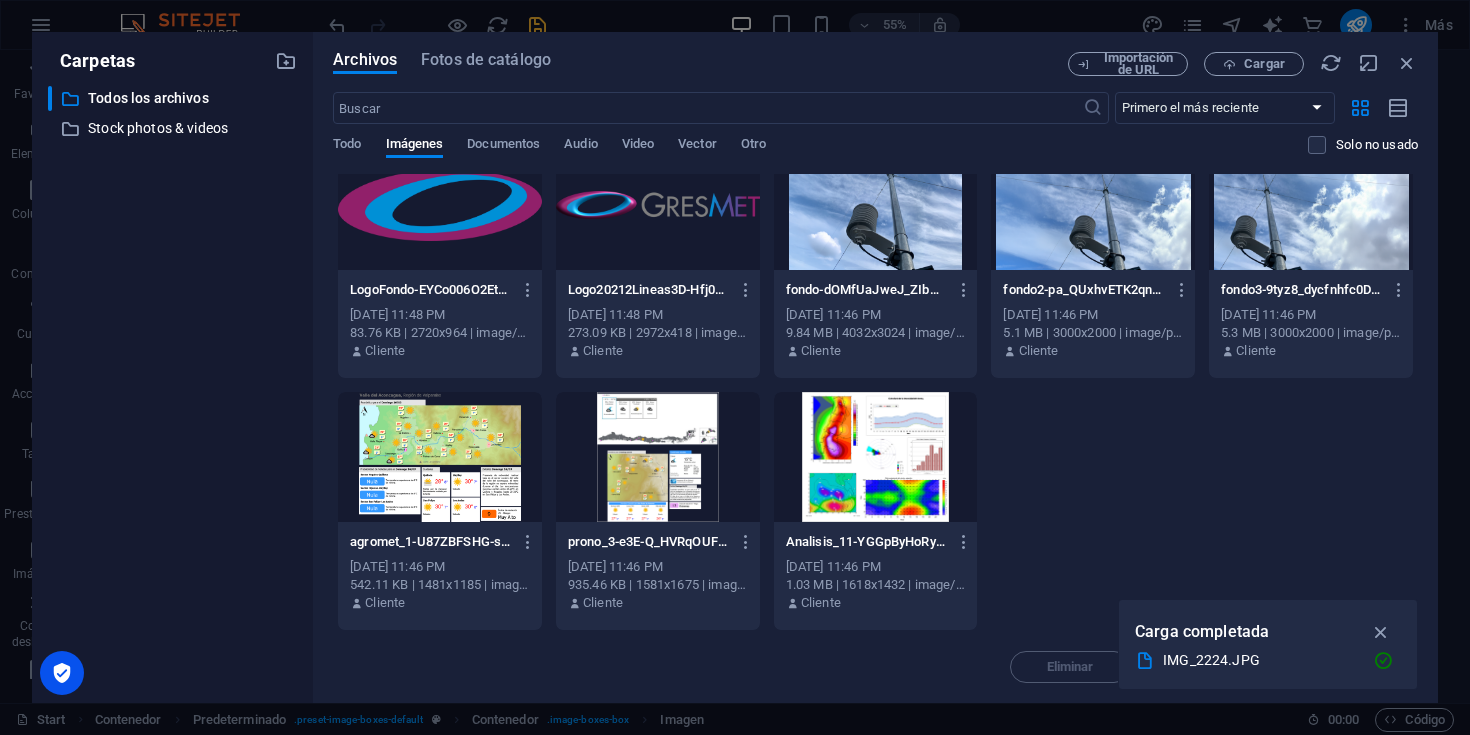 click at bounding box center (876, 457) 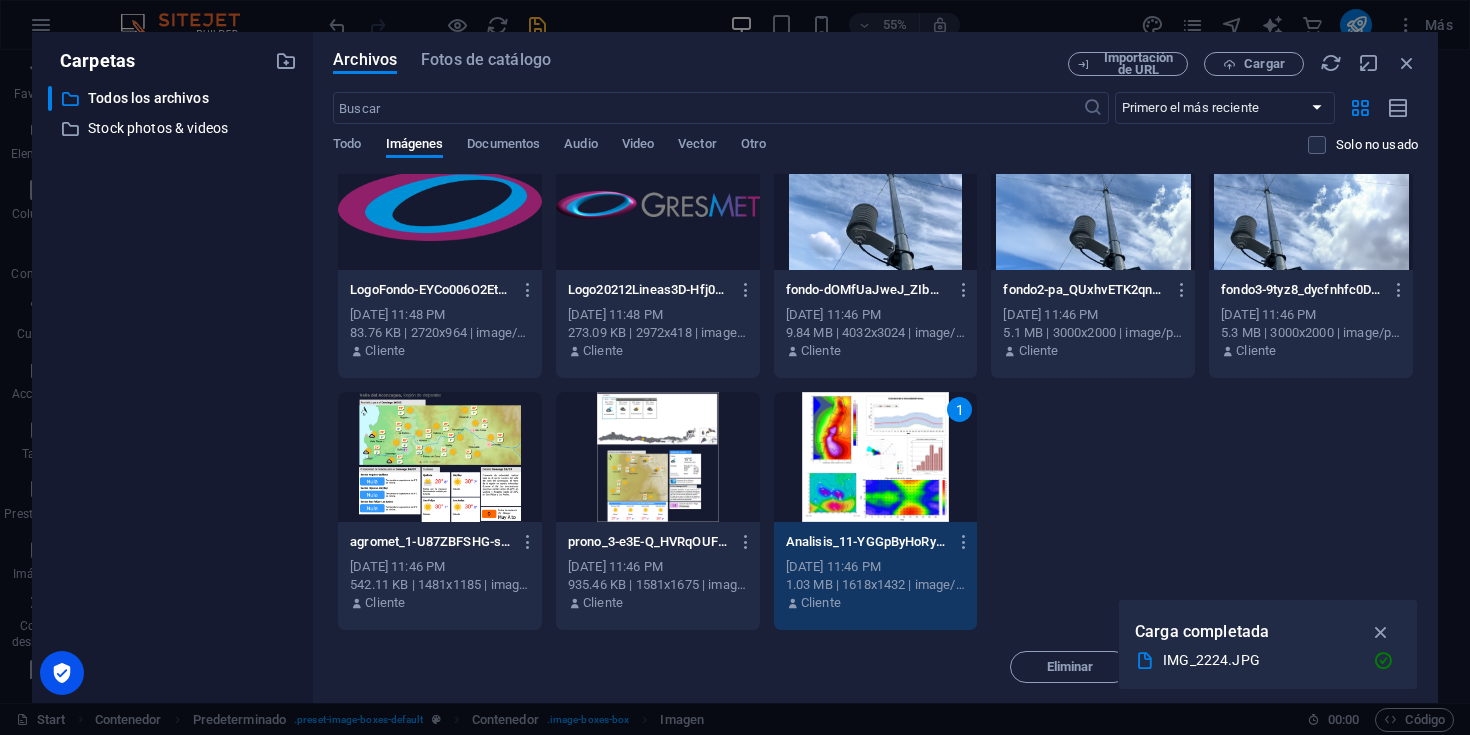 click on "1" at bounding box center [876, 457] 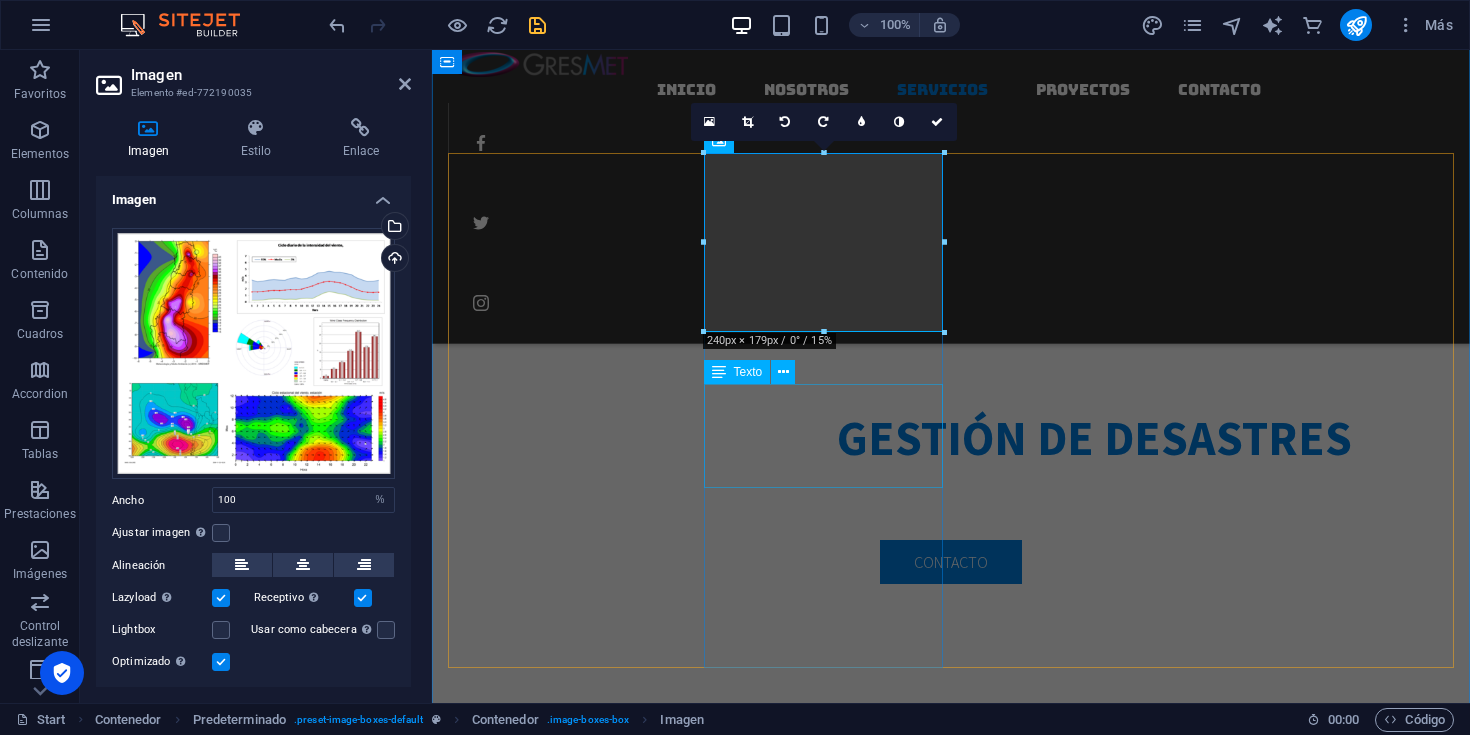 scroll, scrollTop: 2611, scrollLeft: 0, axis: vertical 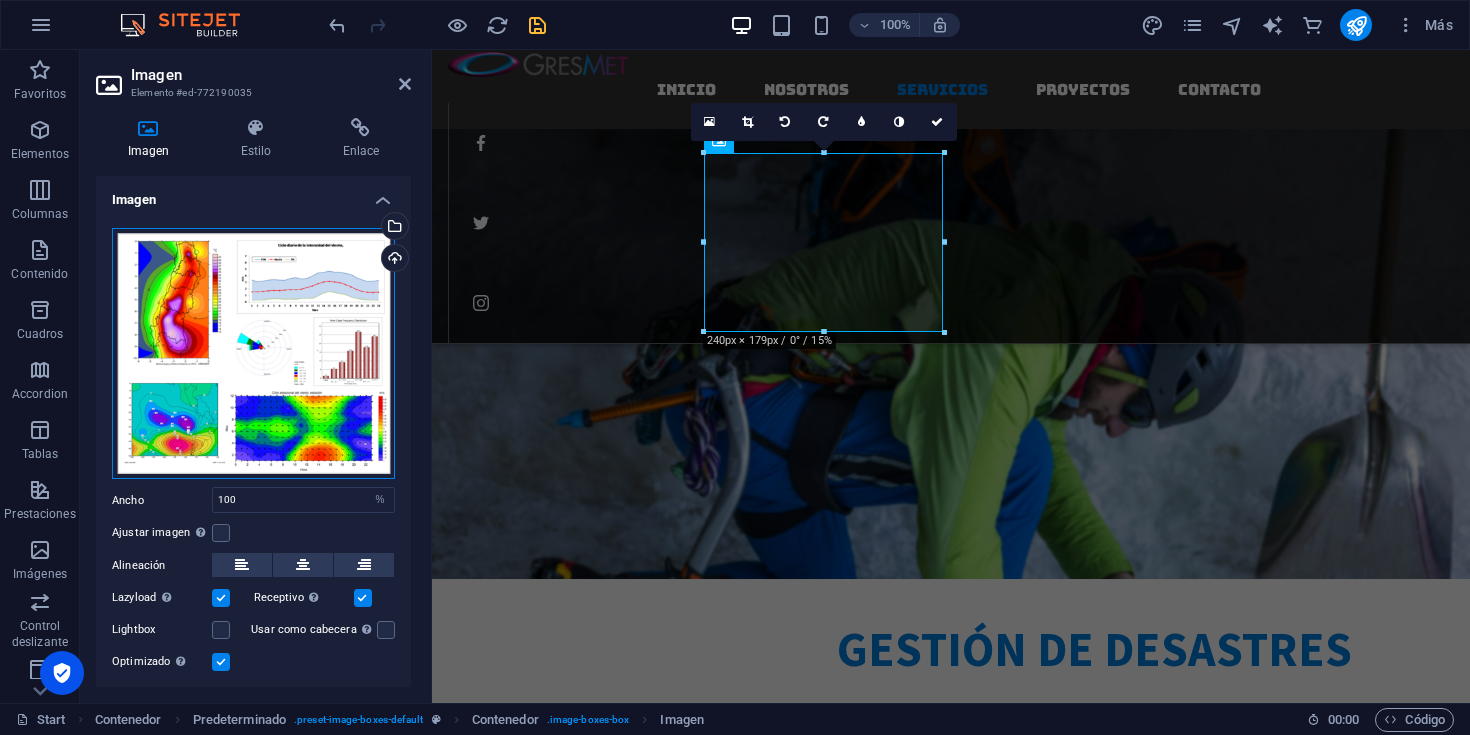 click on "Arrastra archivos aquí, haz clic para escoger archivos o  selecciona archivos de Archivos o de nuestra galería gratuita de fotos y vídeos" at bounding box center (253, 354) 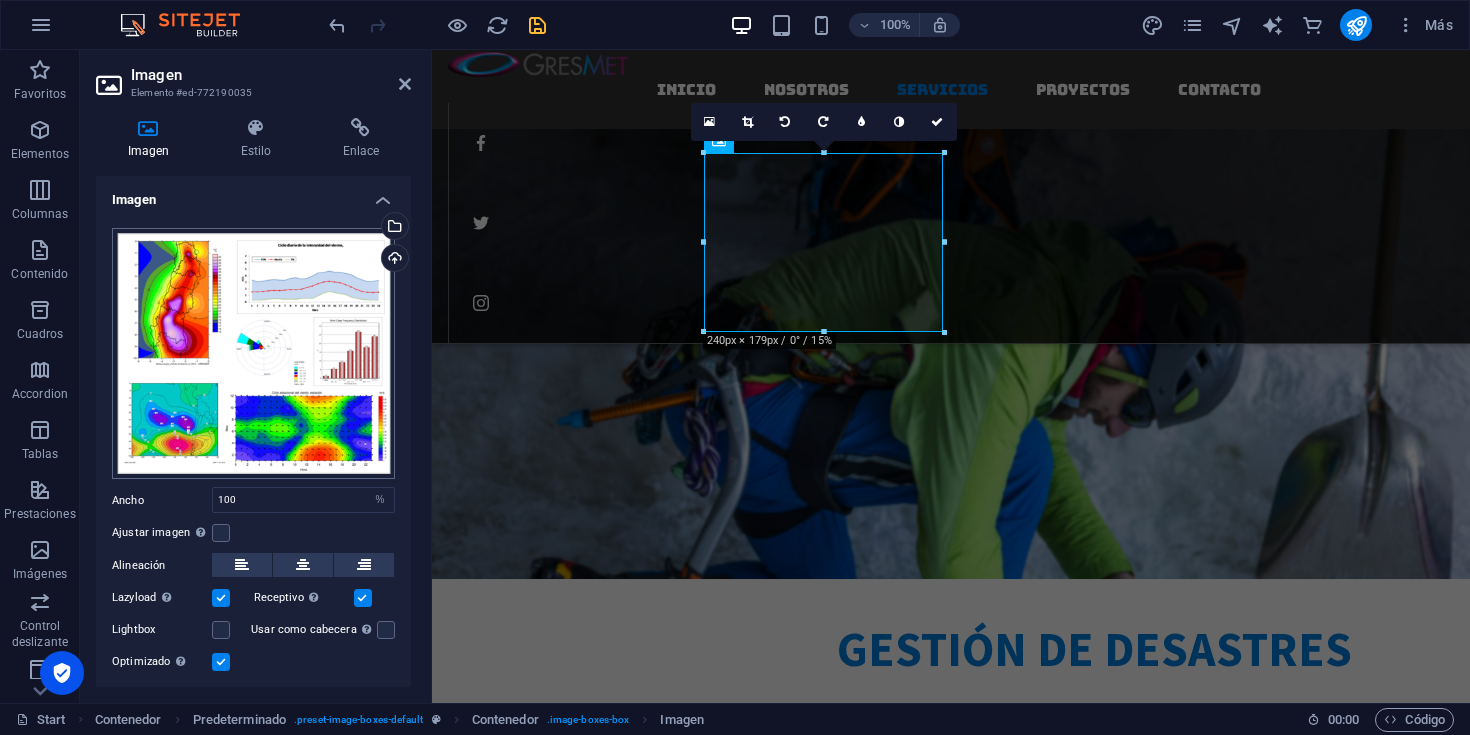 scroll, scrollTop: 3223, scrollLeft: 0, axis: vertical 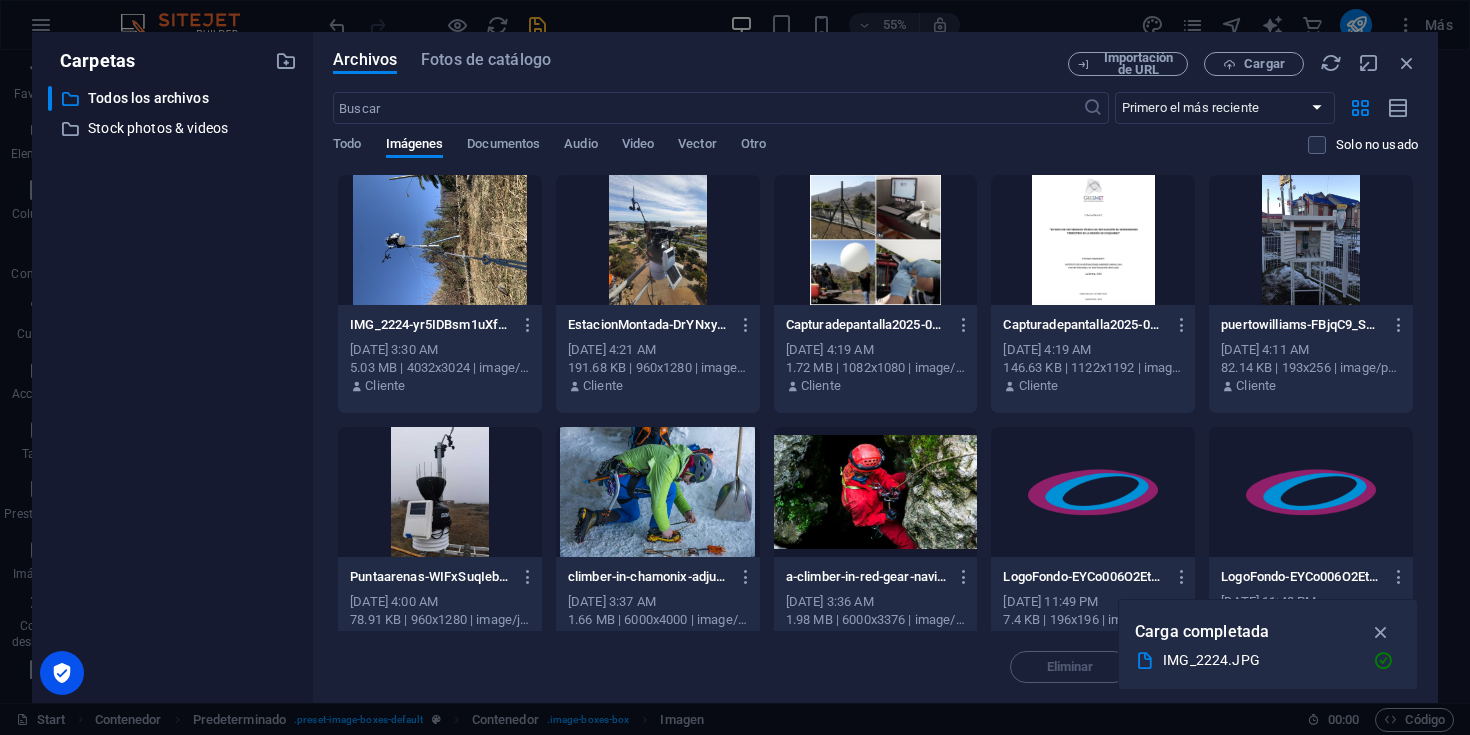 click on "​ Todos los archivos Todos los archivos ​ Stock photos & videos Stock photos & videos" at bounding box center [172, 386] 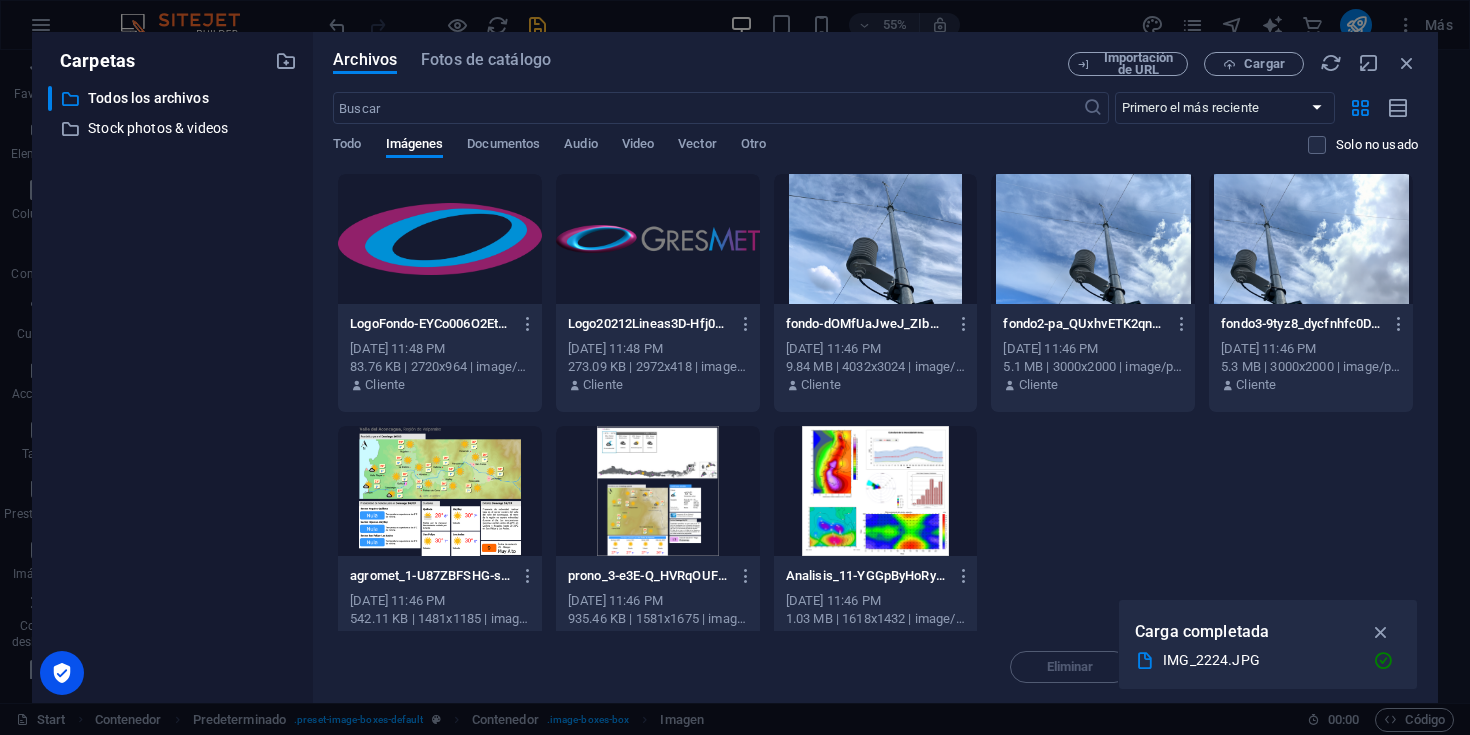 scroll, scrollTop: 539, scrollLeft: 0, axis: vertical 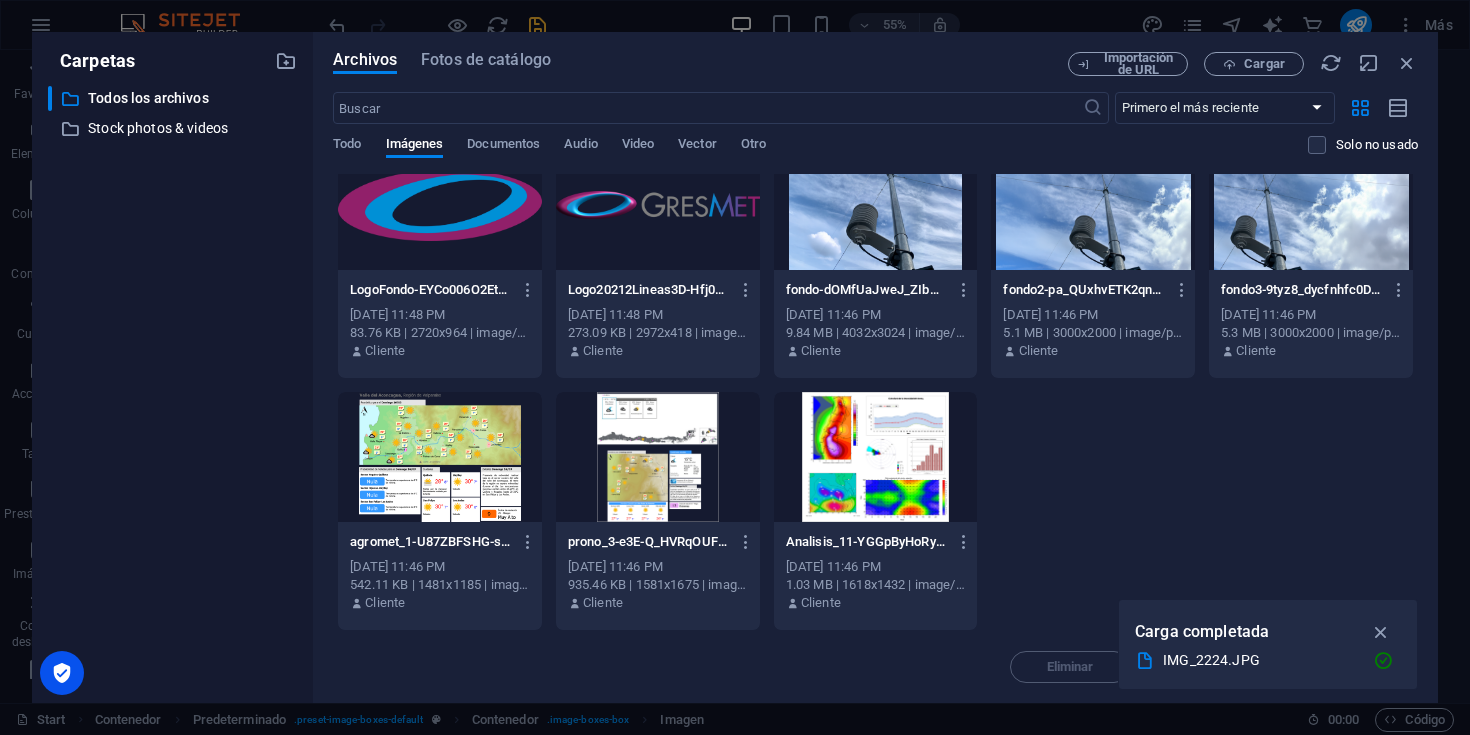 click at bounding box center (440, 457) 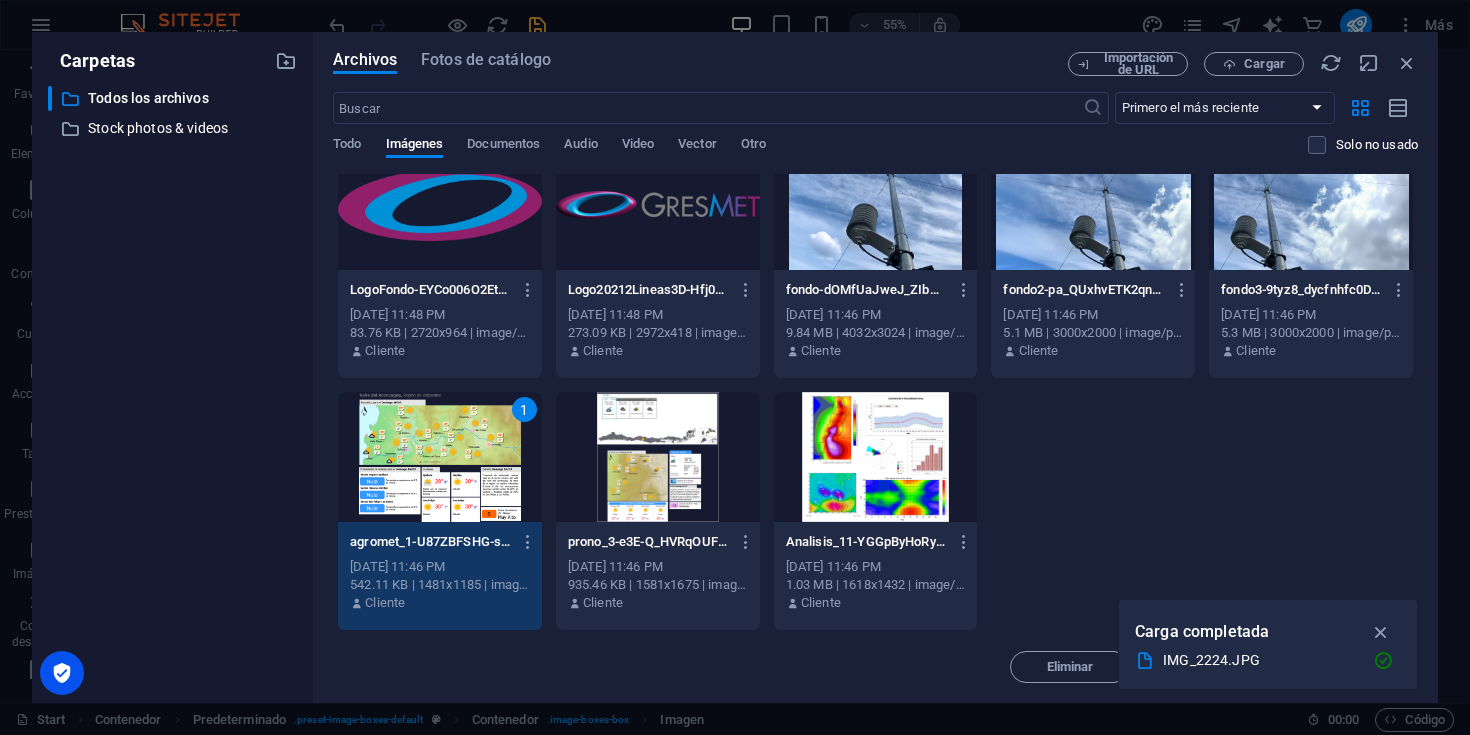 click on "1" at bounding box center (440, 457) 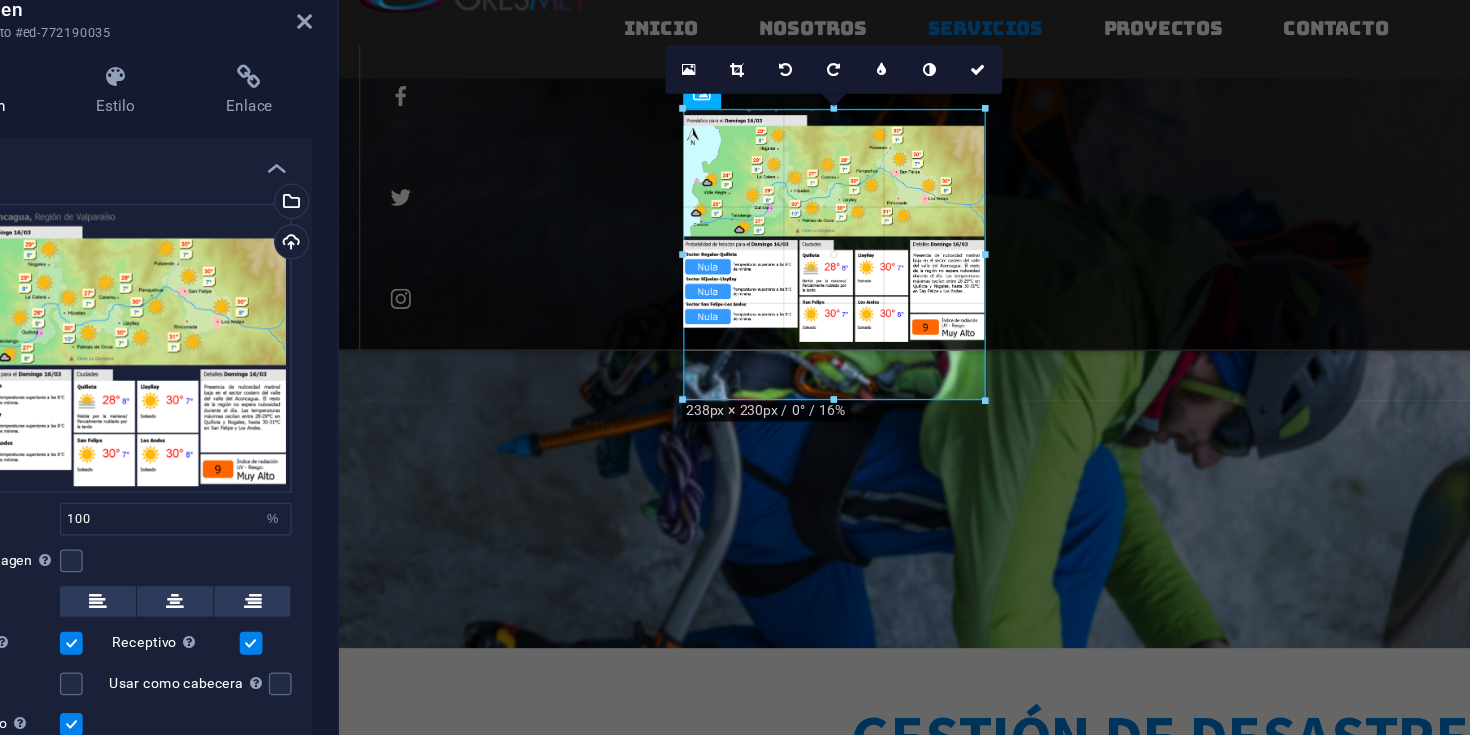 drag, startPoint x: 824, startPoint y: 331, endPoint x: 820, endPoint y: 382, distance: 51.156624 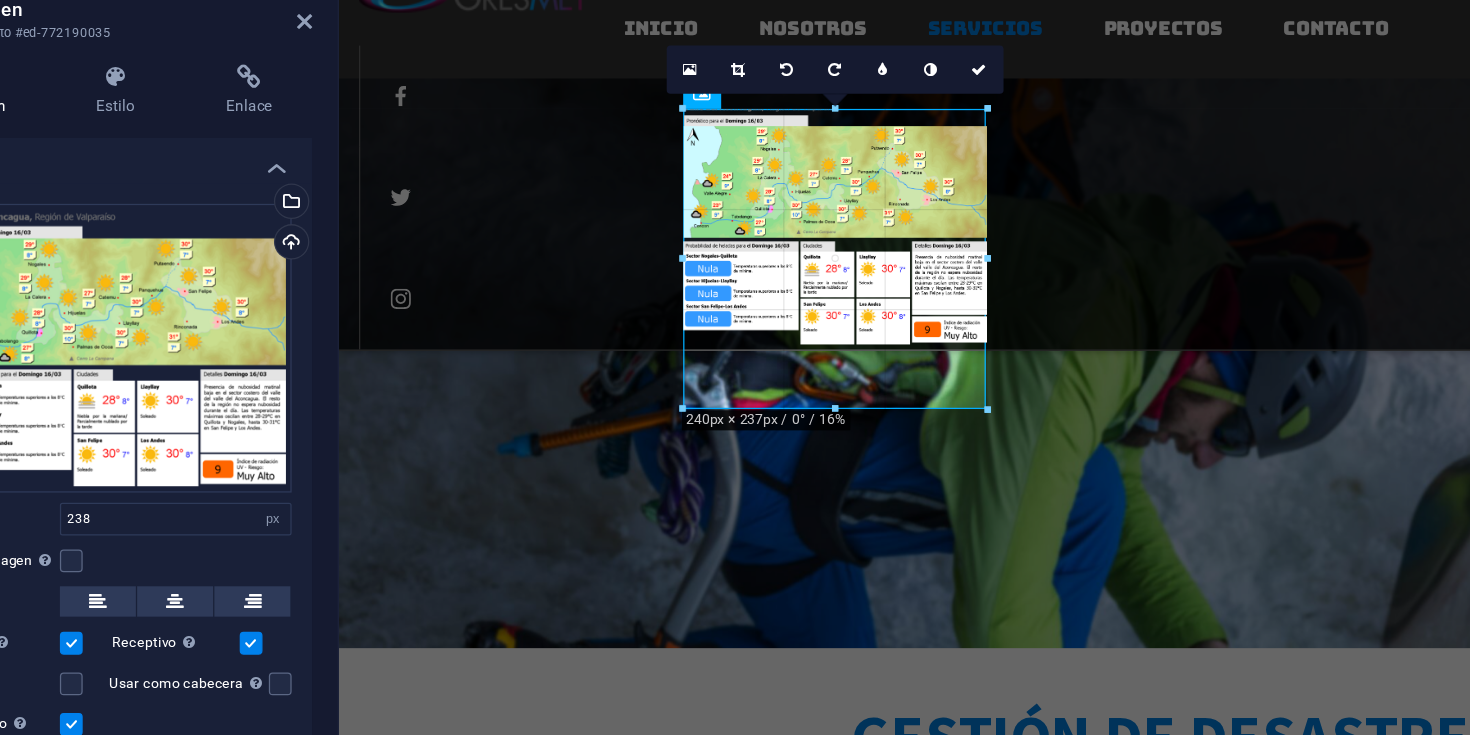 drag, startPoint x: 942, startPoint y: 332, endPoint x: 942, endPoint y: 361, distance: 29 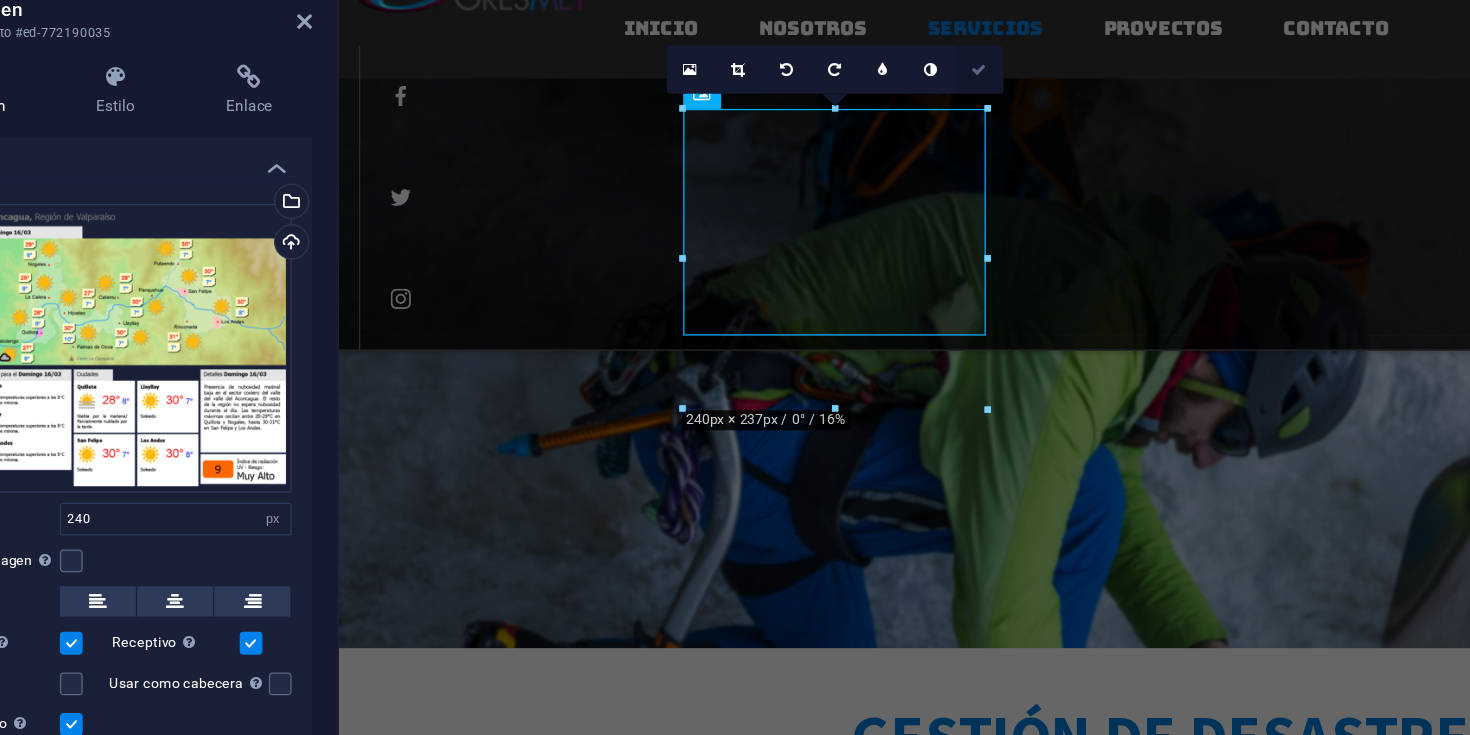 click at bounding box center (937, 122) 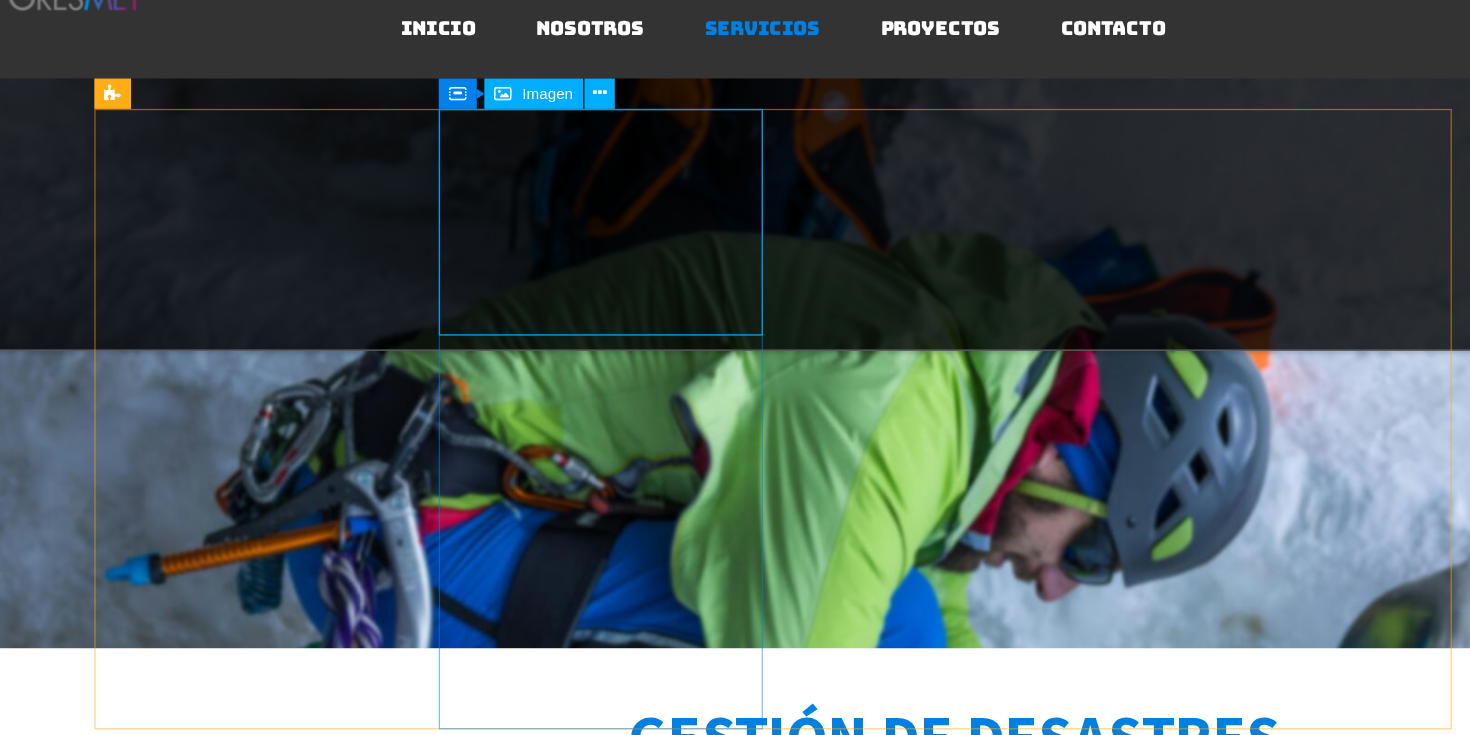 click at bounding box center (588, 1410) 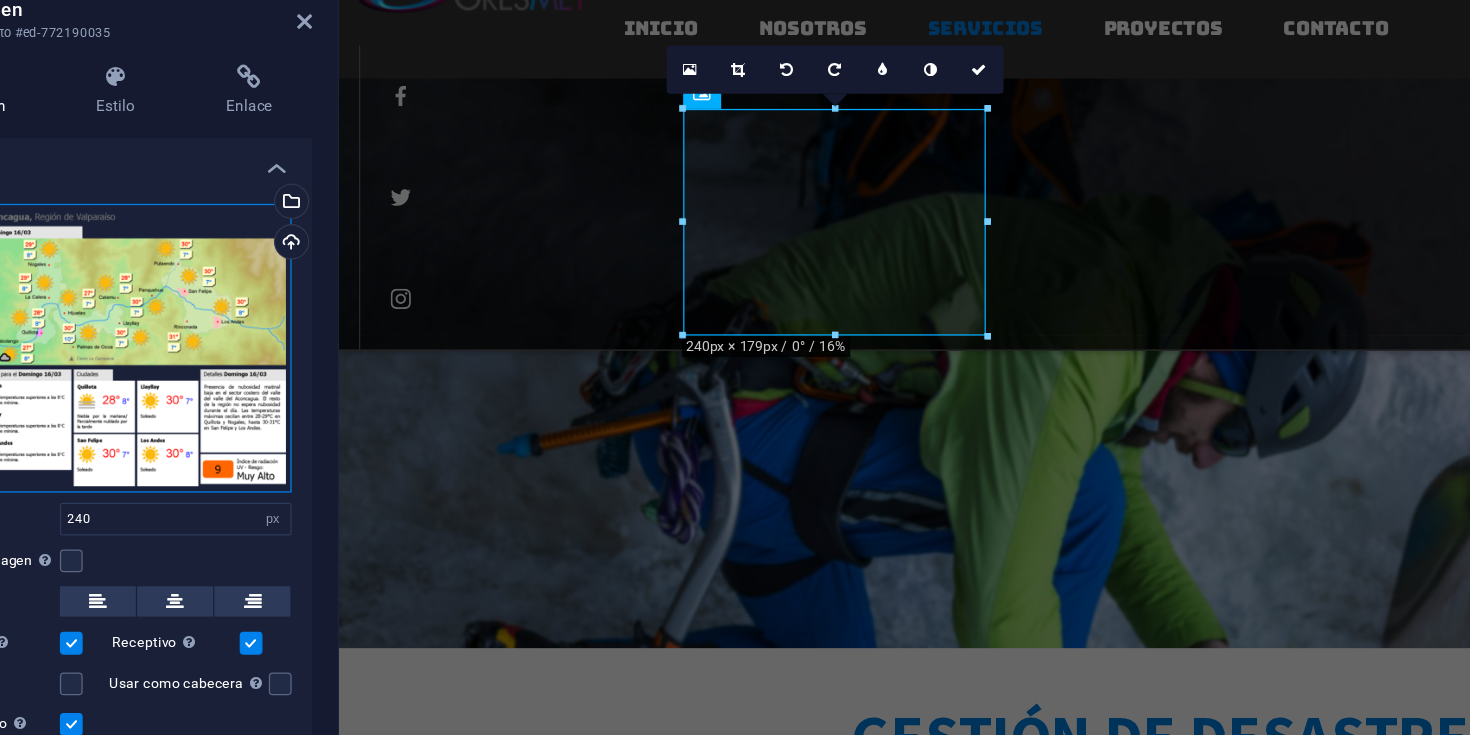 click on "Arrastra archivos aquí, haz clic para escoger archivos o  selecciona archivos de Archivos o de nuestra galería gratuita de fotos y vídeos" at bounding box center (253, 342) 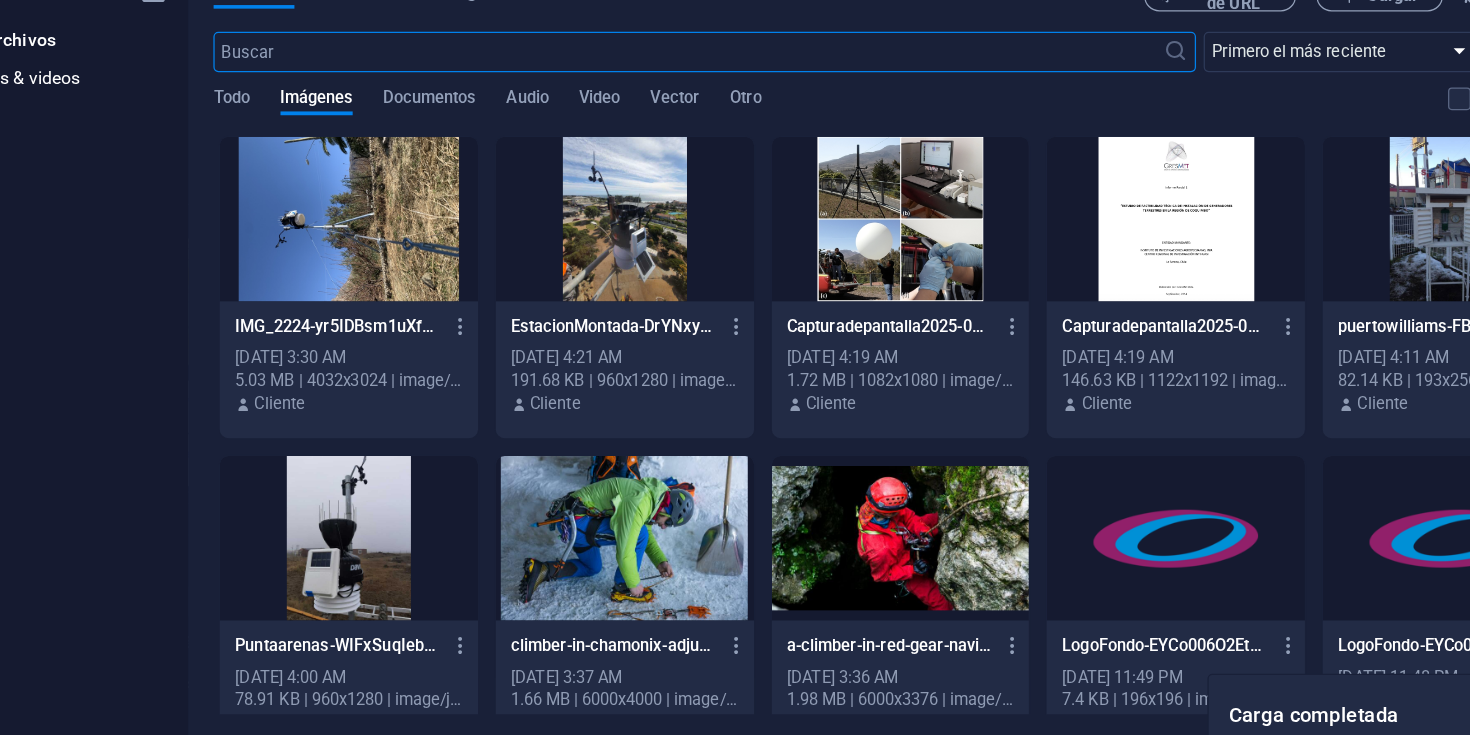 click on "​ Todos los archivos Todos los archivos ​ Stock photos & videos Stock photos & videos" at bounding box center (172, 386) 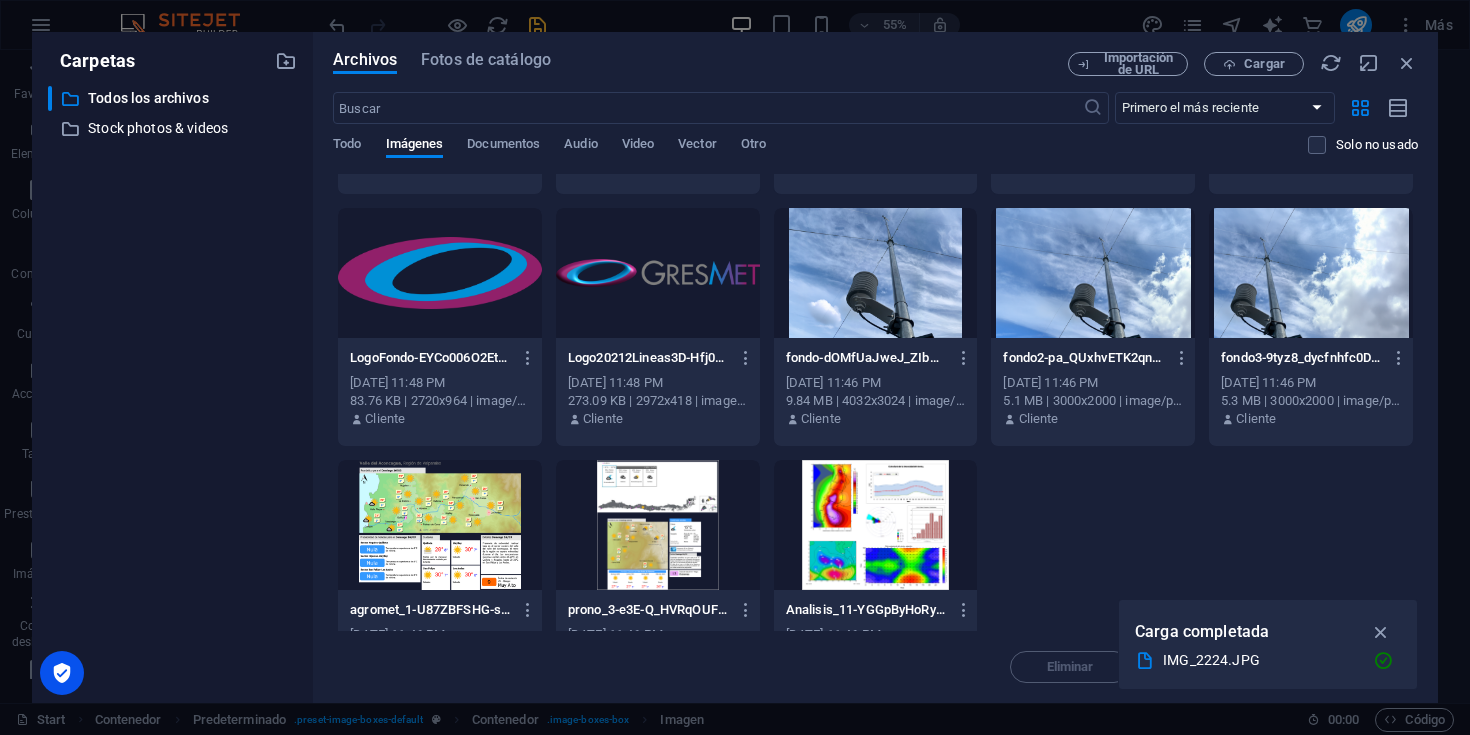 scroll, scrollTop: 512, scrollLeft: 0, axis: vertical 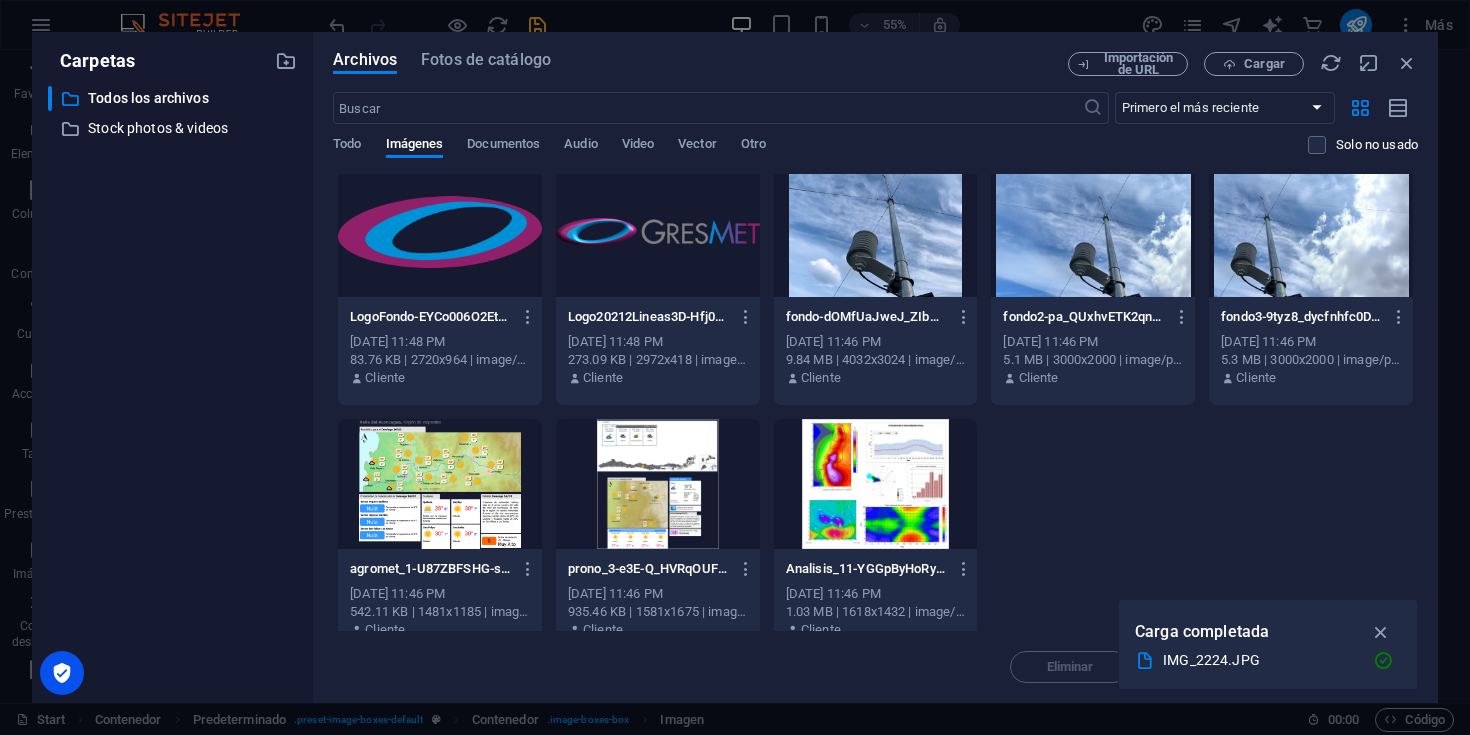 click at bounding box center (658, 484) 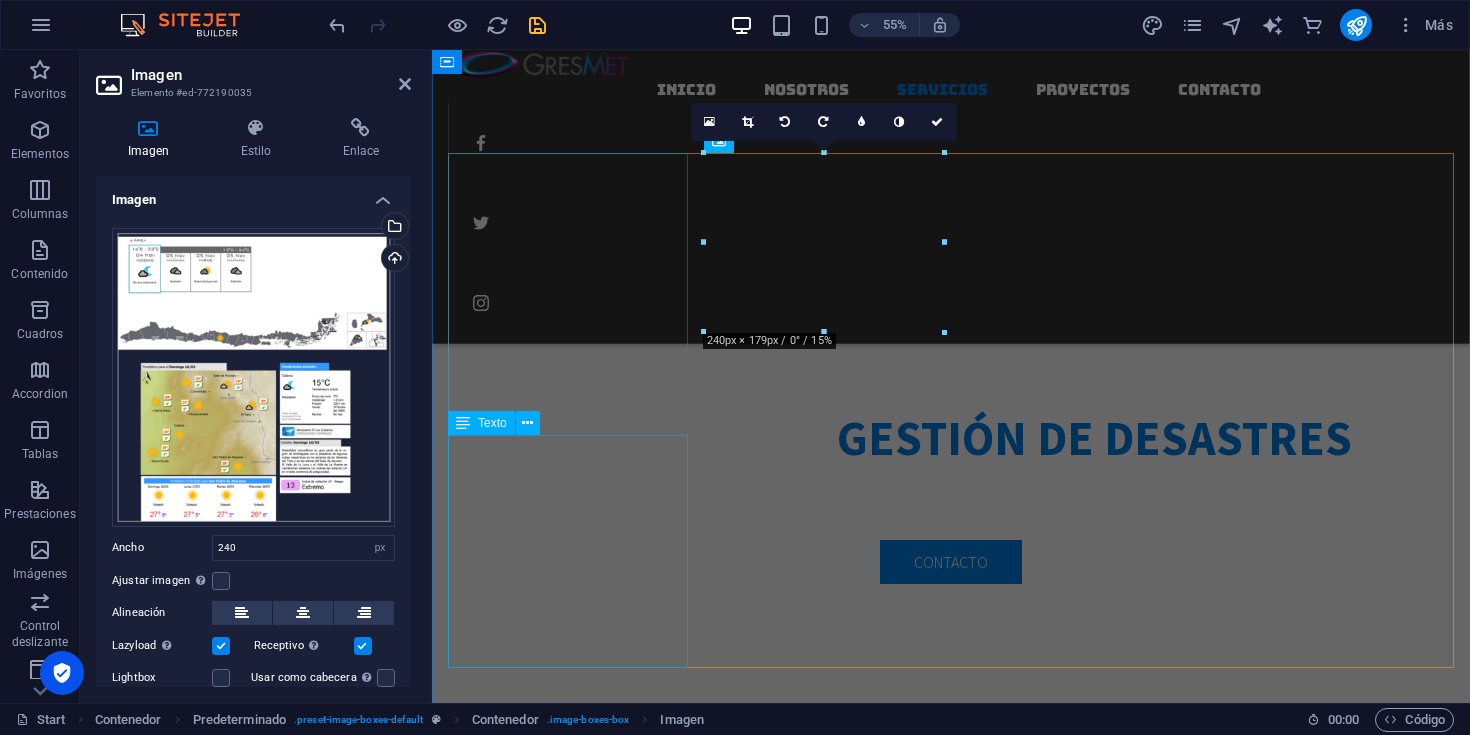scroll, scrollTop: 2611, scrollLeft: 0, axis: vertical 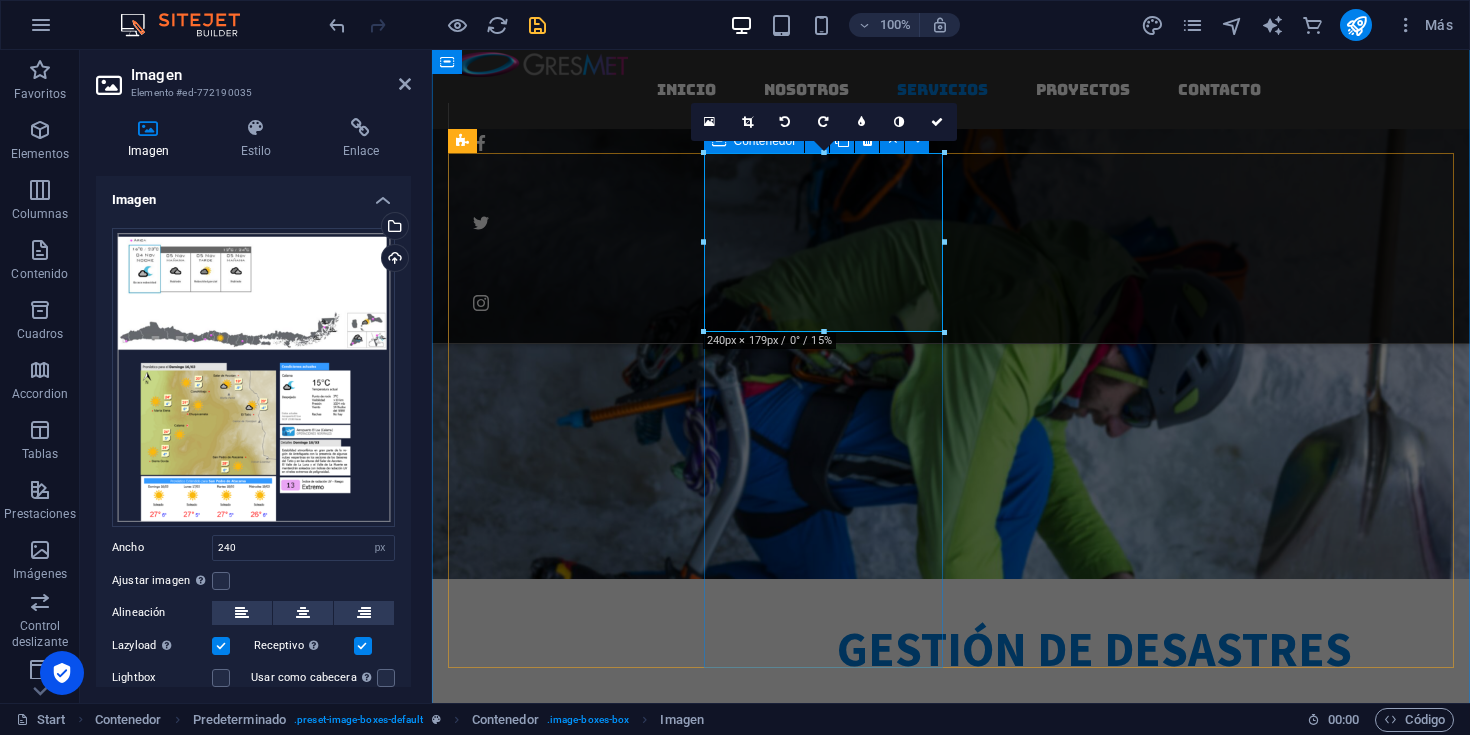 click on "ALERTAS Y PRONOSTICOS METEOROLOGICOS Este servicio permite anticipar eventos extremos y tomar decisiones preventivas que protejan personas, infraestructuras y operaciones críticas." at bounding box center [951, 1507] 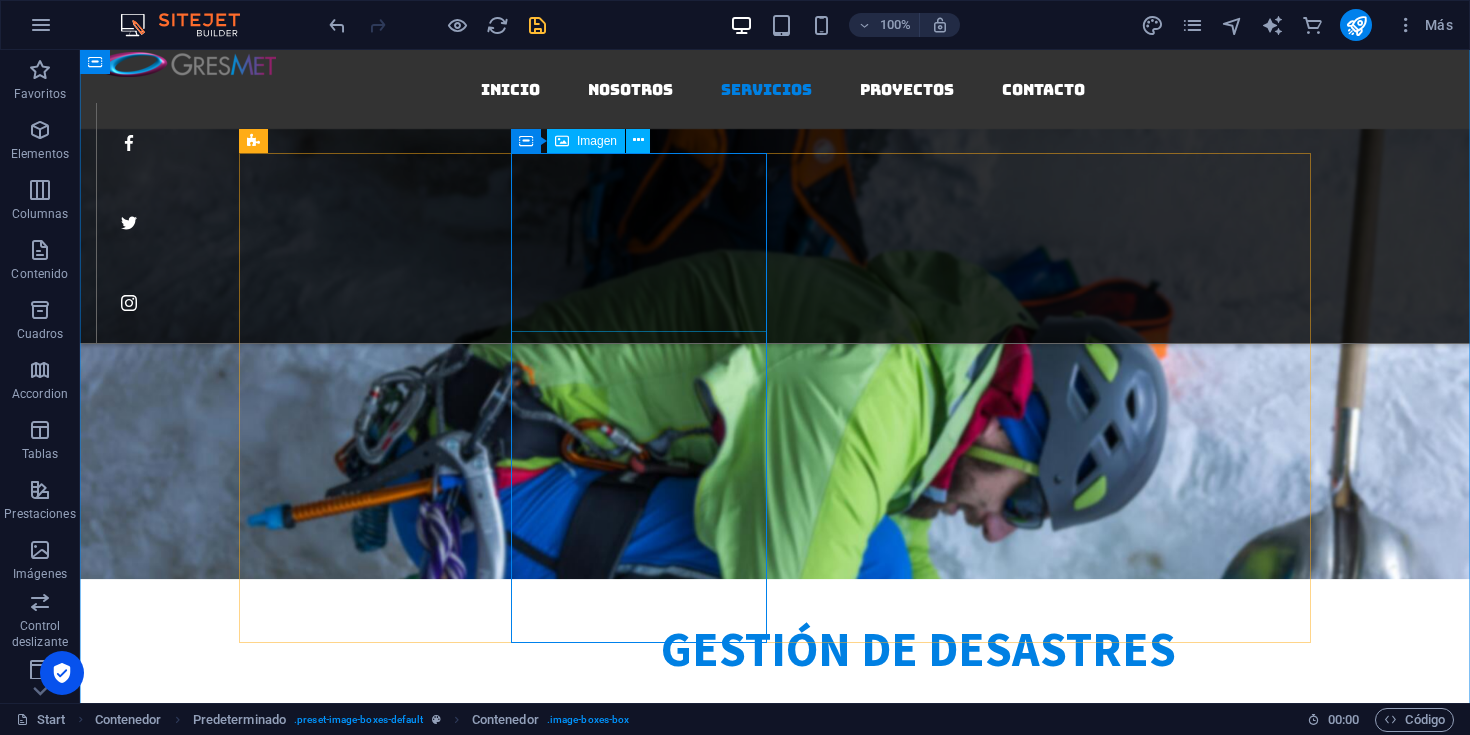 click at bounding box center [775, 1481] 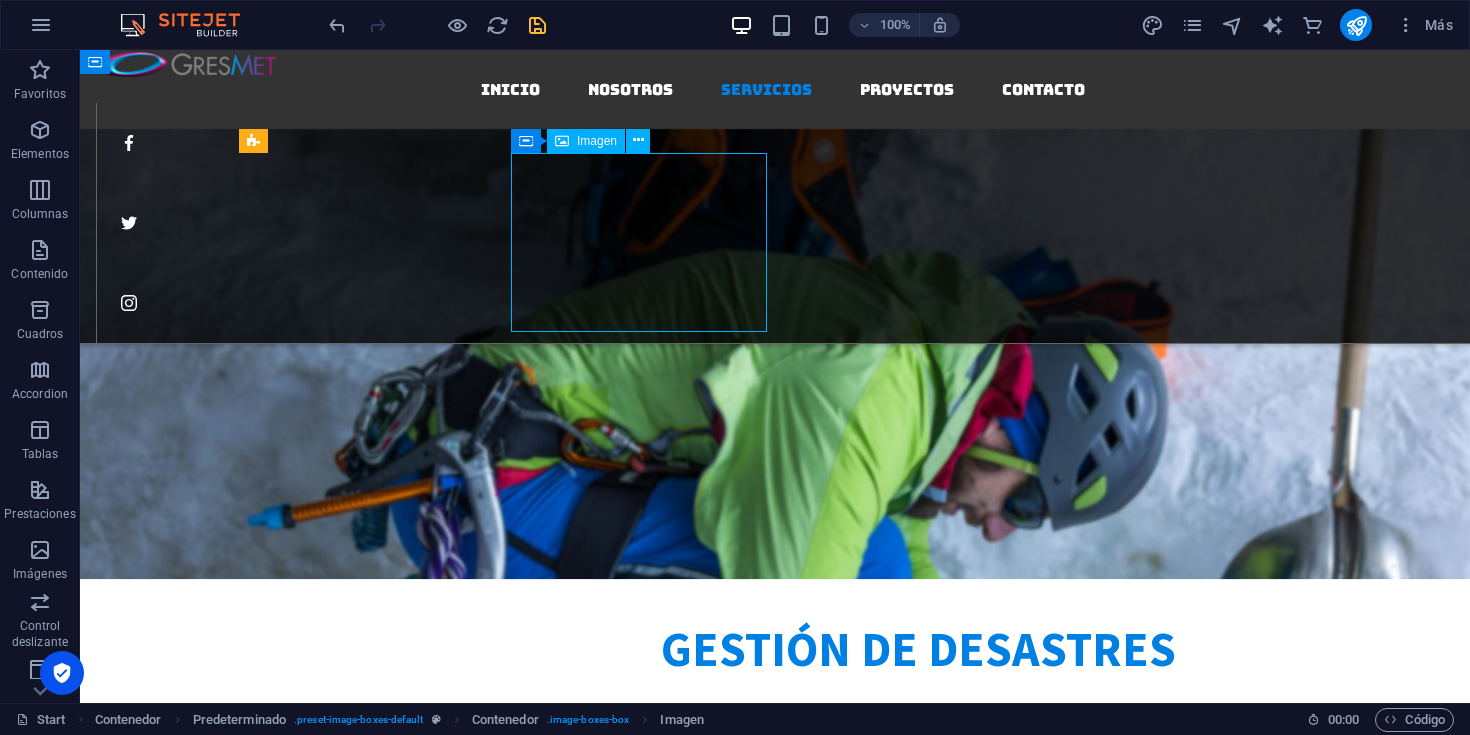 click at bounding box center (775, 1481) 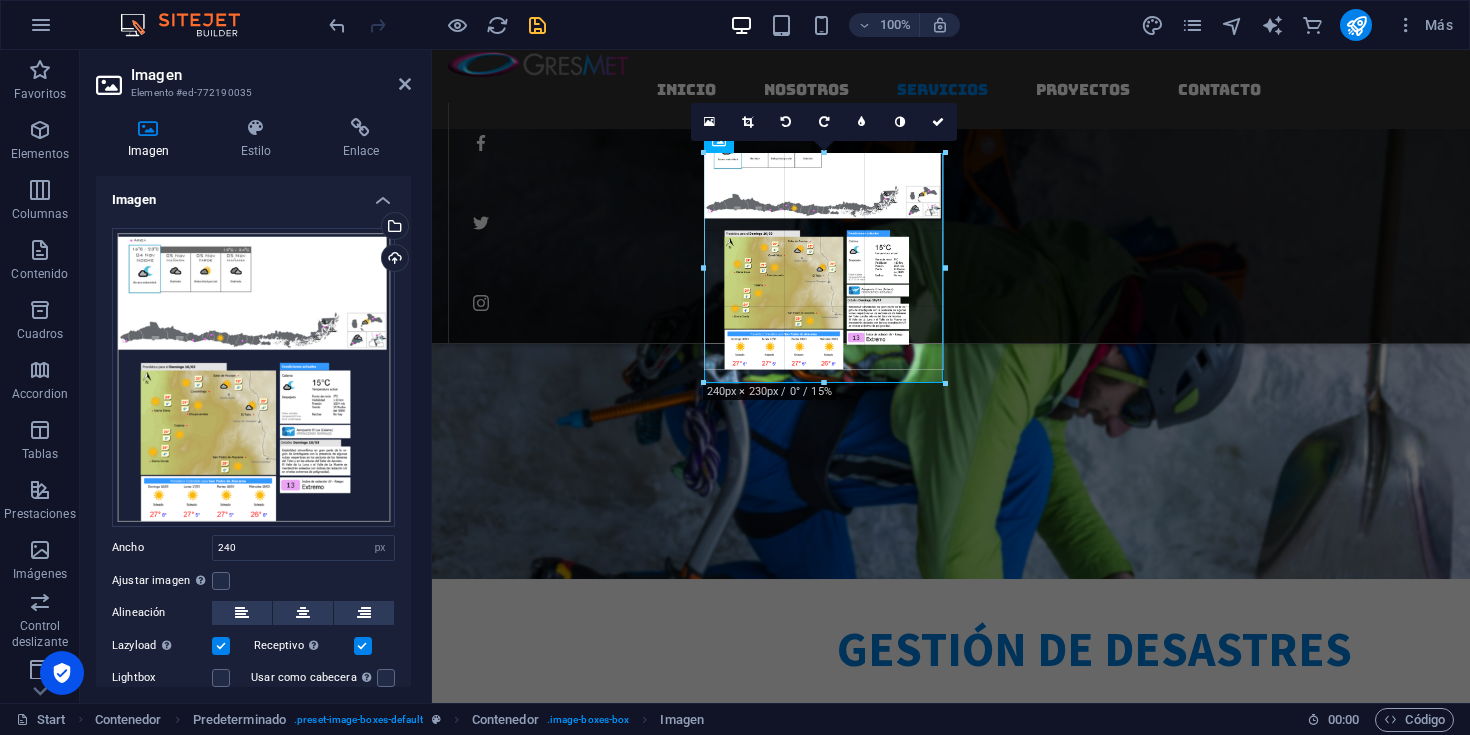 drag, startPoint x: 824, startPoint y: 330, endPoint x: 822, endPoint y: 381, distance: 51.0392 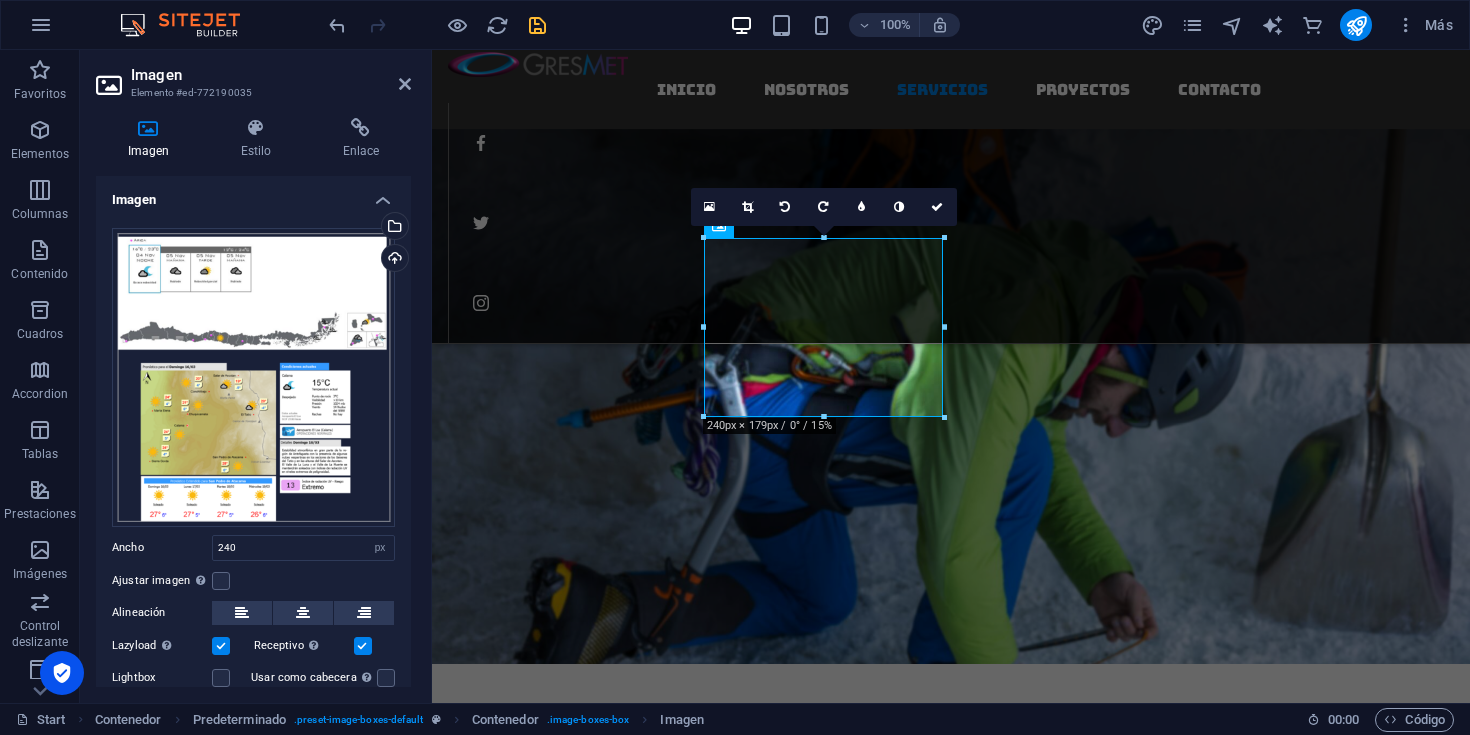 scroll, scrollTop: 2551, scrollLeft: 0, axis: vertical 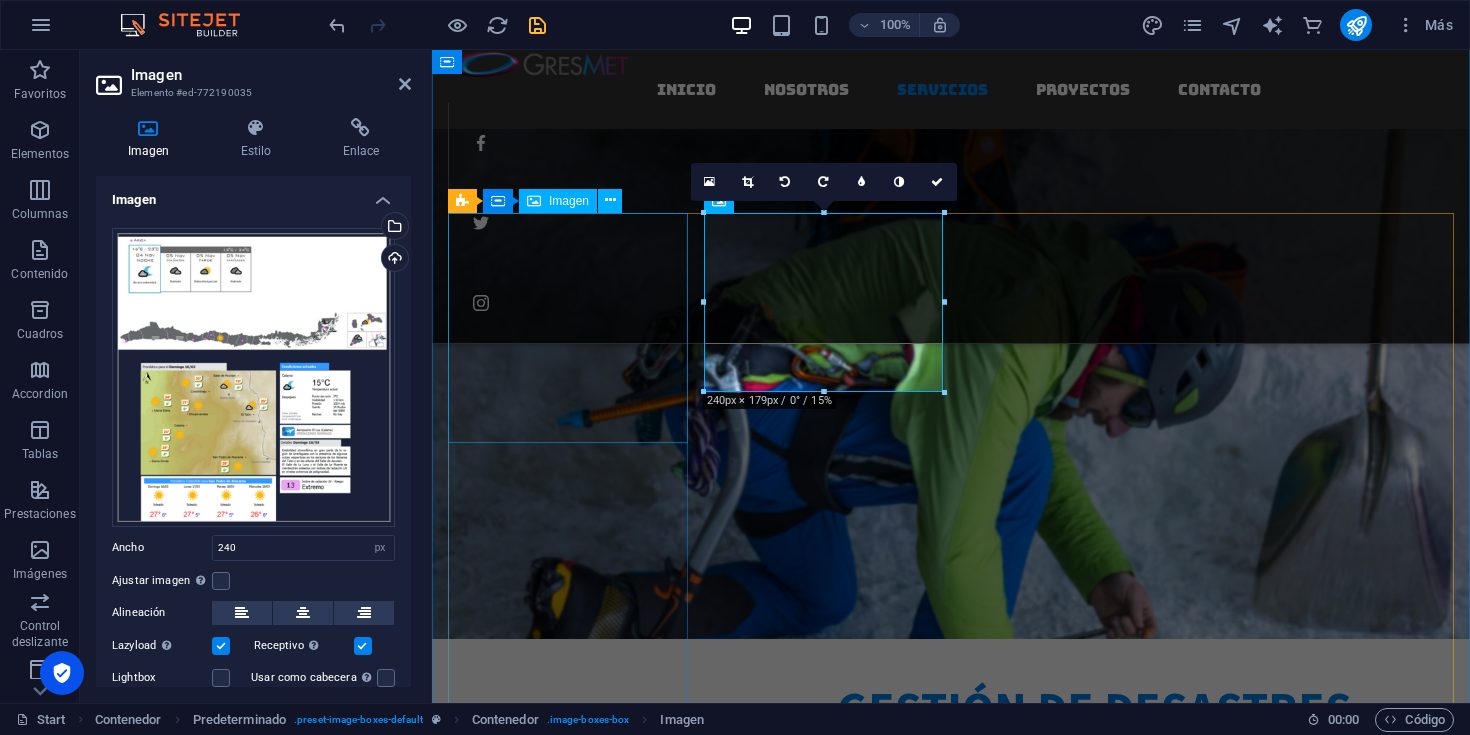 click at bounding box center [951, 1250] 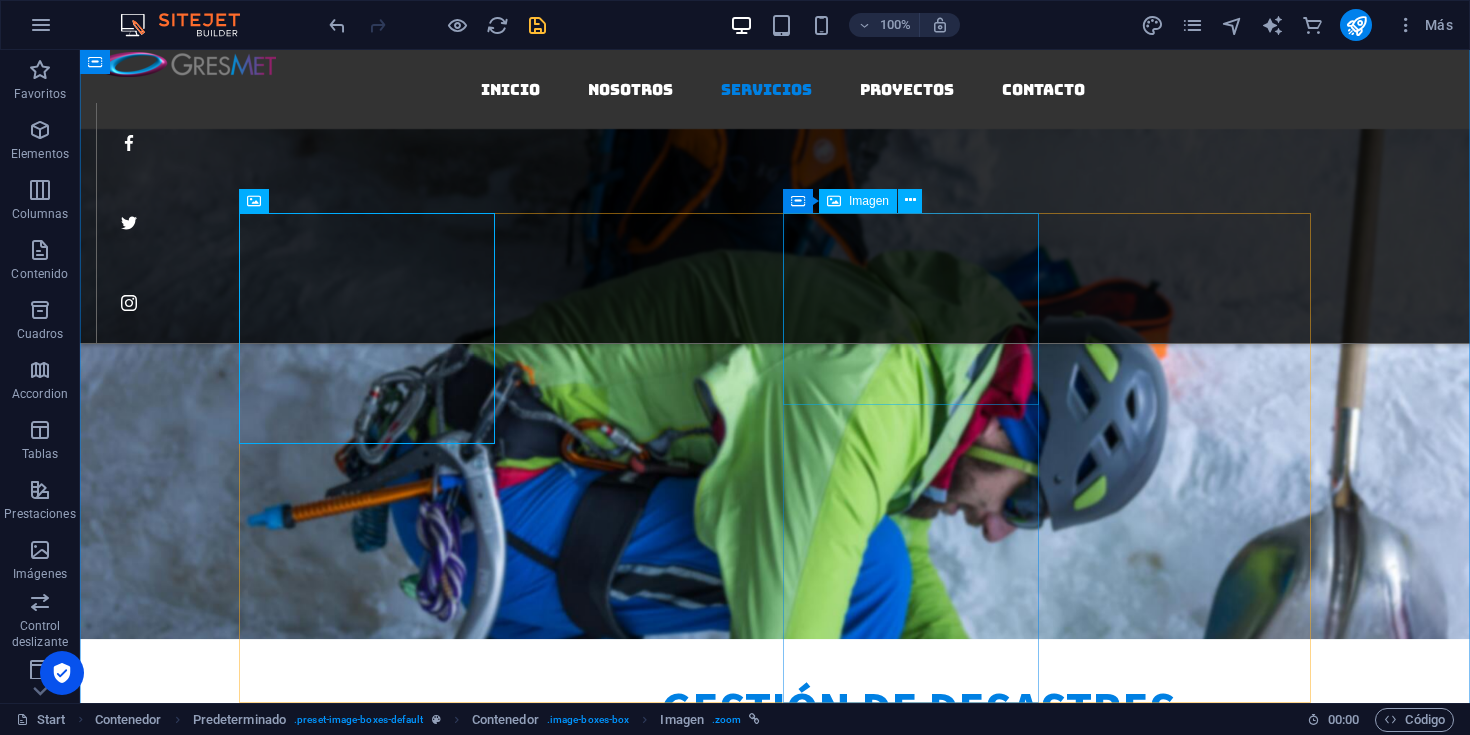 click at bounding box center (775, 2093) 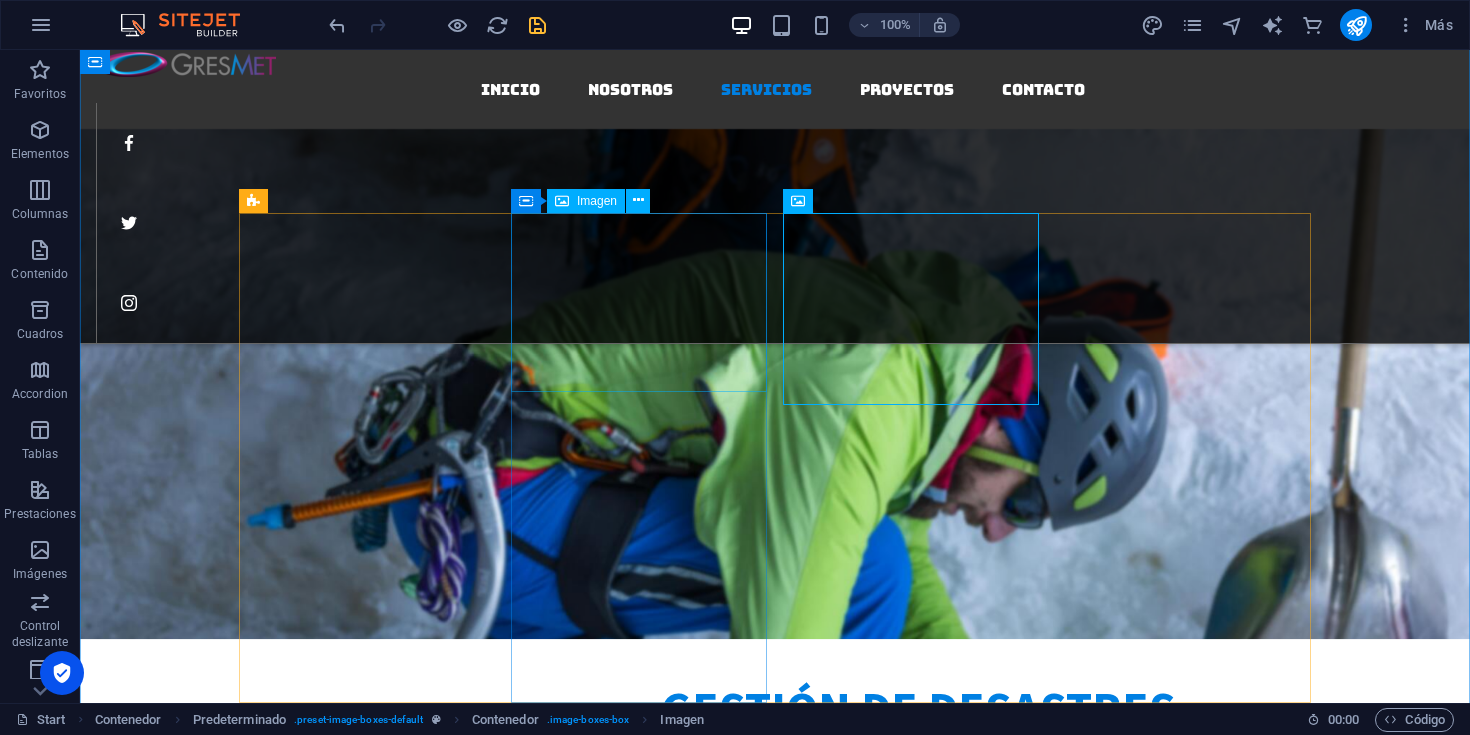 click at bounding box center (775, 1541) 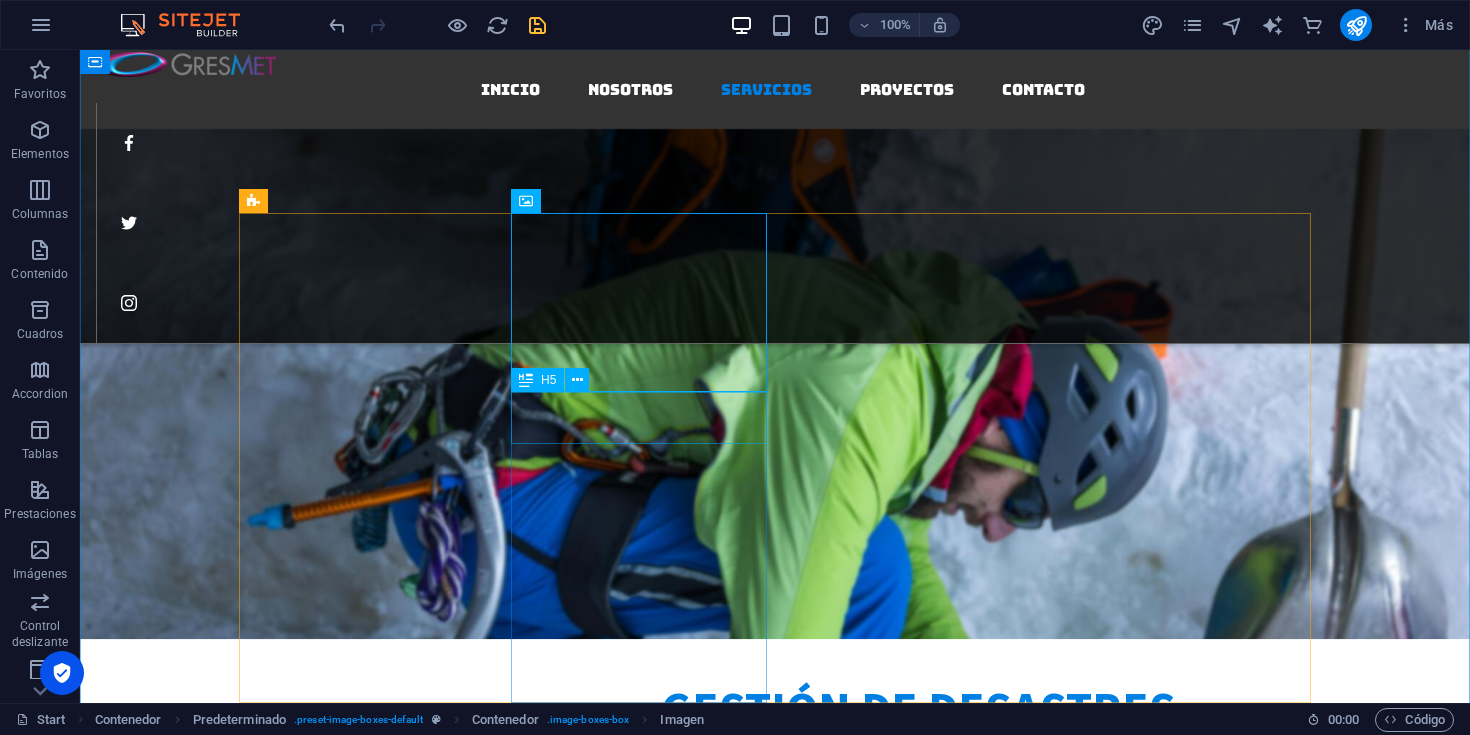 click on "ALERTAS Y PRONOSTICOS METEOROLOGICOS" at bounding box center (775, 1644) 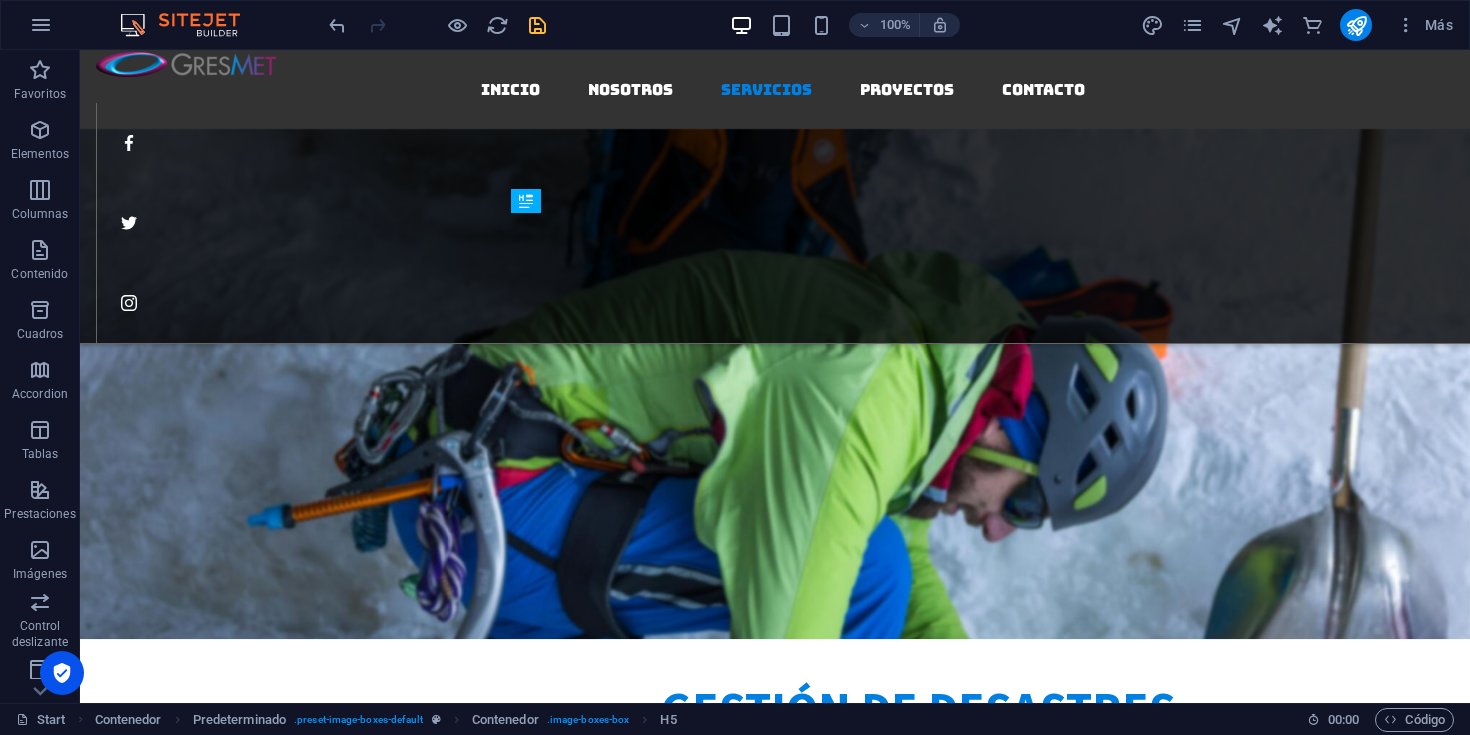 drag, startPoint x: 616, startPoint y: 414, endPoint x: 616, endPoint y: 445, distance: 31 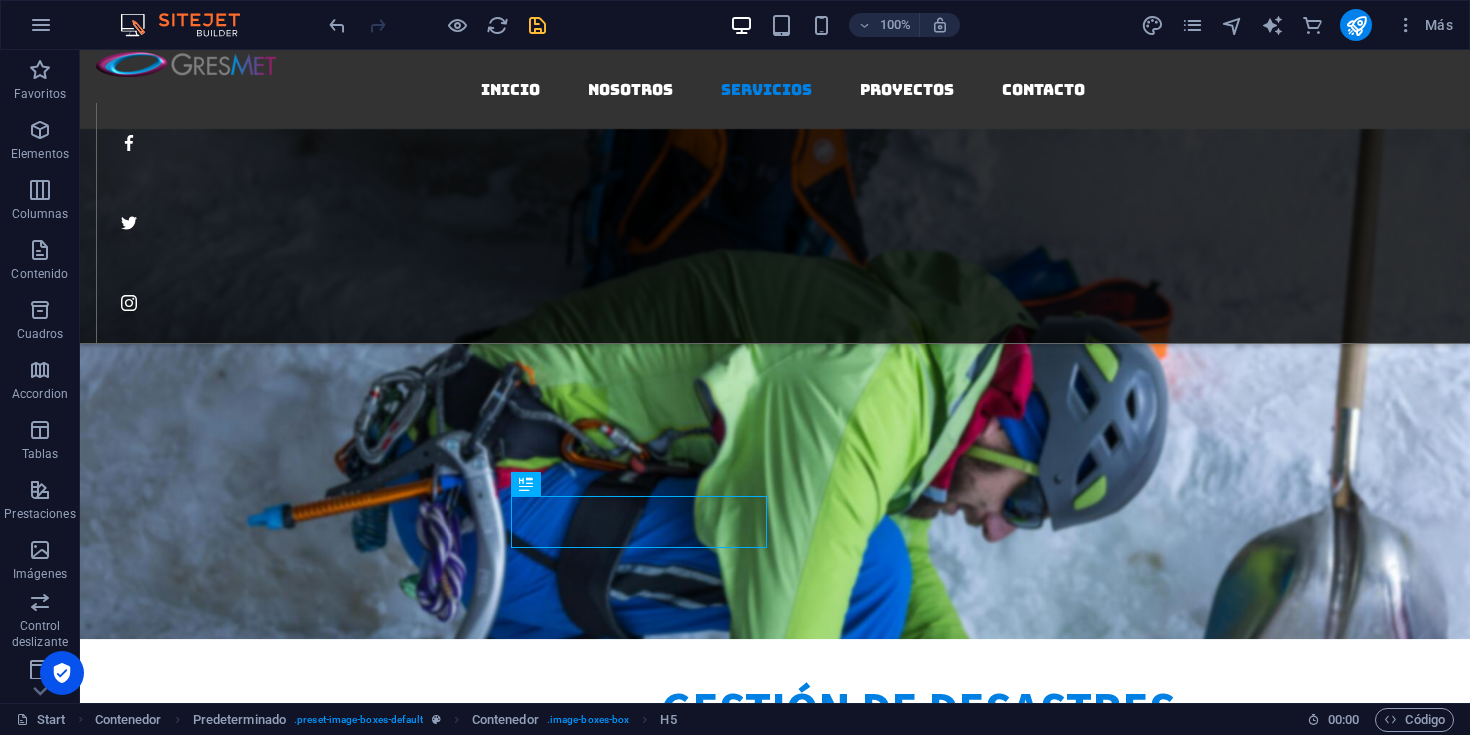 click on "Este servicio permite anticipar eventos extremos y tomar decisiones preventivas que protejan personas, infraestructuras y operaciones críticas." at bounding box center [775, 1644] 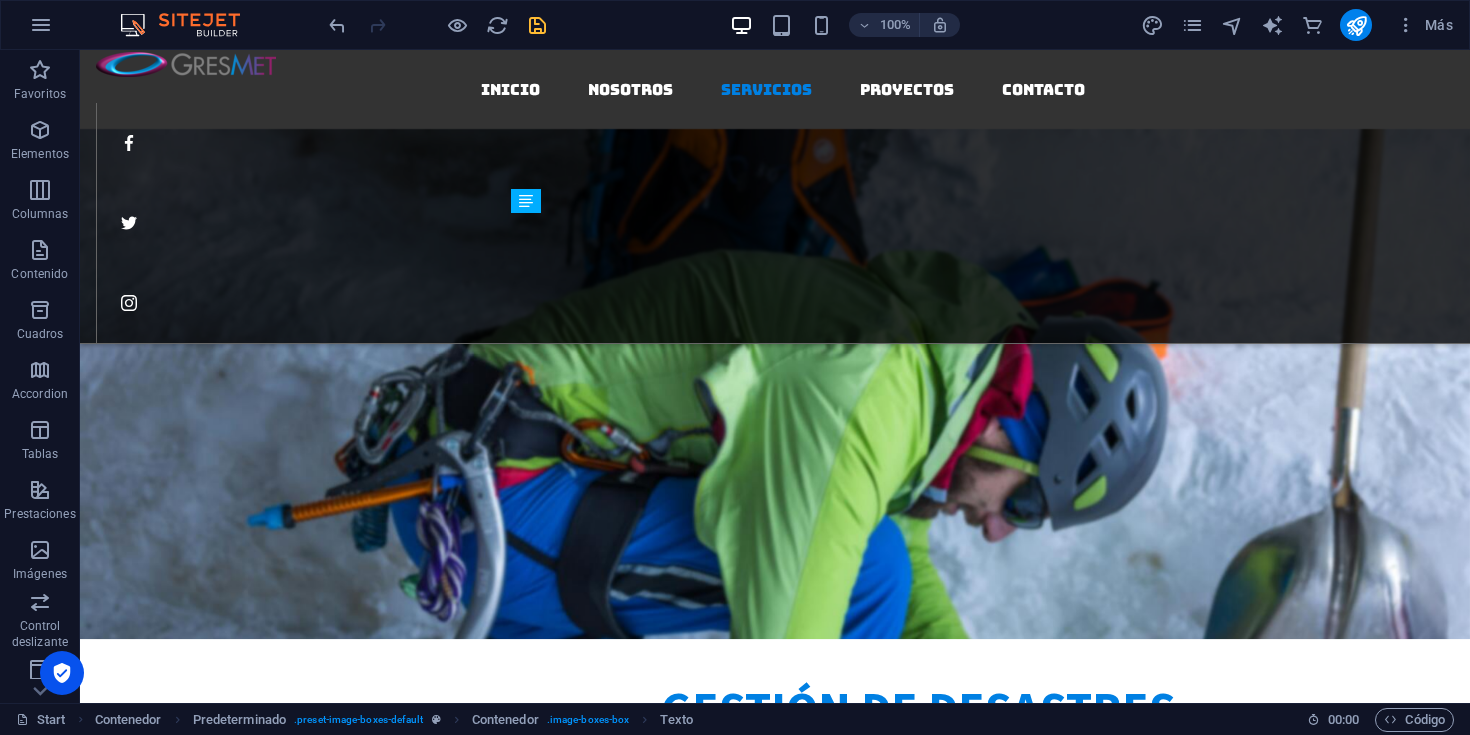 drag, startPoint x: 618, startPoint y: 438, endPoint x: 622, endPoint y: 520, distance: 82.0975 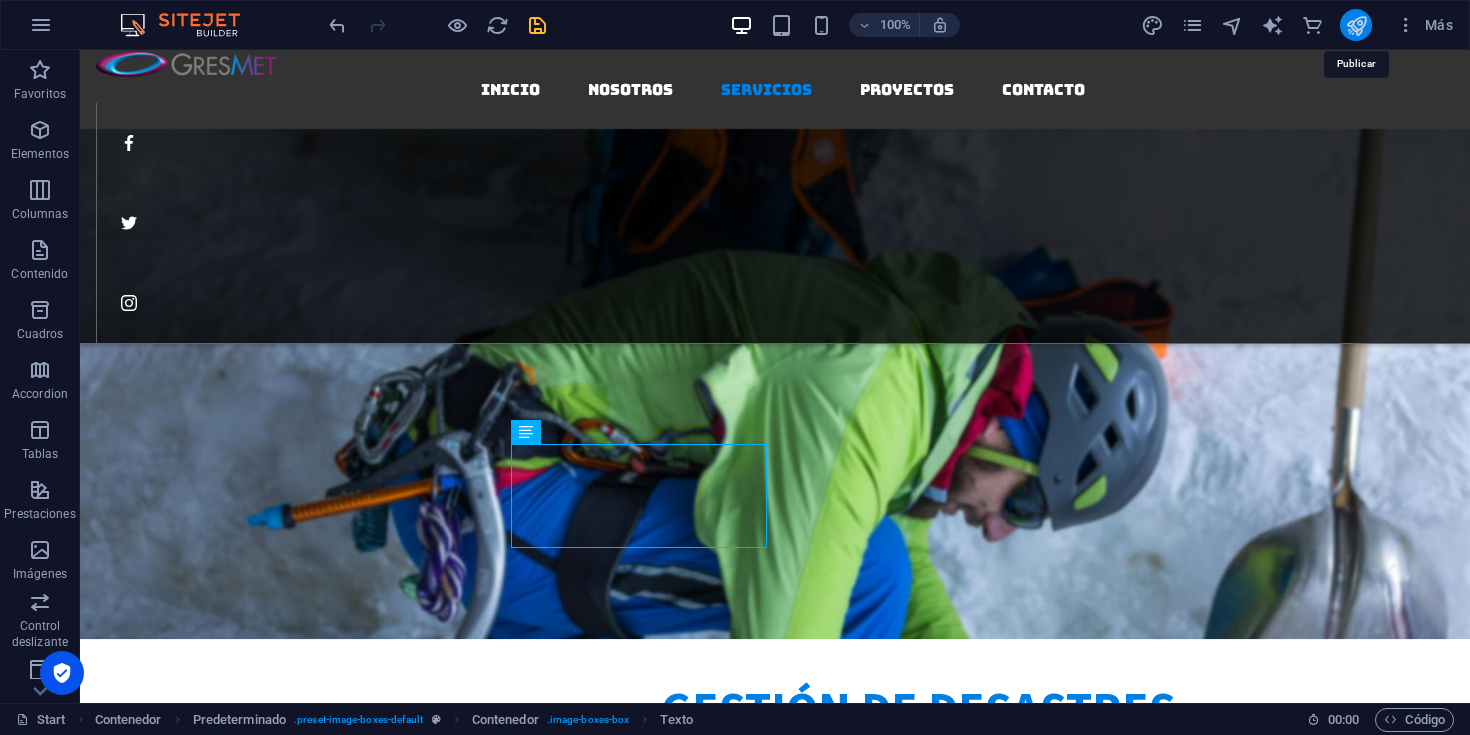 click at bounding box center (1356, 25) 